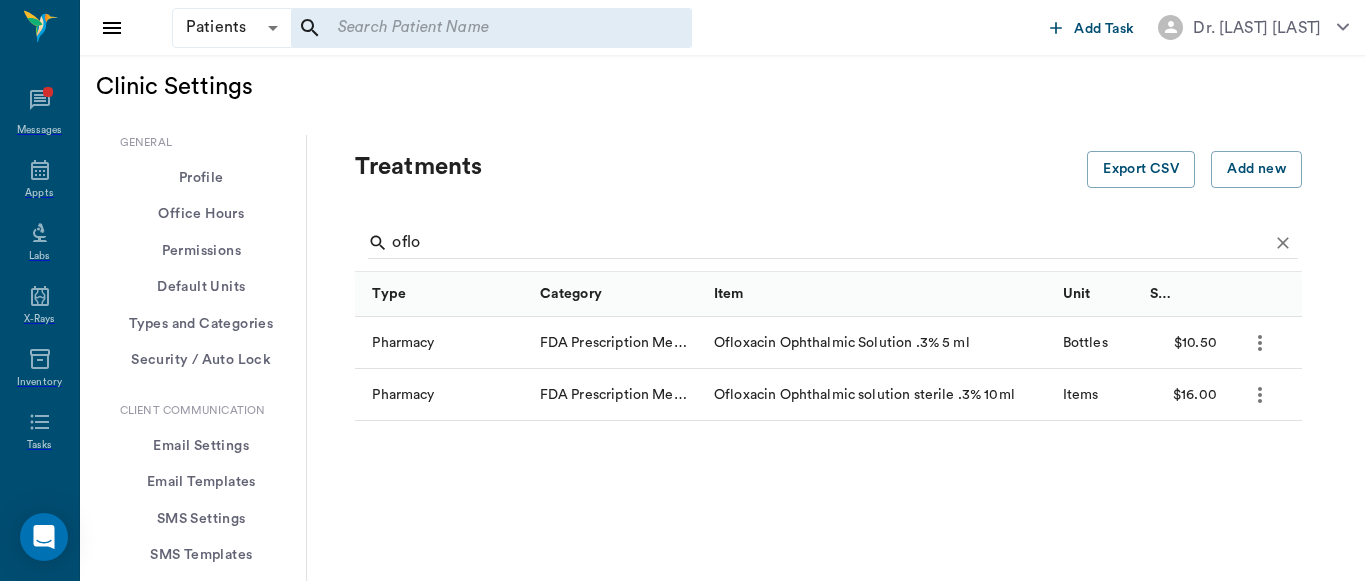 scroll, scrollTop: 0, scrollLeft: 0, axis: both 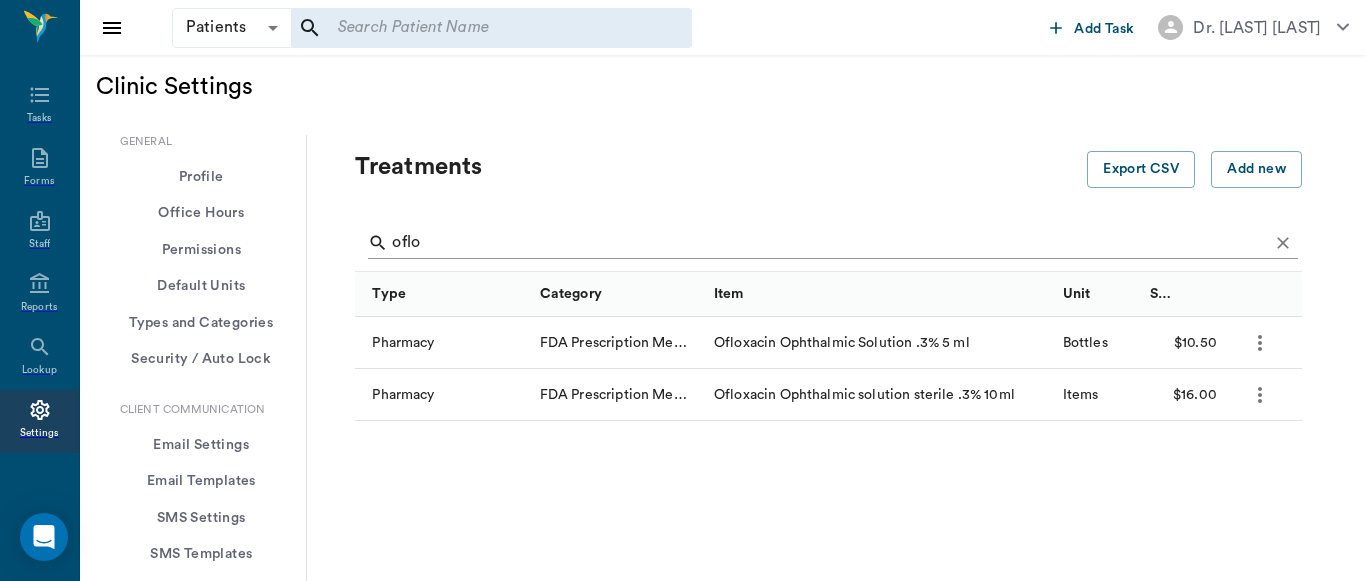 click on "oflo" at bounding box center (830, 243) 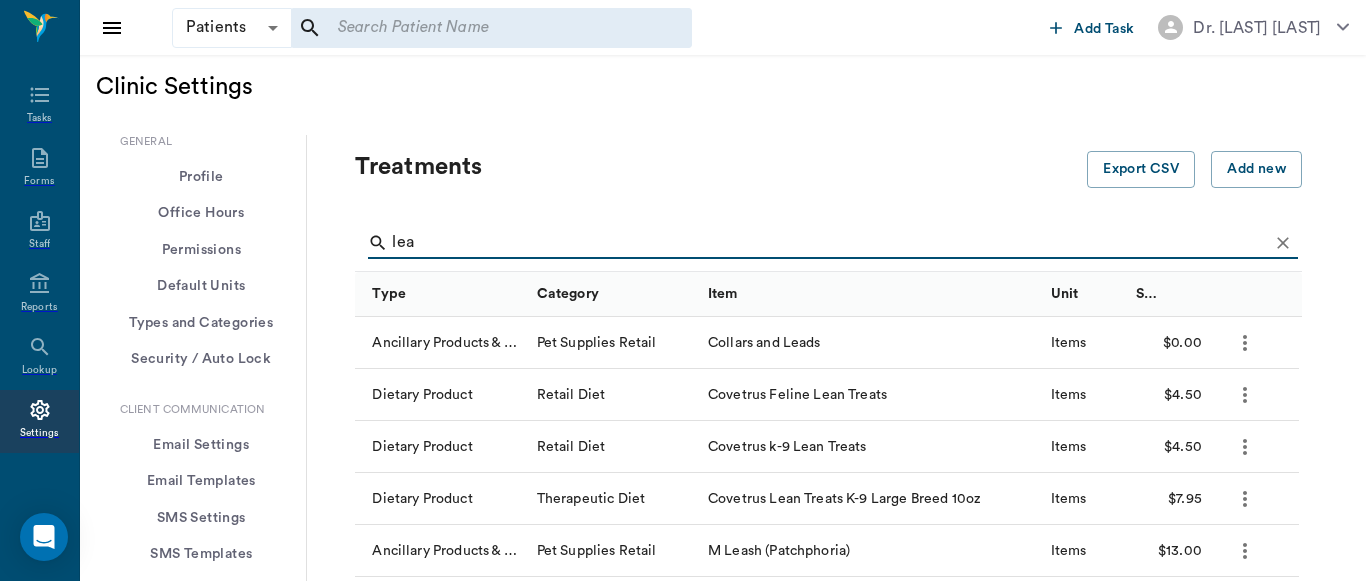 type on "lea" 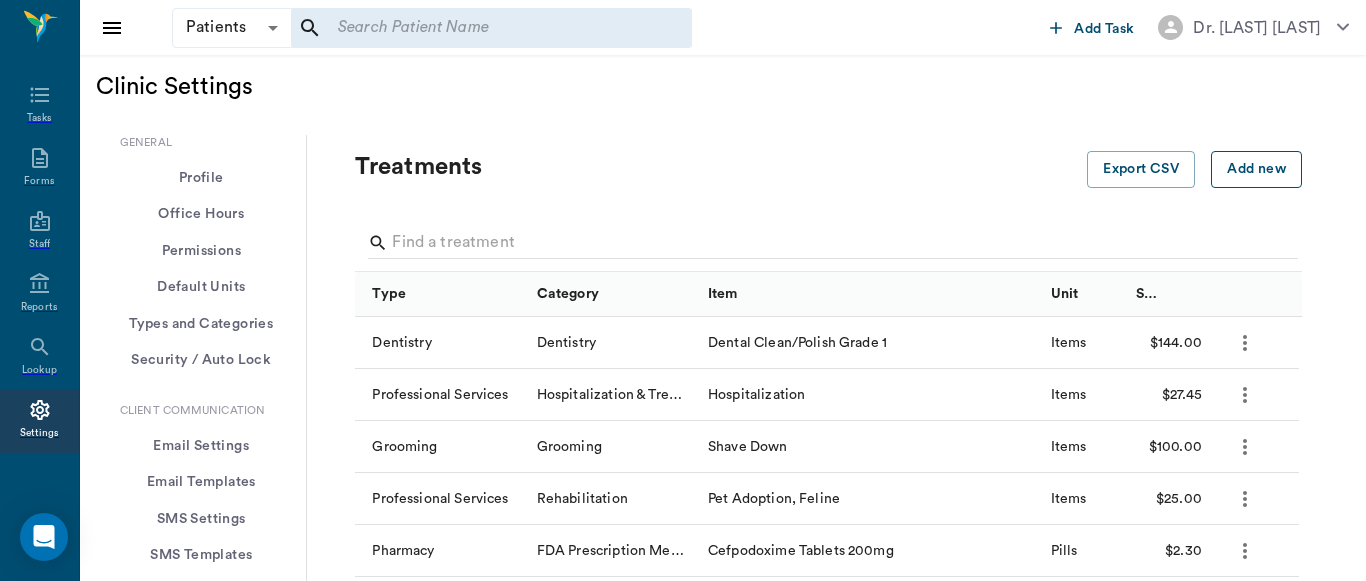 click on "Add new" at bounding box center [1256, 169] 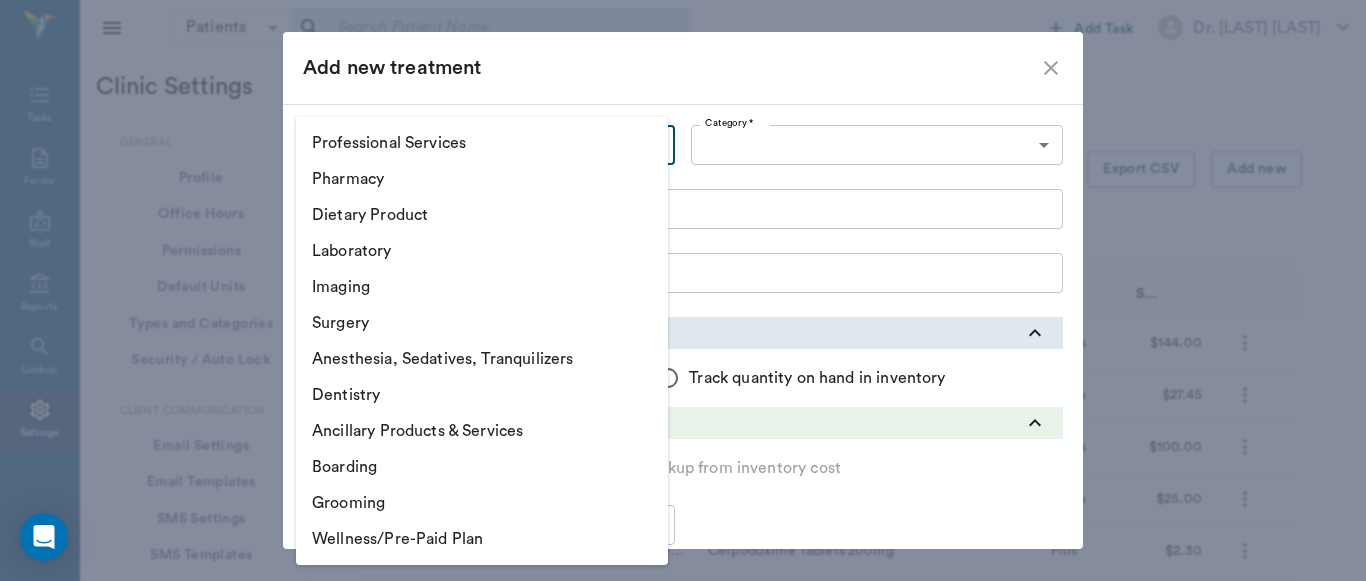 click on "Patients Patients ​ ​ Add Task Dr. [LAST_NAME] [LAST_NAME] Nectar Messages Appts Labs X-Rays Inventory Tasks Forms Staff Reports Lookup Settings Clinic Settings General Profile Office Hours Permissions Feature Flags AI Prompts Default Units Types and Categories Security / Auto Lock App Version Client Communication Email Settings Email Templates SMS Settings SMS Templates VOIP Mango Voice Client Portal Appointments Visit Types Calendar Options Direct Online Booking Direct Online Deposits Services & Prices Treatments Bundles Taxes Labs Group Discounts EMR SOAP Templates Surgery Templates Visit Note Templates Surgery Chart Diagnoses Patient Diagrams Forms Report Card Prescriptions Patient Options Species Breeds Colors Inventory Inventory Locations Vendors Finances Payment Estimates & Invoices Interest Greenline Boarding Kennels X-Rays Integration IDEXX Soundvet Extras Labels PDF Settings MISC Treatments Export CSV Add new Type Category Item Unit Selling Price/Unit Dentistry Dentistry Dental Clean/Polish Grade 1 Items" at bounding box center [683, 50698] 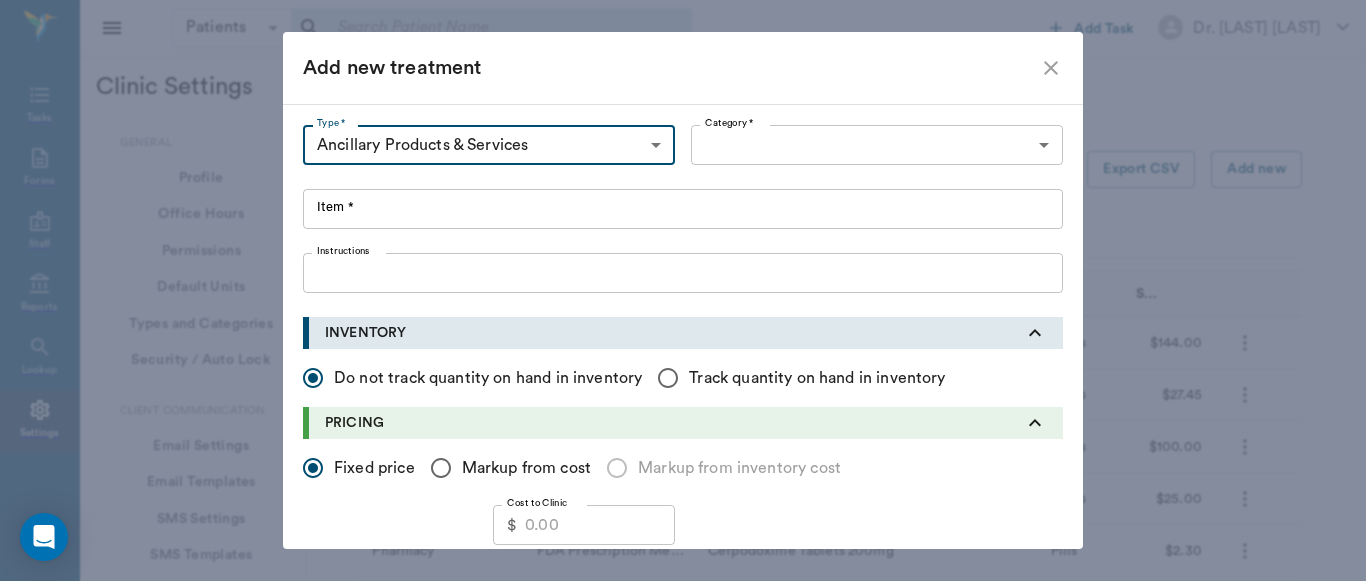 click on "Patients Patients ​ ​ Add Task Dr. [LAST_NAME] [LAST_NAME] Nectar Messages Appts Labs X-Rays Inventory Tasks Forms Staff Reports Lookup Settings Clinic Settings General Profile Office Hours Permissions Feature Flags AI Prompts Default Units Types and Categories Security / Auto Lock App Version Client Communication Email Settings Email Templates SMS Settings SMS Templates VOIP Mango Voice Client Portal Appointments Visit Types Calendar Options Direct Online Booking Direct Online Deposits Services & Prices Treatments Bundles Taxes Labs Group Discounts EMR SOAP Templates Surgery Templates Visit Note Templates Surgery Chart Diagnoses Patient Diagrams Forms Report Card Prescriptions Patient Options Species Breeds Colors Inventory Inventory Locations Vendors Finances Payment Estimates & Invoices Interest Greenline Boarding Kennels X-Rays Integration IDEXX Soundvet Extras Labels PDF Settings MISC Treatments Export CSV Add new Type Category Item Unit Selling Price/Unit Dentistry Dentistry Dental Clean/Polish Grade 1 Items" at bounding box center [683, 50698] 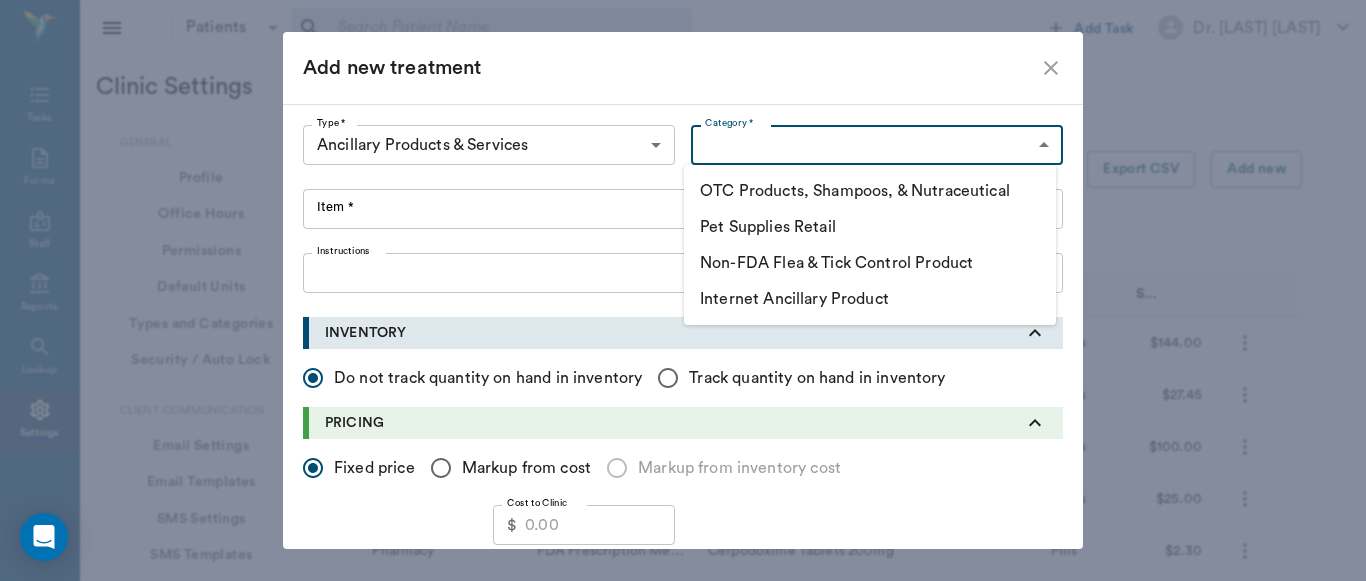 click on "Pet Supplies Retail" at bounding box center (870, 227) 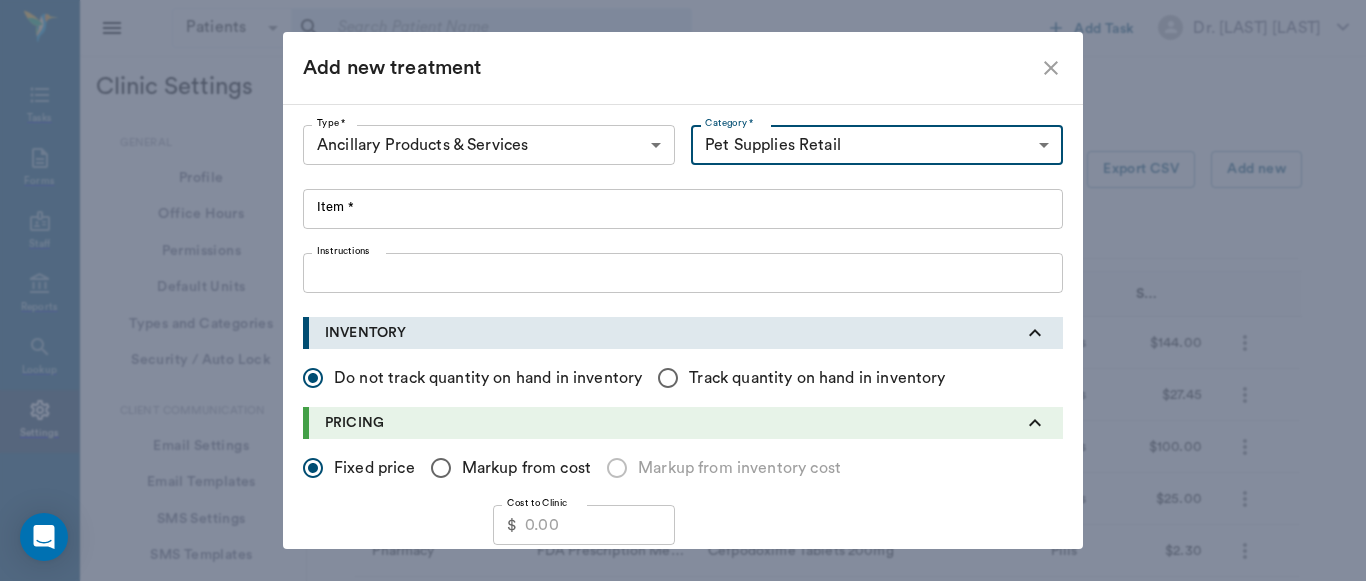 click on "Item *" at bounding box center (683, 209) 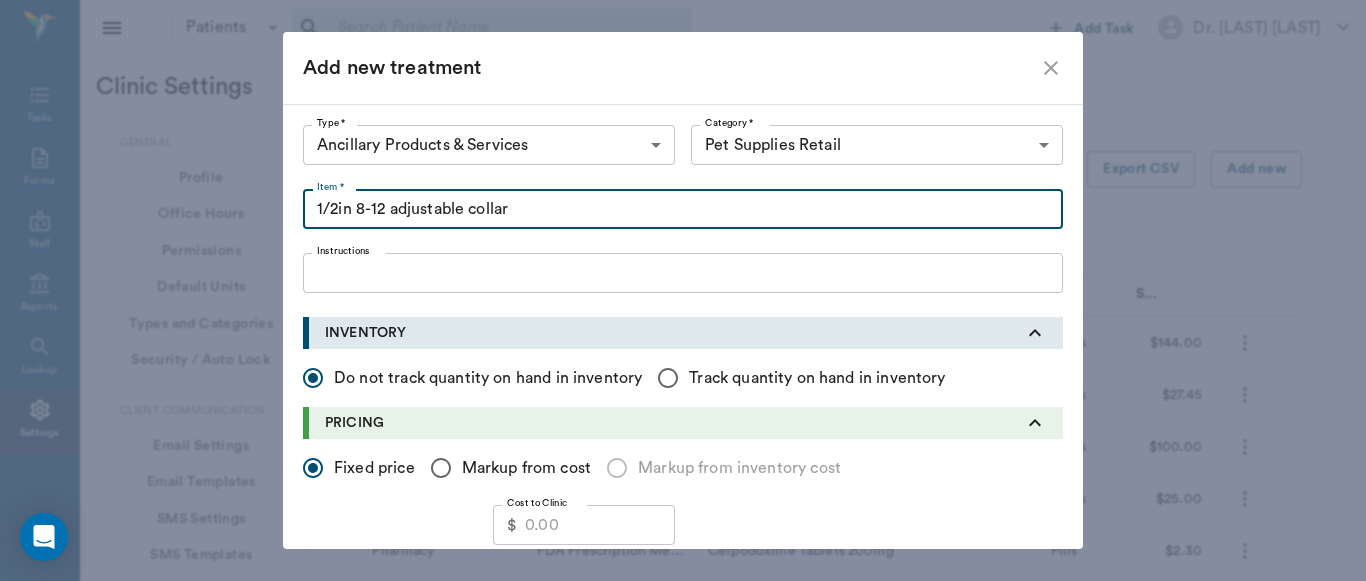 type on "1/2in 8-12 adjustable collar" 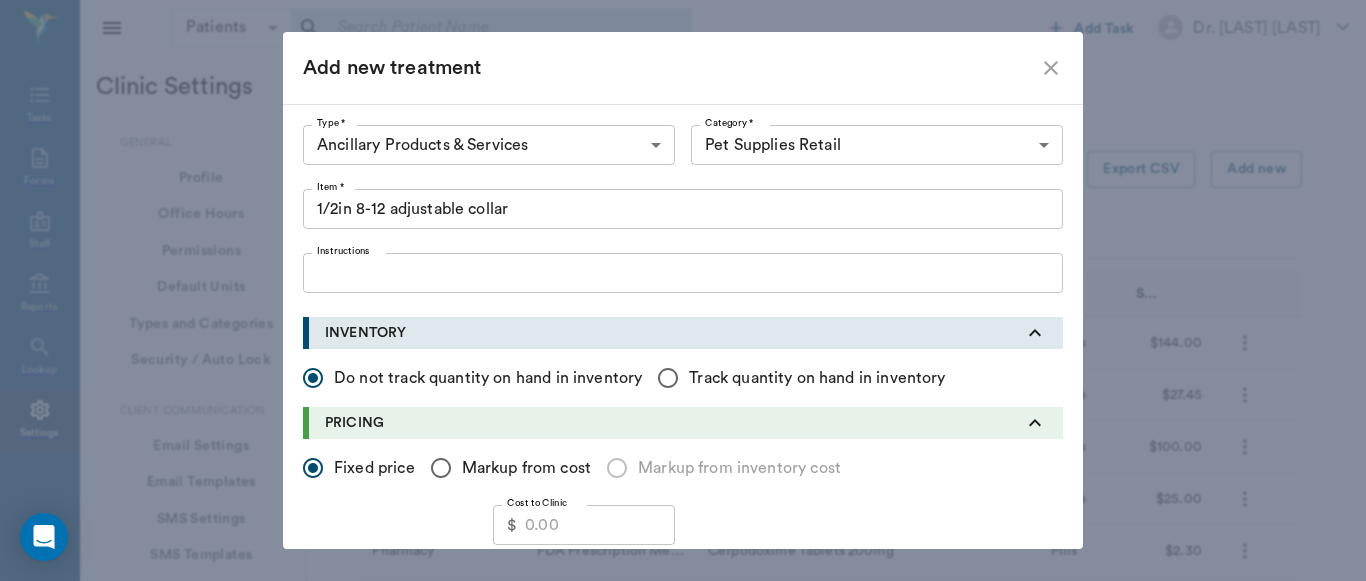 click on "Markup from cost" at bounding box center [313, 468] 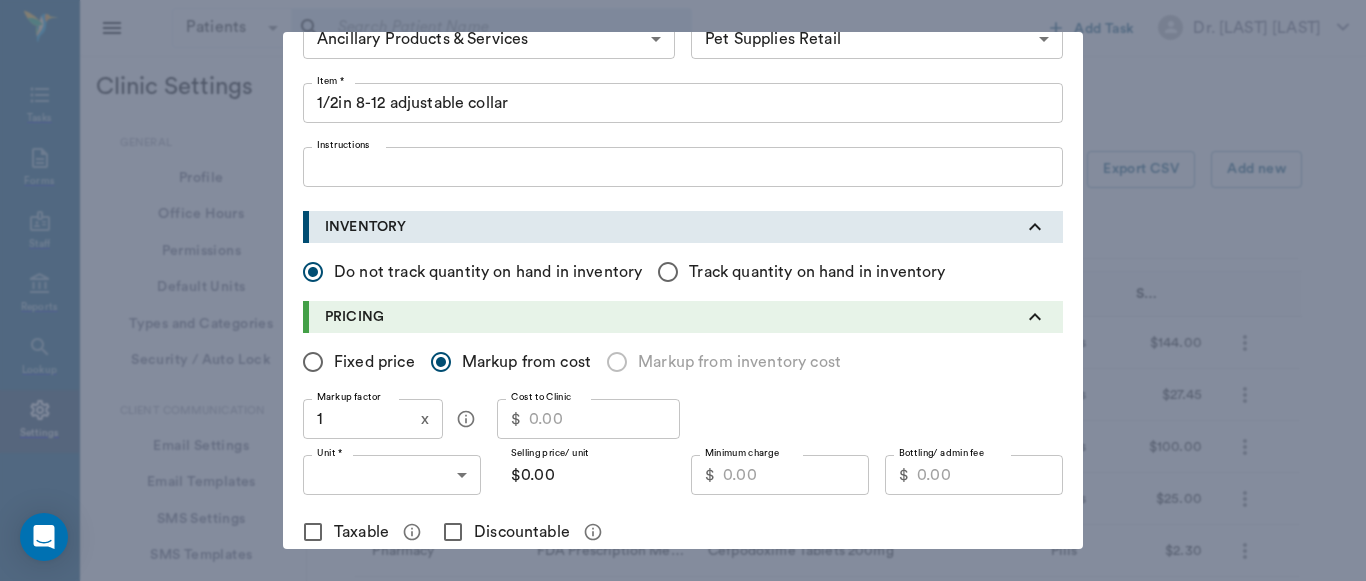 scroll, scrollTop: 111, scrollLeft: 0, axis: vertical 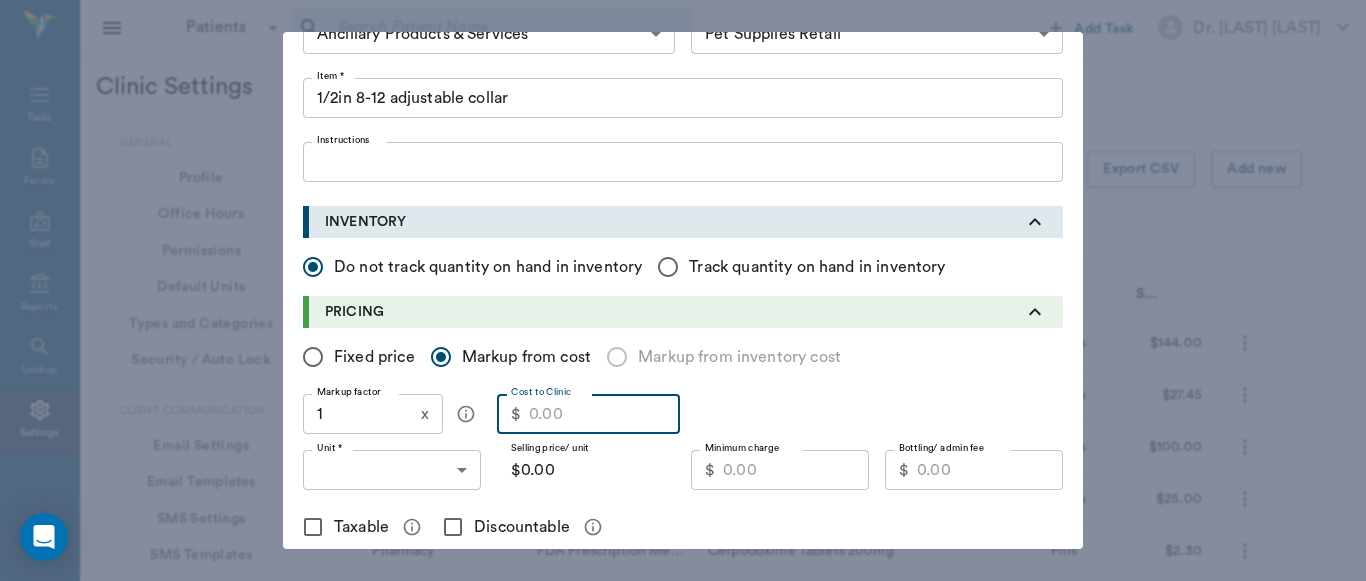 click on "Cost to Clinic" at bounding box center [604, 414] 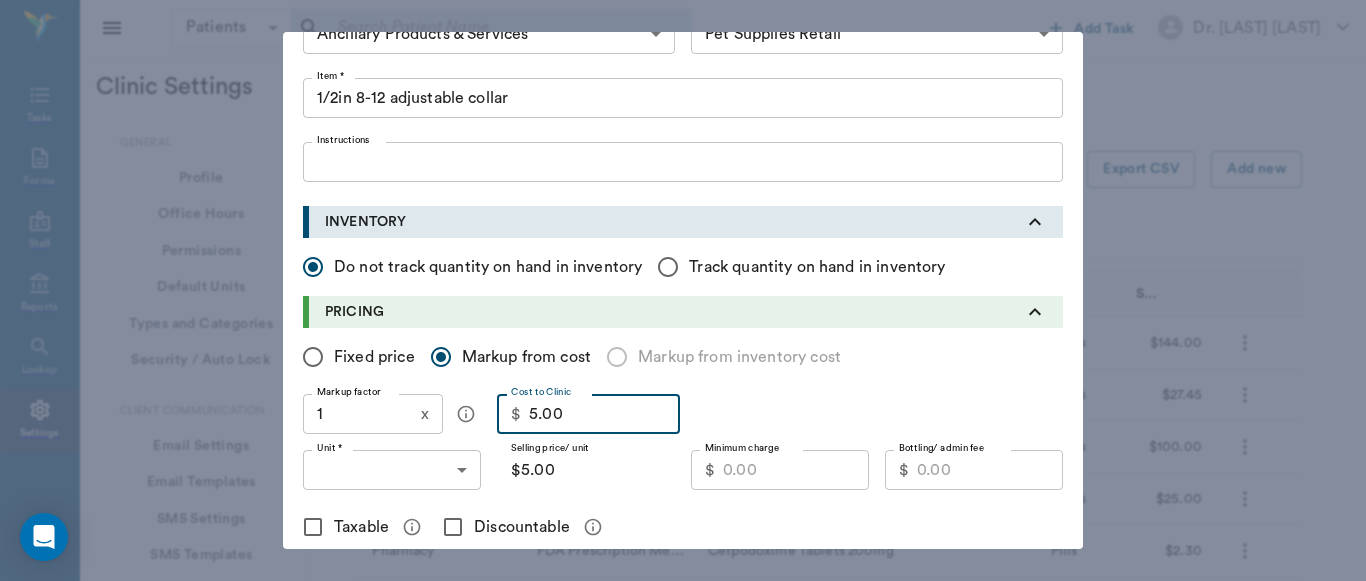 type on "5.00" 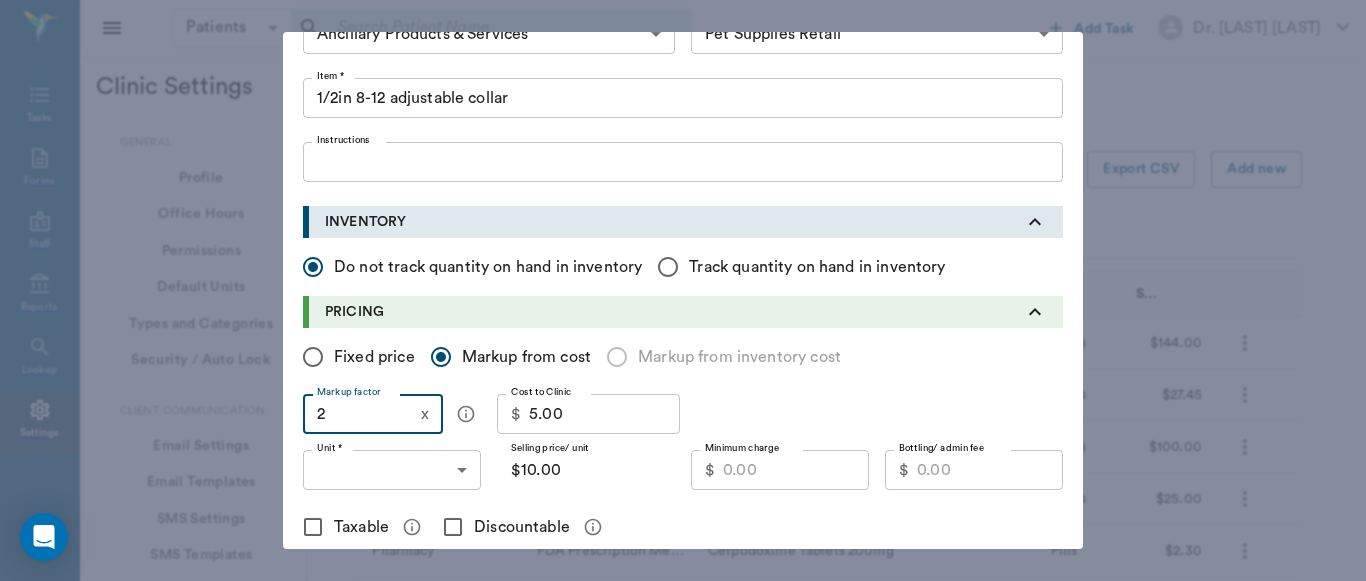 type on "2" 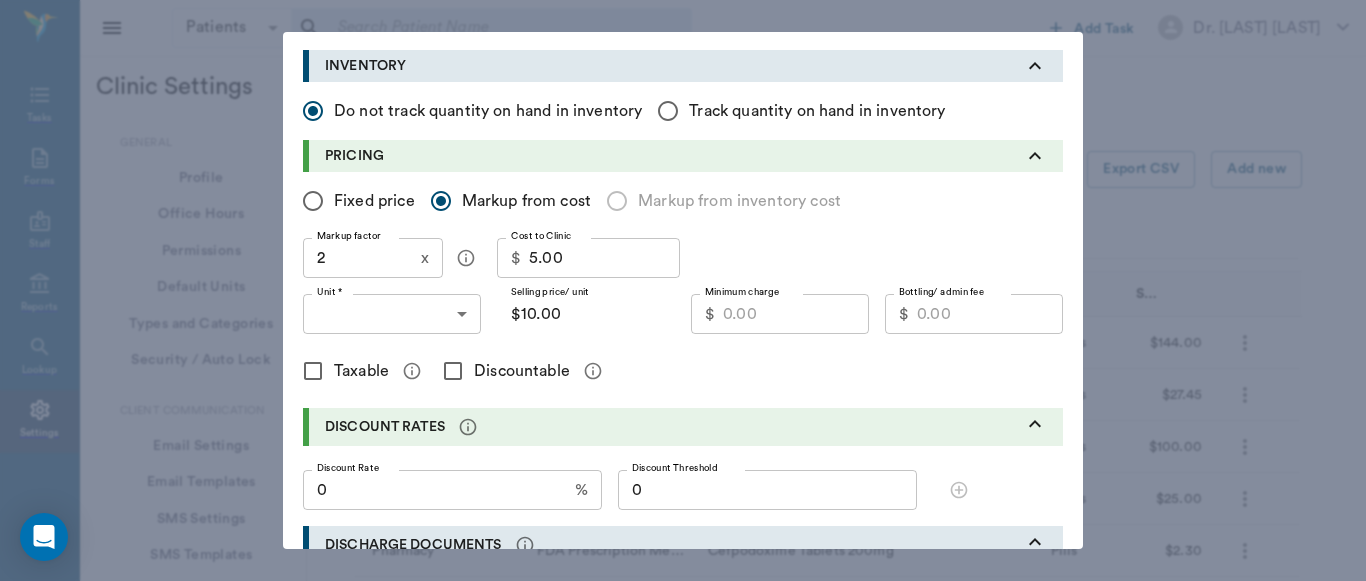 scroll, scrollTop: 278, scrollLeft: 0, axis: vertical 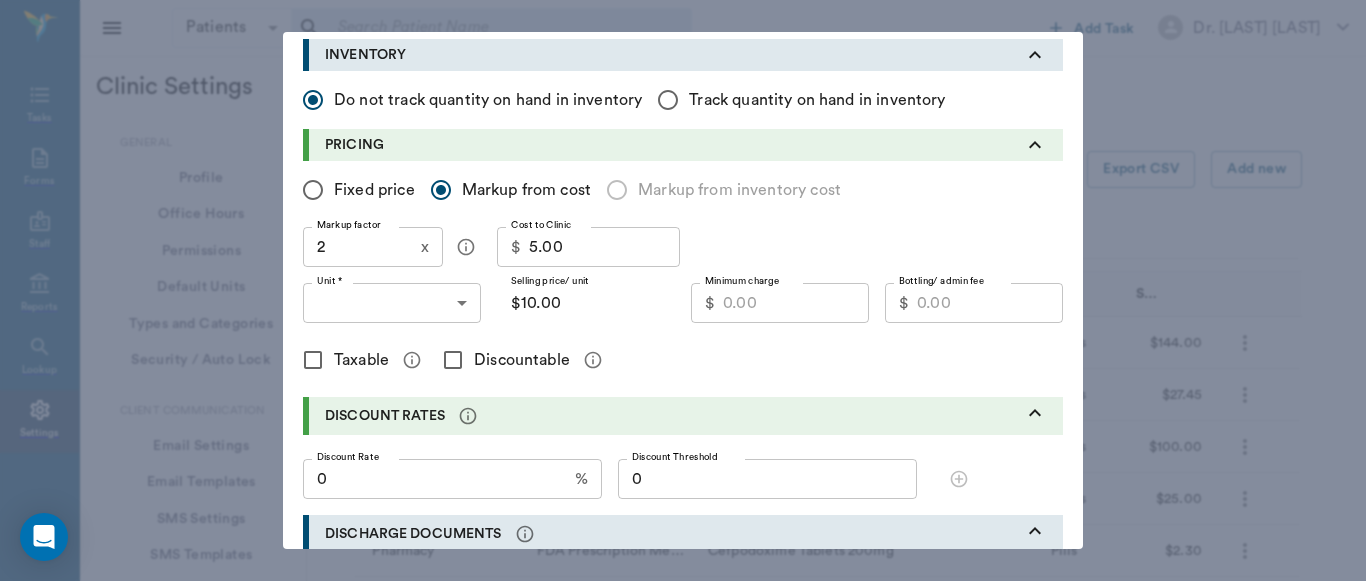 click on "Taxable" at bounding box center (313, 360) 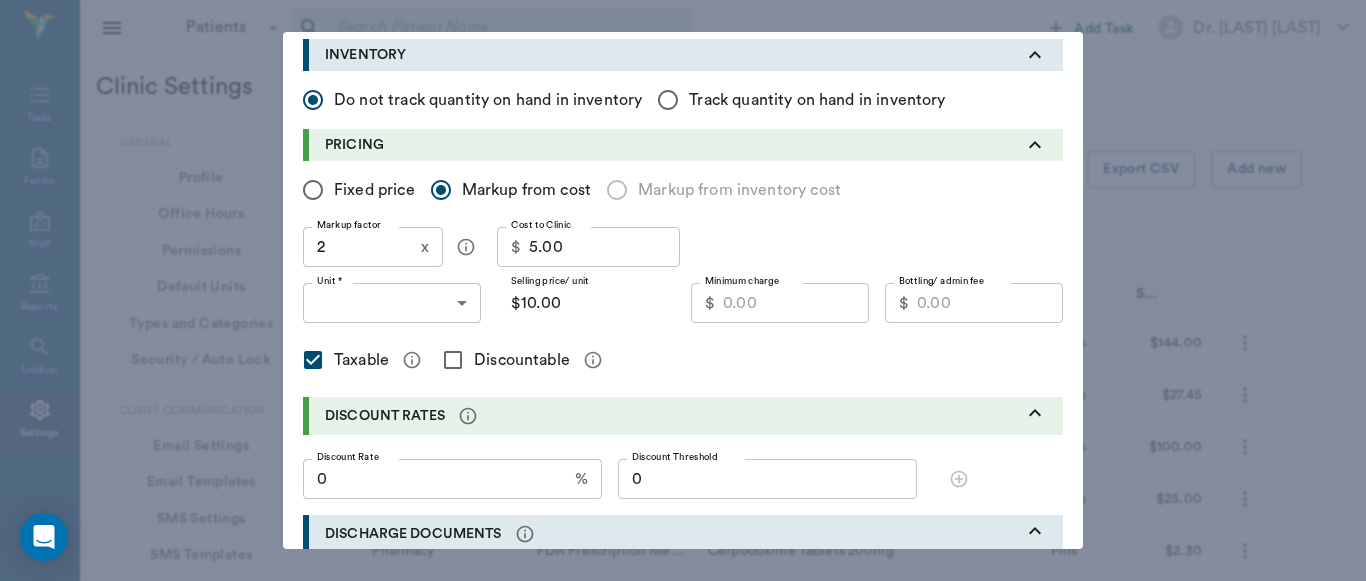 click on "Discountable" at bounding box center [453, 360] 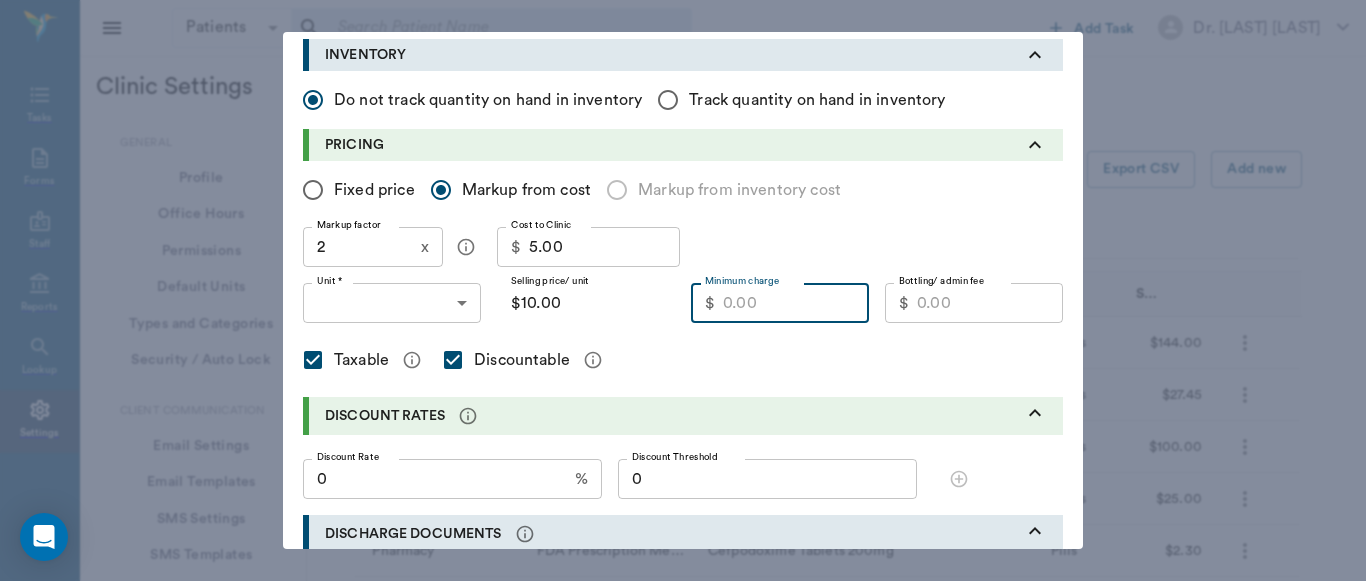 click on "Minimum charge" at bounding box center (796, 303) 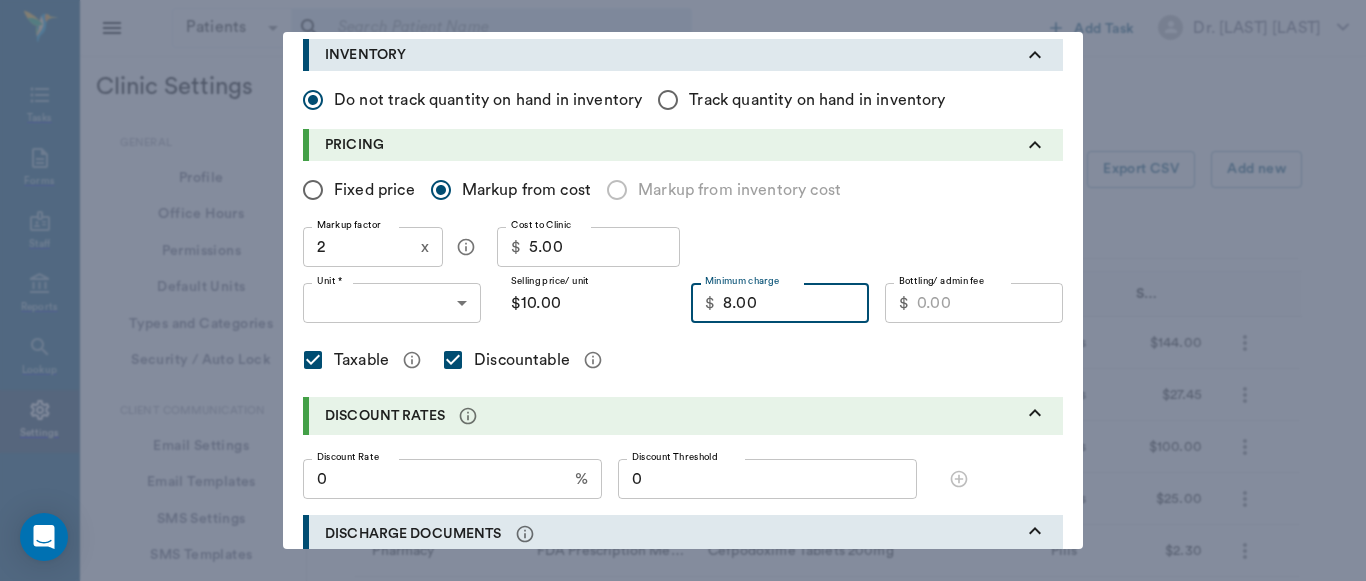 type on "8.00" 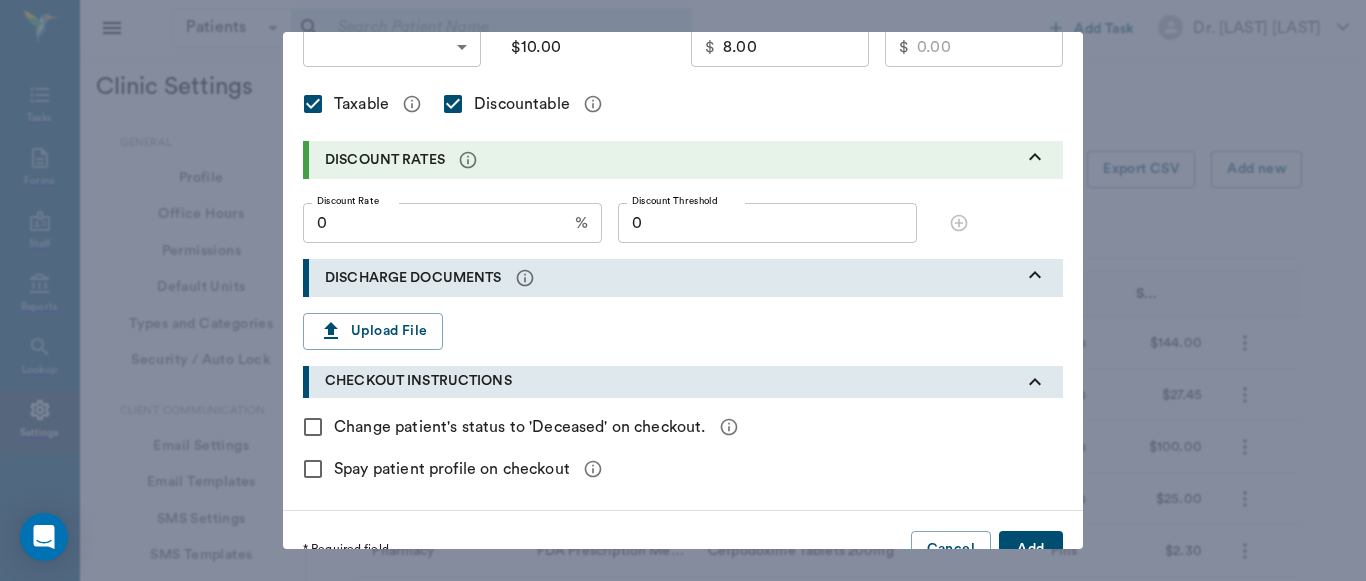 scroll, scrollTop: 572, scrollLeft: 0, axis: vertical 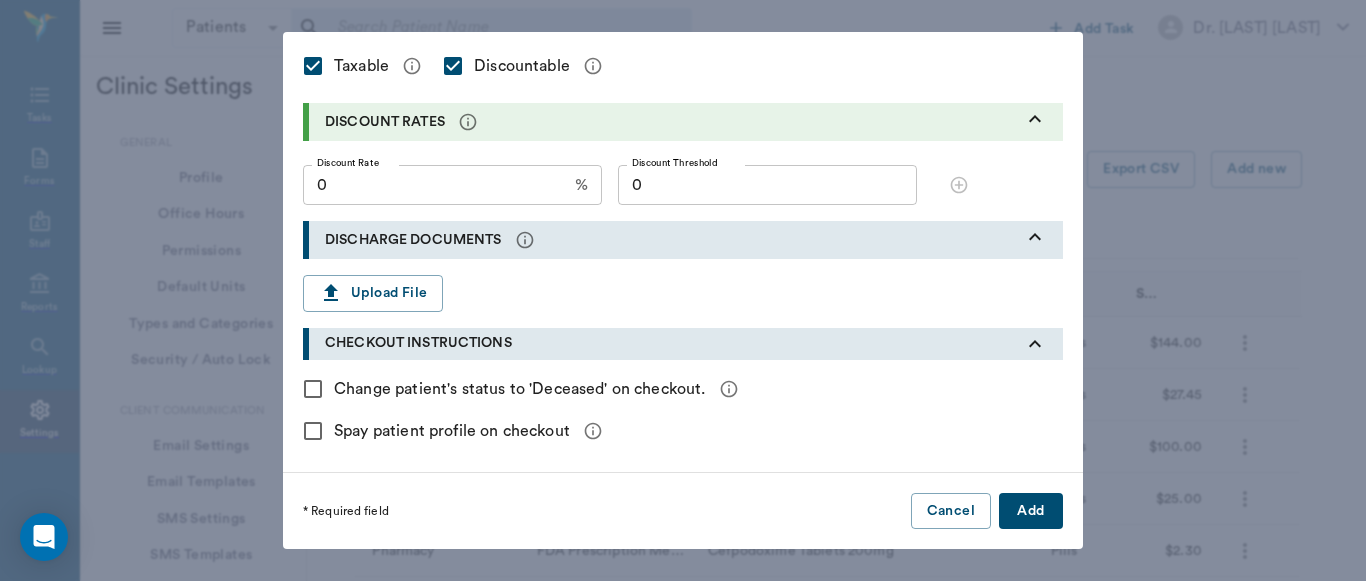 click on "Add" at bounding box center [1031, 511] 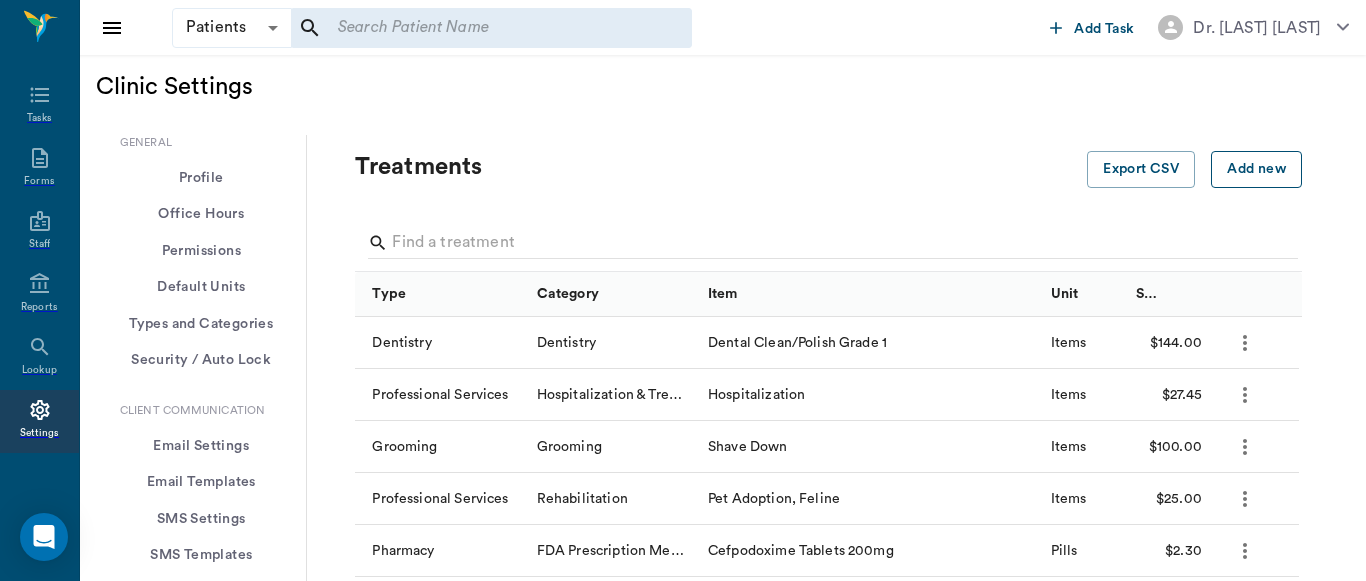 click on "Add new" at bounding box center [1256, 169] 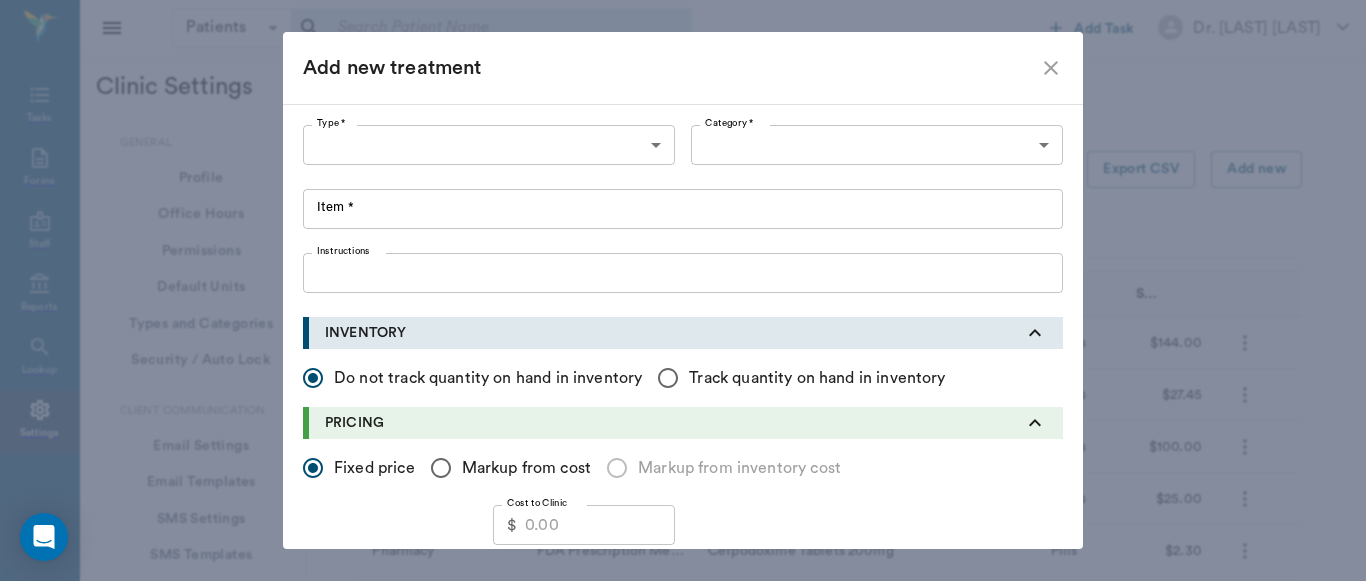 click on "Patients Patients ​ ​ Add Task Dr. [LAST_NAME] [LAST_NAME] Nectar Messages Appts Labs X-Rays Inventory Tasks Forms Staff Reports Lookup Settings Clinic Settings General Profile Office Hours Permissions Feature Flags AI Prompts Default Units Types and Categories Security / Auto Lock App Version Client Communication Email Settings Email Templates SMS Settings SMS Templates VOIP Mango Voice Client Portal Appointments Visit Types Calendar Options Direct Online Booking Direct Online Deposits Services & Prices Treatments Bundles Taxes Labs Group Discounts EMR SOAP Templates Surgery Templates Visit Note Templates Surgery Chart Diagnoses Patient Diagrams Forms Report Card Prescriptions Patient Options Species Breeds Colors Inventory Inventory Locations Vendors Finances Payment Estimates & Invoices Interest Greenline Boarding Kennels X-Rays Integration IDEXX Soundvet Extras Labels PDF Settings MISC Treatments Export CSV Add new Type Category Item Unit Selling Price/Unit Dentistry Dentistry Dental Clean/Polish Grade 1 Items" at bounding box center (683, 50724) 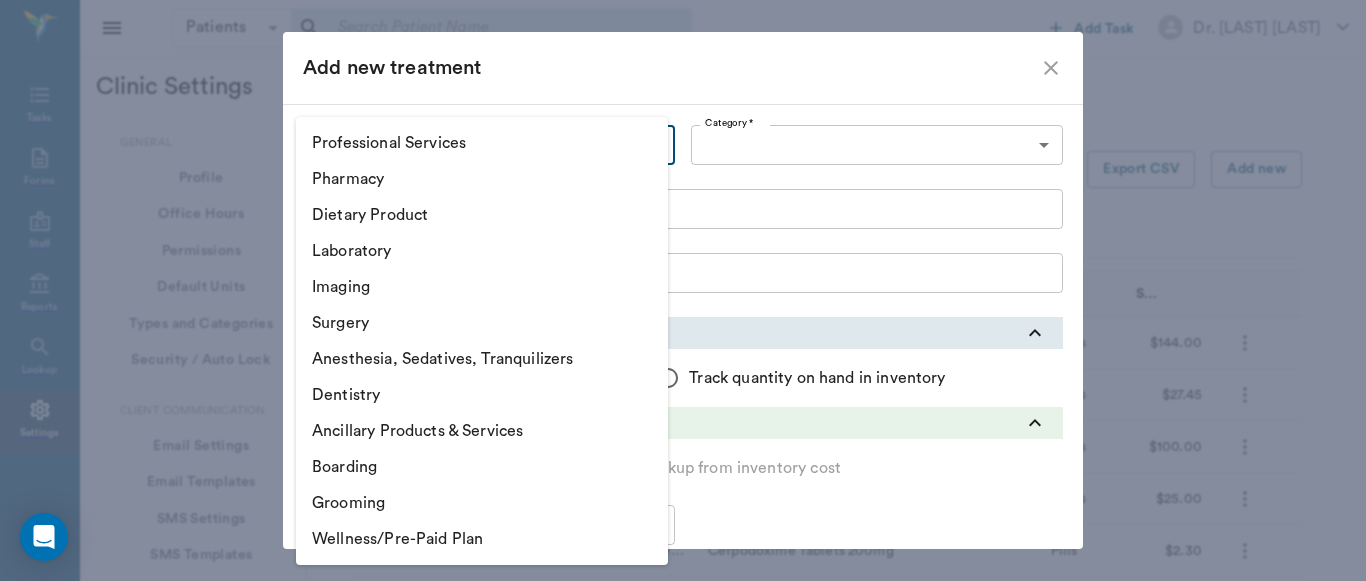 click on "Ancillary Products & Services" at bounding box center (482, 431) 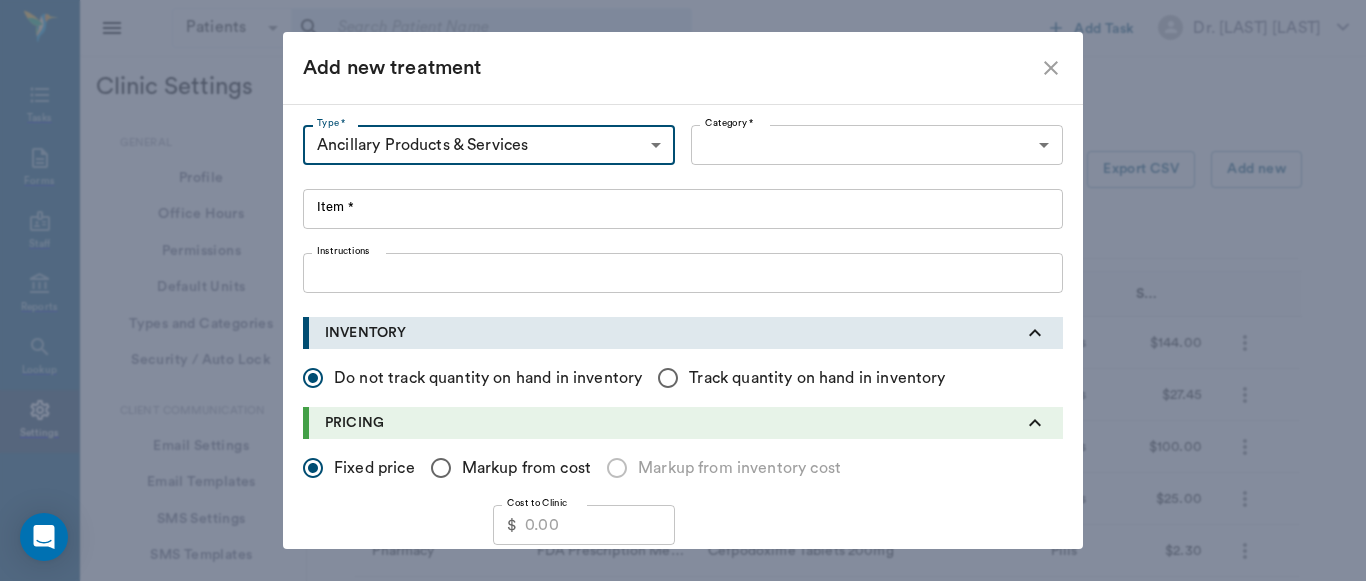 click on "Patients Patients ​ ​ Add Task Dr. [LAST_NAME] [LAST_NAME] Nectar Messages Appts Labs X-Rays Inventory Tasks Forms Staff Reports Lookup Settings Clinic Settings General Profile Office Hours Permissions Feature Flags AI Prompts Default Units Types and Categories Security / Auto Lock App Version Client Communication Email Settings Email Templates SMS Settings SMS Templates VOIP Mango Voice Client Portal Appointments Visit Types Calendar Options Direct Online Booking Direct Online Deposits Services & Prices Treatments Bundles Taxes Labs Group Discounts EMR SOAP Templates Surgery Templates Visit Note Templates Surgery Chart Diagnoses Patient Diagrams Forms Report Card Prescriptions Patient Options Species Breeds Colors Inventory Inventory Locations Vendors Finances Payment Estimates & Invoices Interest Greenline Boarding Kennels X-Rays Integration IDEXX Soundvet Extras Labels PDF Settings MISC Treatments Export CSV Add new Type Category Item Unit Selling Price/Unit Dentistry Dentistry Dental Clean/Polish Grade 1 Items" at bounding box center (683, 50724) 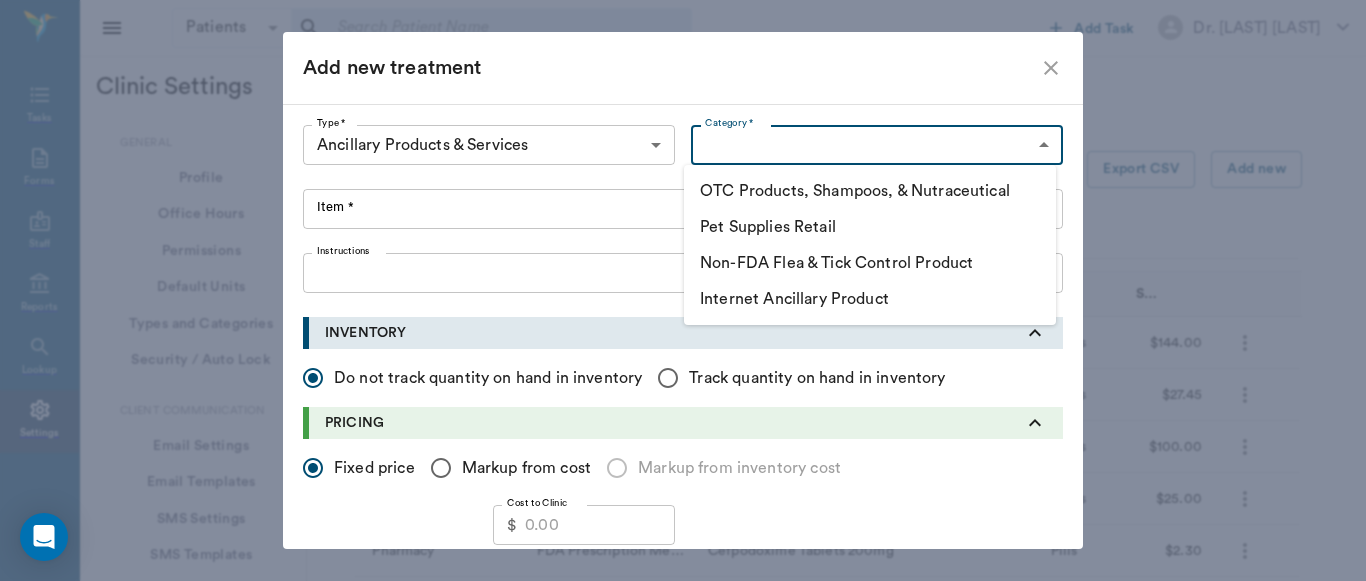click on "Pet Supplies Retail" at bounding box center [870, 227] 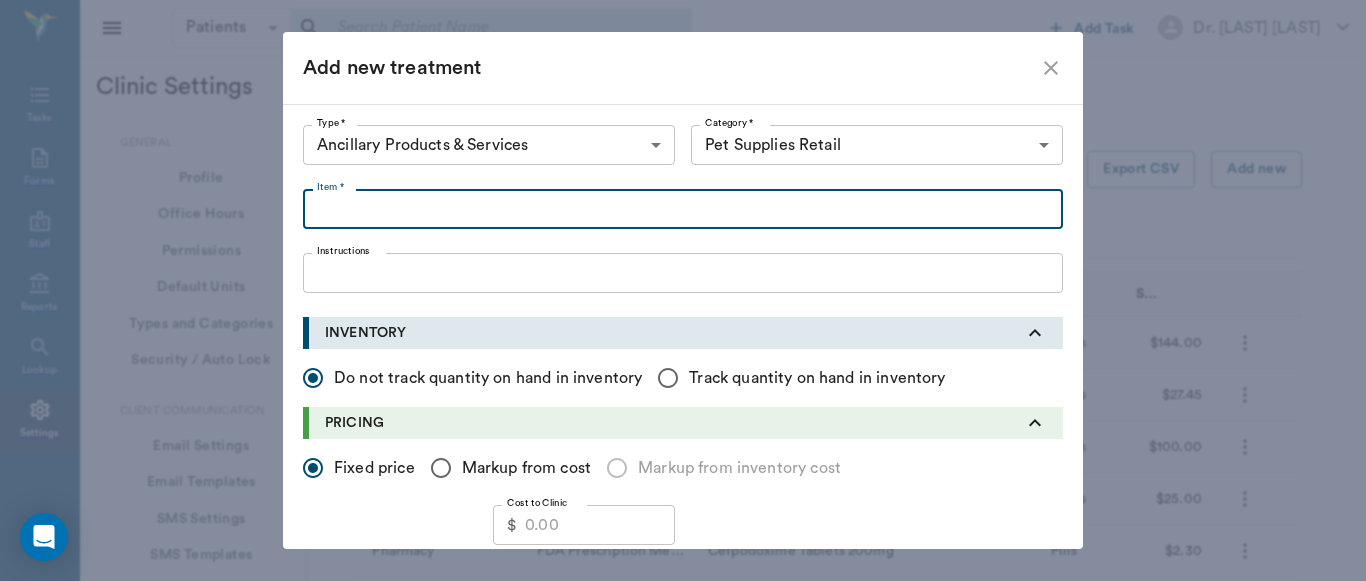 click on "Item *" at bounding box center [683, 209] 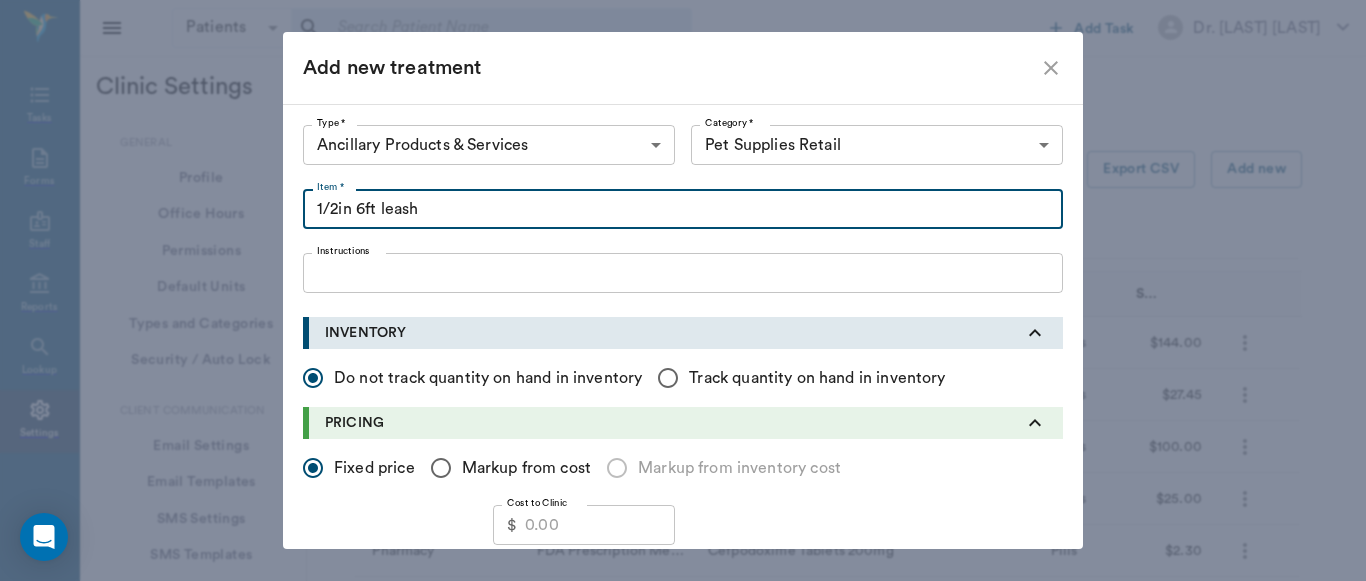 type on "1/2in 6ft leash" 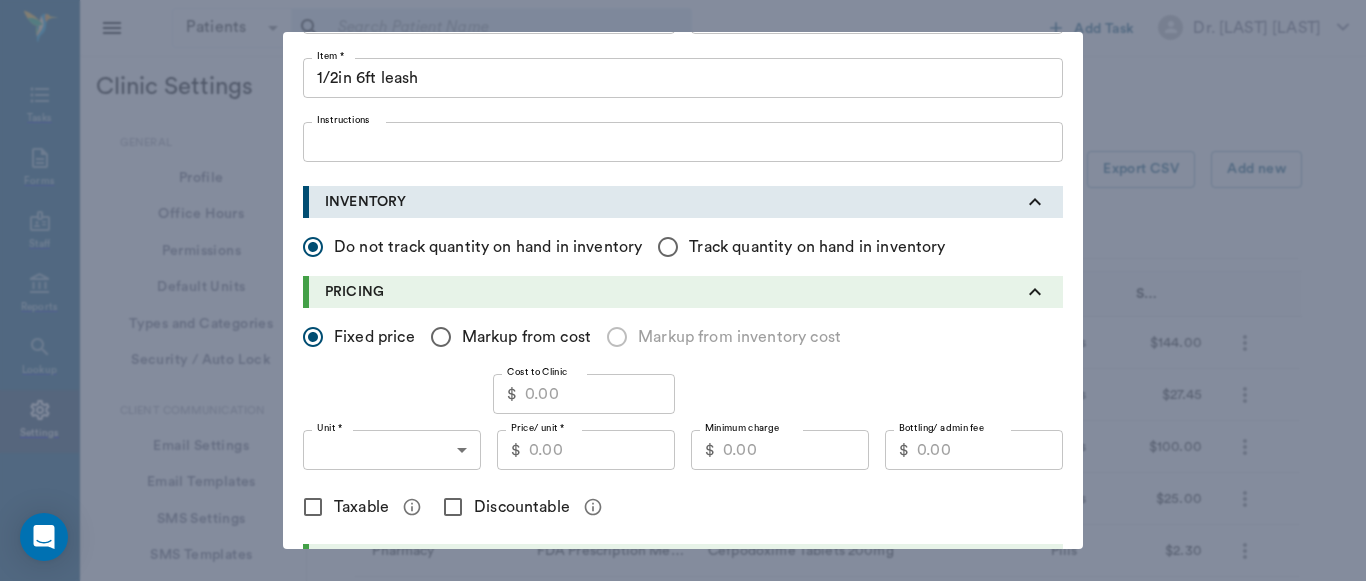 scroll, scrollTop: 138, scrollLeft: 0, axis: vertical 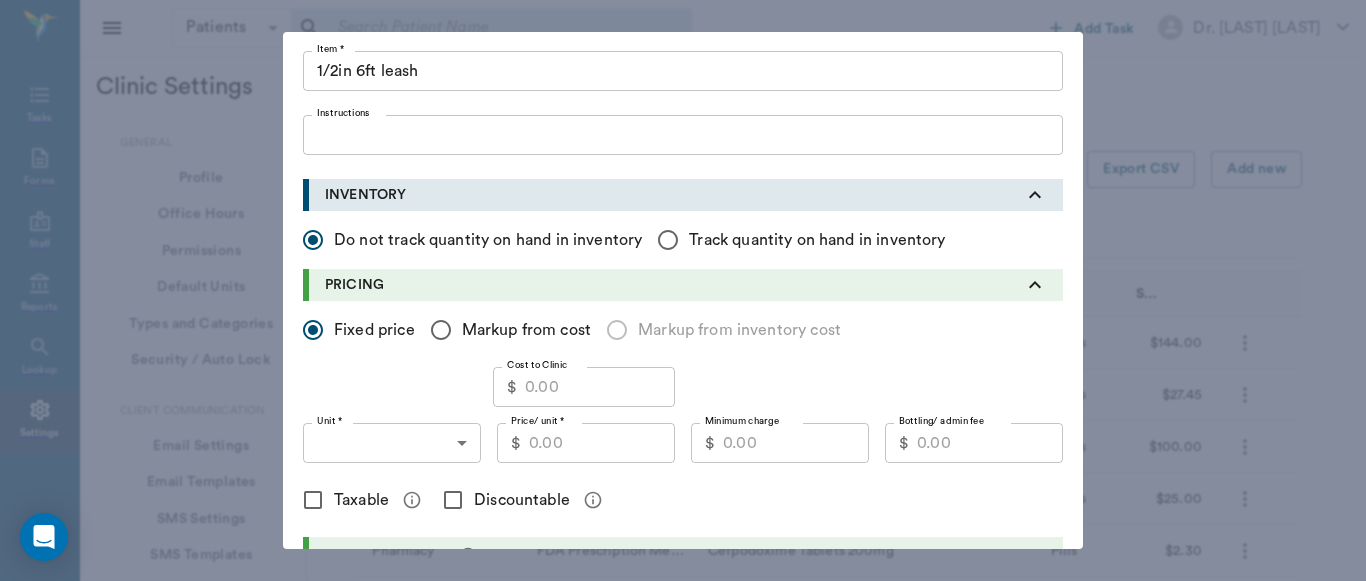 click on "Markup from cost" at bounding box center [313, 330] 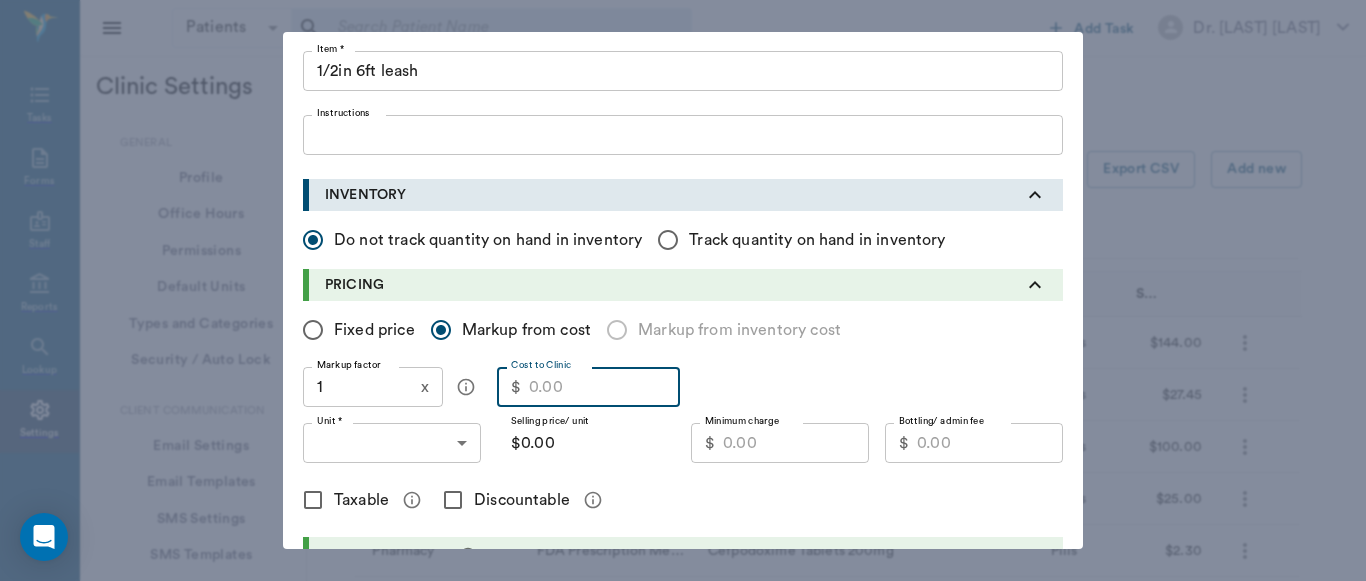 click on "Cost to Clinic" at bounding box center [604, 387] 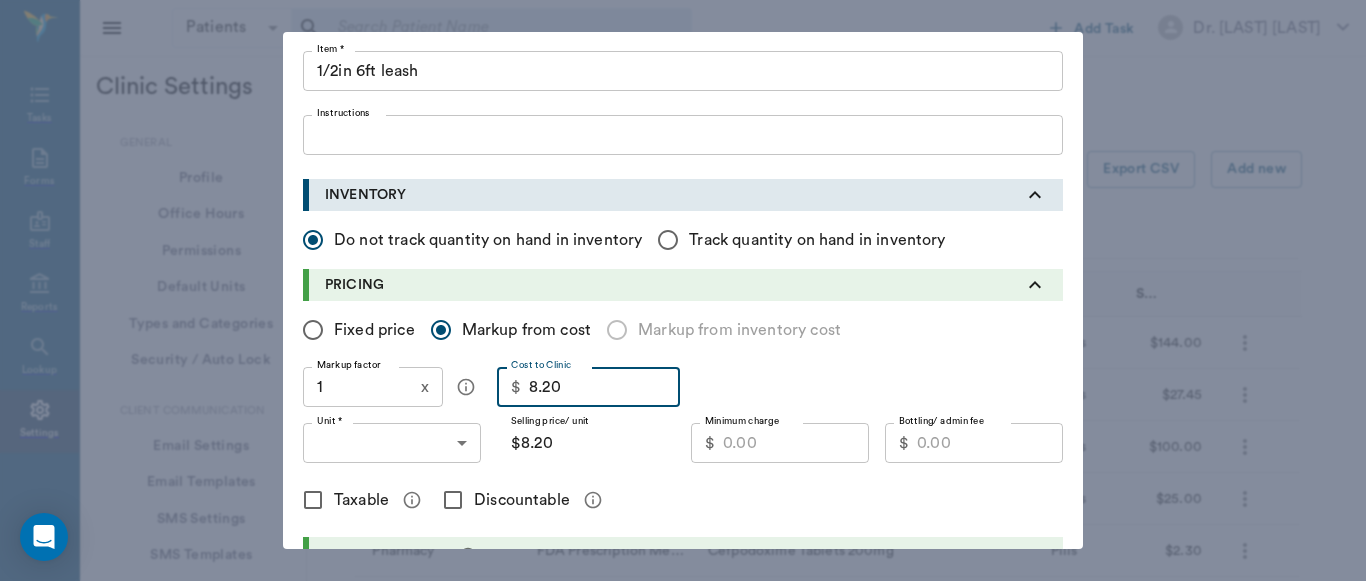 type on "8.20" 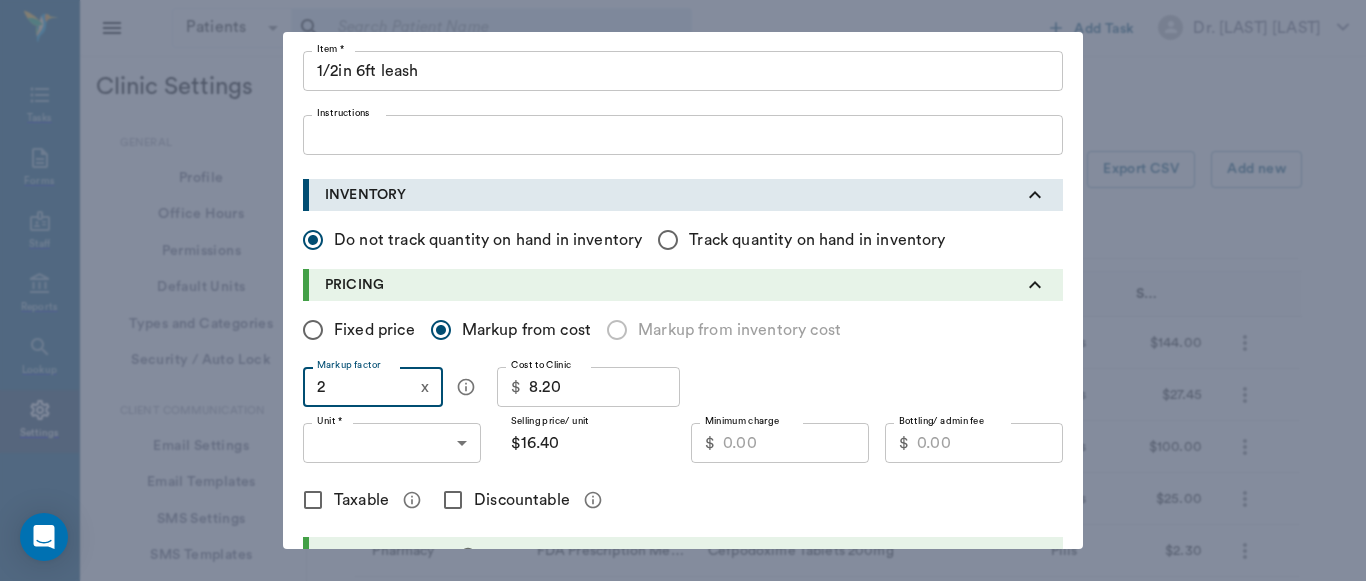 type on "2" 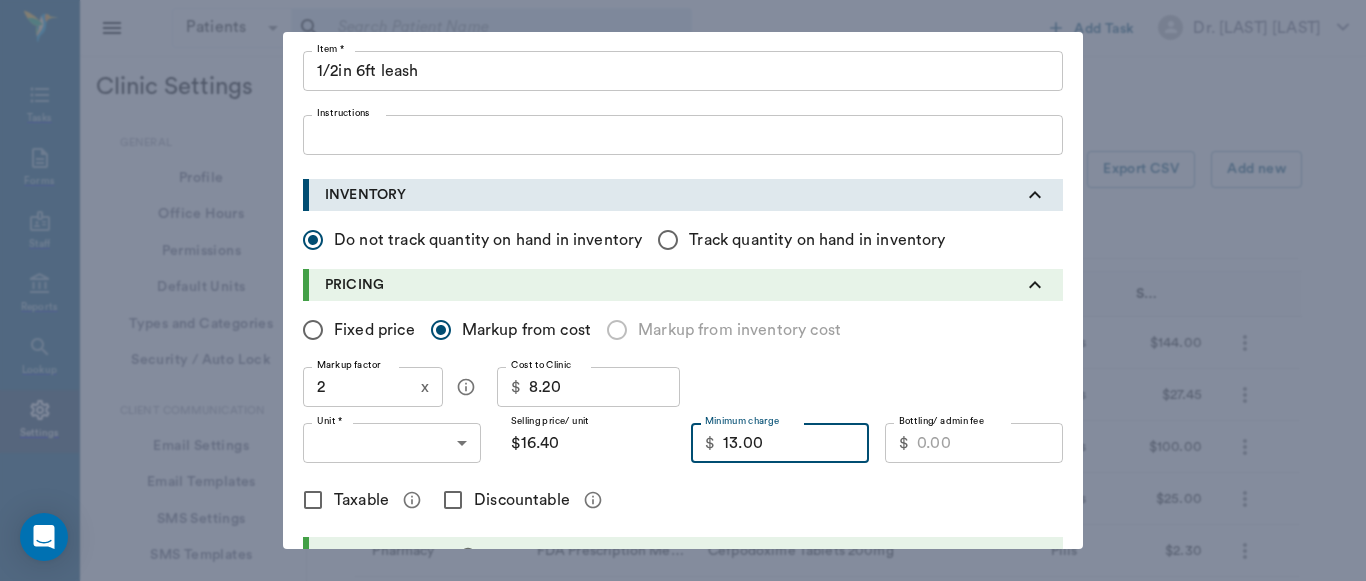 type on "13.00" 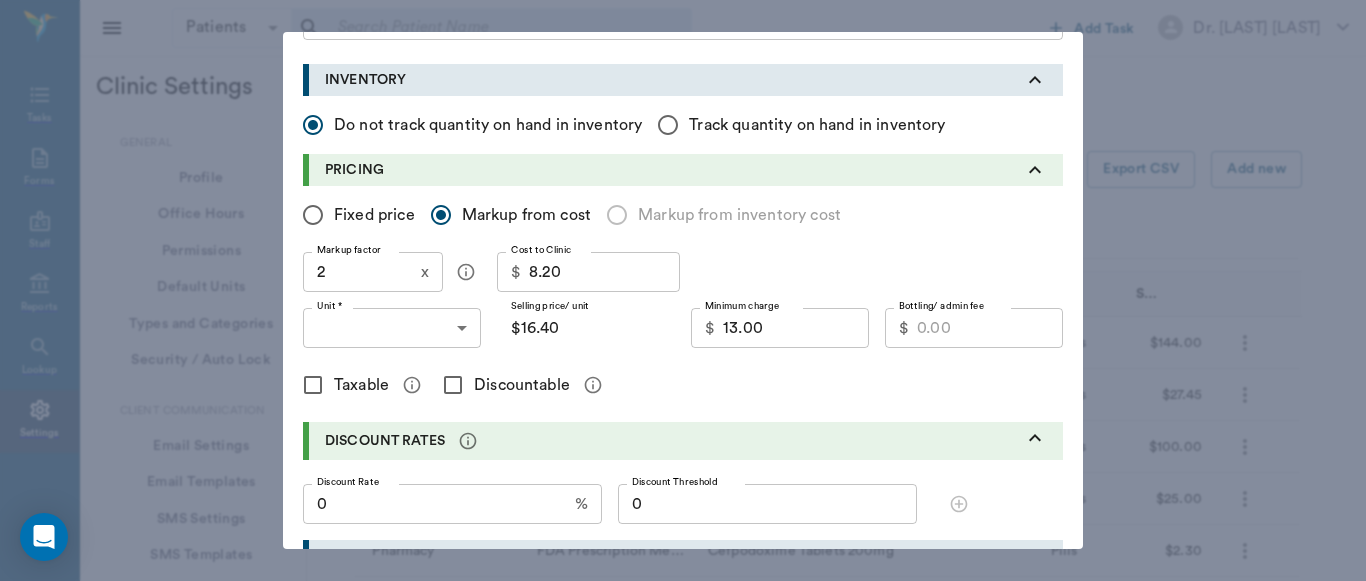 scroll, scrollTop: 255, scrollLeft: 0, axis: vertical 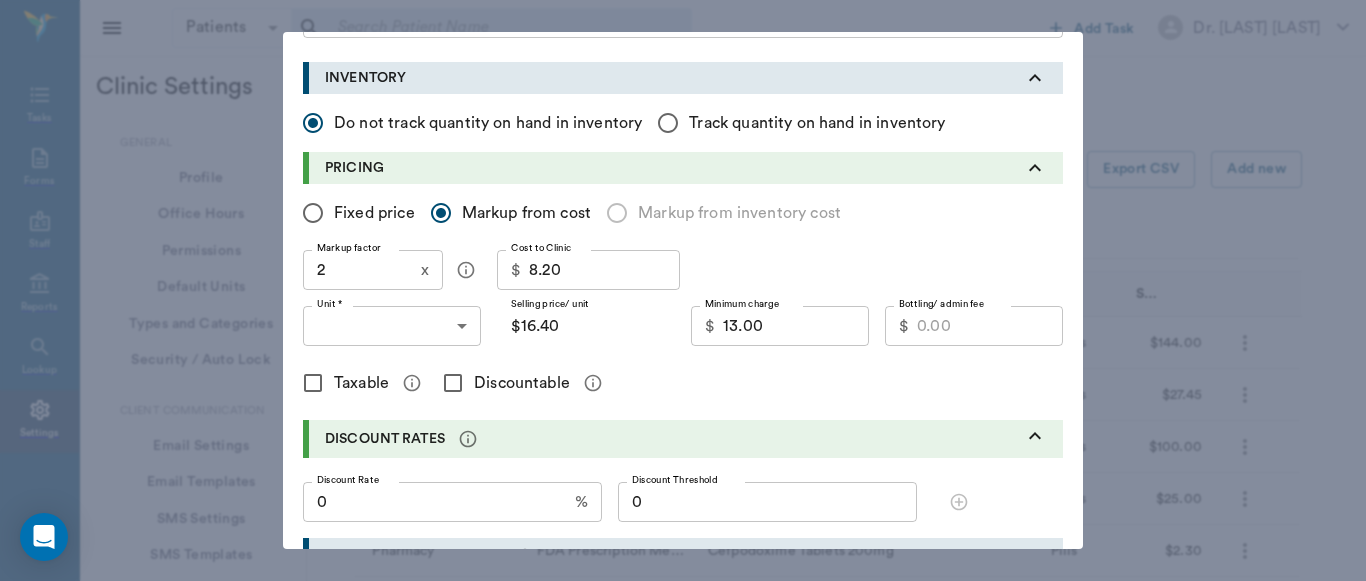 click on "Discountable" at bounding box center [453, 383] 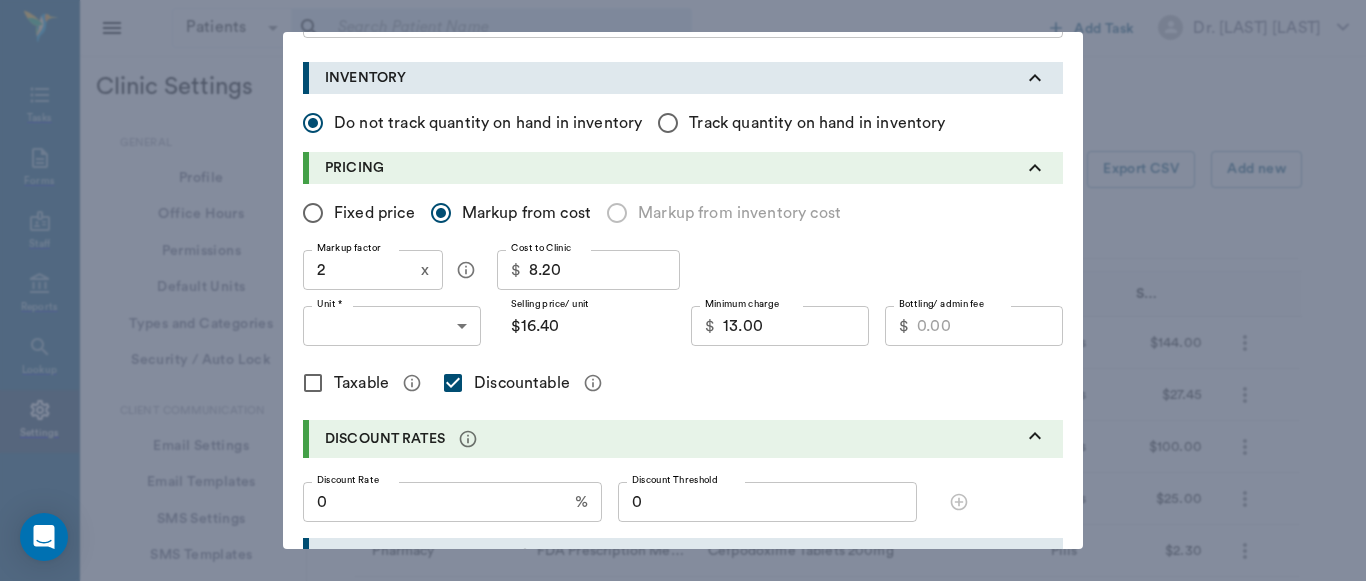 click on "Taxable" at bounding box center (313, 383) 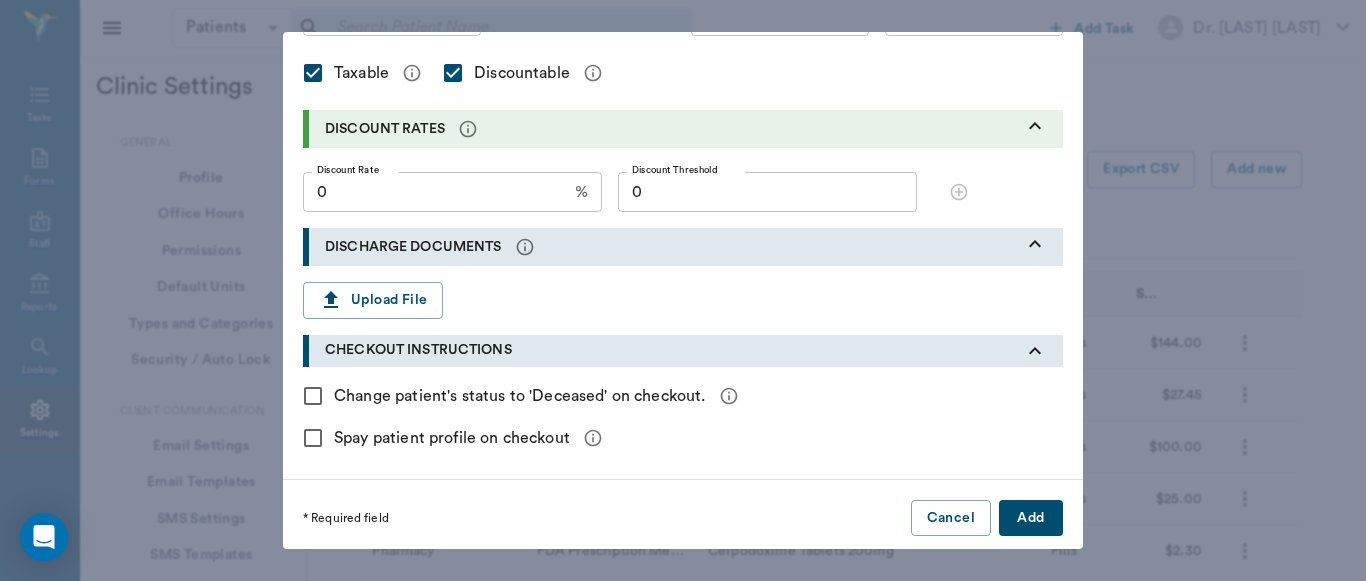 scroll, scrollTop: 572, scrollLeft: 0, axis: vertical 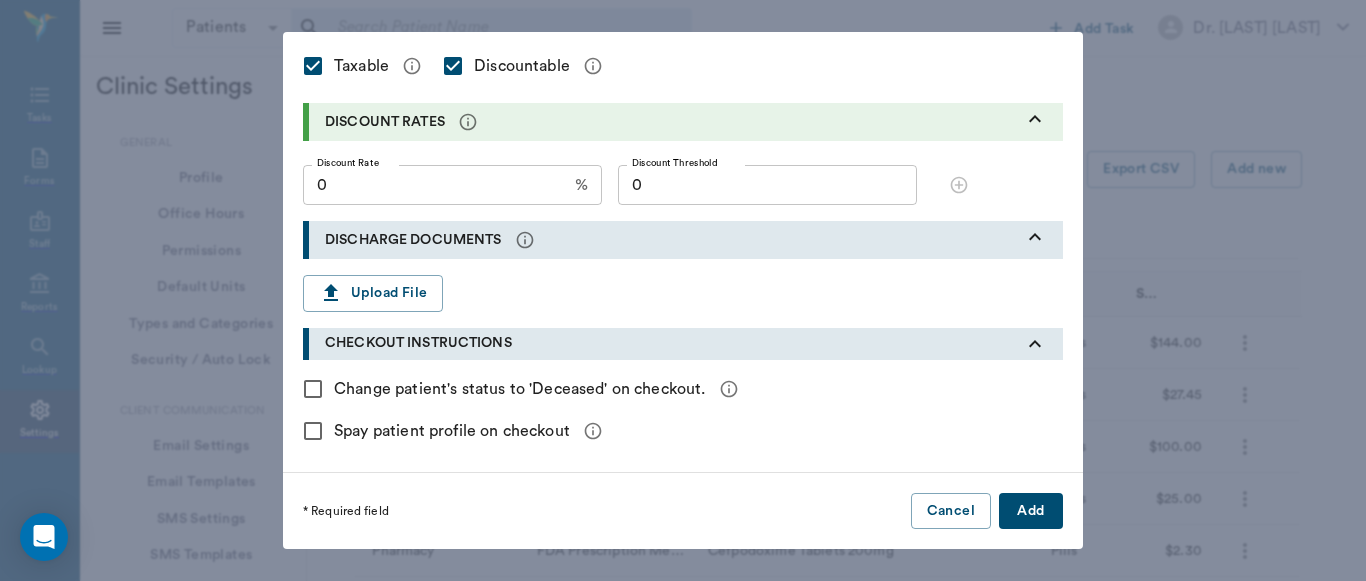 click on "Add" at bounding box center (1031, 511) 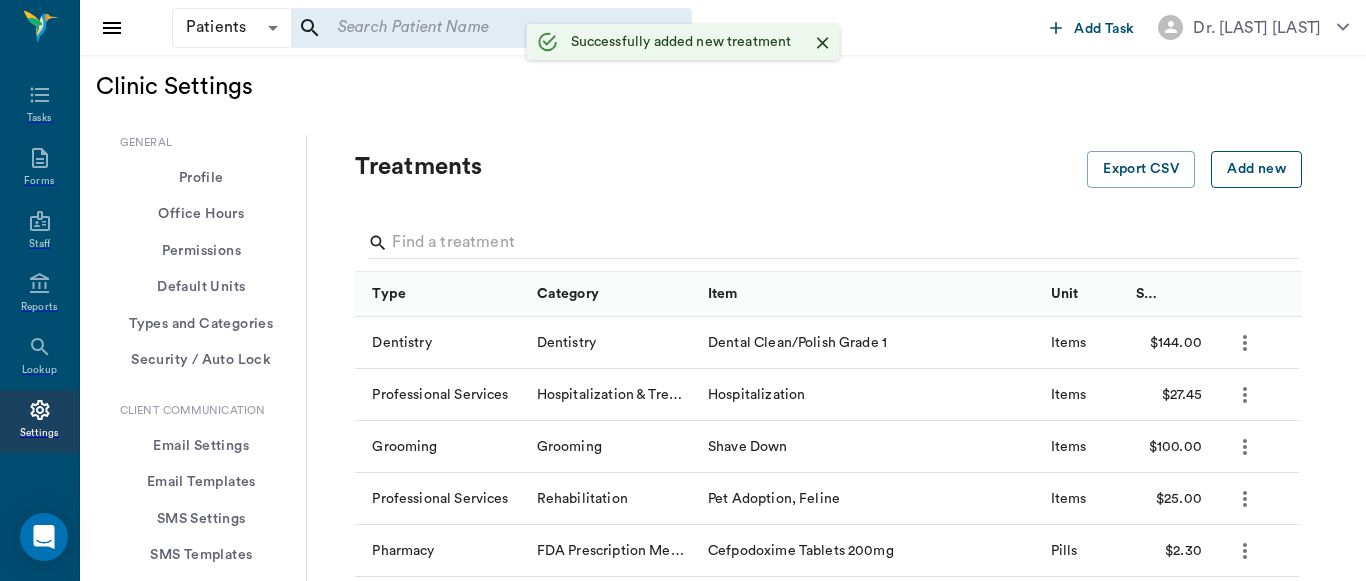 click on "Add new" at bounding box center (1256, 169) 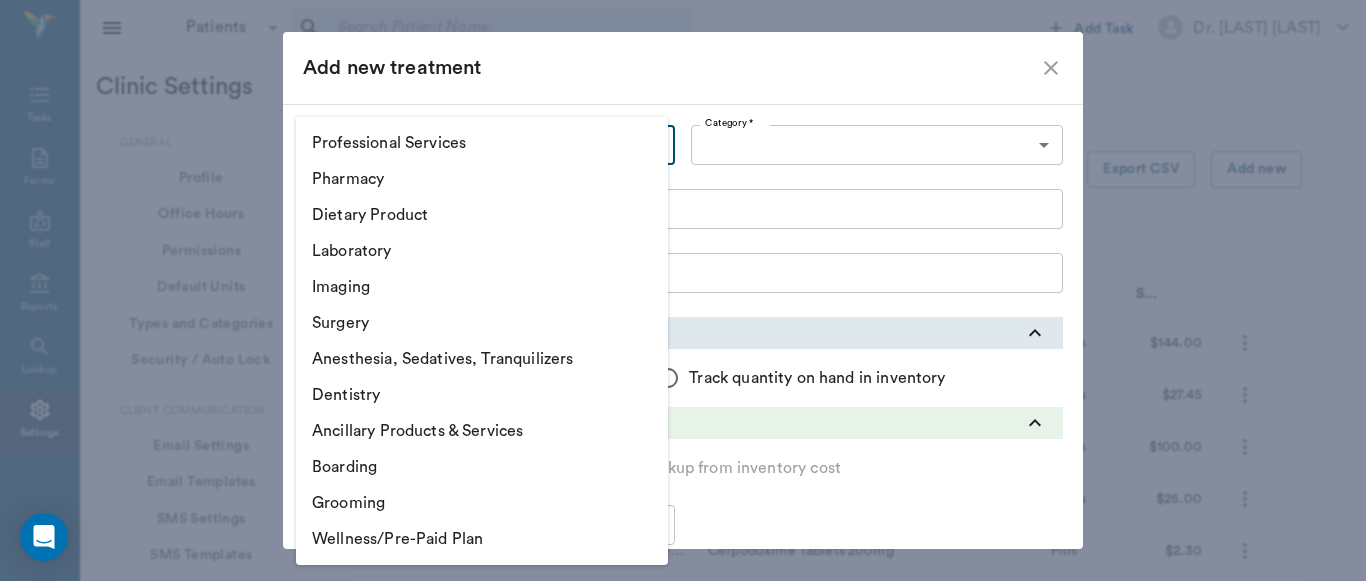 click on "Patients Patients ​ ​ Add Task Dr. [LAST_NAME] [LAST_NAME] Nectar Messages Appts Labs X-Rays Inventory Tasks Forms Staff Reports Lookup Settings Clinic Settings General Profile Office Hours Permissions Feature Flags AI Prompts Default Units Types and Categories Security / Auto Lock App Version Client Communication Email Settings Email Templates SMS Settings SMS Templates VOIP Mango Voice Client Portal Appointments Visit Types Calendar Options Direct Online Booking Direct Online Deposits Services & Prices Treatments Bundles Taxes Labs Group Discounts EMR SOAP Templates Surgery Templates Visit Note Templates Surgery Chart Diagnoses Patient Diagrams Forms Report Card Prescriptions Patient Options Species Breeds Colors Inventory Inventory Locations Vendors Finances Payment Estimates & Invoices Interest Greenline Boarding Kennels X-Rays Integration IDEXX Soundvet Extras Labels PDF Settings MISC Treatments Export CSV Add new Type Category Item Unit Selling Price/Unit Dentistry Dentistry Dental Clean/Polish Grade 1 Items" at bounding box center [683, 50750] 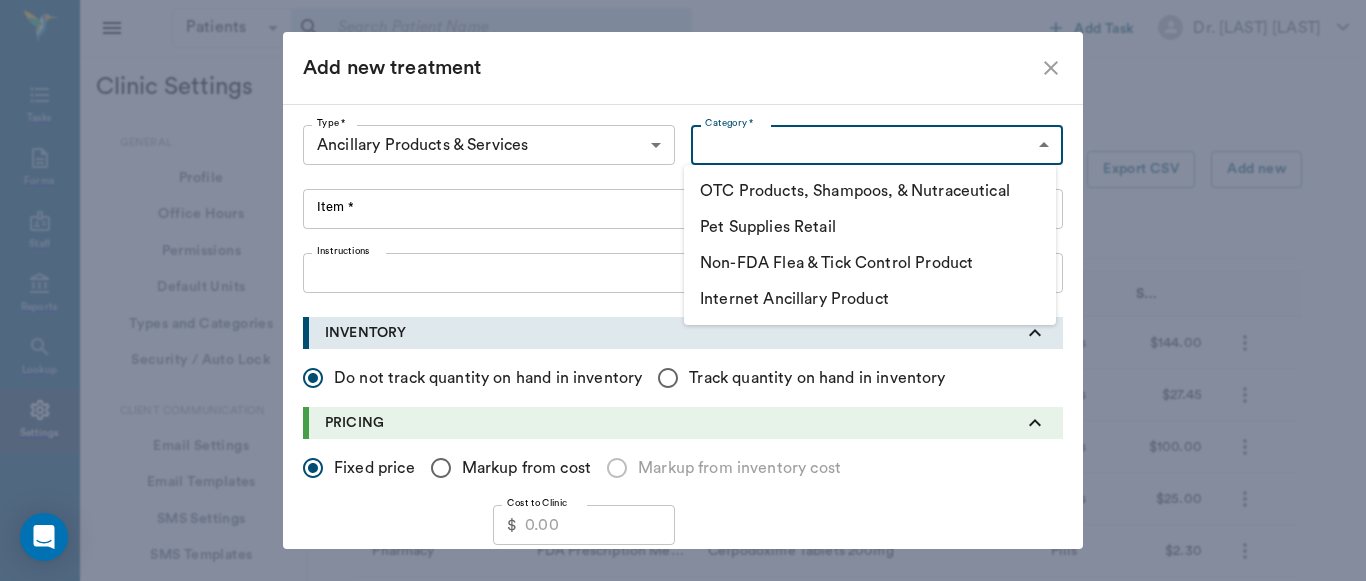 click on "Patients Patients ​ ​ Add Task Dr. [LAST_NAME] [LAST_NAME] Nectar Messages Appts Labs X-Rays Inventory Tasks Forms Staff Reports Lookup Settings Clinic Settings General Profile Office Hours Permissions Feature Flags AI Prompts Default Units Types and Categories Security / Auto Lock App Version Client Communication Email Settings Email Templates SMS Settings SMS Templates VOIP Mango Voice Client Portal Appointments Visit Types Calendar Options Direct Online Booking Direct Online Deposits Services & Prices Treatments Bundles Taxes Labs Group Discounts EMR SOAP Templates Surgery Templates Visit Note Templates Surgery Chart Diagnoses Patient Diagrams Forms Report Card Prescriptions Patient Options Species Breeds Colors Inventory Inventory Locations Vendors Finances Payment Estimates & Invoices Interest Greenline Boarding Kennels X-Rays Integration IDEXX Soundvet Extras Labels PDF Settings MISC Treatments Export CSV Add new Type Category Item Unit Selling Price/Unit Dentistry Dentistry Dental Clean/Polish Grade 1 Items" at bounding box center (683, 50750) 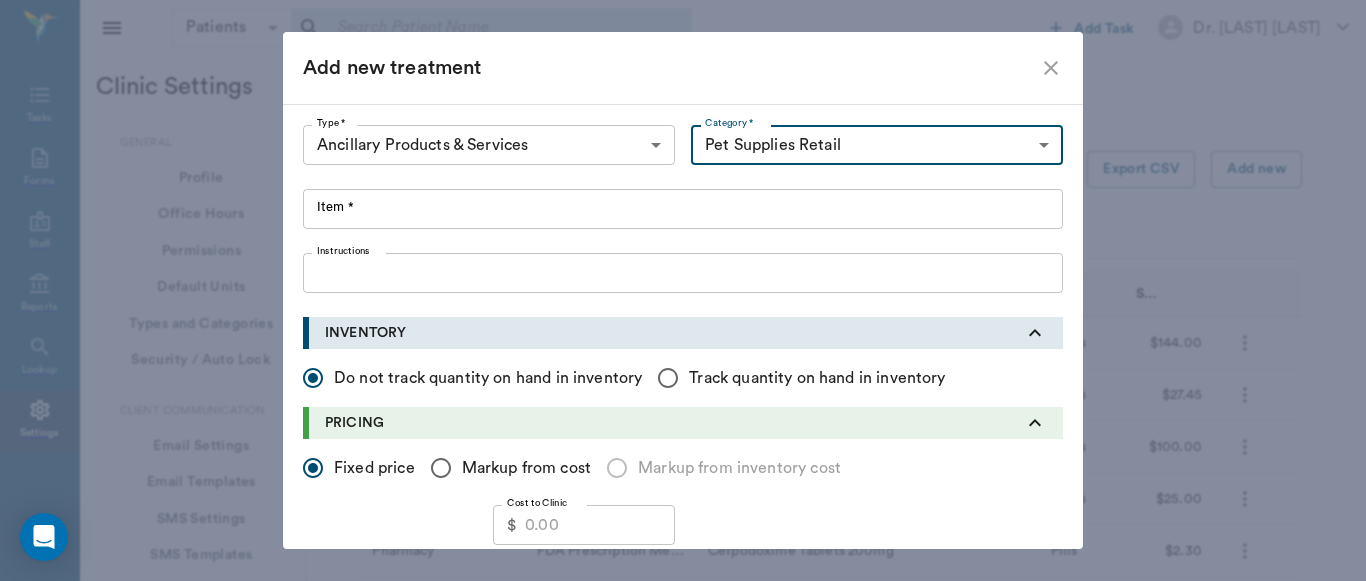 click on "Item *" at bounding box center [683, 209] 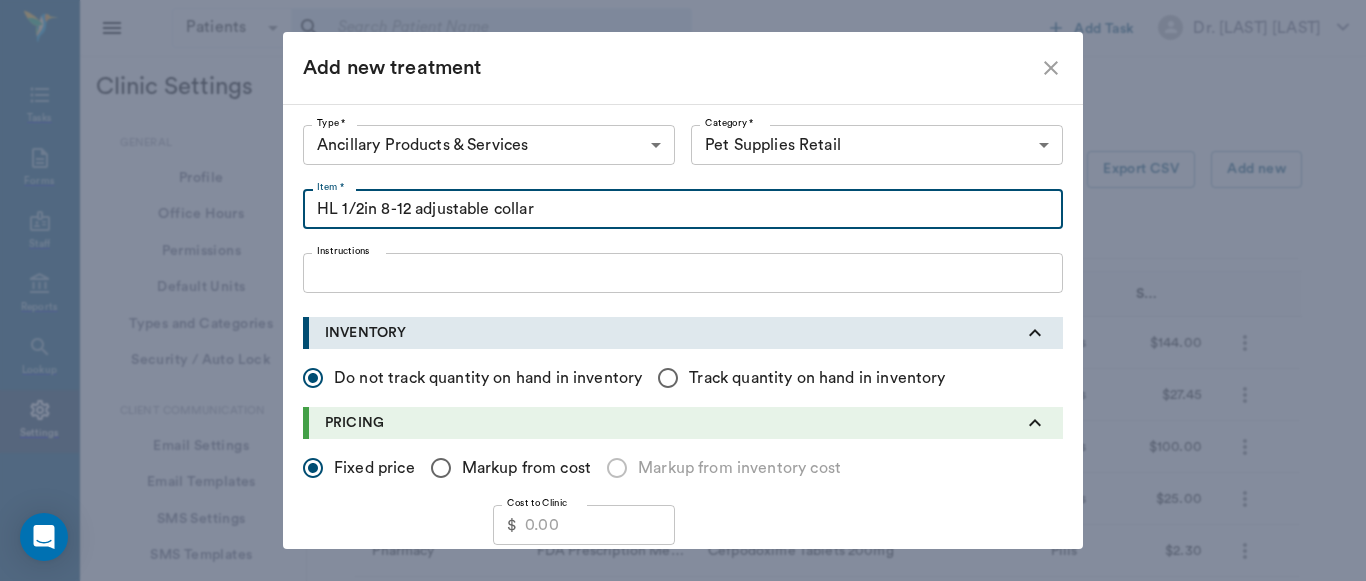 type on "HL 1/2in 8-12 adjustable collar" 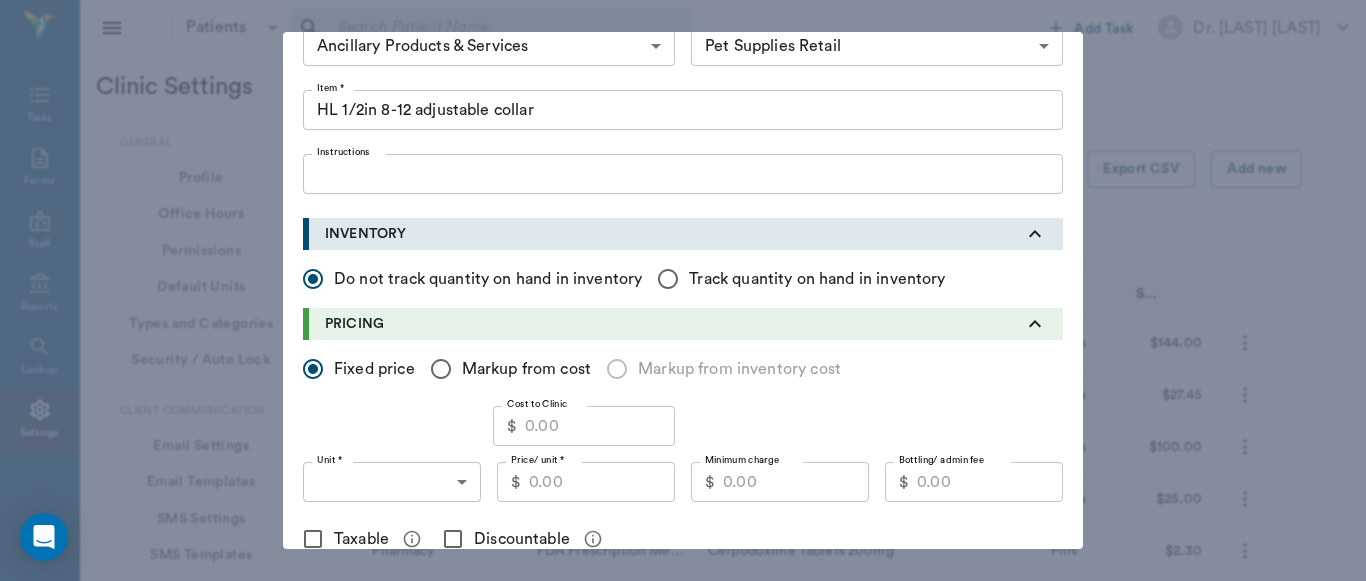 scroll, scrollTop: 115, scrollLeft: 0, axis: vertical 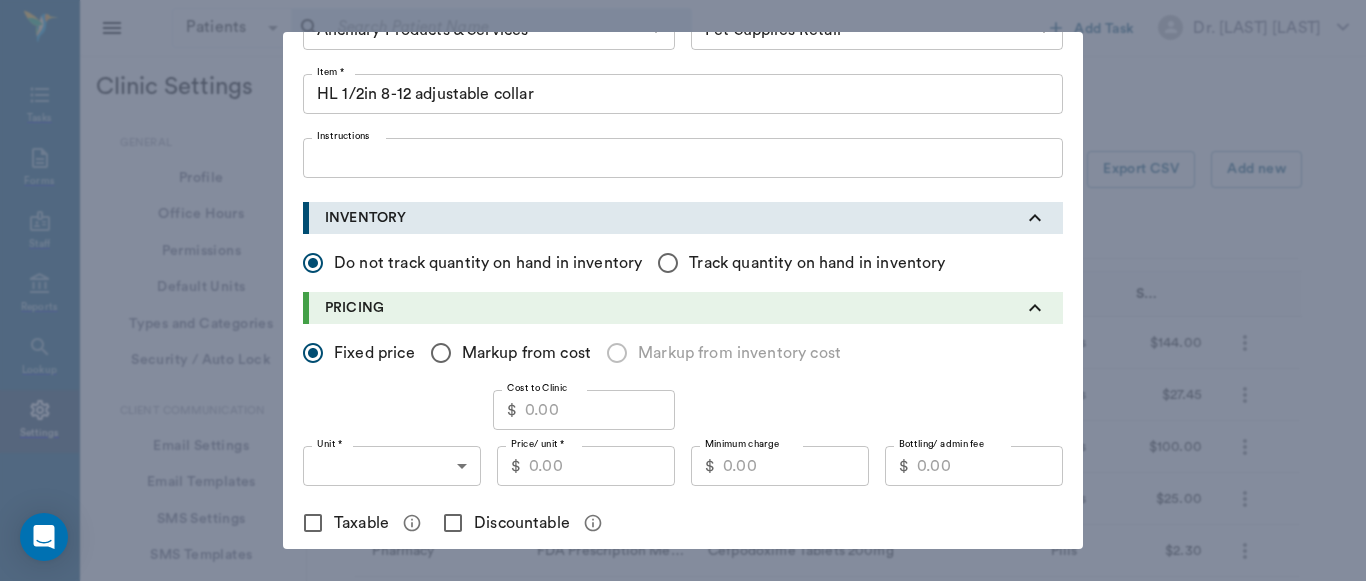 click on "Markup from cost" at bounding box center [313, 353] 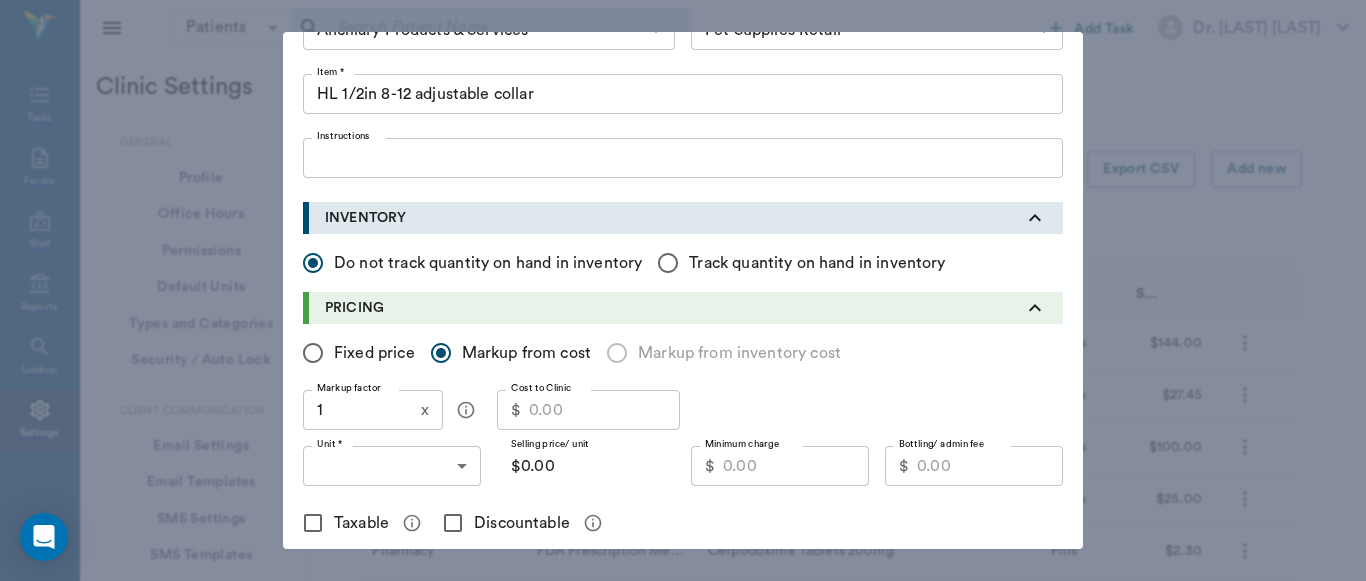 click on "1" at bounding box center (358, 410) 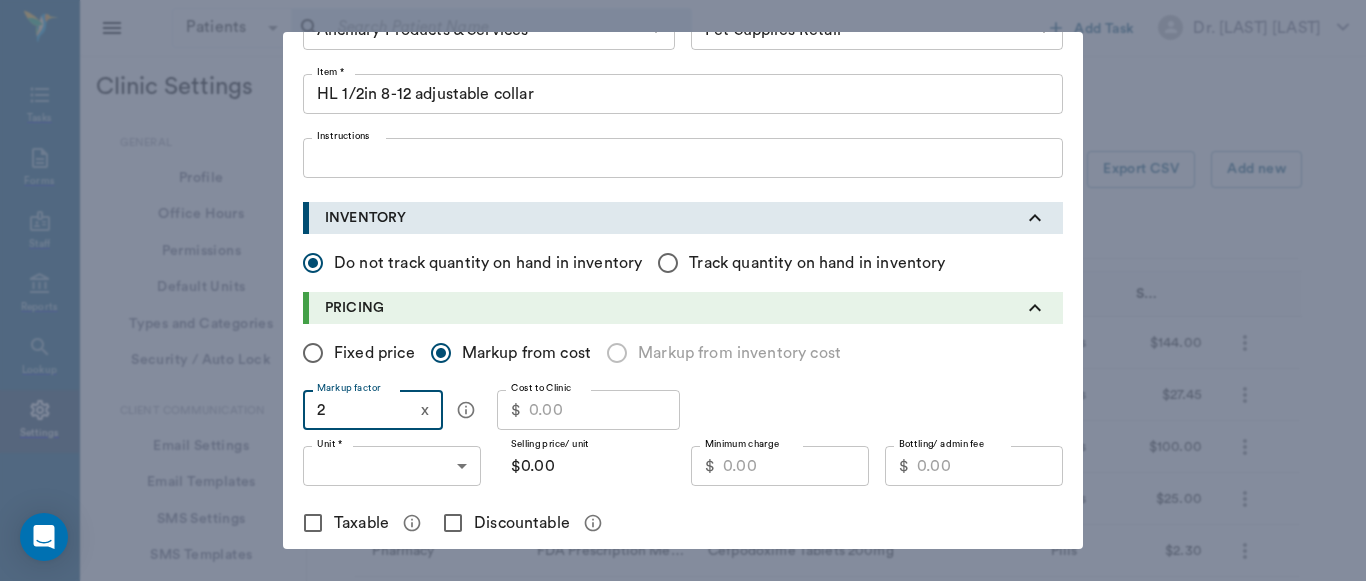 type on "2" 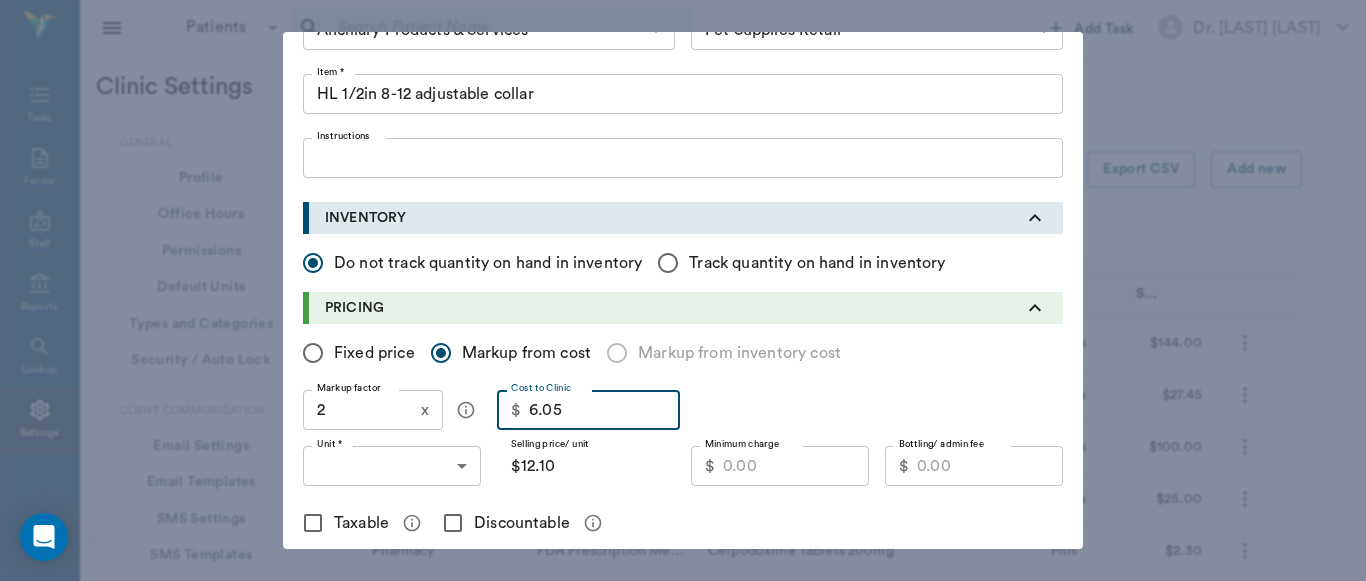 type on "6.05" 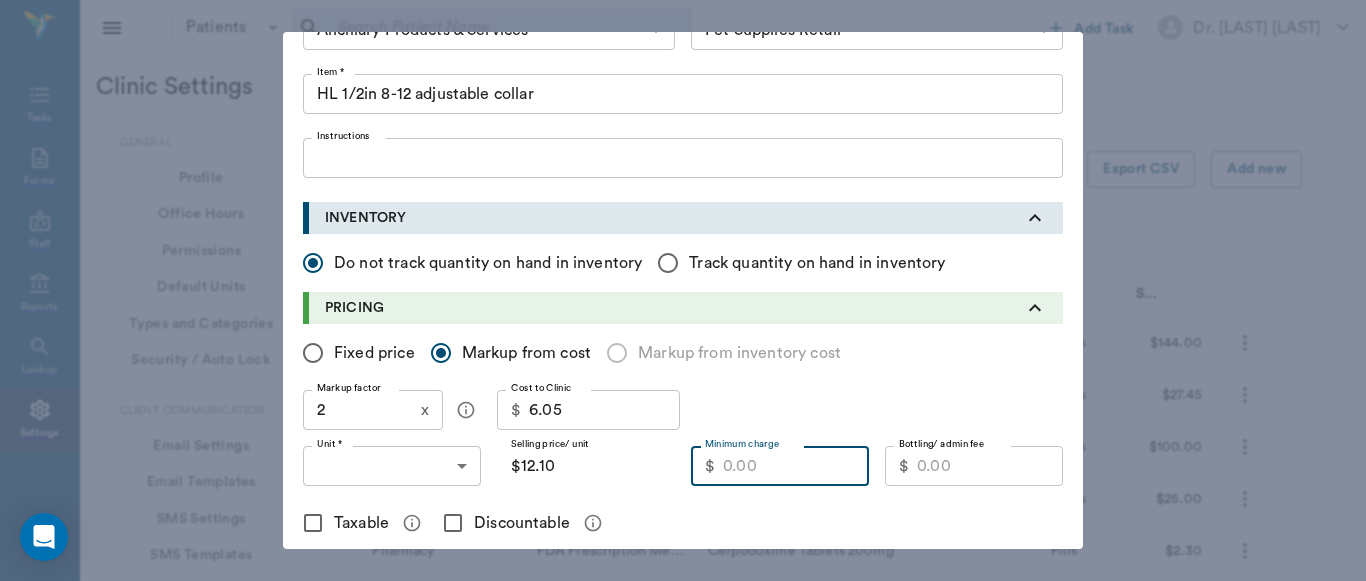 click on "Minimum charge" at bounding box center (796, 466) 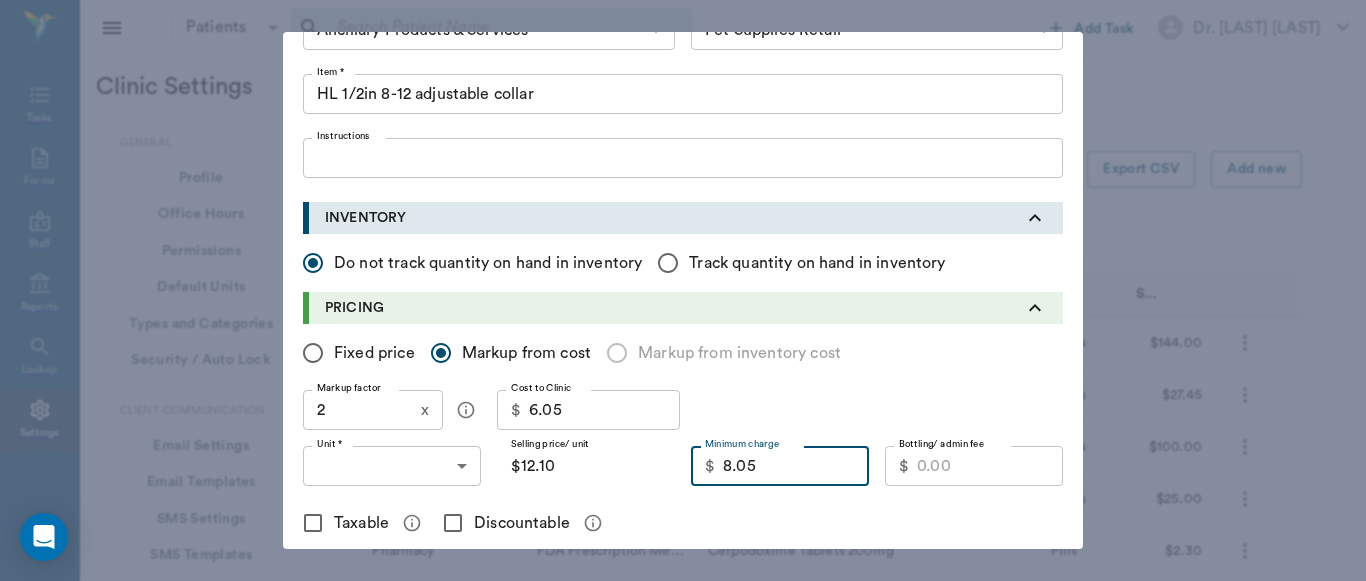type on "8.05" 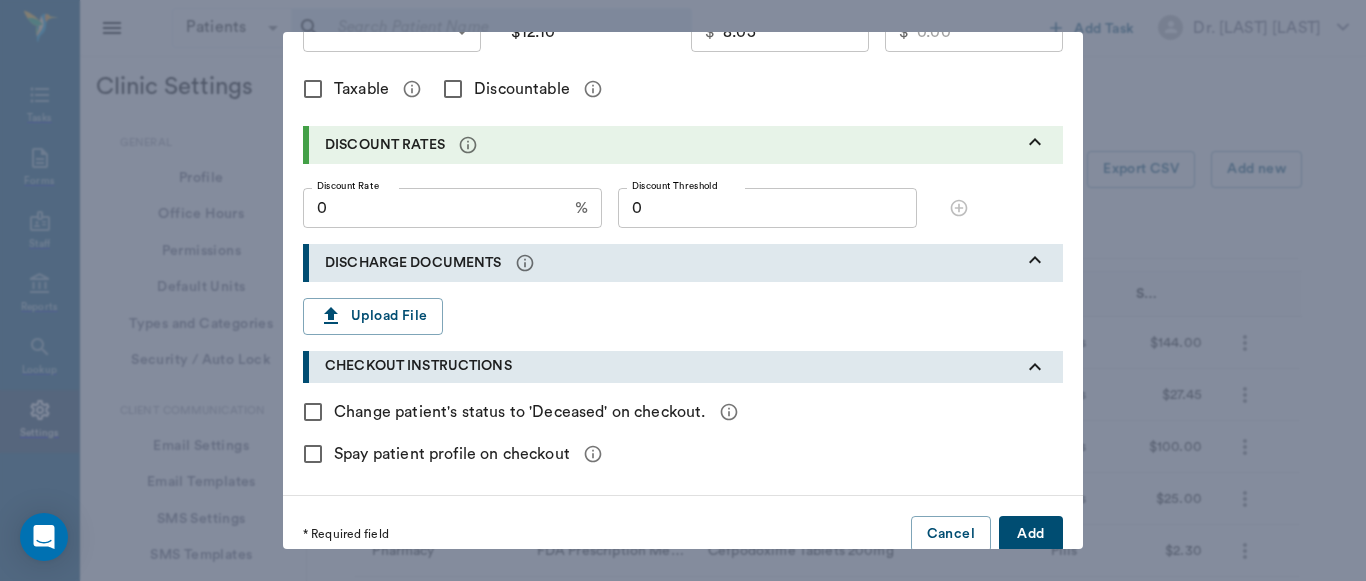 scroll, scrollTop: 572, scrollLeft: 0, axis: vertical 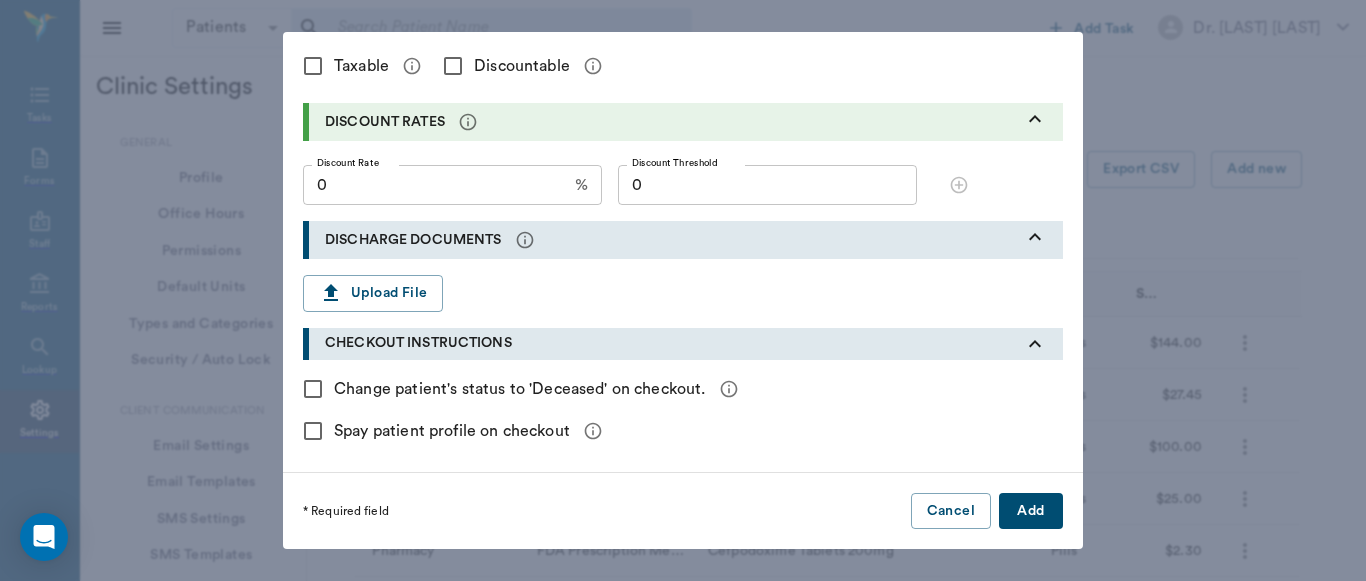 click on "Add" at bounding box center [1031, 511] 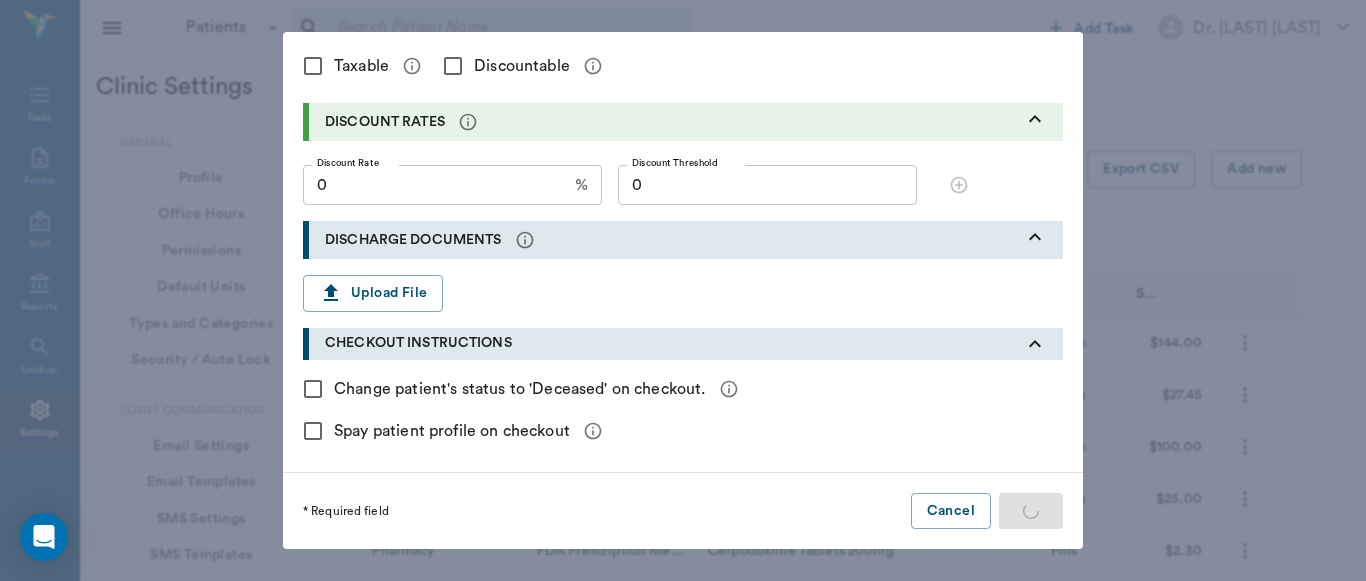 click on "* Required field Cancel Add" at bounding box center [683, 511] 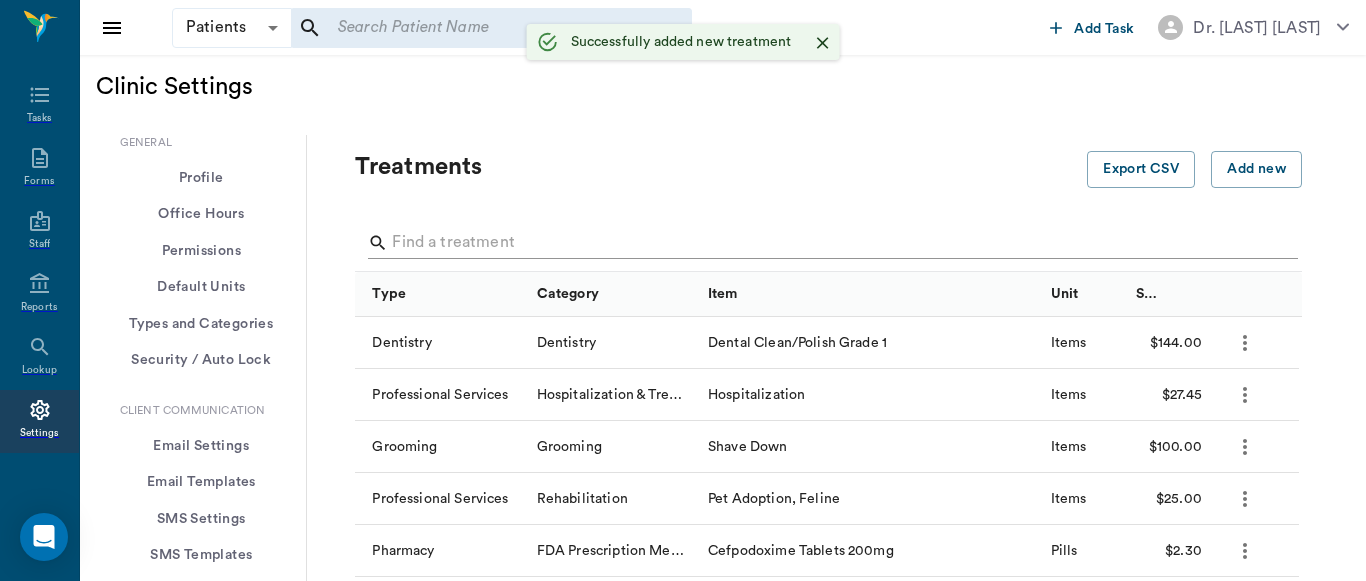 click at bounding box center (830, 243) 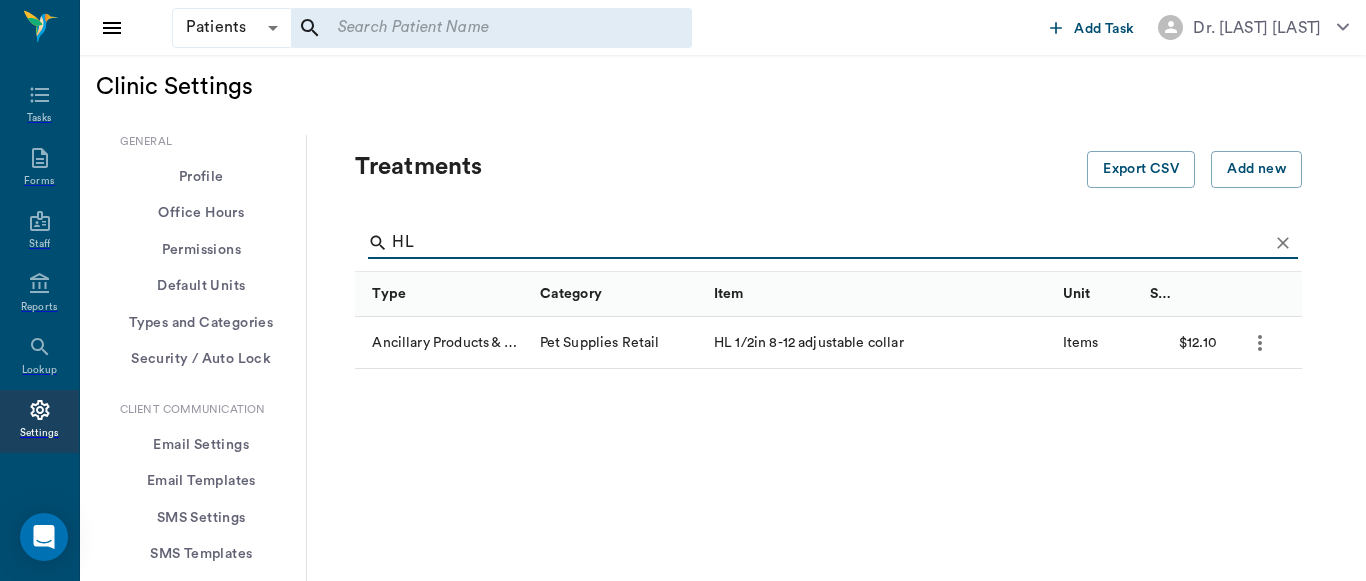 type on "HL" 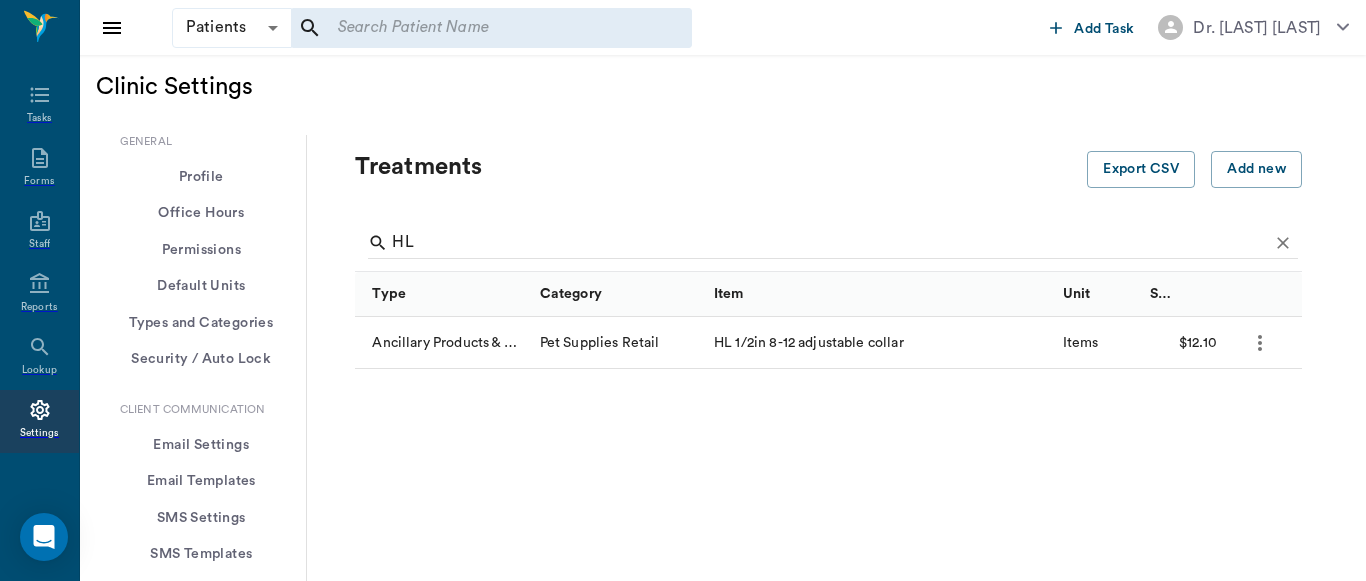 click at bounding box center [1260, 343] 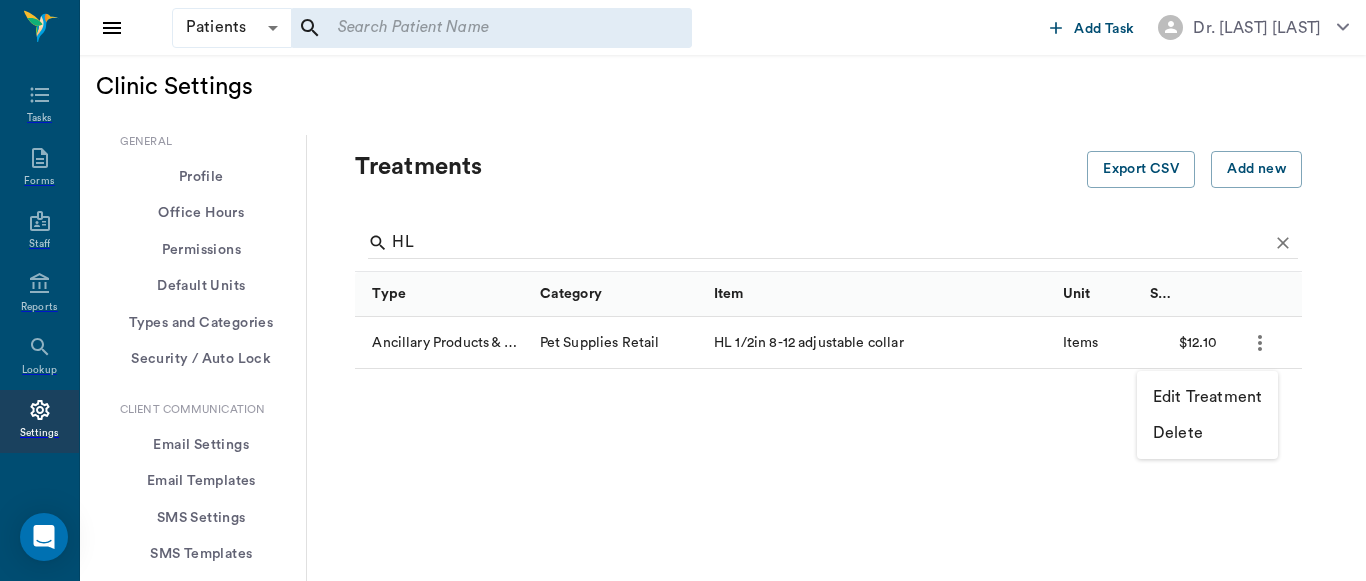 click on "Edit Treatment" at bounding box center (1207, 397) 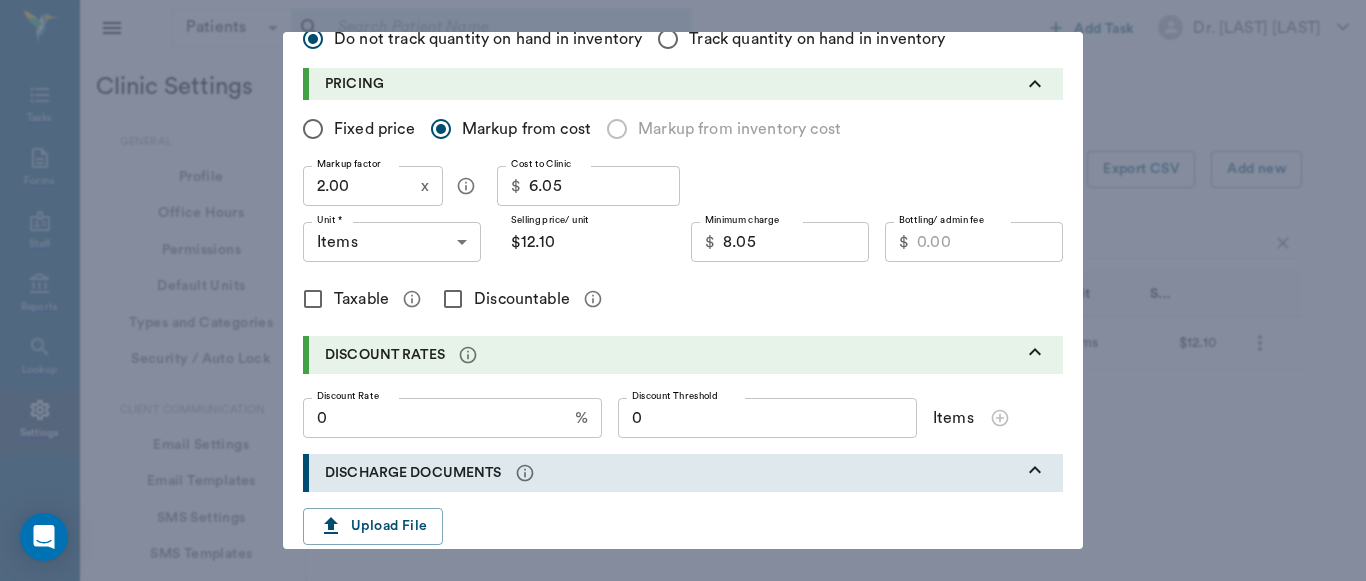 scroll, scrollTop: 344, scrollLeft: 0, axis: vertical 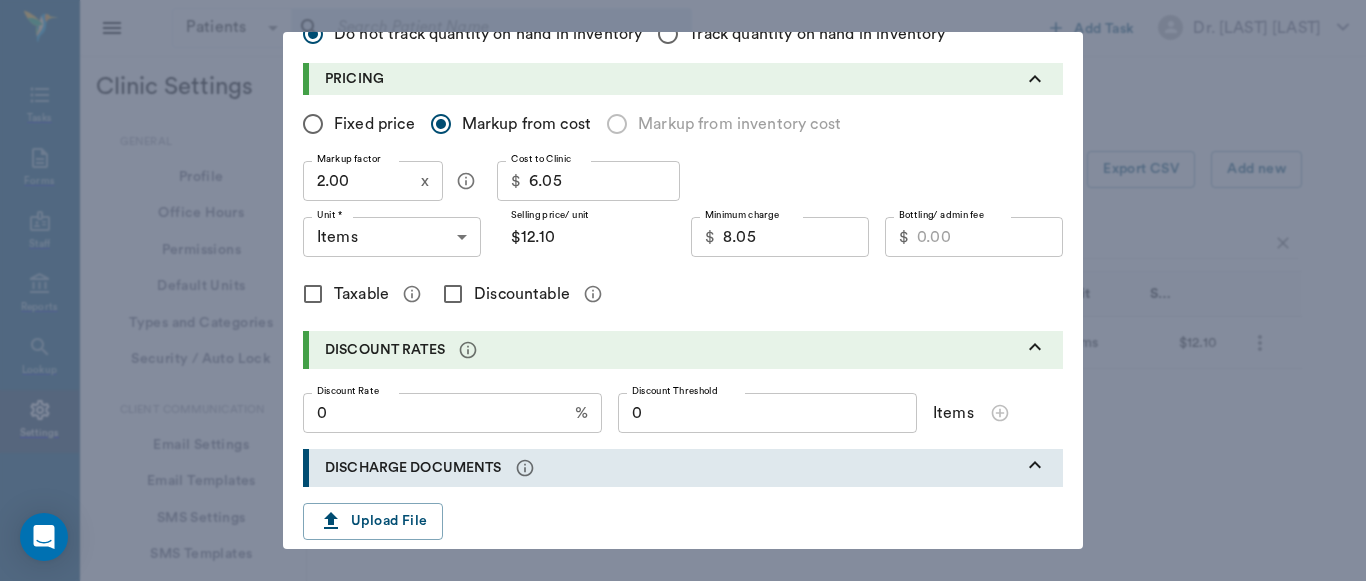 click on "Taxable" at bounding box center [313, 294] 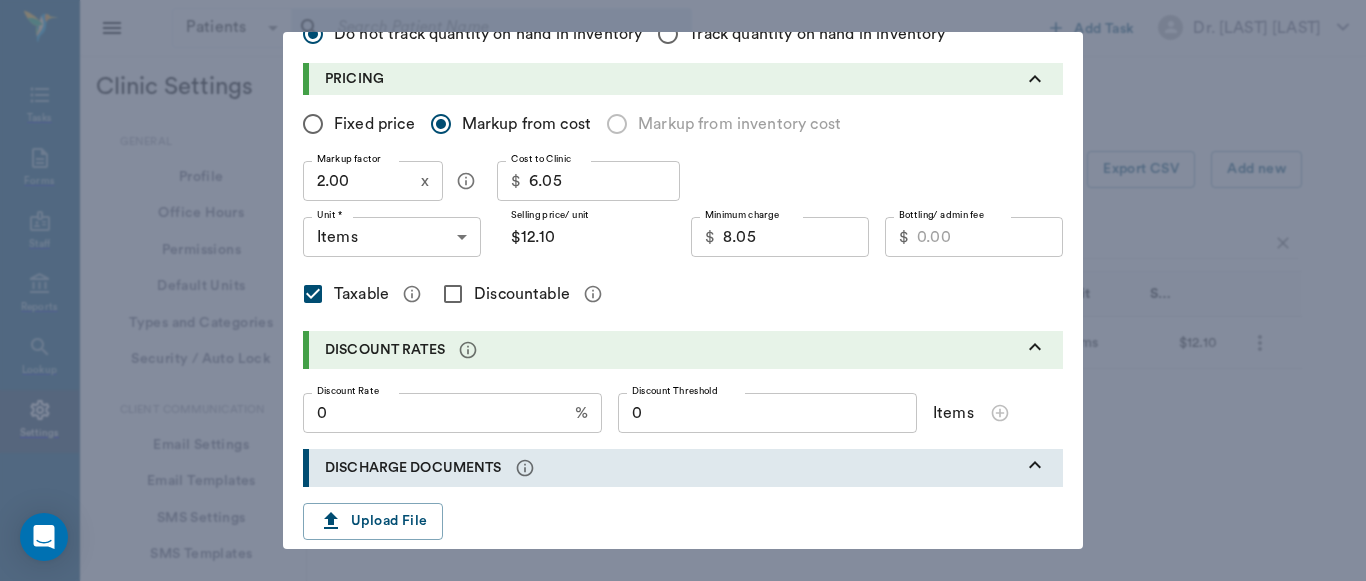 click on "Discountable" at bounding box center [453, 294] 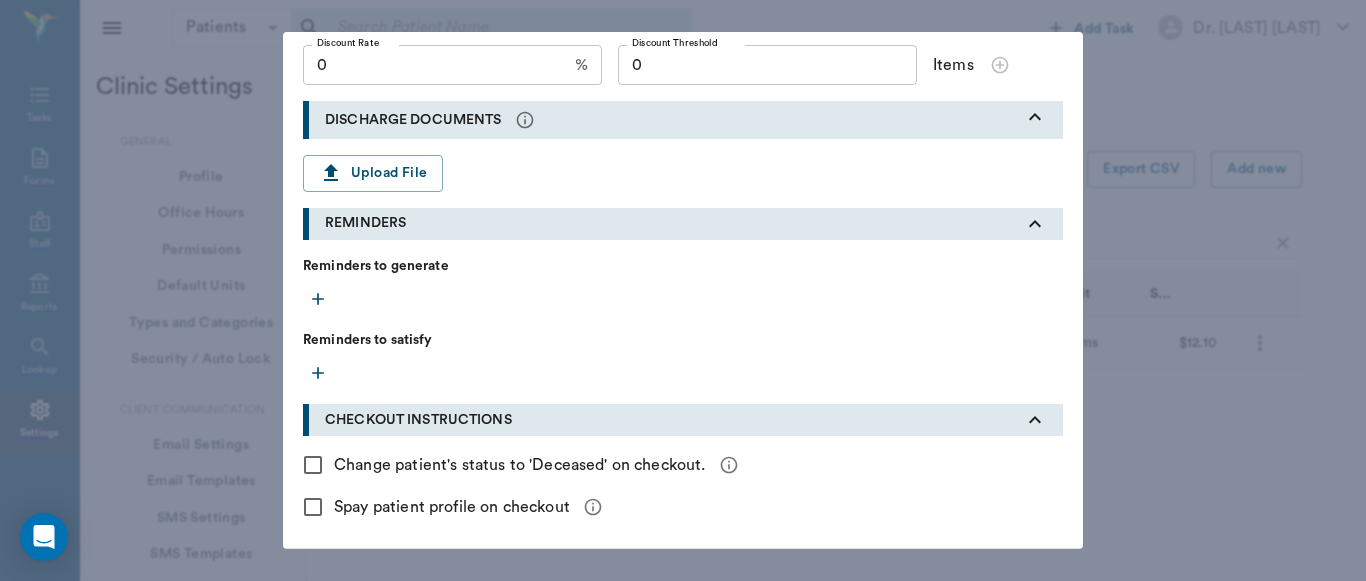 scroll, scrollTop: 769, scrollLeft: 0, axis: vertical 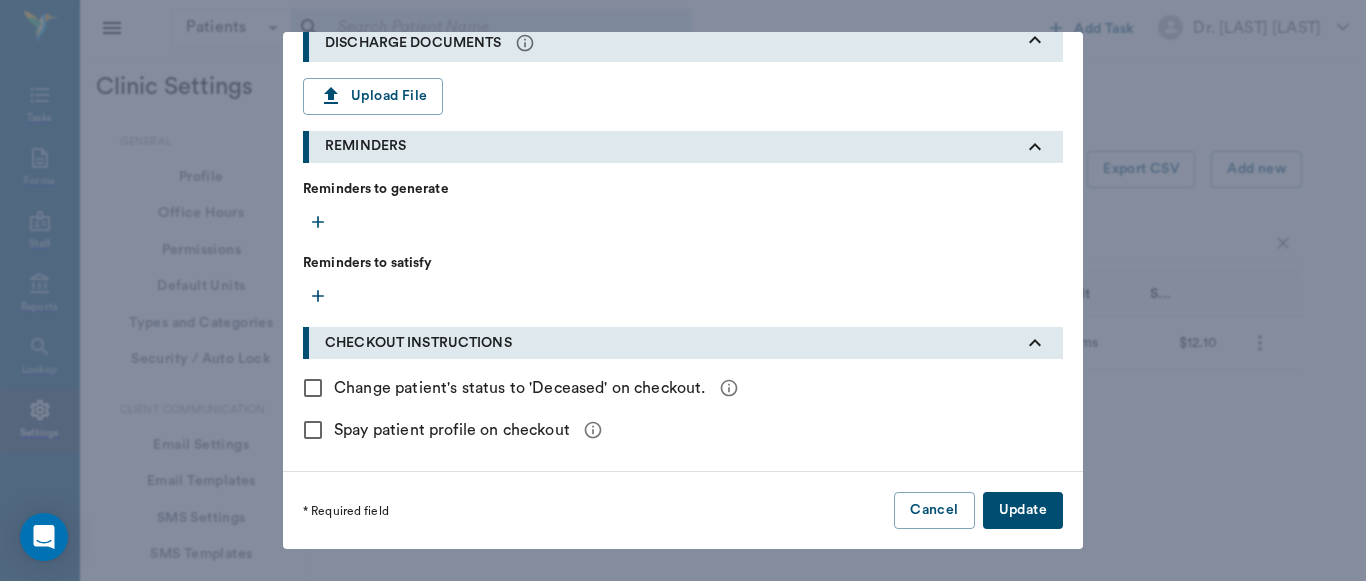 click on "Update" at bounding box center [1023, 510] 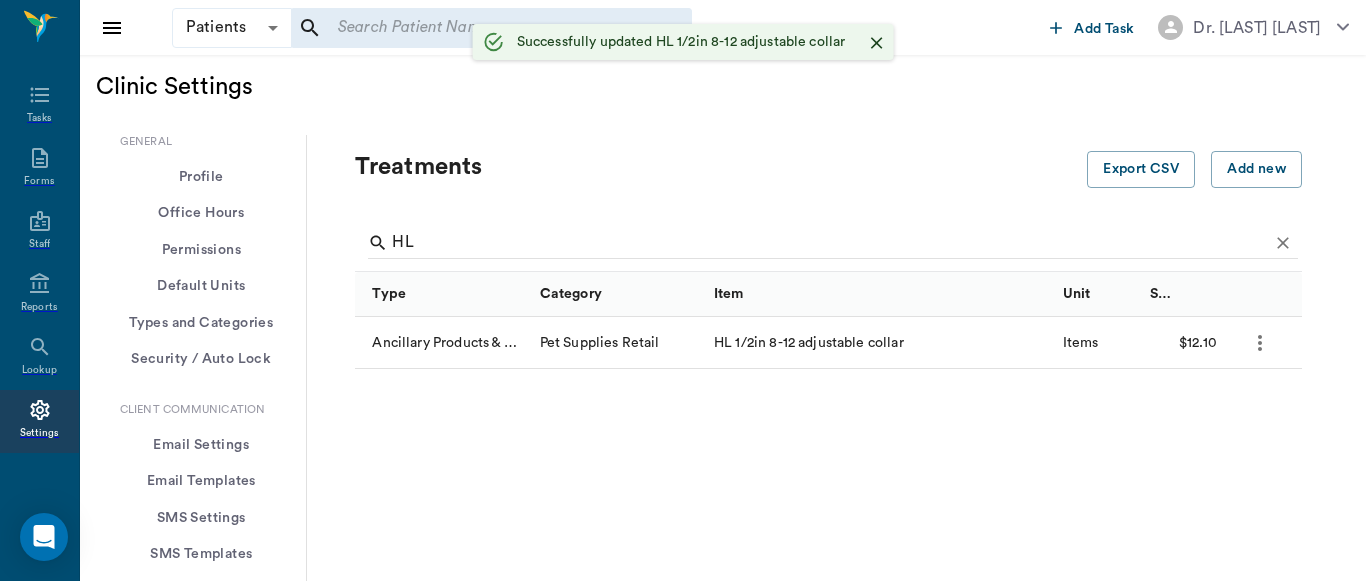 scroll, scrollTop: 572, scrollLeft: 0, axis: vertical 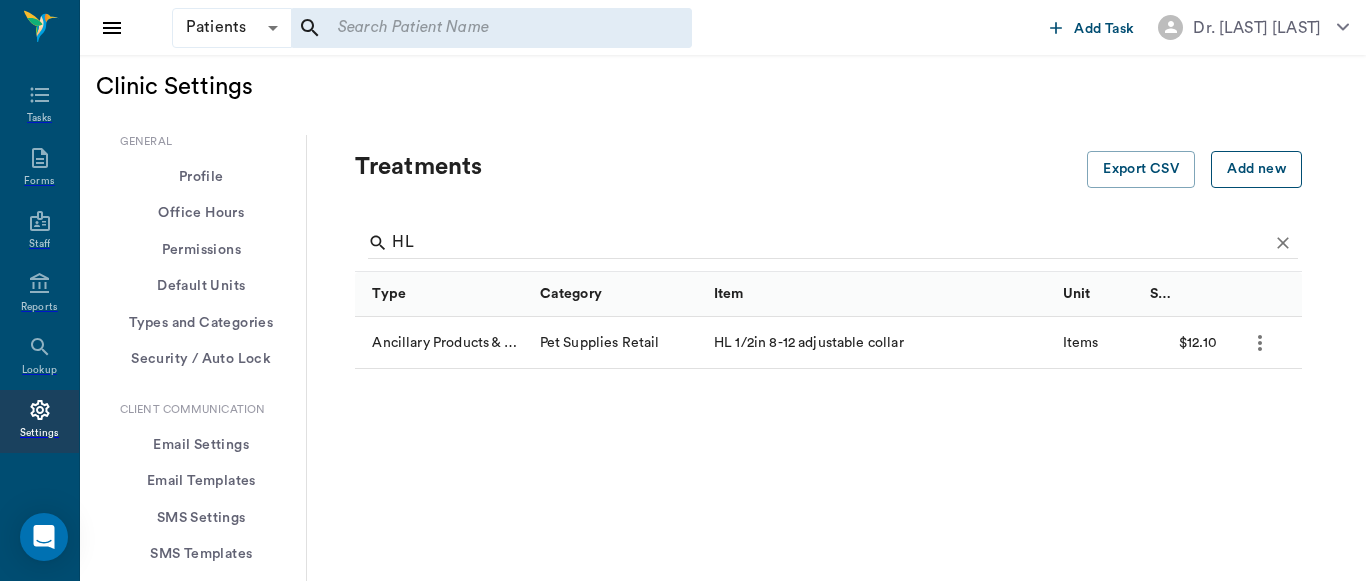 click on "Add new" at bounding box center (1256, 169) 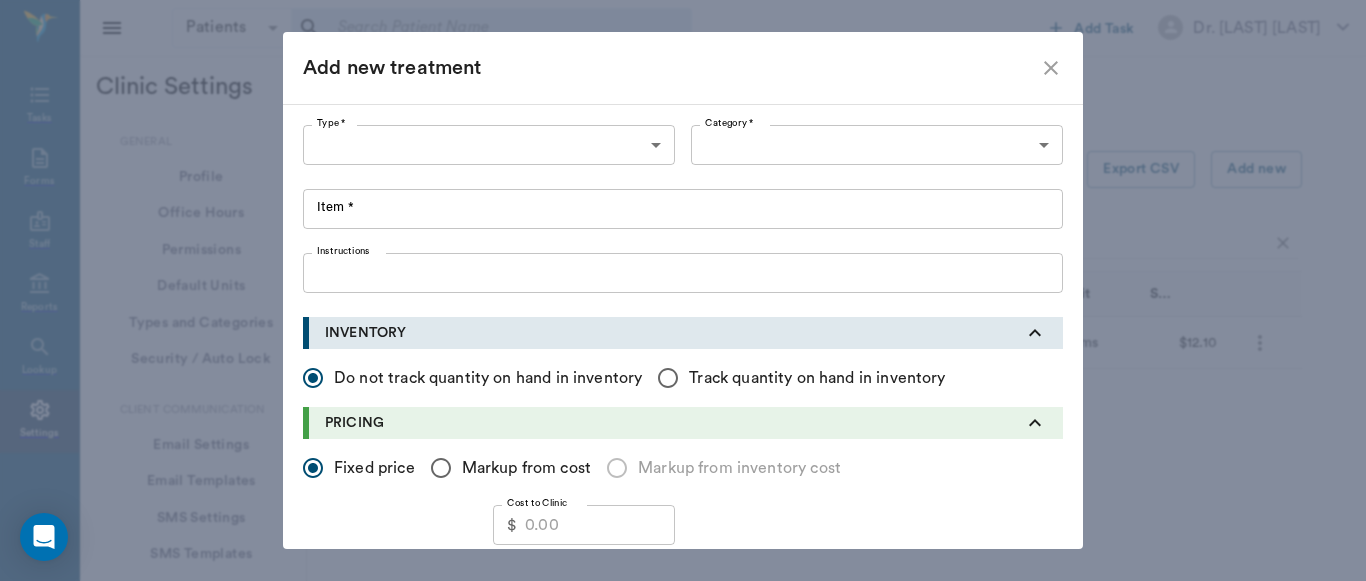 click on "Patients Patients &nbsp;&nbsp; Add Task Dr. [LAST] [LAST] Nectar Messages Appts Labs X-Rays Inventory Tasks Forms Staff Reports Settings Clinic Settings General Profile Office Hours Permissions Feature Flags AI Prompts Default Units Types and Categories Security / Auto Lock App Version Client Communication Email Settings Email Templates SMS Settings SMS Templates VOIP Mango Voice Client Portal Appointments Visit Types Calendar Options Direct Online Booking Direct Online Deposits Services & Prices Treatments Bundles Taxes Labs Group Discounts EMR SOAP Templates Surgery Templates Visit Note Templates Surgery Chart Diagnoses Patient Diagrams Forms Report Card Prescriptions Patient Options Species Breeds Colors Inventory Inventory Locations Vendors Finances Payment Estimates & Invoices Interest Greenline Boarding Kennels X-Rays Integration IDEXX Soundvet Extras Labels PDF Settings MISC Treatments Export CSV Add new HL Type Category Item Unit Selling Price/Unit Ancillary Products & Services Pet Supplies Retail" at bounding box center [683, 1118] 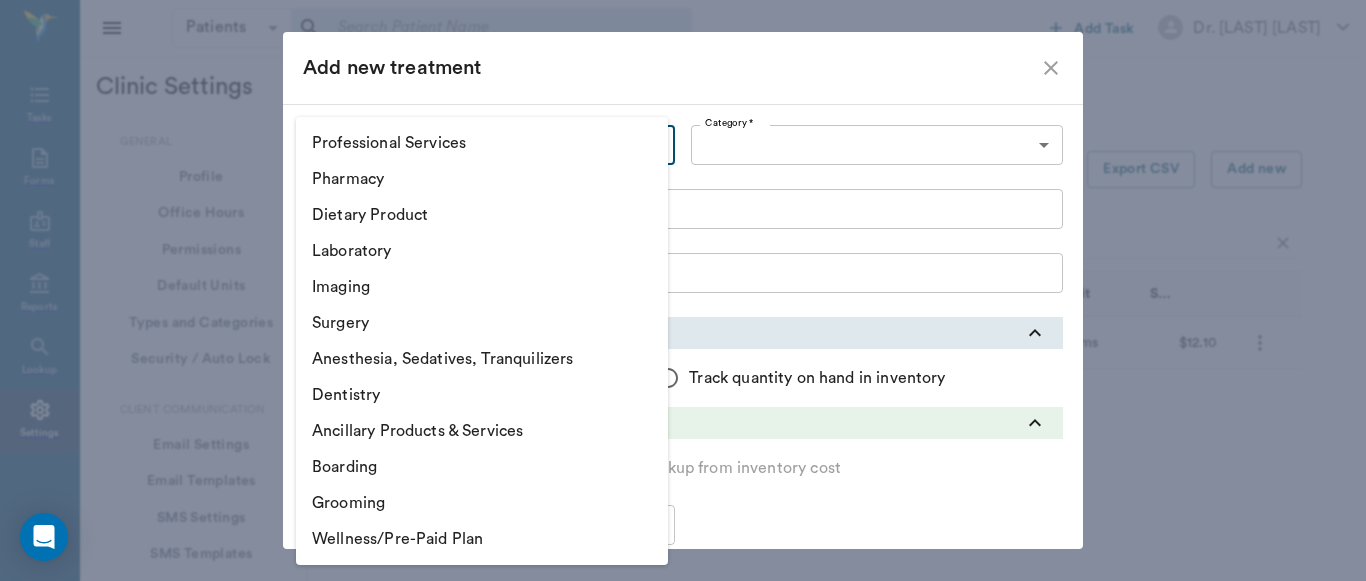 click on "Ancillary Products & Services" at bounding box center [482, 431] 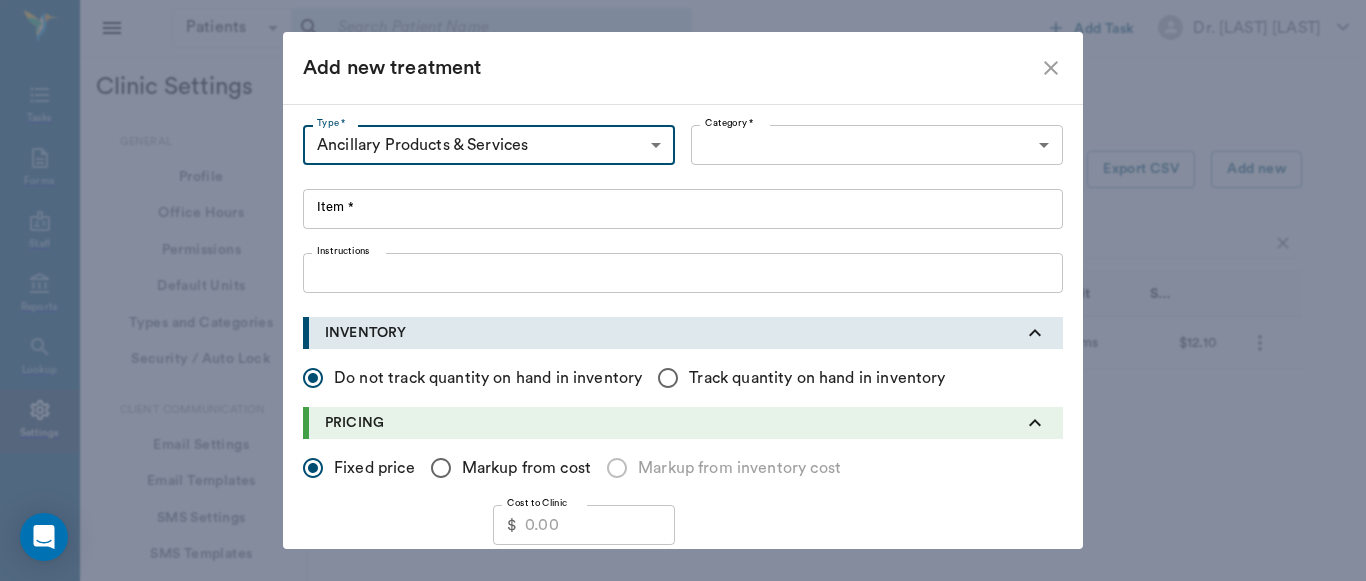 click on "Patients Patients &nbsp;&nbsp; Add Task Dr. [LAST] [LAST] Nectar Messages Appts Labs X-Rays Inventory Tasks Forms Staff Reports Settings Clinic Settings General Profile Office Hours Permissions Feature Flags AI Prompts Default Units Types and Categories Security / Auto Lock App Version Client Communication Email Settings Email Templates SMS Settings SMS Templates VOIP Mango Voice Client Portal Appointments Visit Types Calendar Options Direct Online Booking Direct Online Deposits Services & Prices Treatments Bundles Taxes Labs Group Discounts EMR SOAP Templates Surgery Templates Visit Note Templates Surgery Chart Diagnoses Patient Diagrams Forms Report Card Prescriptions Patient Options Species Breeds Colors Inventory Inventory Locations Vendors Finances Payment Estimates & Invoices Interest Greenline Boarding Kennels X-Rays Integration IDEXX Soundvet Extras Labels PDF Settings MISC Treatments Export CSV Add new HL Type Category Item Unit Selling Price/Unit Ancillary Products & Services Pet Supplies Retail" at bounding box center (683, 1118) 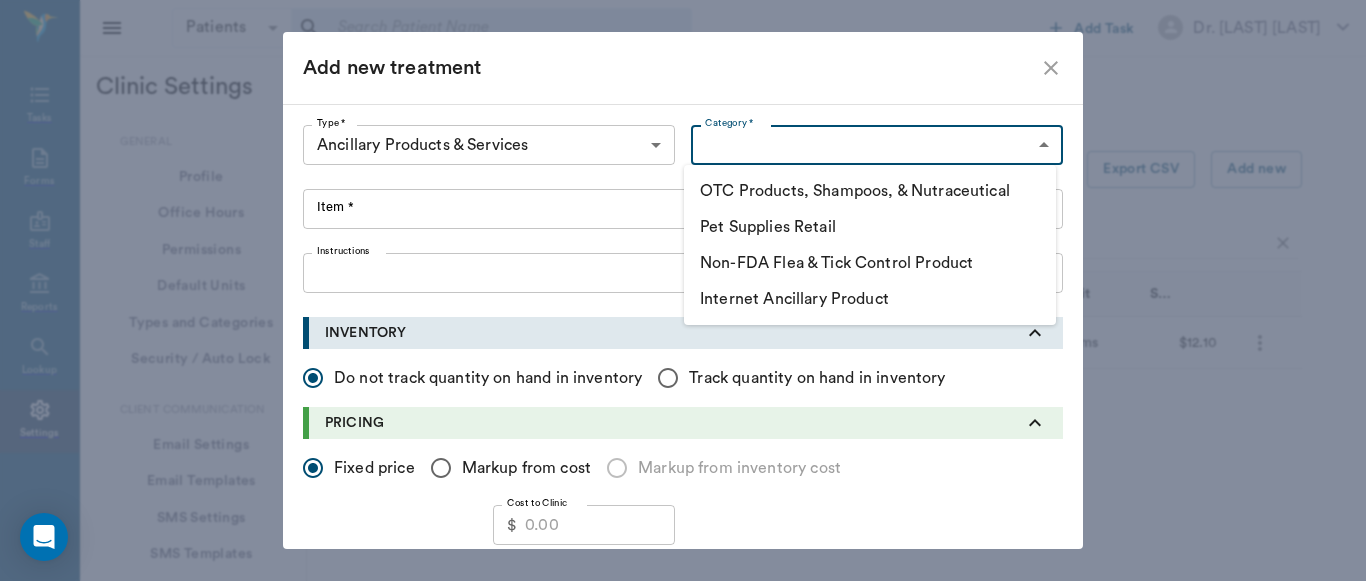 click on "Pet Supplies Retail" at bounding box center (870, 227) 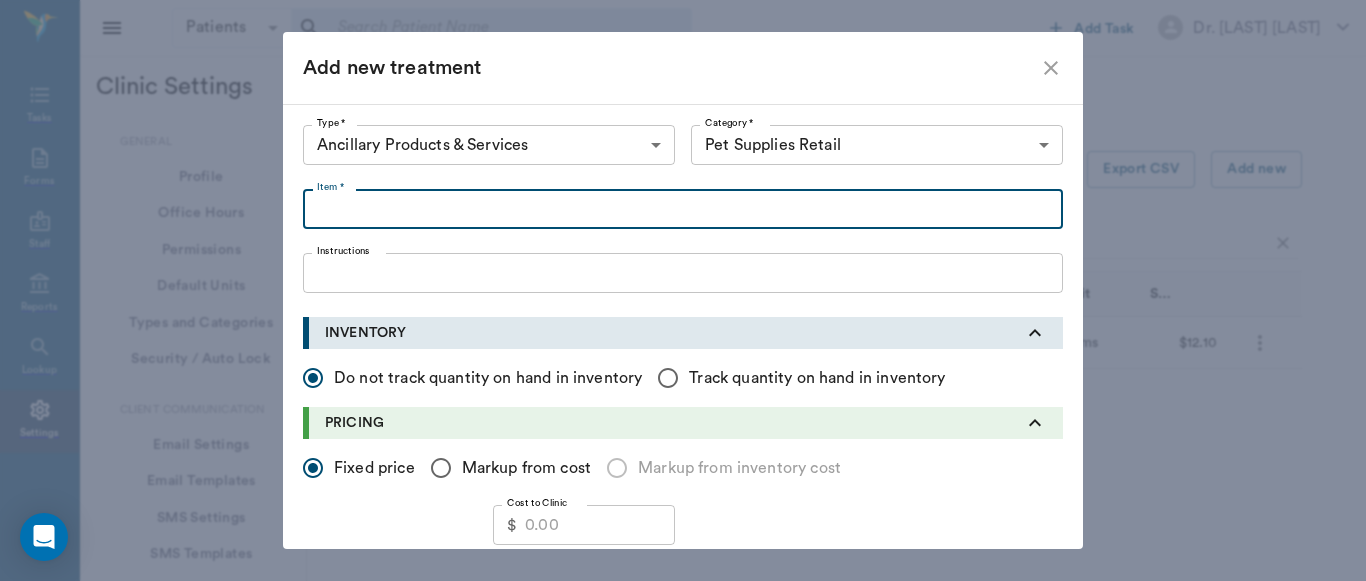click on "Item *" at bounding box center [683, 209] 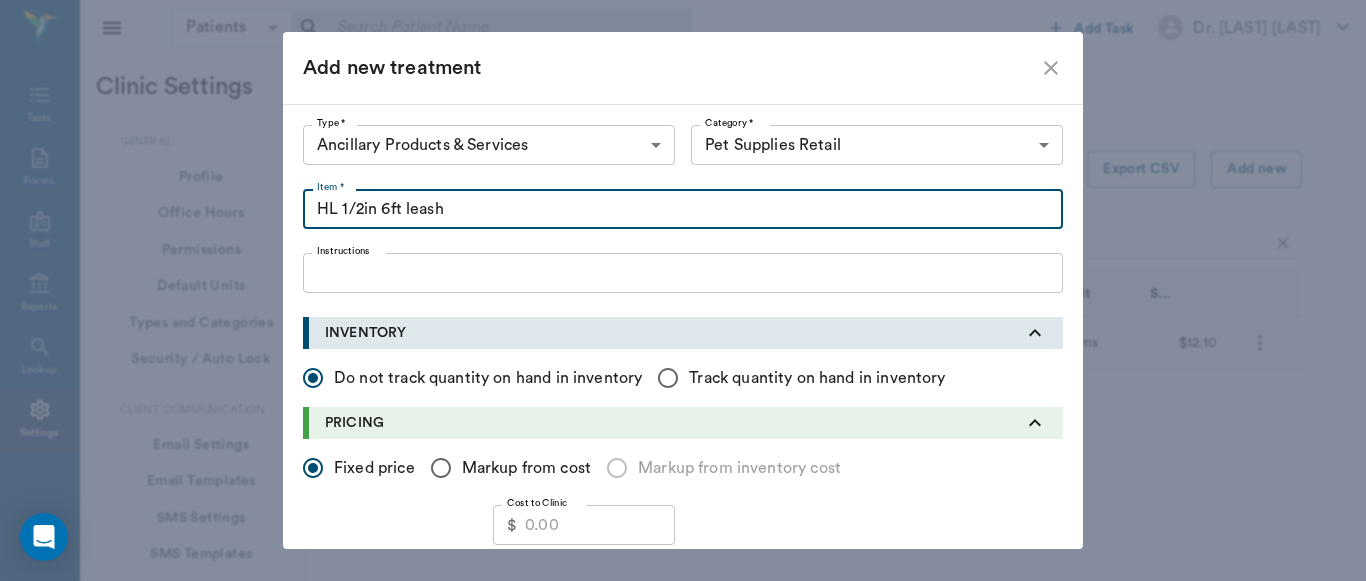 type on "HL 1/2in 6ft leash" 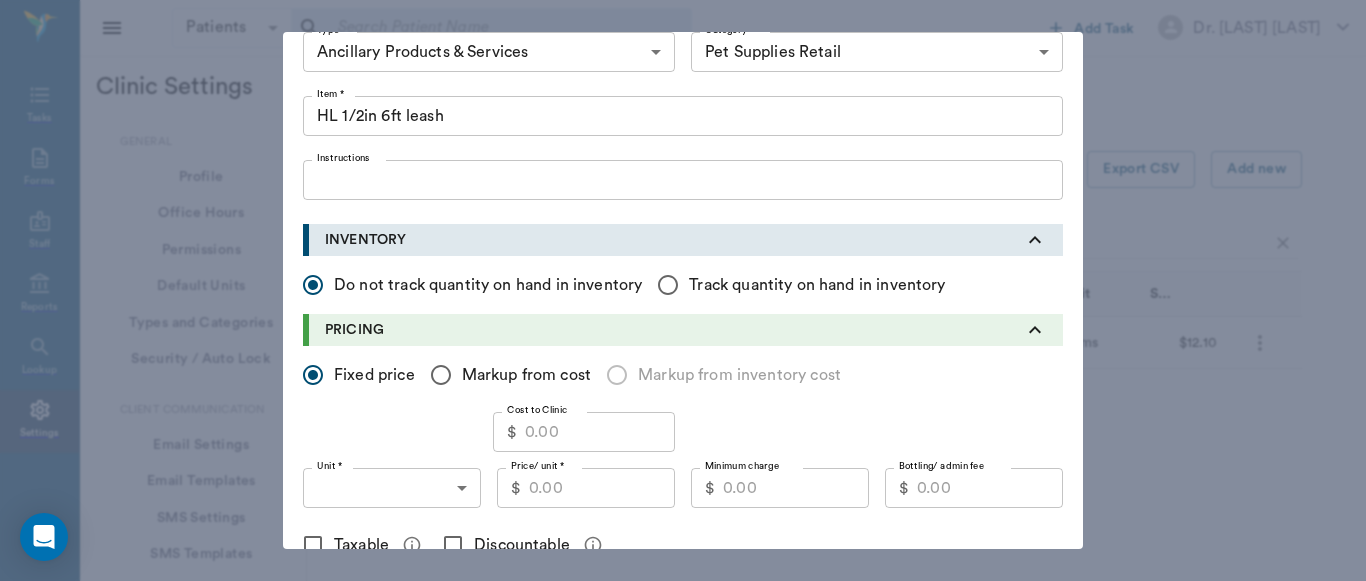 scroll, scrollTop: 97, scrollLeft: 0, axis: vertical 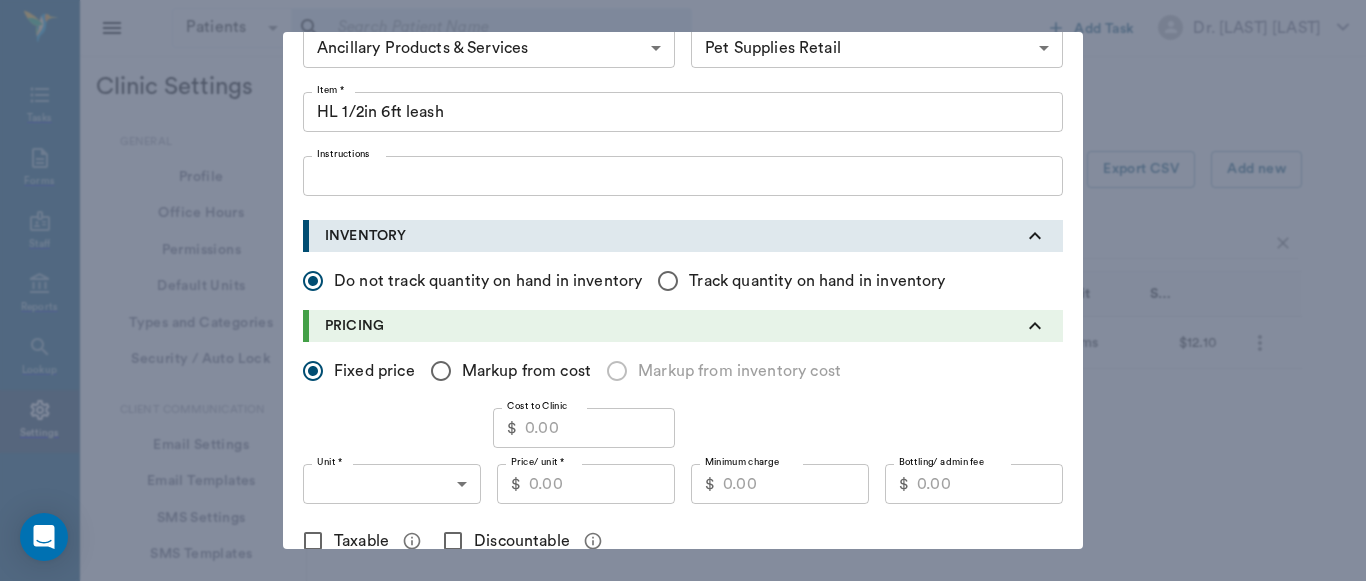 click on "Markup from cost" at bounding box center (313, 371) 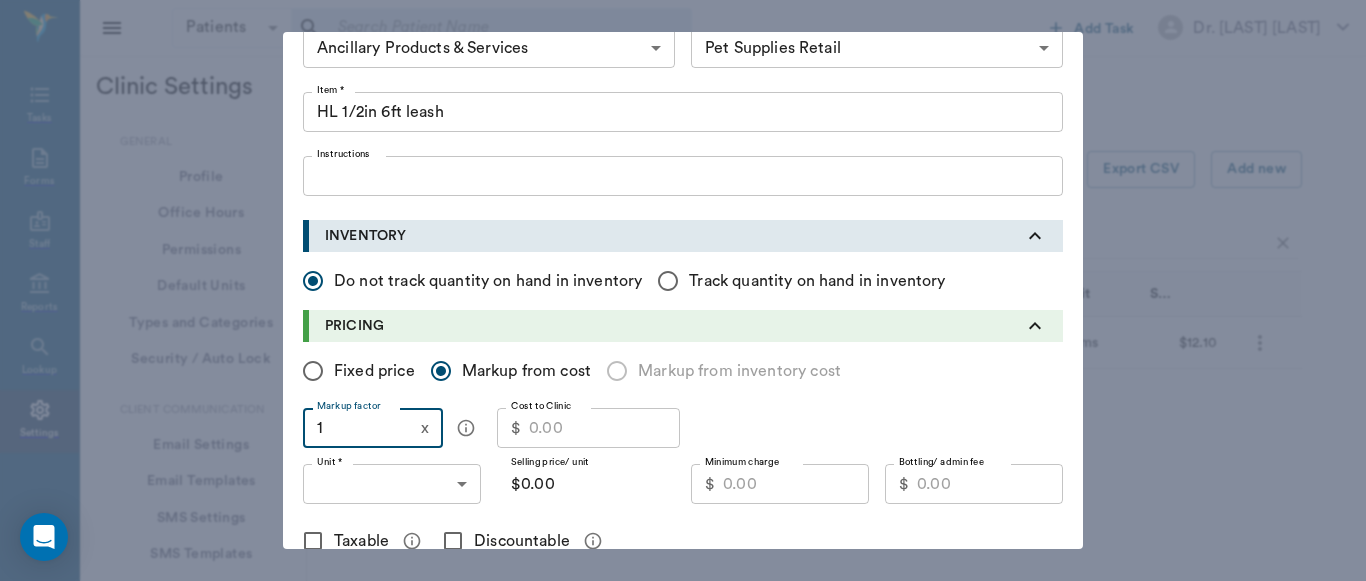 click on "1" at bounding box center (358, 428) 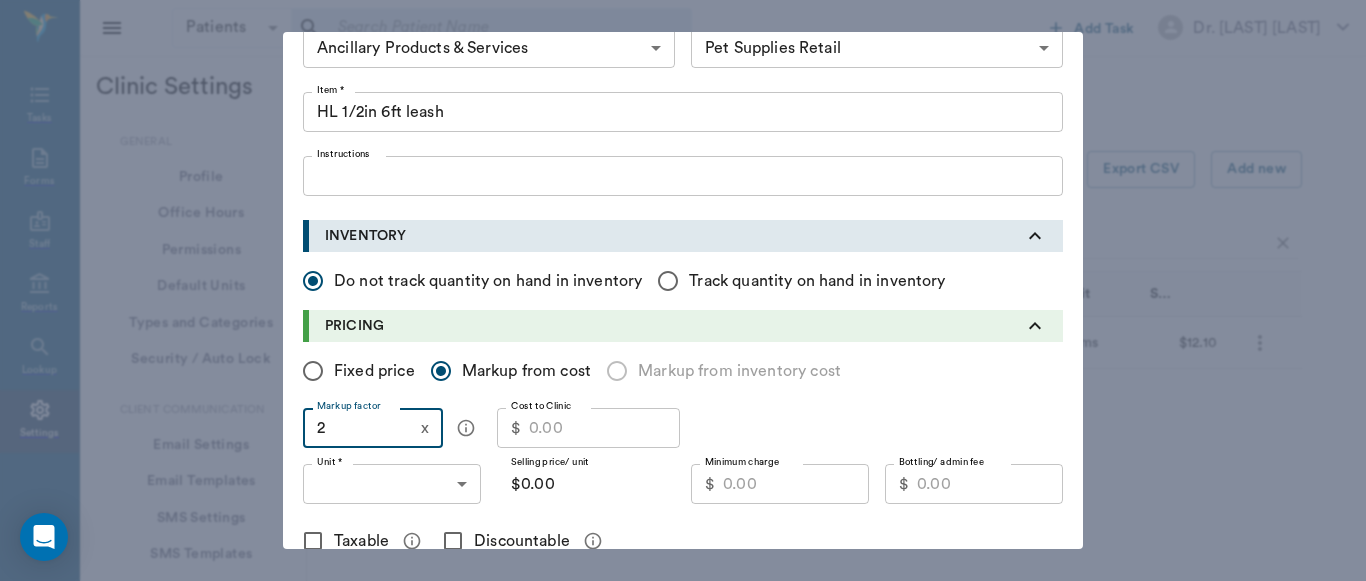 type on "2" 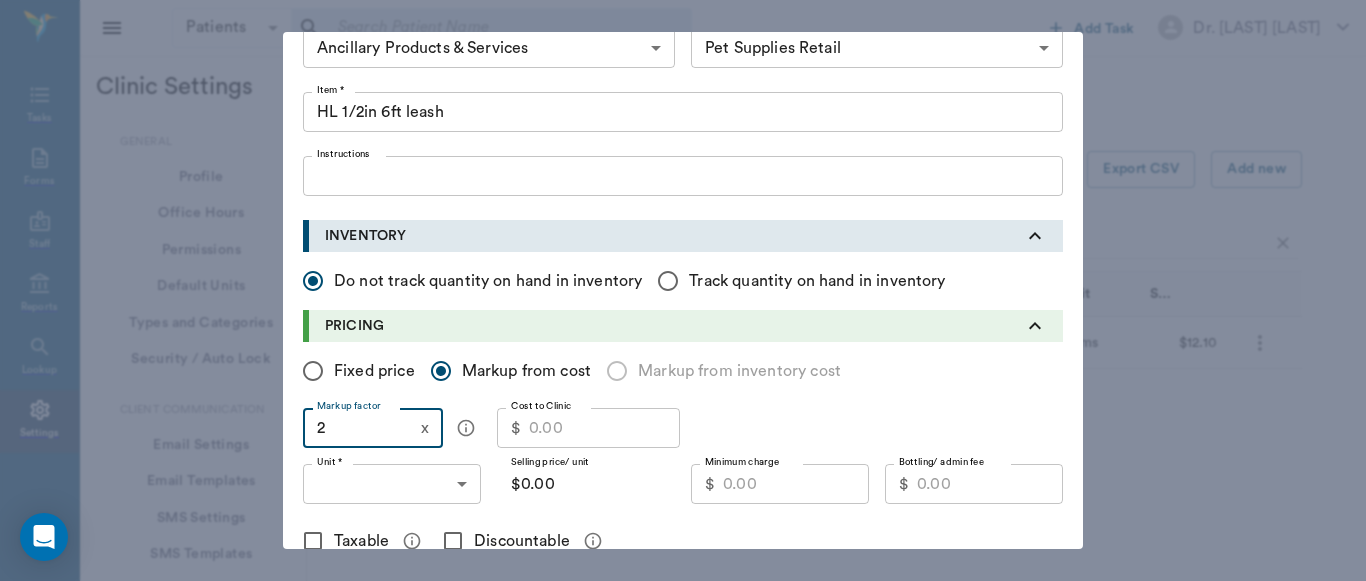 click on "Cost to Clinic" at bounding box center [604, 428] 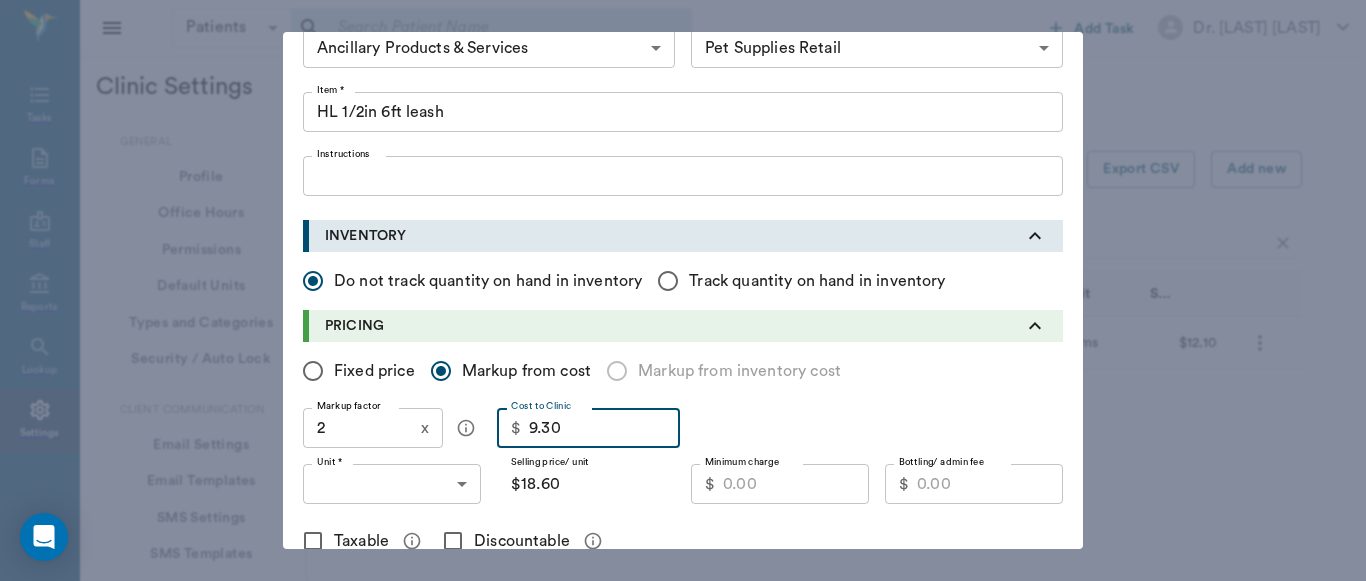 type on "9.30" 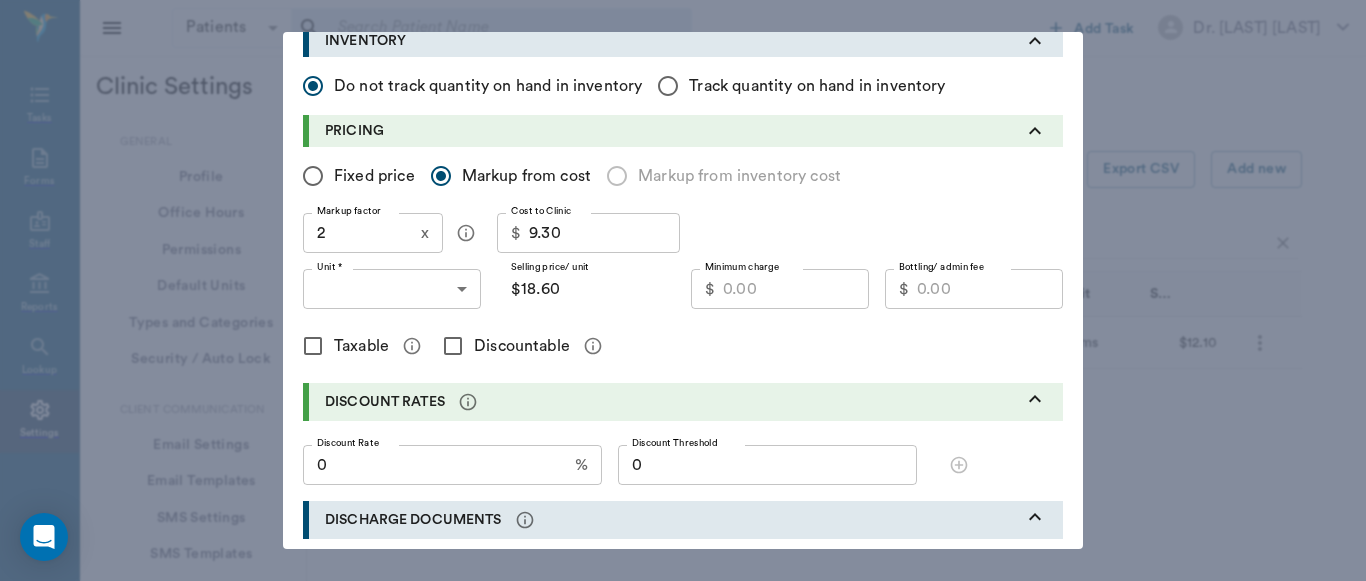 scroll, scrollTop: 294, scrollLeft: 0, axis: vertical 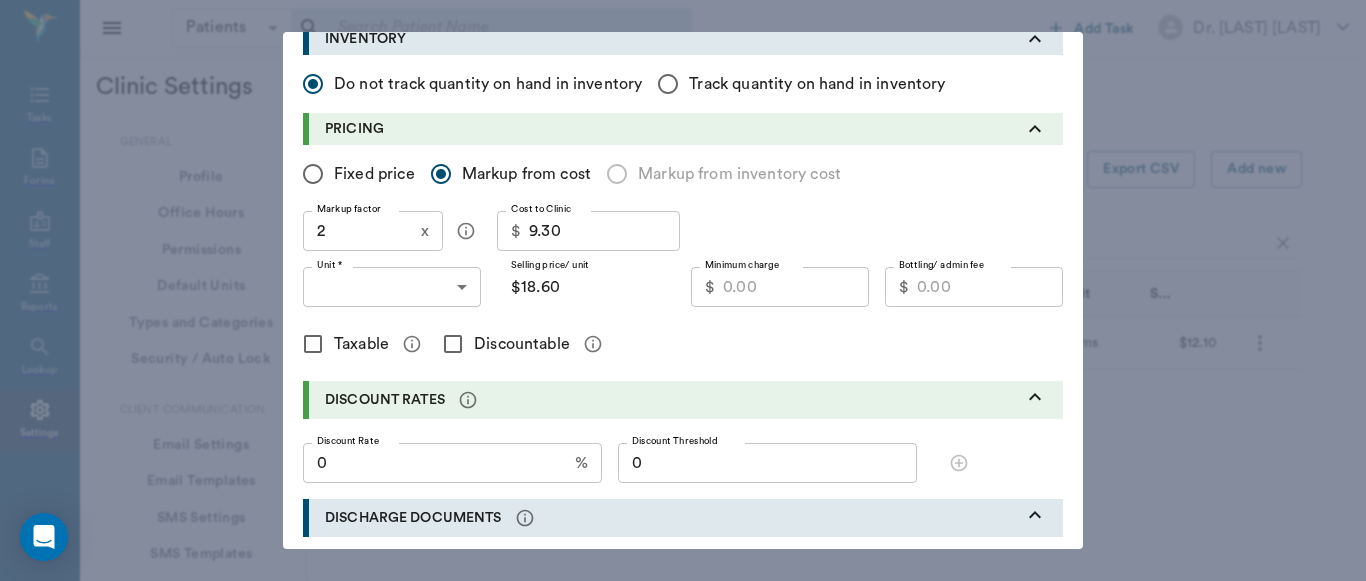 click on "Minimum charge" at bounding box center [796, 287] 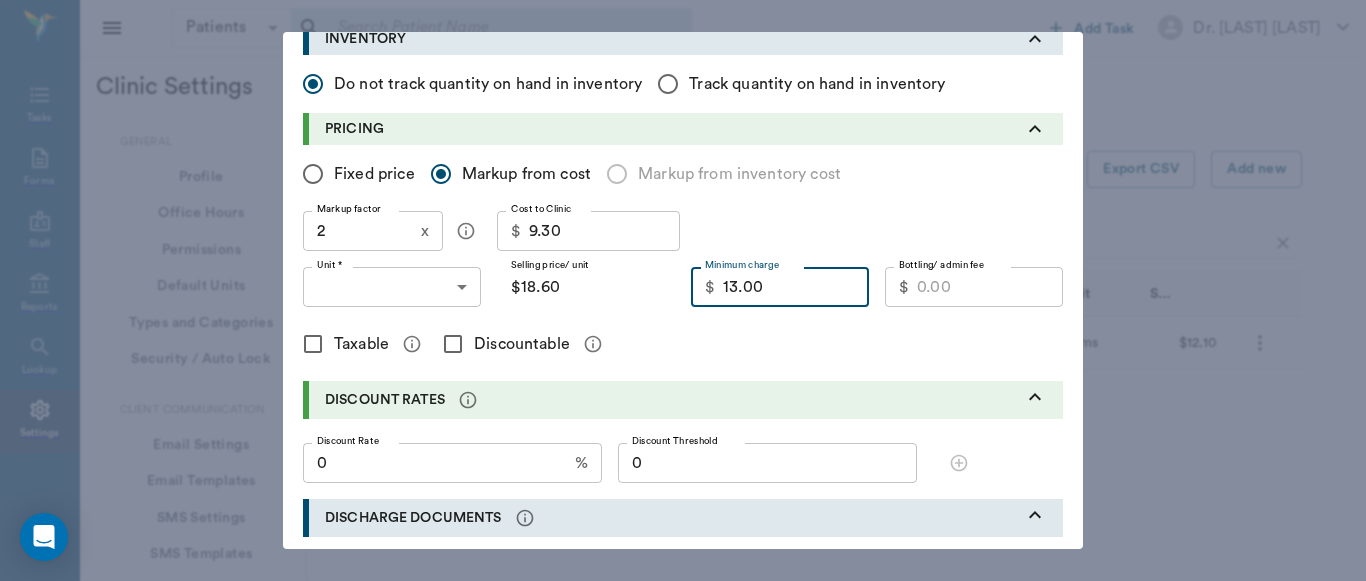 type on "13.00" 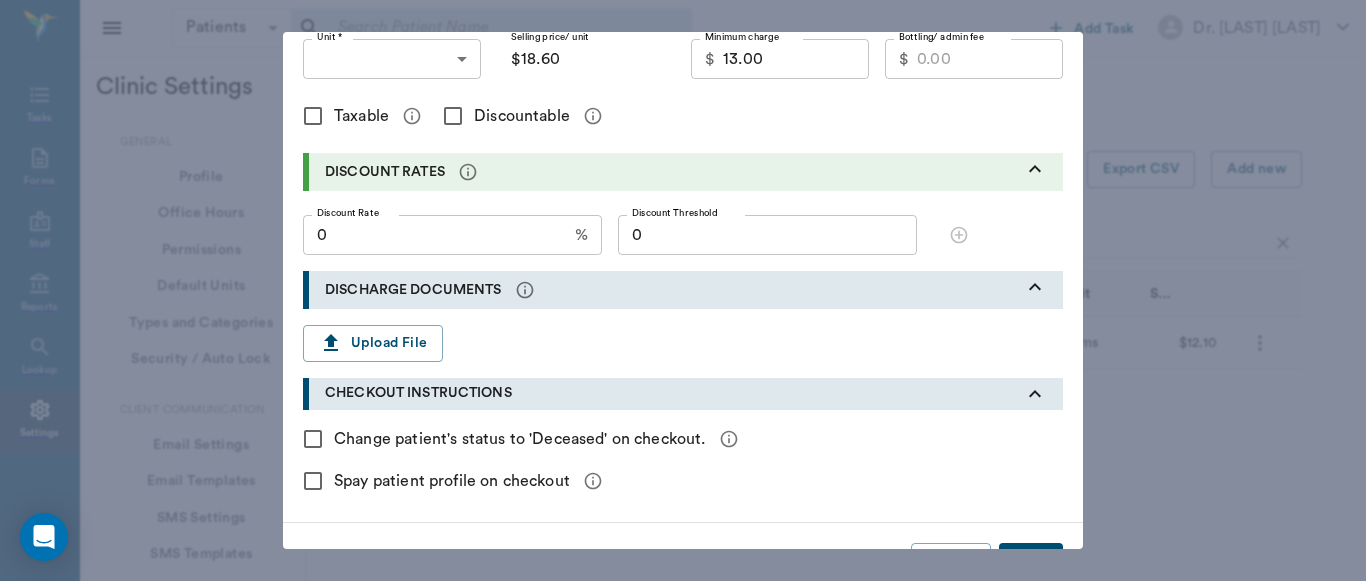 scroll, scrollTop: 572, scrollLeft: 0, axis: vertical 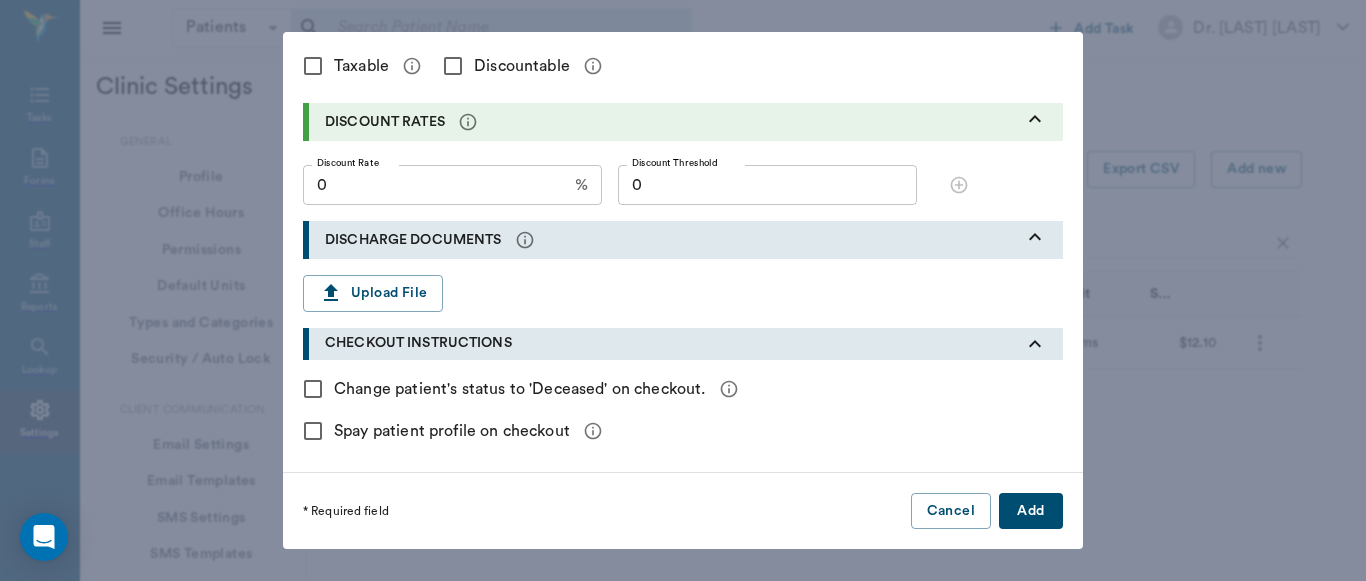 click on "Taxable" at bounding box center (313, 66) 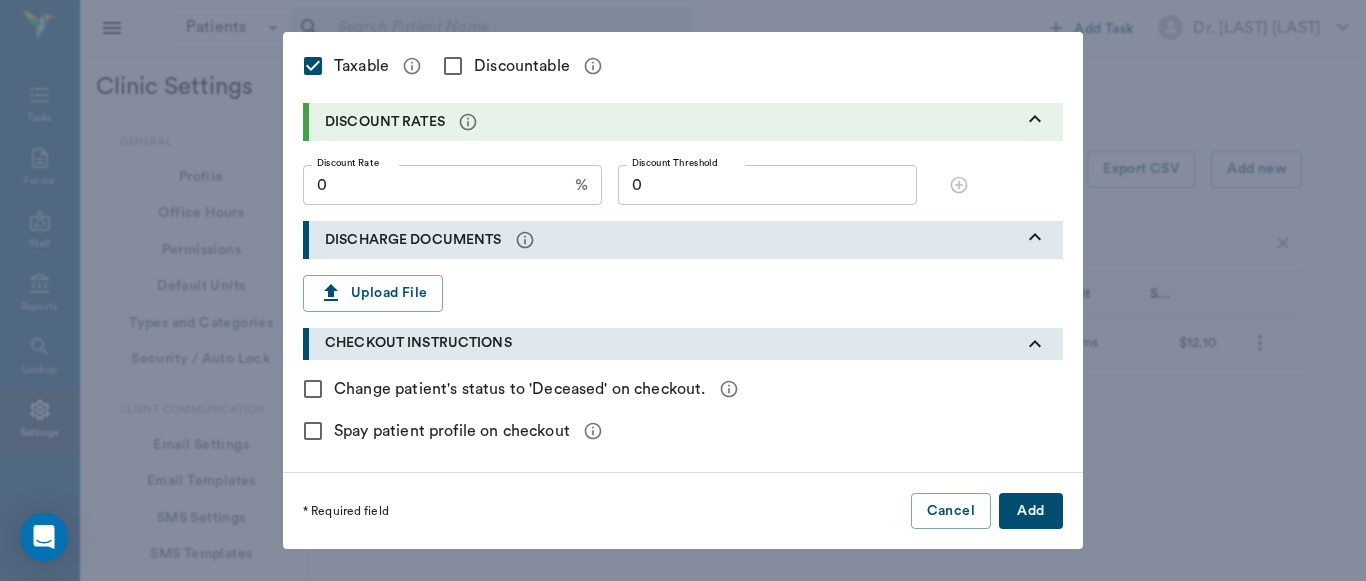 click on "Discountable" at bounding box center (453, 66) 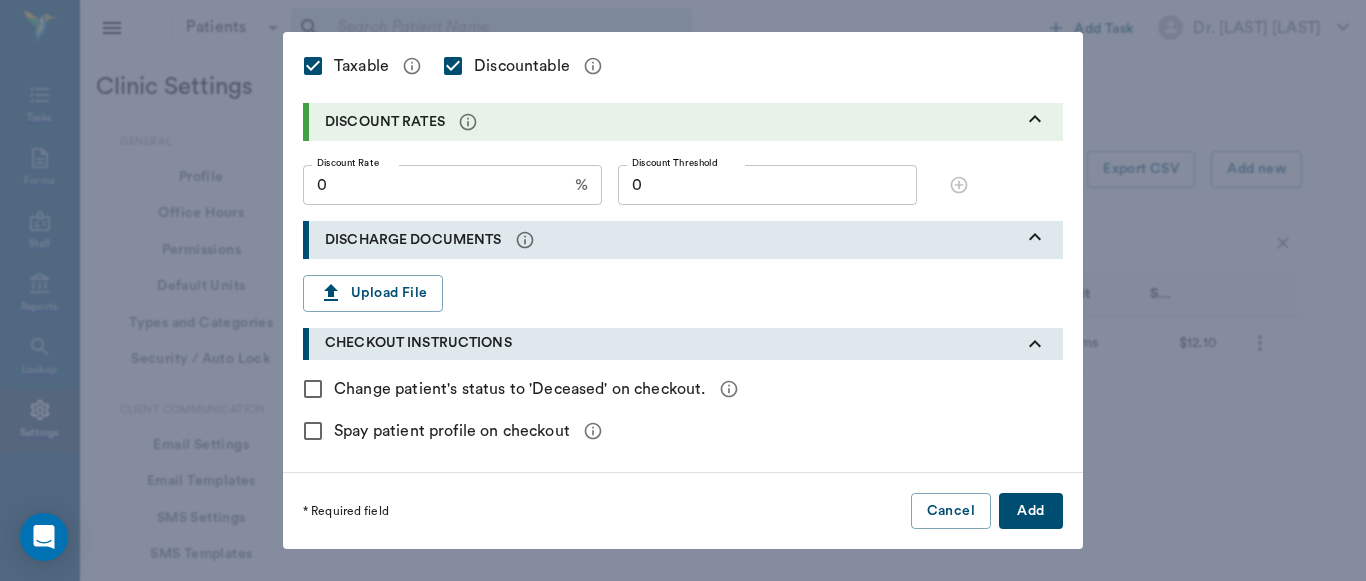 click on "Add" at bounding box center [1031, 511] 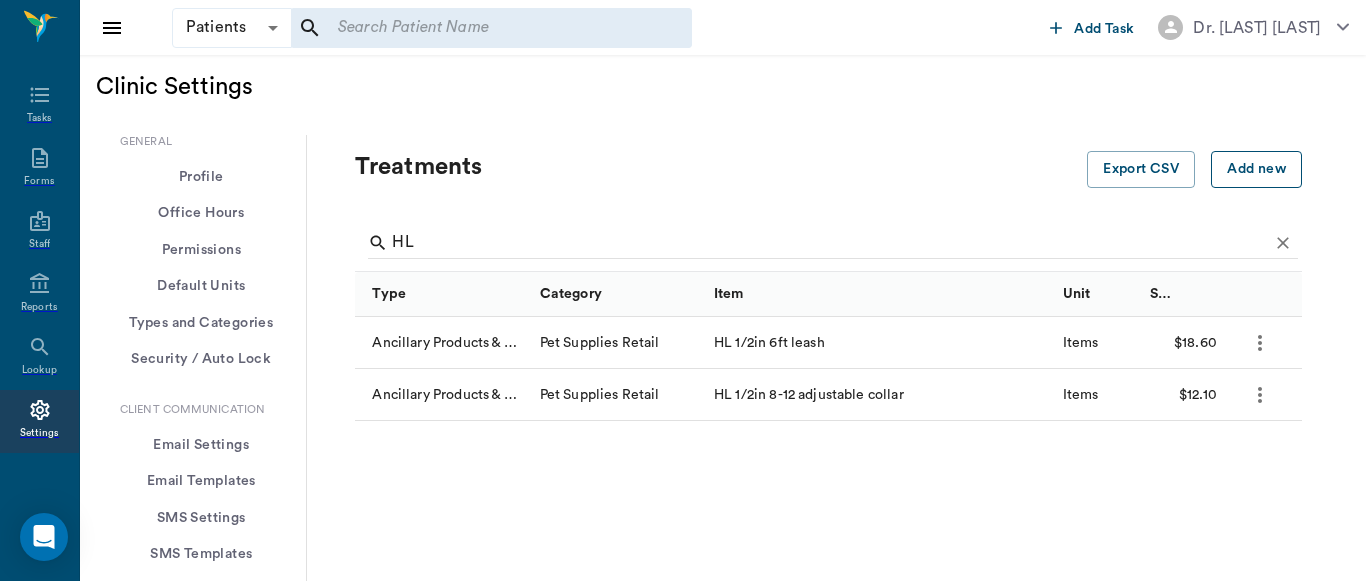 click on "Add new" at bounding box center [1256, 169] 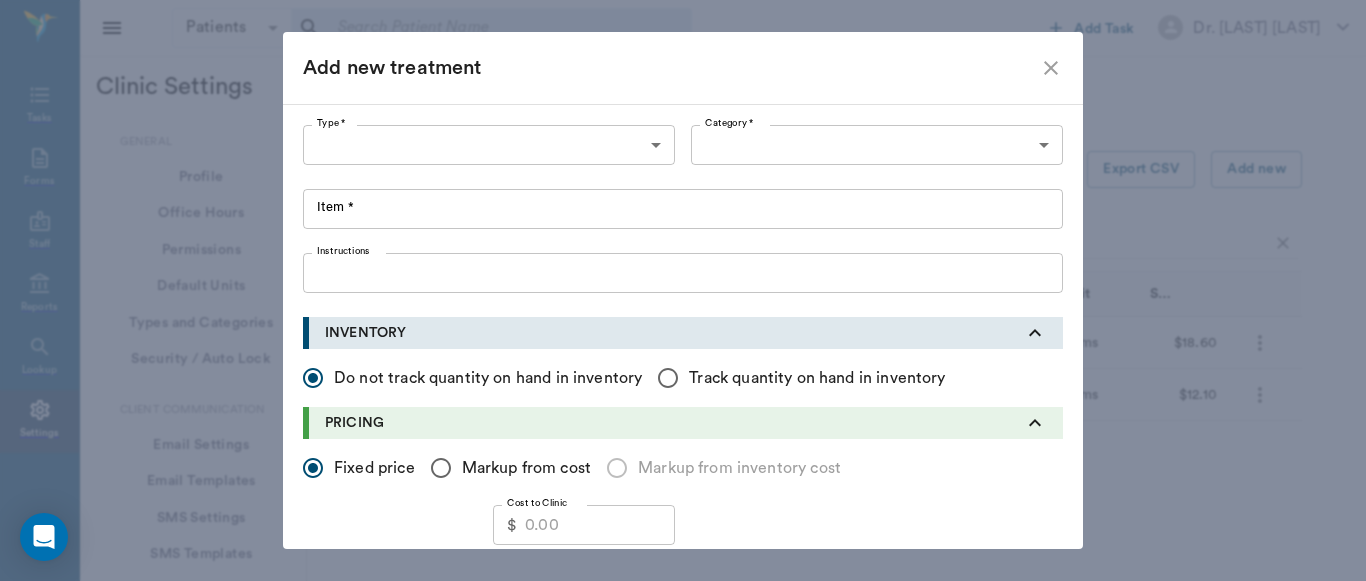 click on "Patients Patients &nbsp;&nbsp; Add Task Dr. [LAST] [LAST] Nectar Messages Appts Labs X-Rays Inventory Tasks Forms Staff Reports Settings Clinic Settings General Profile Office Hours Permissions Feature Flags AI Prompts Default Units Types and Categories Security / Auto Lock App Version Client Communication Email Settings Email Templates SMS Settings SMS Templates VOIP Mango Voice Client Portal Appointments Visit Types Calendar Options Direct Online Booking Direct Online Deposits Services & Prices Treatments Bundles Taxes Labs Group Discounts EMR SOAP Templates Surgery Templates Visit Note Templates Surgery Chart Diagnoses Patient Diagrams Forms Report Card Prescriptions Patient Options Species Breeds Colors Inventory Inventory Locations Vendors Finances Payment Estimates & Invoices Interest Greenline Boarding Kennels X-Rays Integration IDEXX Soundvet Extras Labels PDF Settings MISC Treatments Export CSV Add new HL Type Category Item Unit Selling Price/Unit Ancillary Products & Services Pet Supplies Retail" at bounding box center [683, 1118] 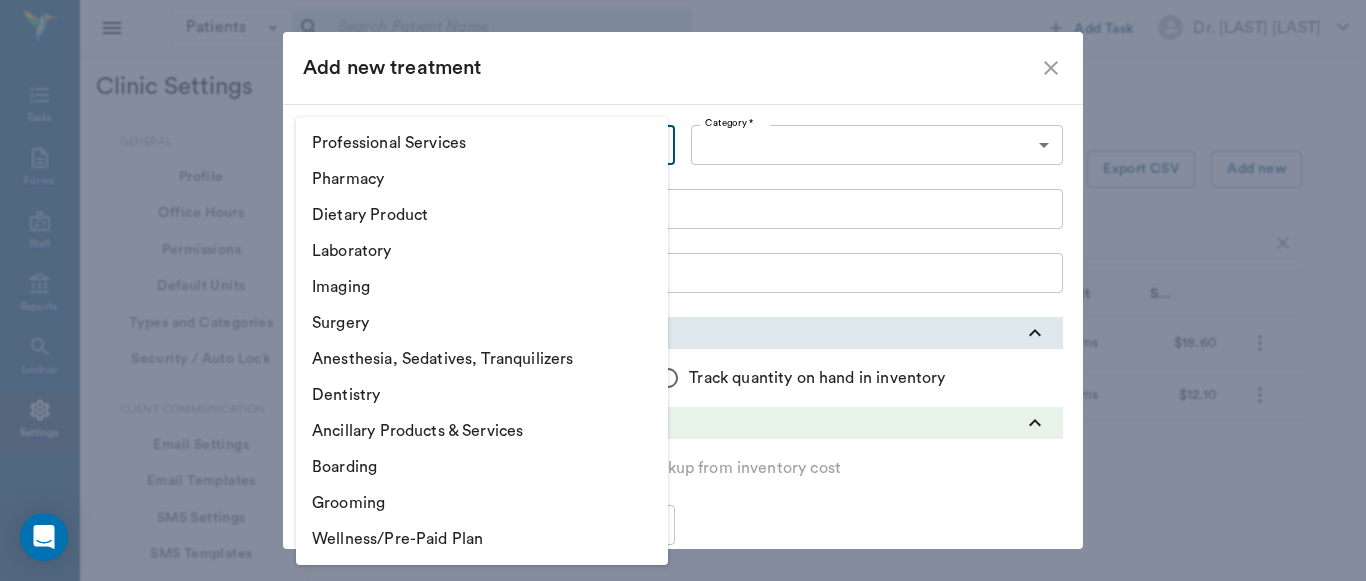 click on "Ancillary Products & Services" at bounding box center [482, 431] 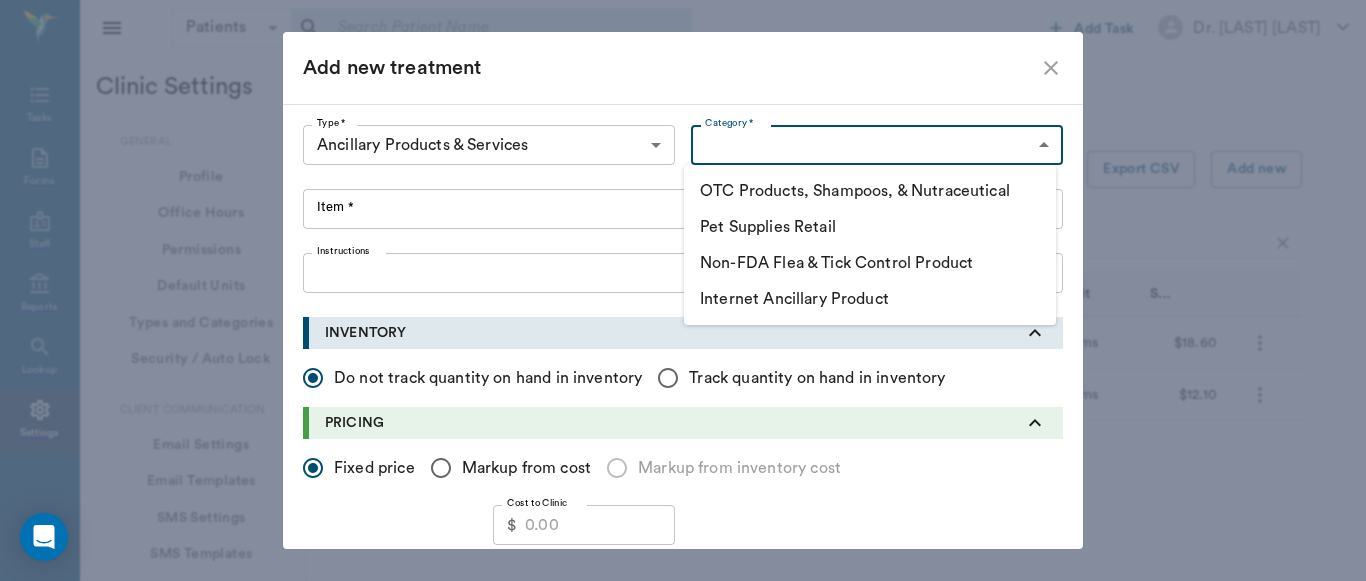 click on "Patients Patients &nbsp;&nbsp; Add Task Dr. [LAST] [LAST] Nectar Messages Appts Labs X-Rays Inventory Tasks Forms Staff Reports Settings Clinic Settings General Profile Office Hours Permissions Feature Flags AI Prompts Default Units Types and Categories Security / Auto Lock App Version Client Communication Email Settings Email Templates SMS Settings SMS Templates VOIP Mango Voice Client Portal Appointments Visit Types Calendar Options Direct Online Booking Direct Online Deposits Services & Prices Treatments Bundles Taxes Labs Group Discounts EMR SOAP Templates Surgery Templates Visit Note Templates Surgery Chart Diagnoses Patient Diagrams Forms Report Card Prescriptions Patient Options Species Breeds Colors Inventory Inventory Locations Vendors Finances Payment Estimates & Invoices Interest Greenline Boarding Kennels X-Rays Integration IDEXX Soundvet Extras Labels PDF Settings MISC Treatments Export CSV Add new HL Type Category Item Unit Selling Price/Unit Ancillary Products & Services Pet Supplies Retail" at bounding box center (683, 1118) 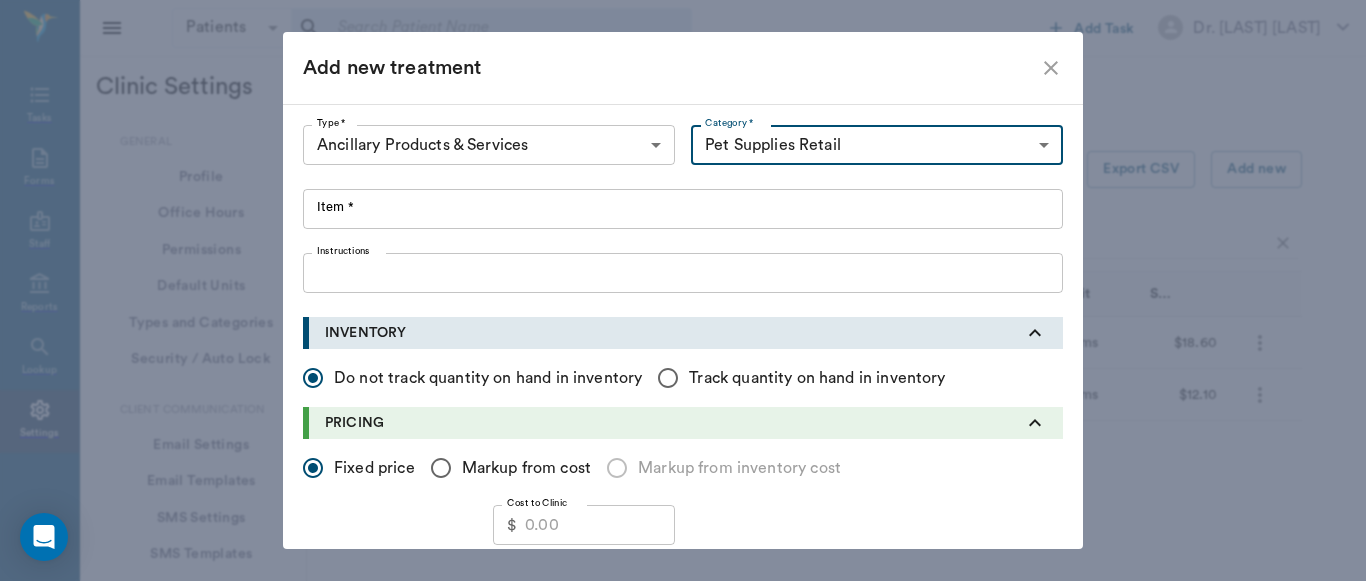 click on "Item *" at bounding box center [683, 209] 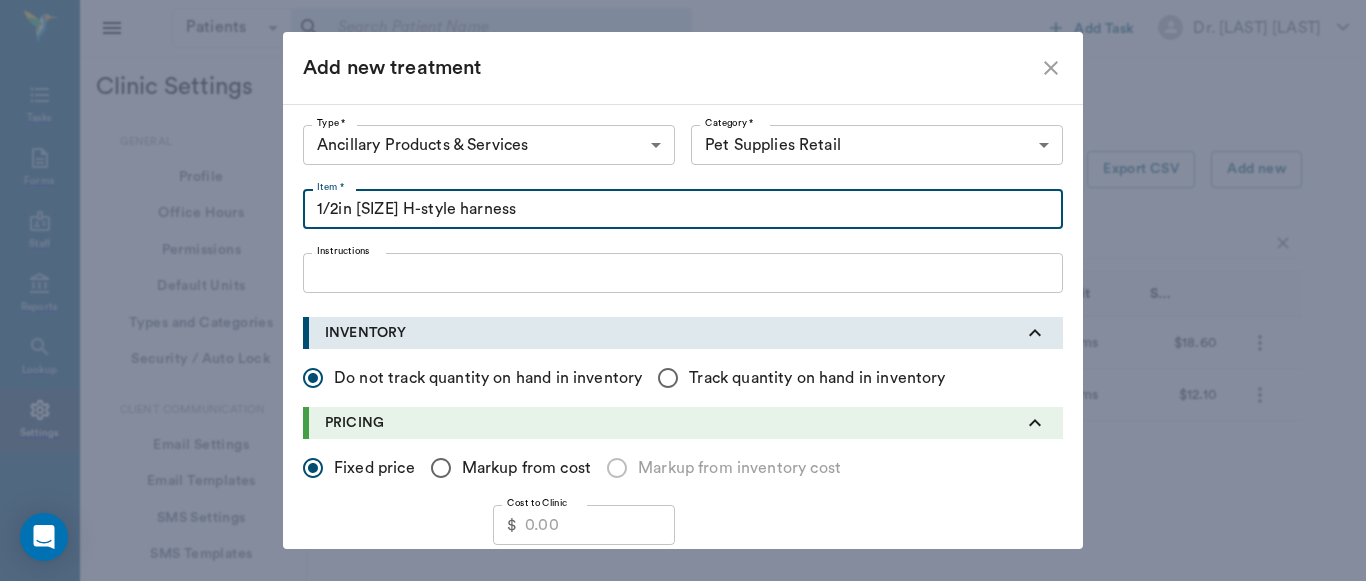 type on "1/2in [SIZE] H-style harness" 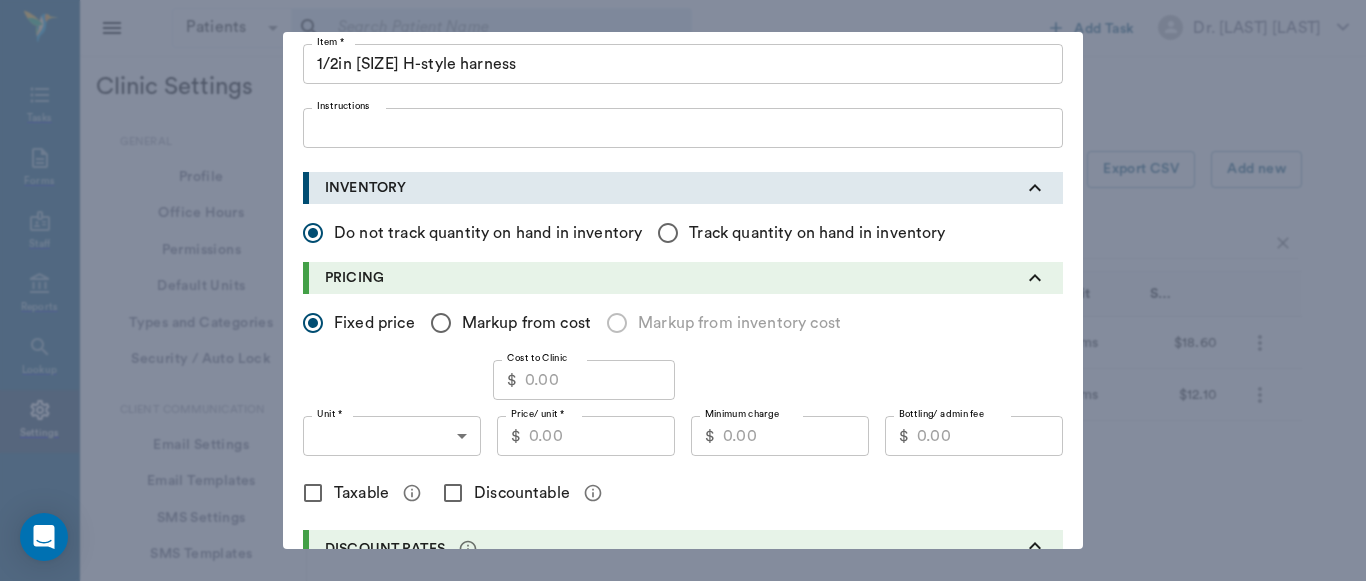scroll, scrollTop: 161, scrollLeft: 0, axis: vertical 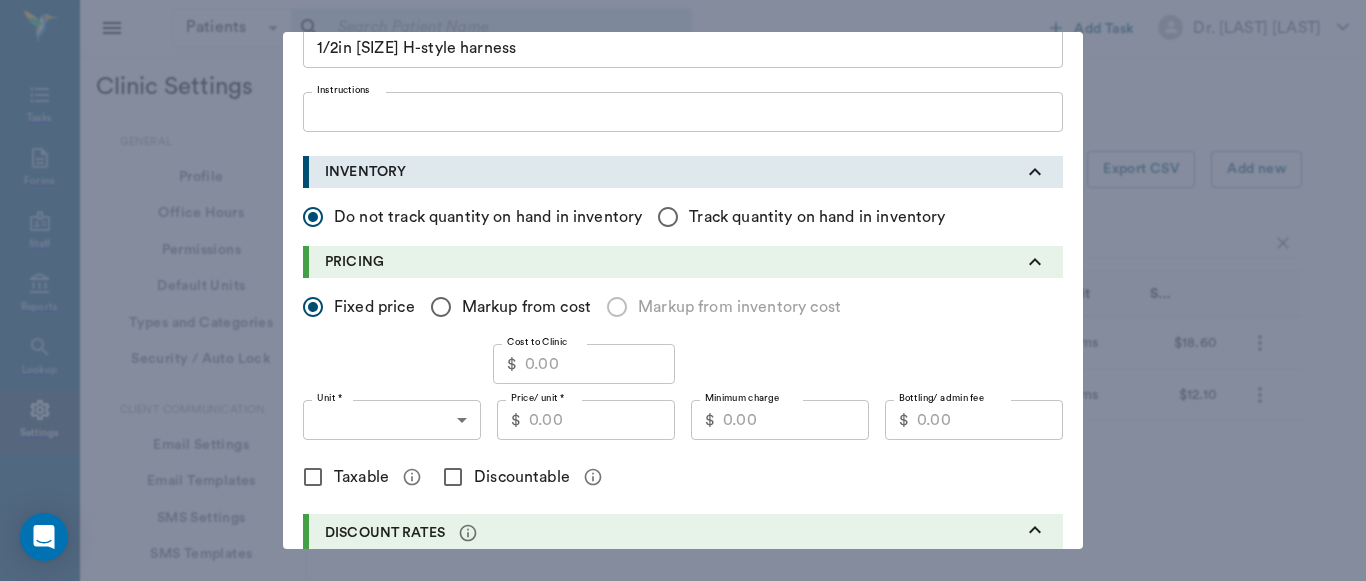 click on "Markup from cost" at bounding box center (313, 307) 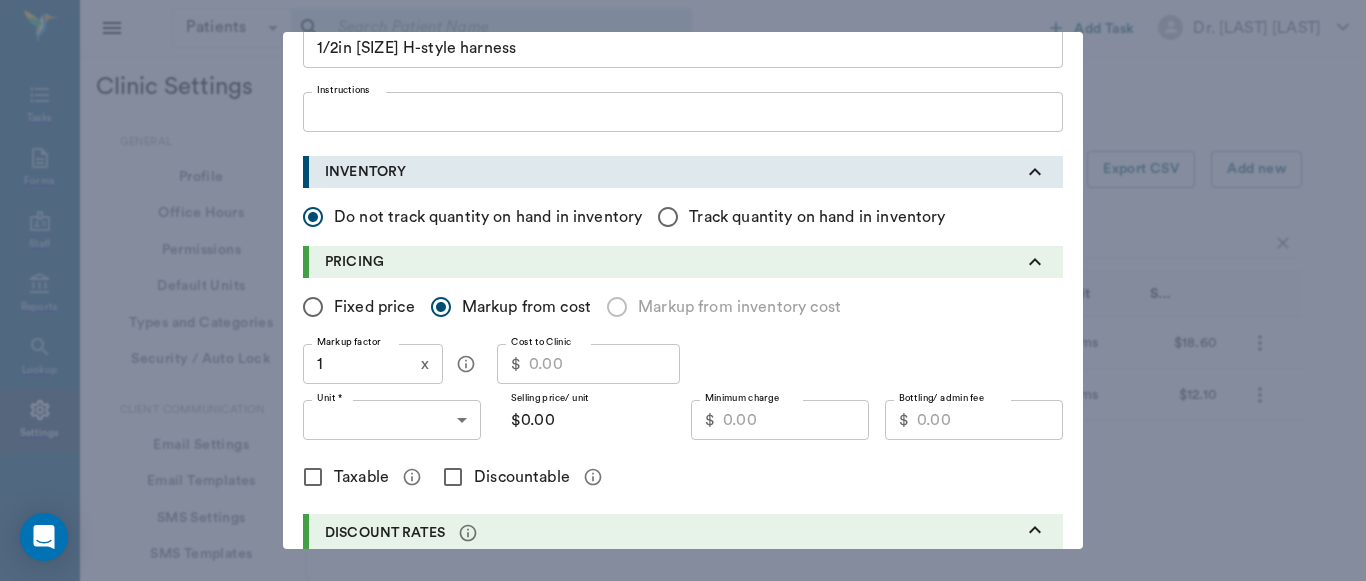 click on "1" at bounding box center [358, 364] 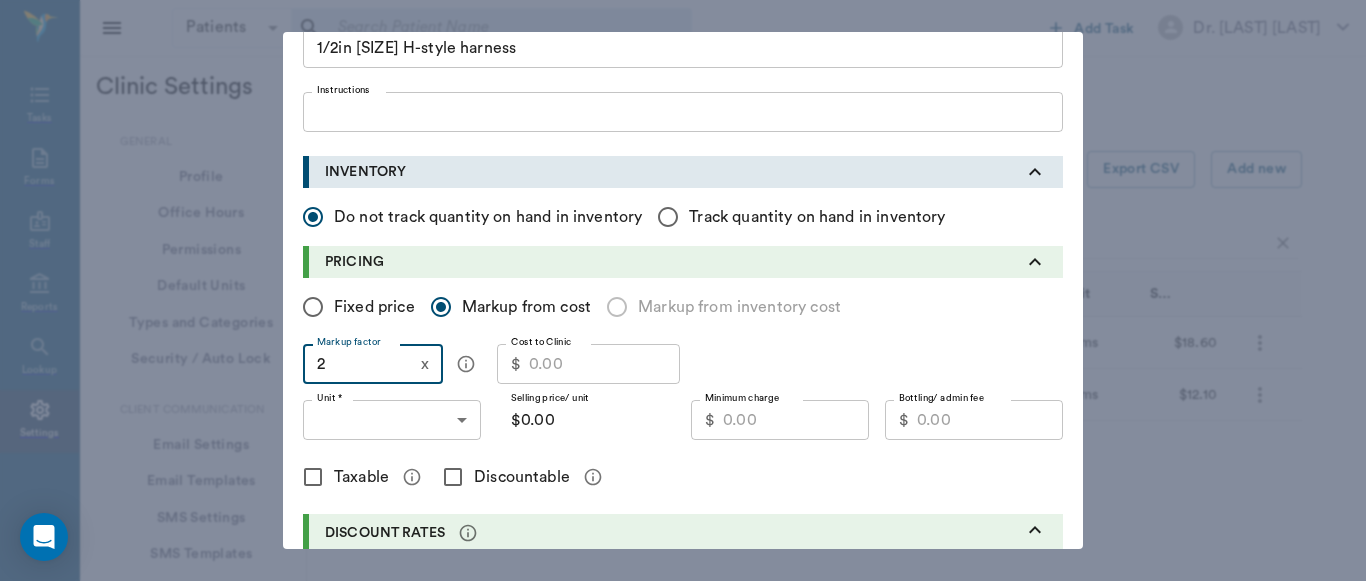 type on "2" 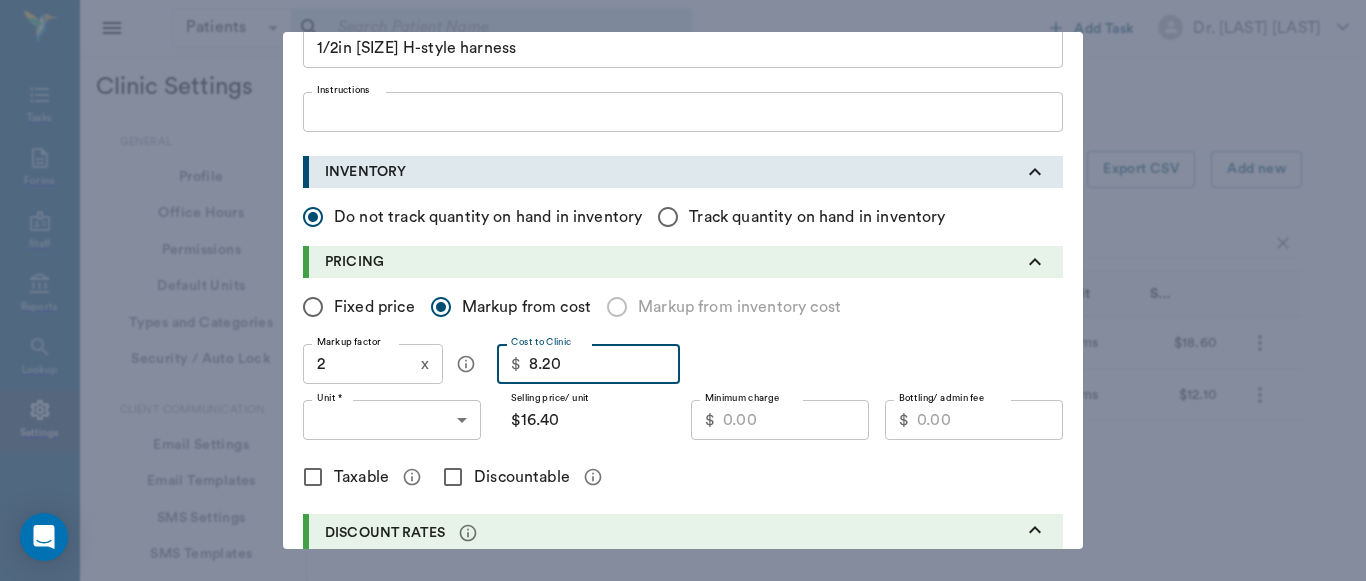 type on "8.20" 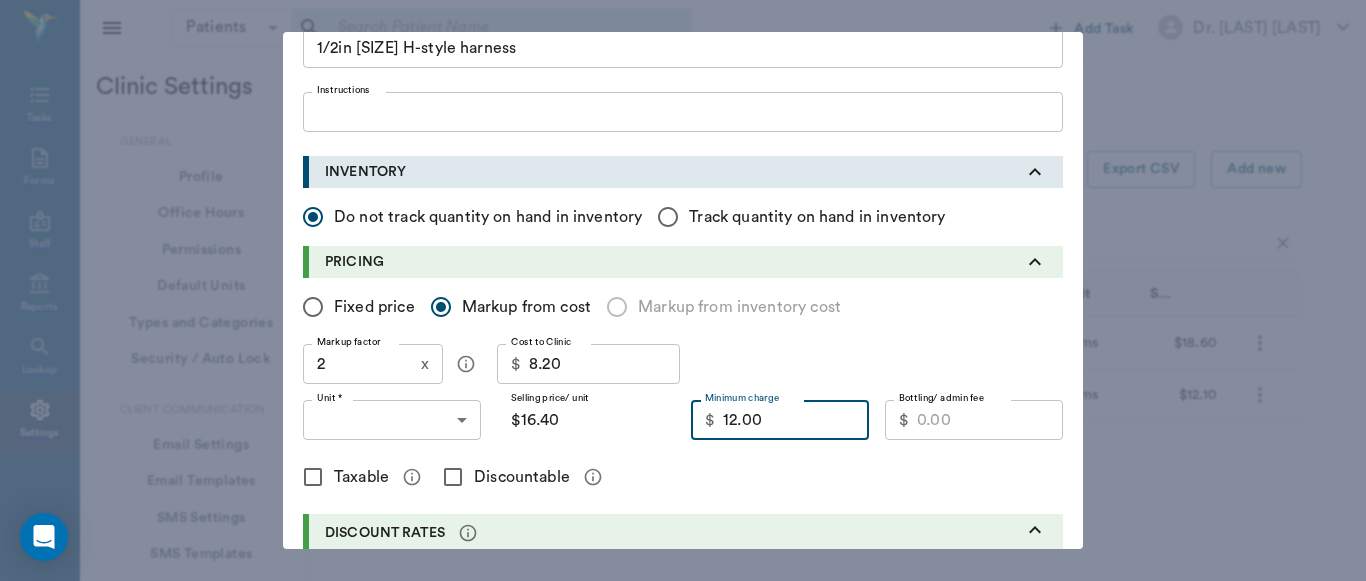 type on "12.00" 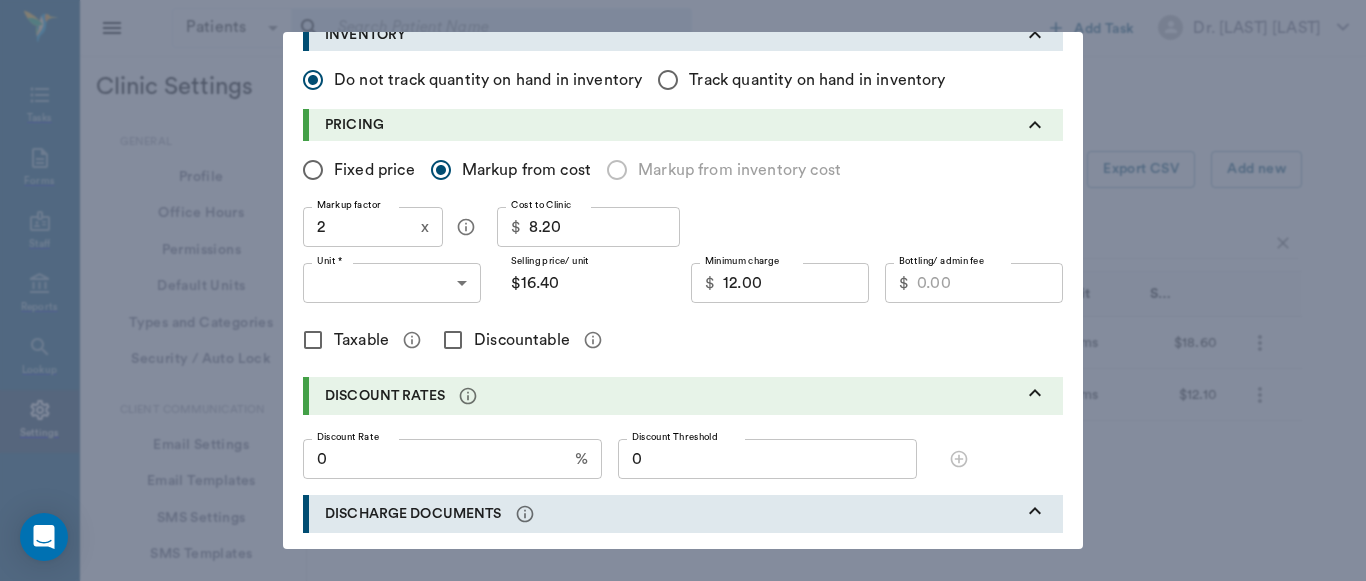 scroll, scrollTop: 301, scrollLeft: 0, axis: vertical 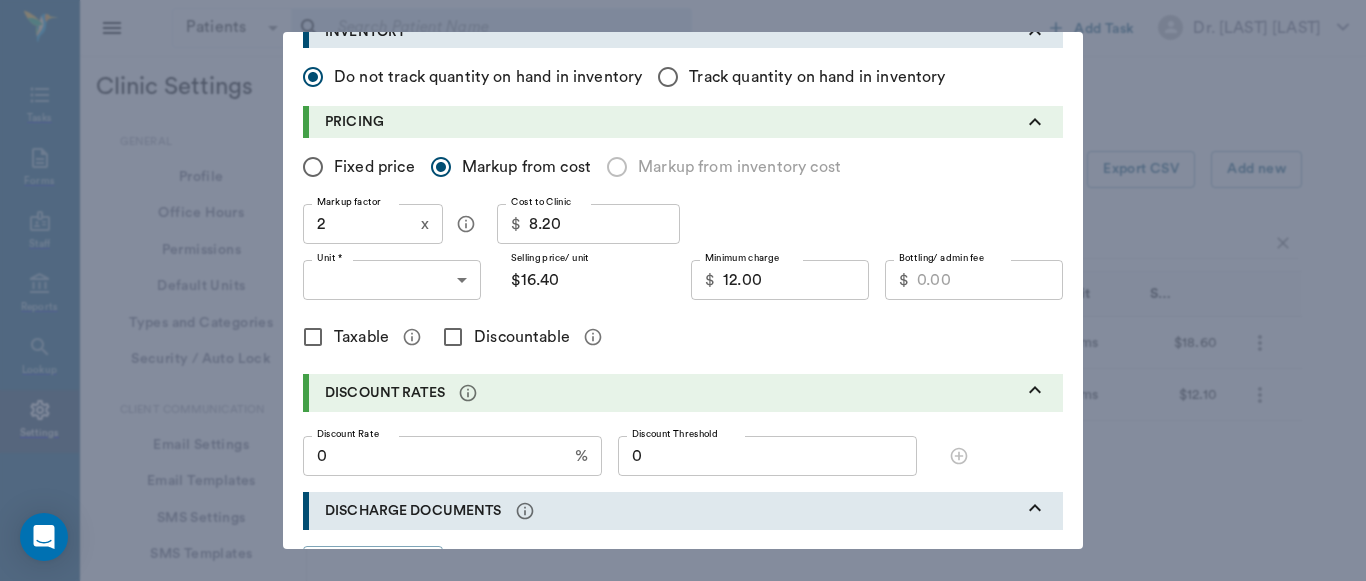 click on "Taxable" at bounding box center [313, 337] 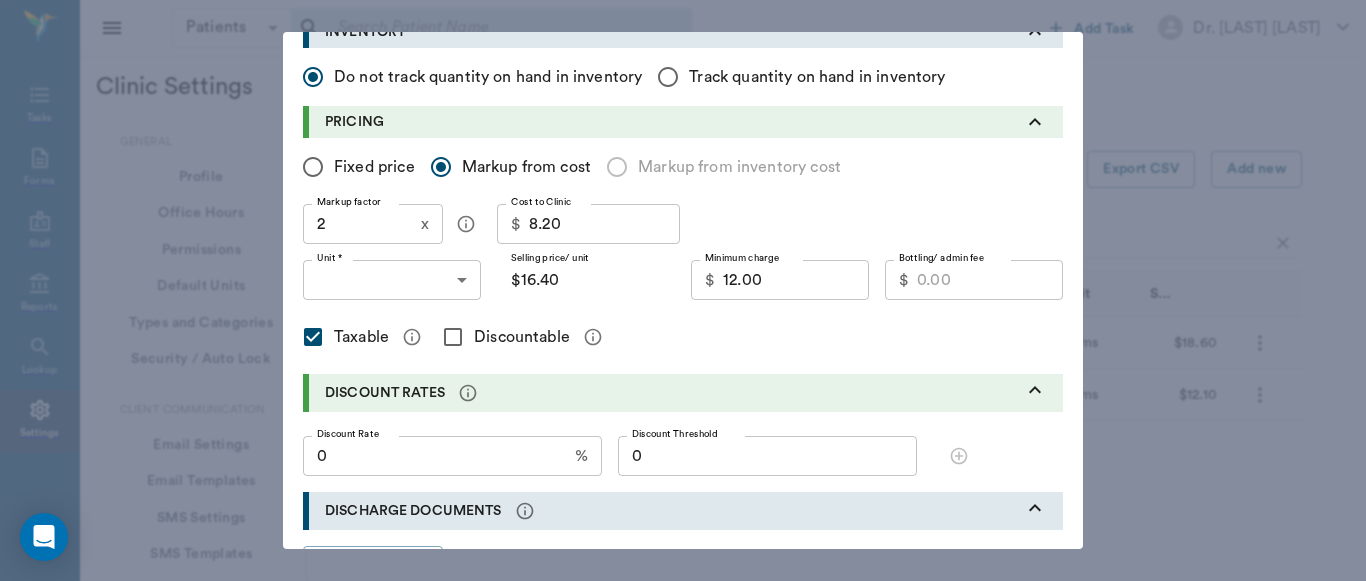 click on "Discountable" at bounding box center (453, 337) 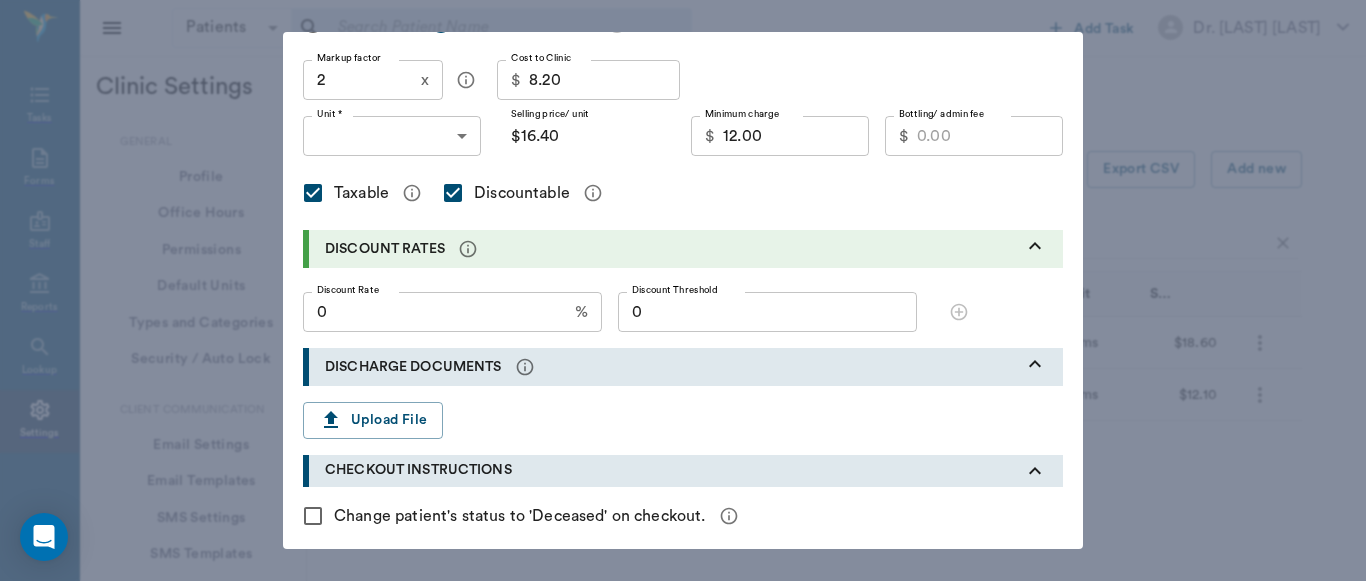 scroll, scrollTop: 572, scrollLeft: 0, axis: vertical 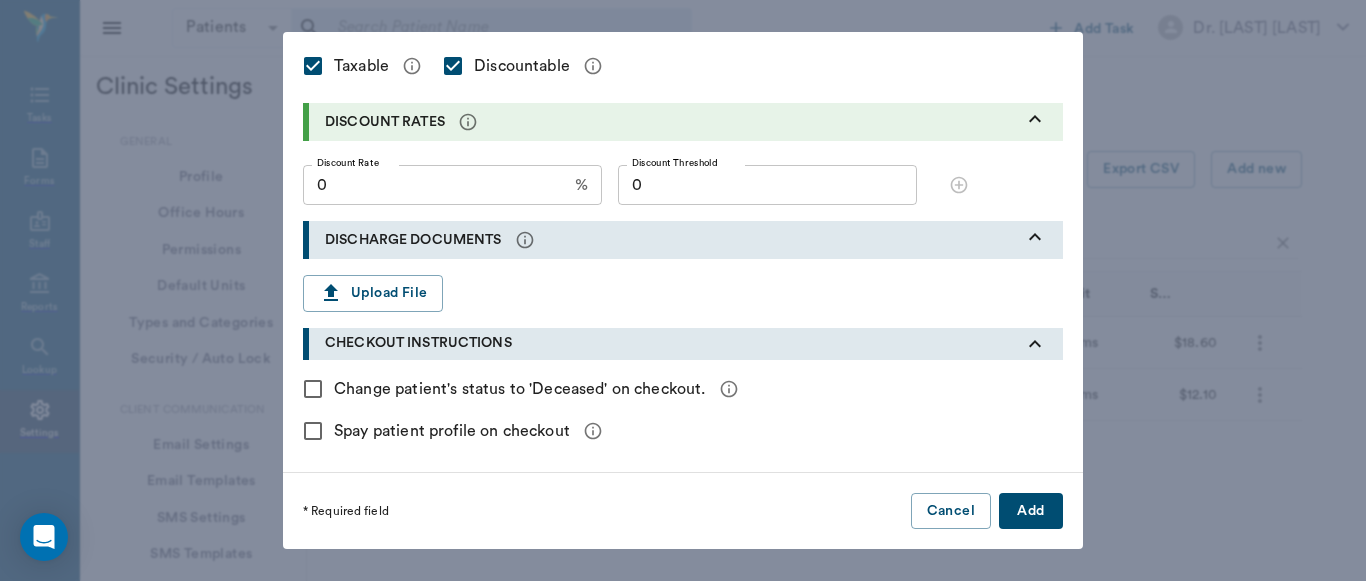 click on "Add" at bounding box center (1031, 511) 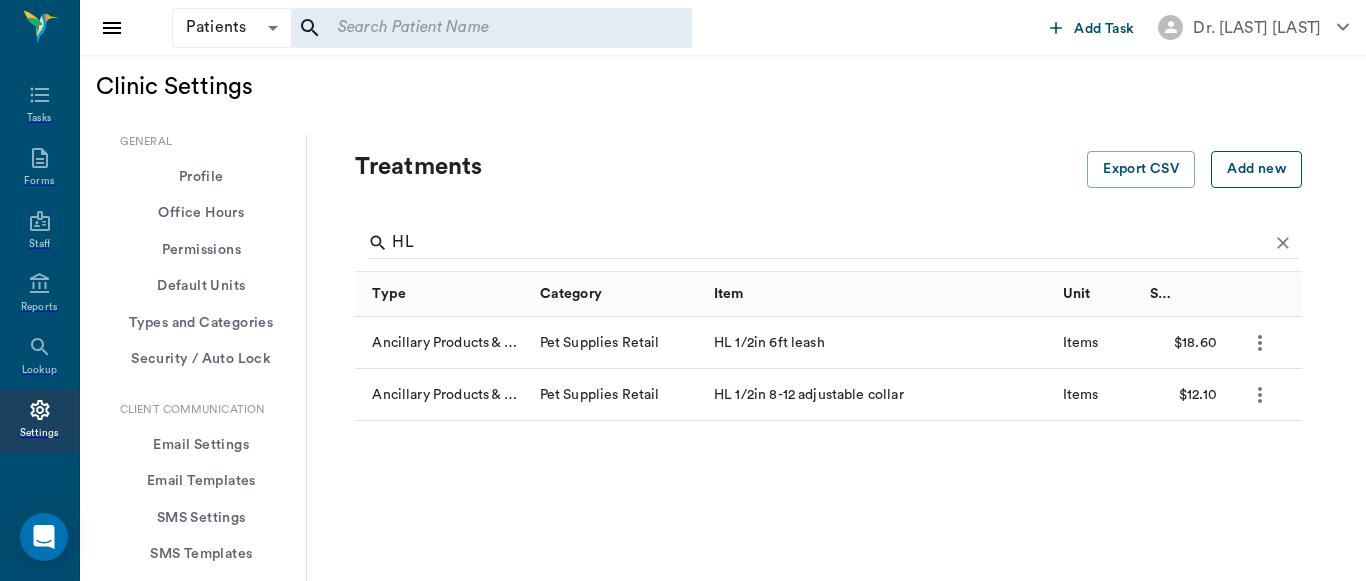 click on "Add new" at bounding box center (1256, 169) 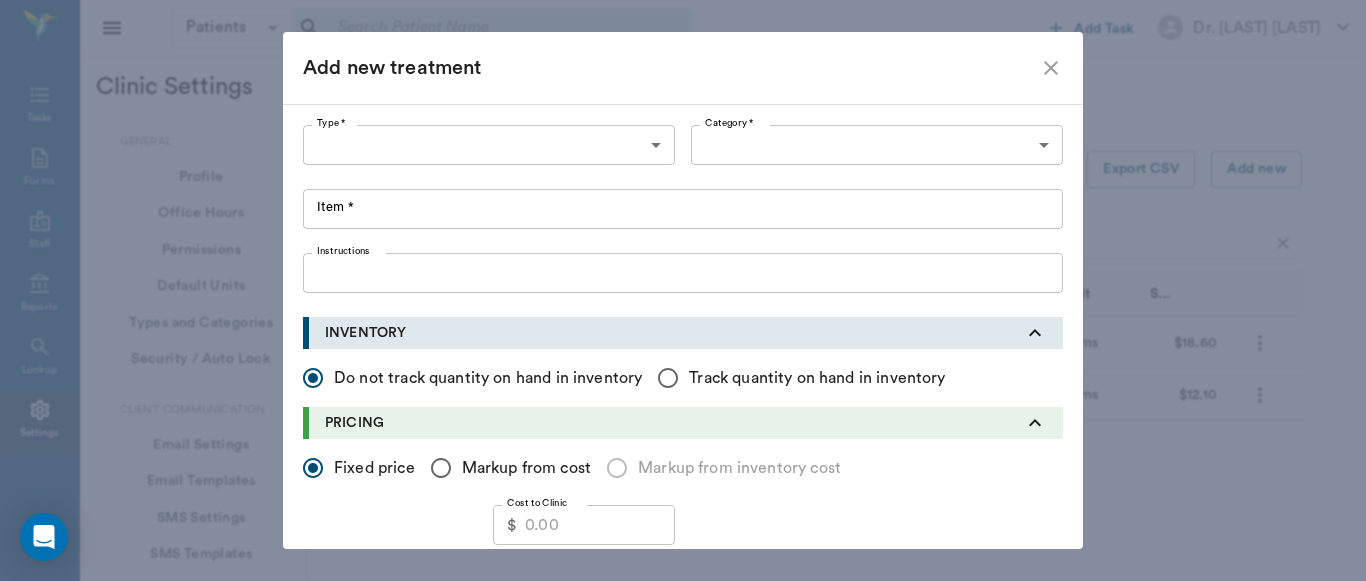click on "Patients Patients &nbsp;&nbsp; Add Task Dr. [LAST] [LAST] Nectar Messages Appts Labs X-Rays Inventory Tasks Forms Staff Reports Settings Clinic Settings General Profile Office Hours Permissions Feature Flags AI Prompts Default Units Types and Categories Security / Auto Lock App Version Client Communication Email Settings Email Templates SMS Settings SMS Templates VOIP Mango Voice Client Portal Appointments Visit Types Calendar Options Direct Online Booking Direct Online Deposits Services & Prices Treatments Bundles Taxes Labs Group Discounts EMR SOAP Templates Surgery Templates Visit Note Templates Surgery Chart Diagnoses Patient Diagrams Forms Report Card Prescriptions Patient Options Species Breeds Colors Inventory Inventory Locations Vendors Finances Payment Estimates & Invoices Interest Greenline Boarding Kennels X-Rays Integration IDEXX Soundvet Extras Labels PDF Settings MISC Treatments Export CSV Add new HL Type Category Item Unit Selling Price/Unit Ancillary Products & Services Pet Supplies Retail" at bounding box center [683, 1118] 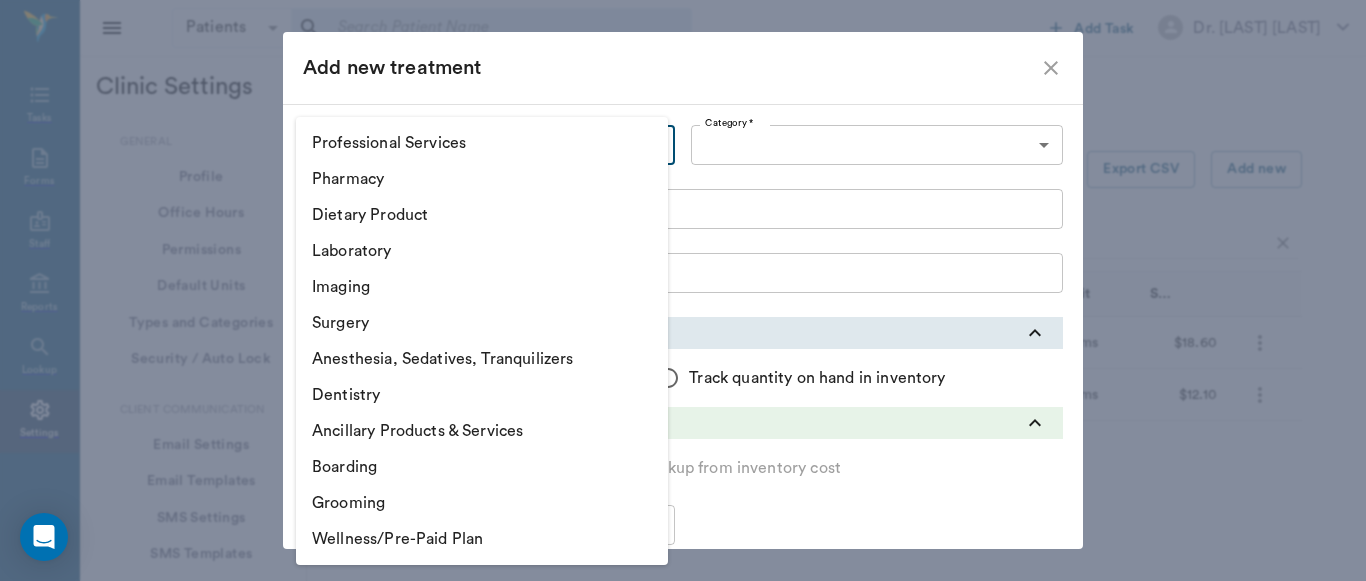 click on "Ancillary Products & Services" at bounding box center (482, 431) 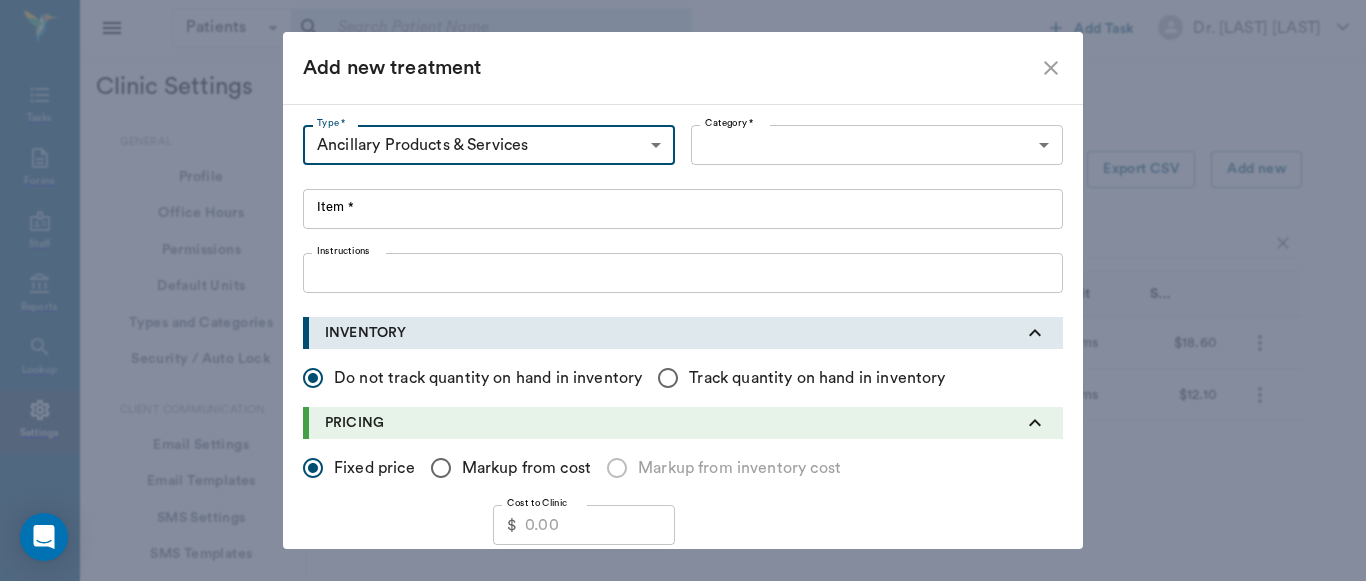 click on "Patients Patients &nbsp;&nbsp; Add Task Dr. [LAST] [LAST] Nectar Messages Appts Labs X-Rays Inventory Tasks Forms Staff Reports Settings Clinic Settings General Profile Office Hours Permissions Feature Flags AI Prompts Default Units Types and Categories Security / Auto Lock App Version Client Communication Email Settings Email Templates SMS Settings SMS Templates VOIP Mango Voice Client Portal Appointments Visit Types Calendar Options Direct Online Booking Direct Online Deposits Services & Prices Treatments Bundles Taxes Labs Group Discounts EMR SOAP Templates Surgery Templates Visit Note Templates Surgery Chart Diagnoses Patient Diagrams Forms Report Card Prescriptions Patient Options Species Breeds Colors Inventory Inventory Locations Vendors Finances Payment Estimates & Invoices Interest Greenline Boarding Kennels X-Rays Integration IDEXX Soundvet Extras Labels PDF Settings MISC Treatments Export CSV Add new HL Type Category Item Unit Selling Price/Unit Ancillary Products & Services Pet Supplies Retail" at bounding box center (683, 1118) 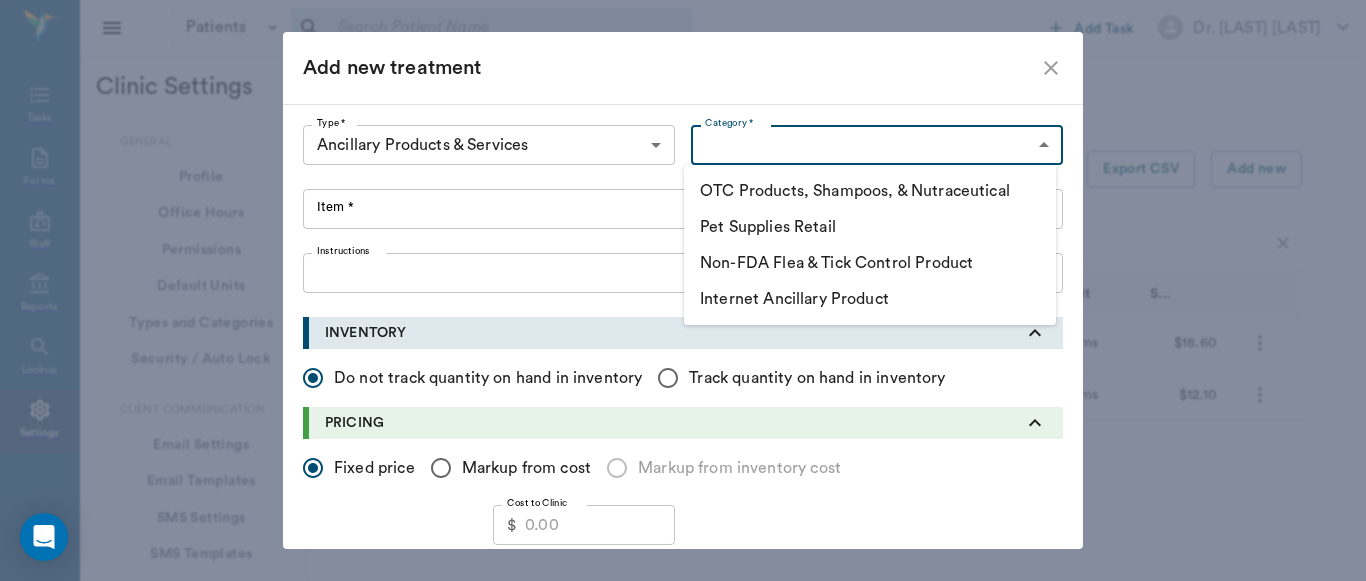 click on "Pet Supplies Retail" at bounding box center [870, 227] 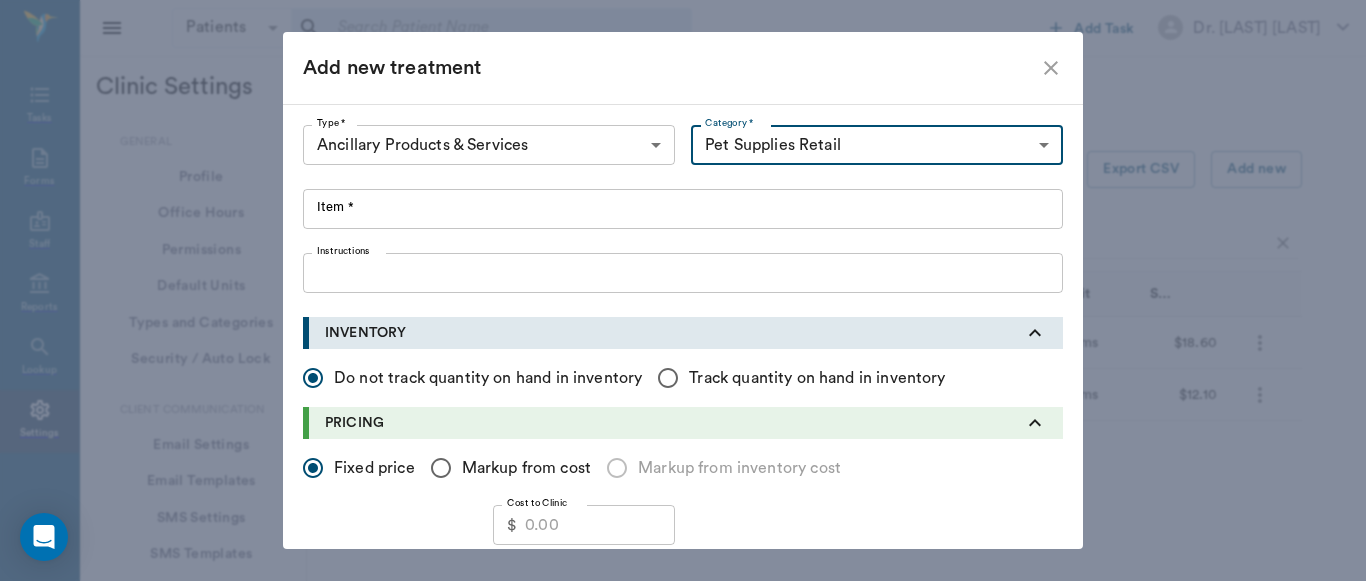 click on "Item *" at bounding box center [683, 209] 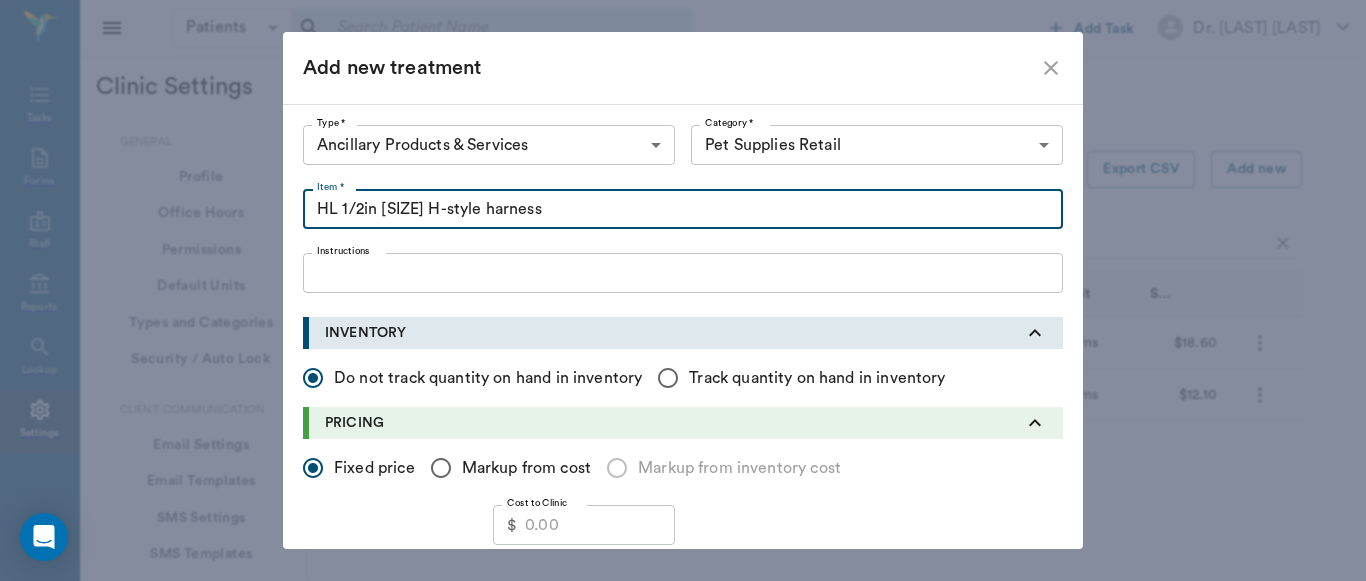 type on "HL 1/2in [SIZE] H-style harness" 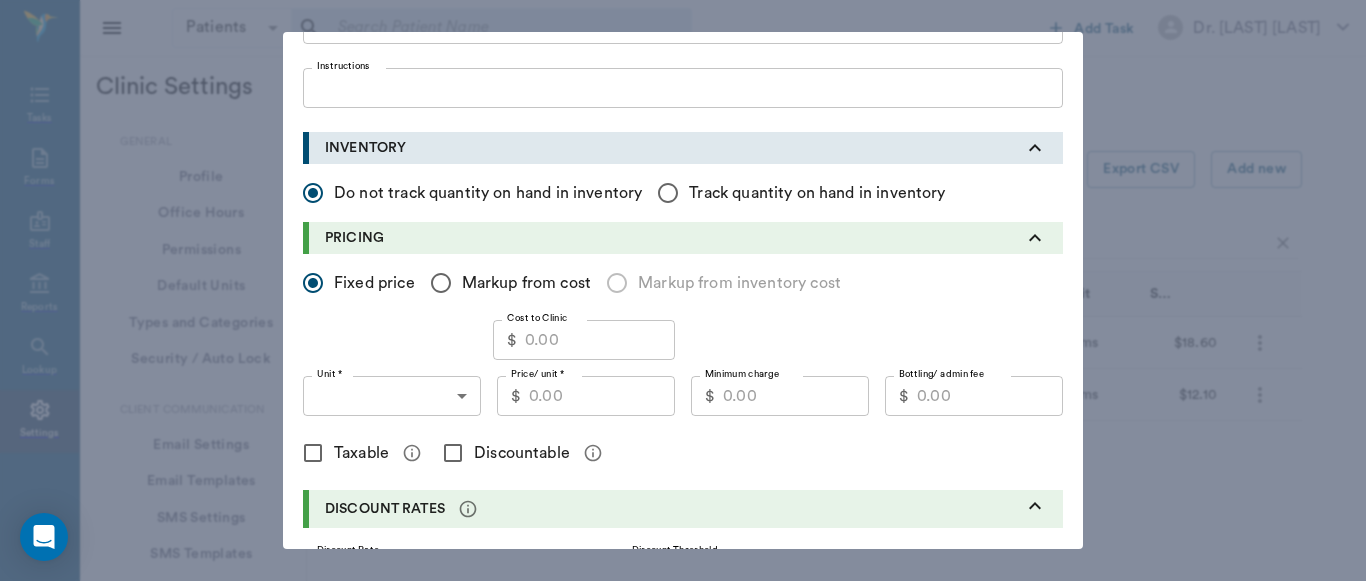 scroll, scrollTop: 203, scrollLeft: 0, axis: vertical 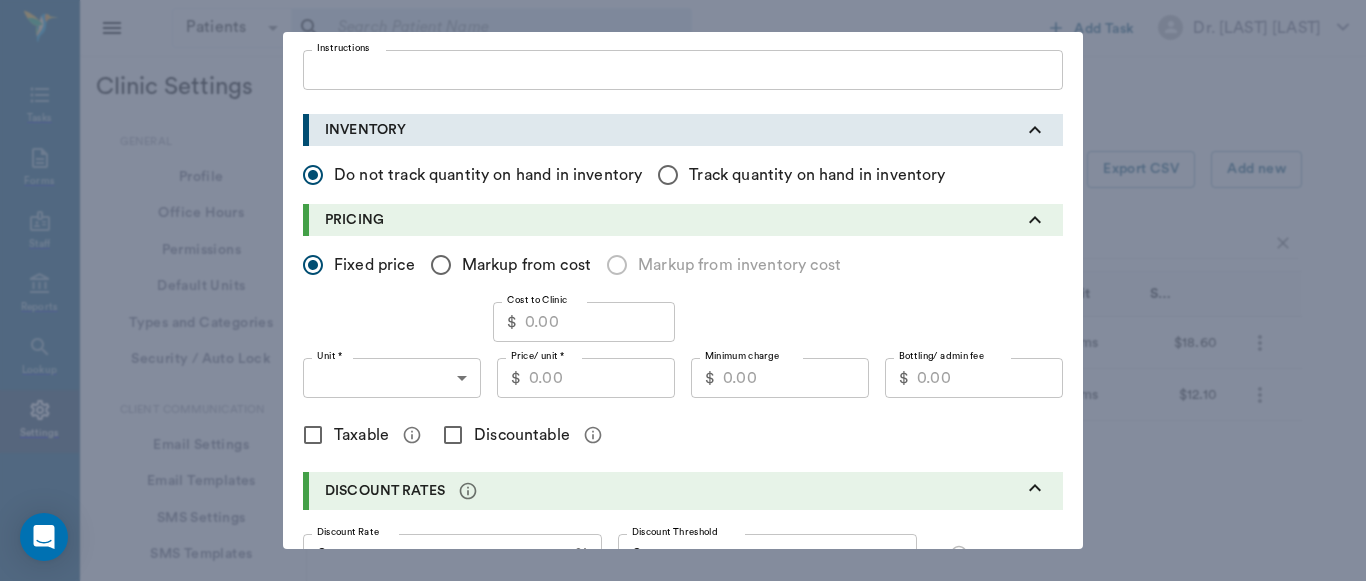 click on "Markup from cost" at bounding box center (313, 265) 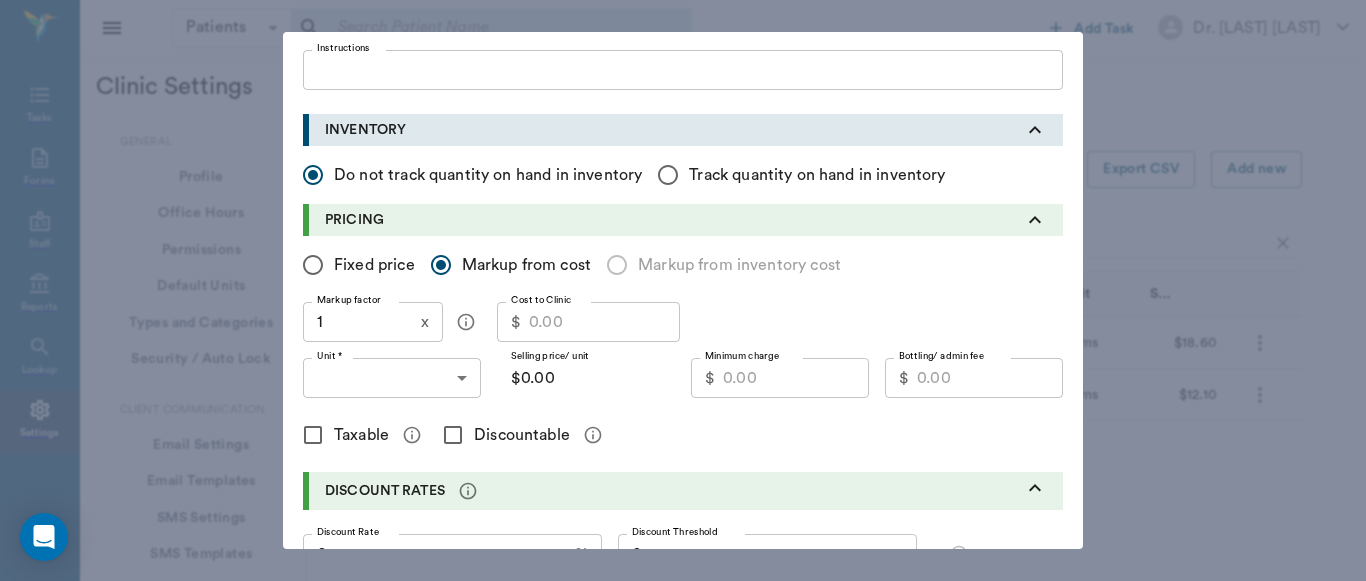 click on "Cost to Clinic" at bounding box center (604, 322) 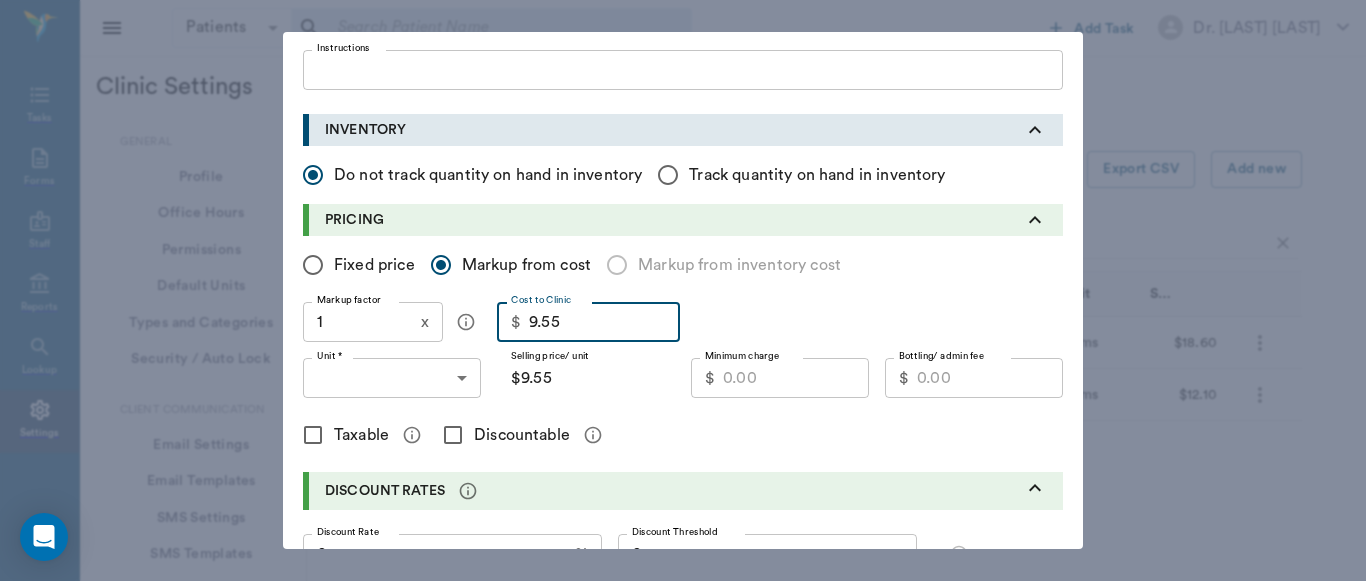 type on "9.55" 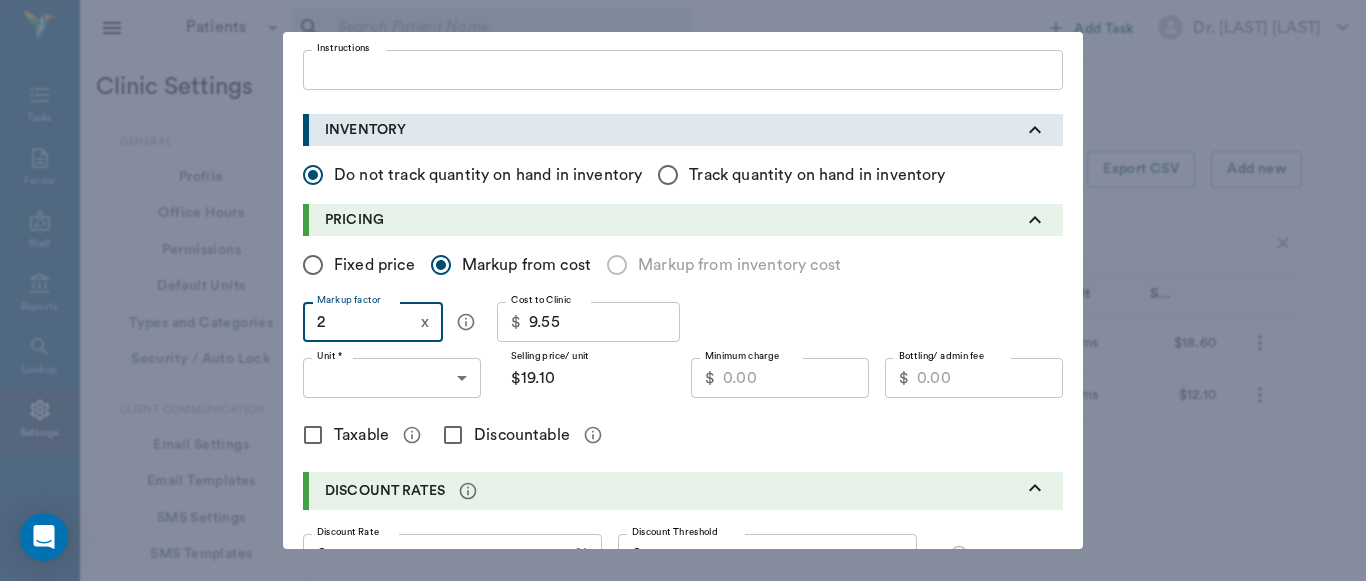 type on "2" 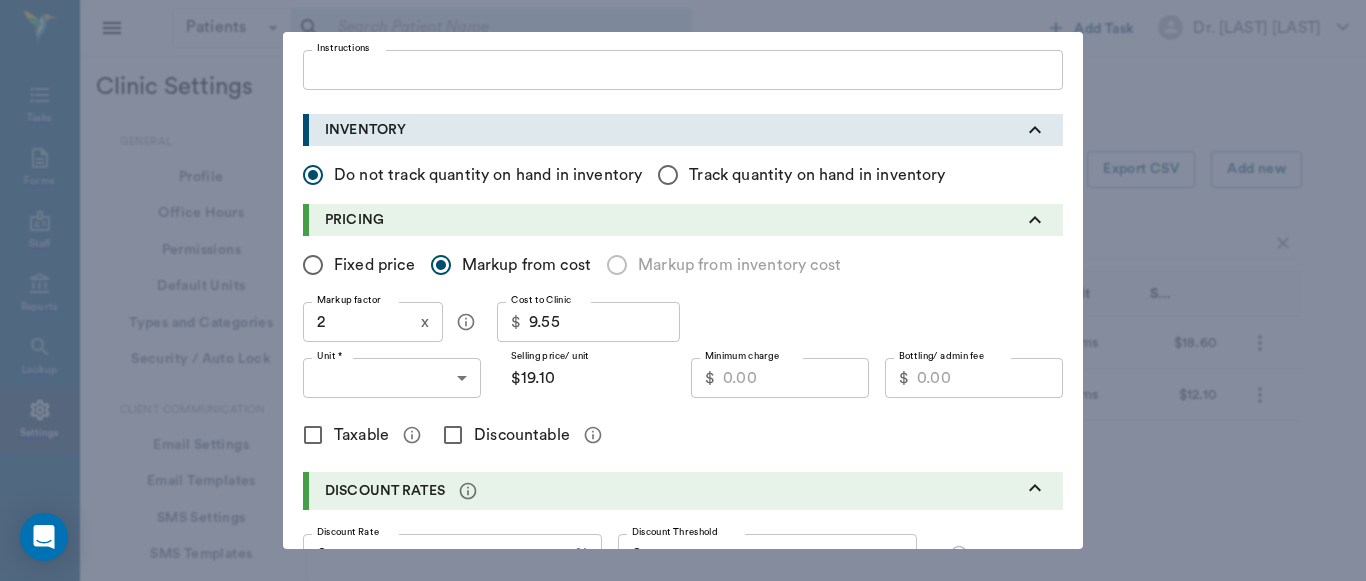 click on "Markup factor 2 x Markup factor Cost to Clinic $ 9.55 Cost to Clinic" at bounding box center (683, 322) 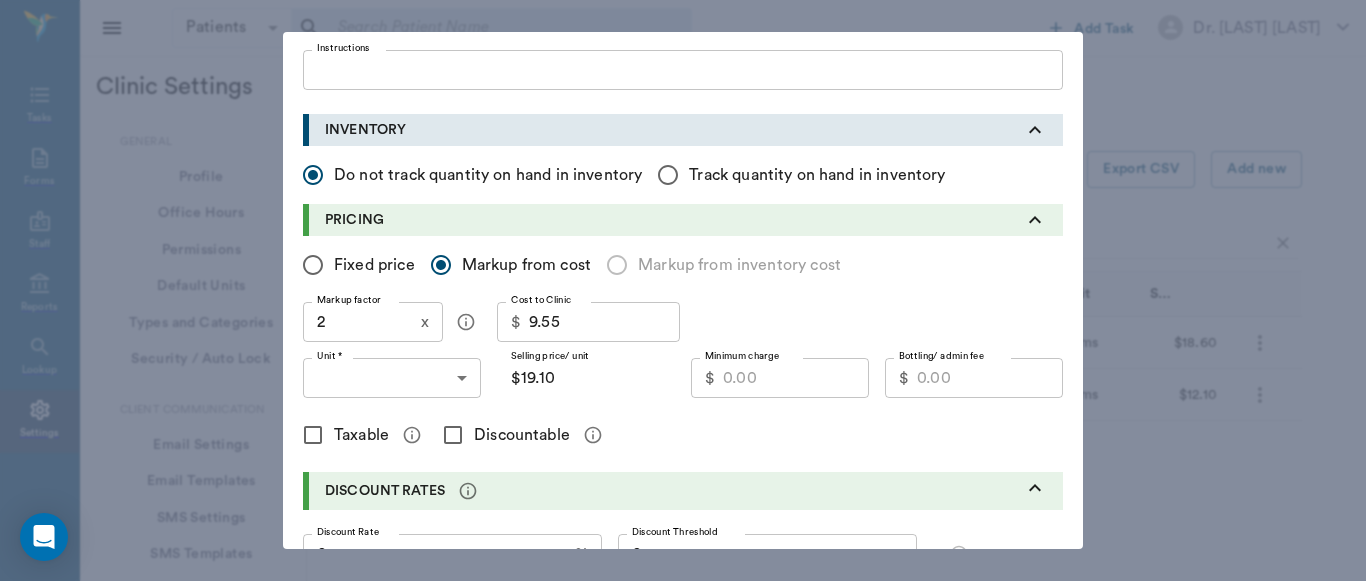 click on "Minimum charge" at bounding box center [796, 378] 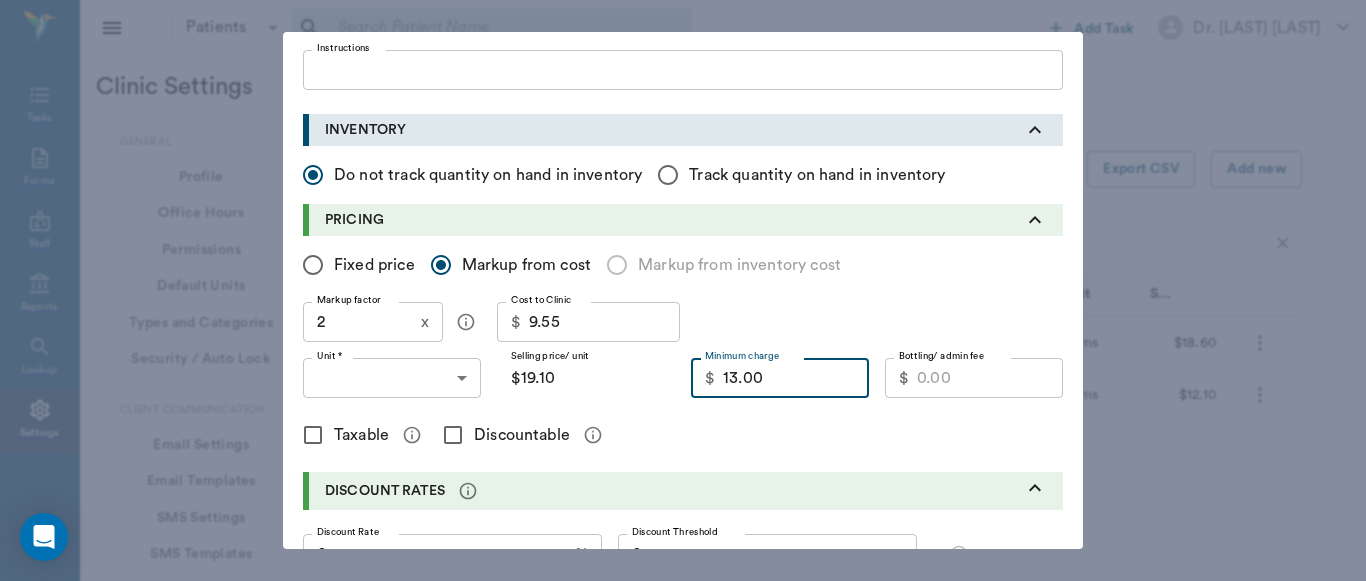 type on "13.00" 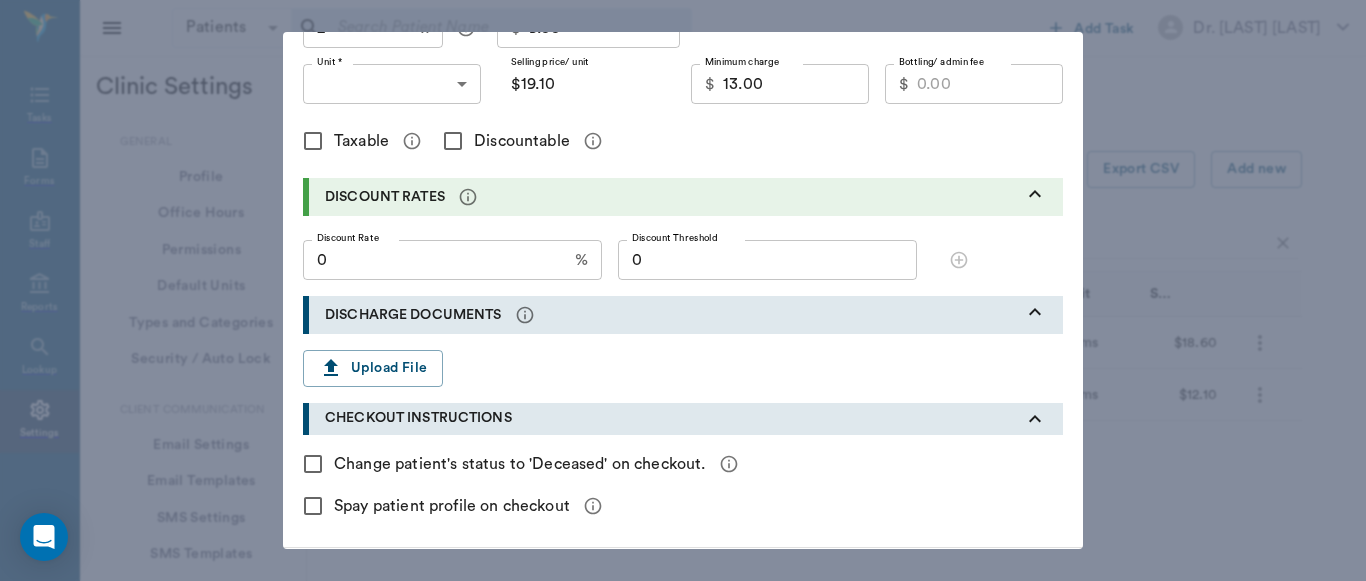 scroll, scrollTop: 572, scrollLeft: 0, axis: vertical 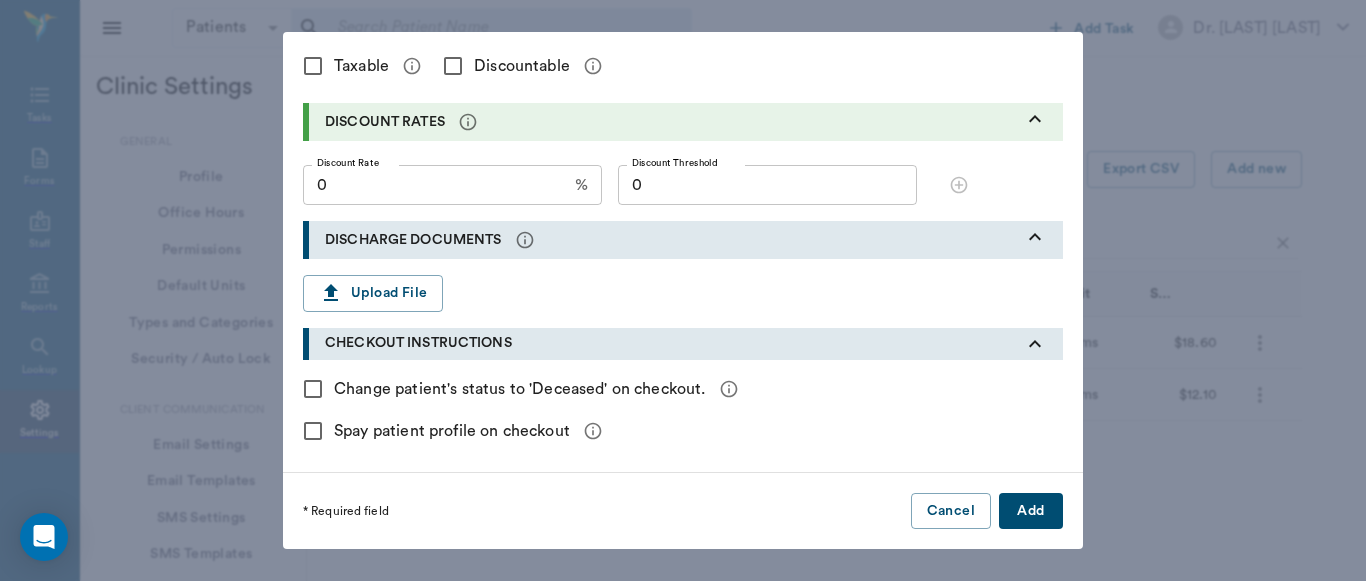 click on "Taxable" at bounding box center [313, 66] 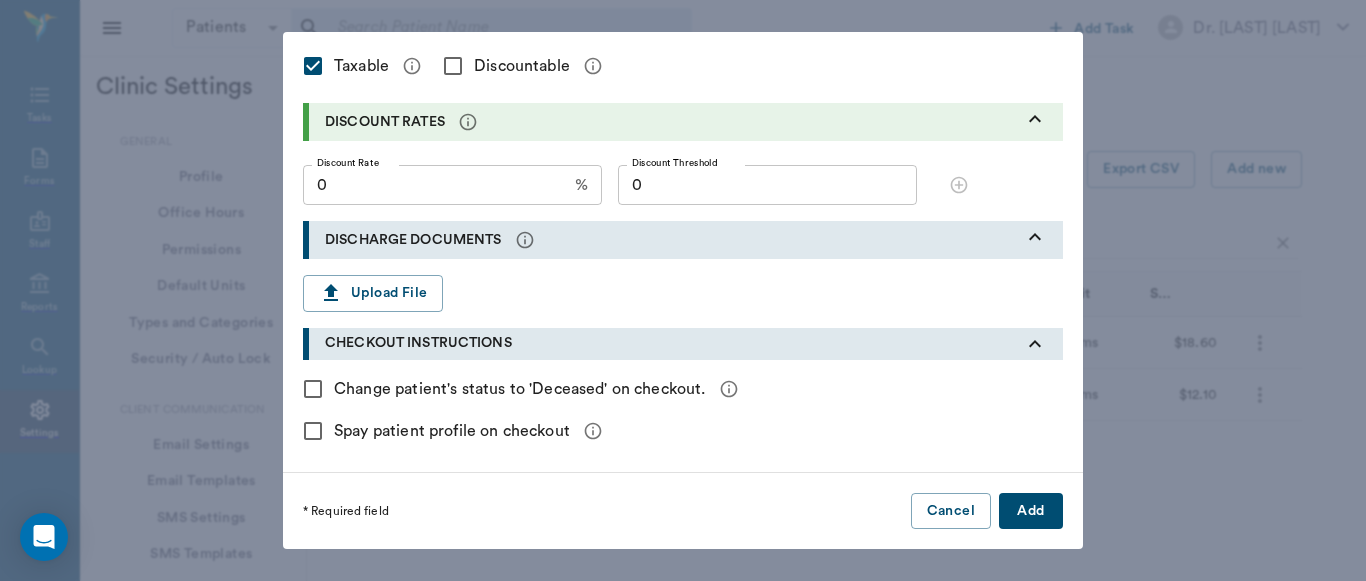 click on "Discountable" at bounding box center (453, 66) 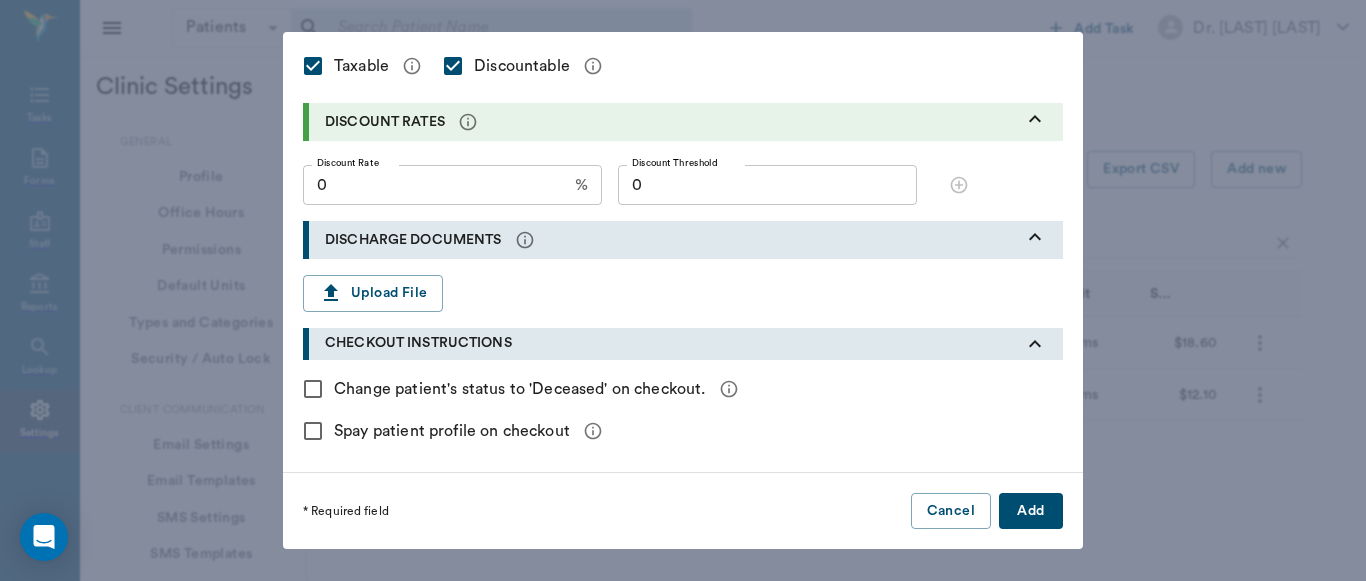 click on "Add" at bounding box center (1031, 511) 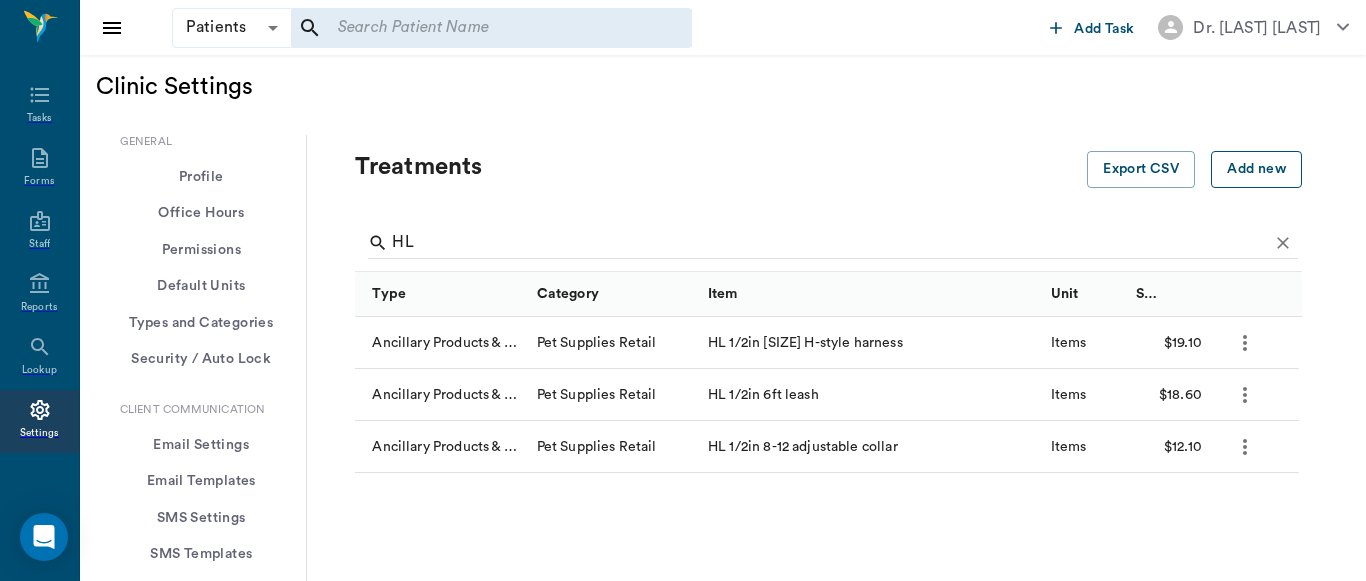click on "Add new" at bounding box center (1256, 169) 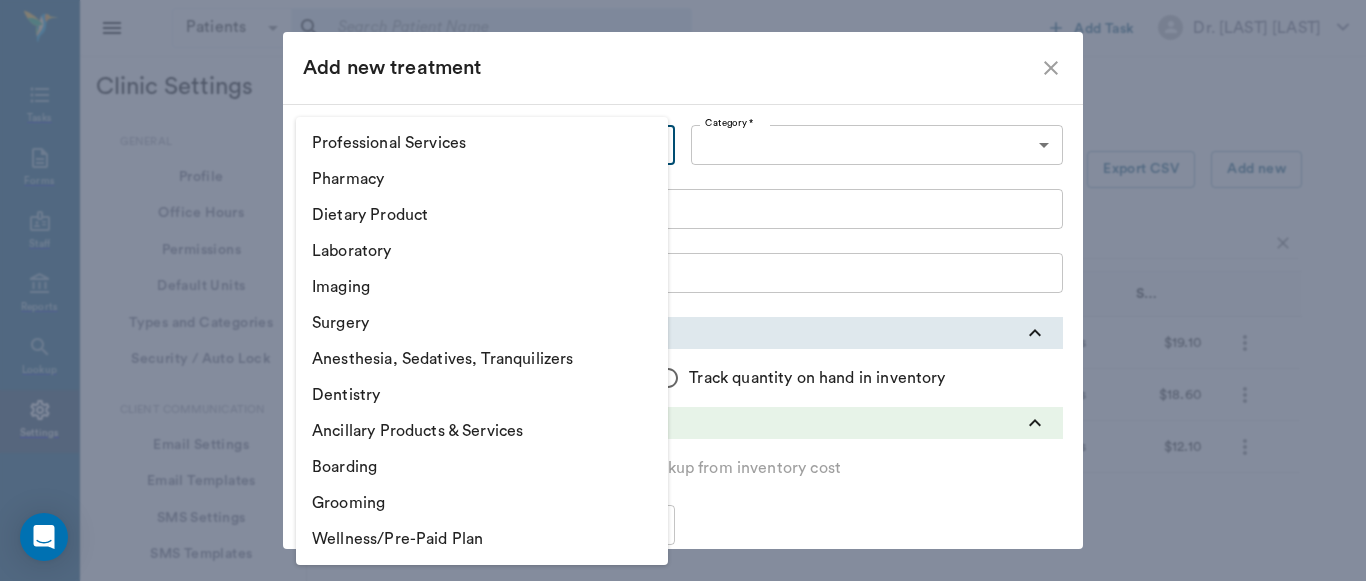 click on "Patients Patients &nbsp;&nbsp; Add Task Dr. [LAST] [LAST] Nectar Messages Appts Labs X-Rays Inventory Tasks Forms Staff Reports Settings Clinic Settings General Profile Office Hours Permissions Feature Flags AI Prompts Default Units Types and Categories Security / Auto Lock App Version Client Communication Email Settings Email Templates SMS Settings SMS Templates VOIP Mango Voice Client Portal Appointments Visit Types Calendar Options Direct Online Booking Direct Online Deposits Services & Prices Treatments Bundles Taxes Labs Group Discounts EMR SOAP Templates Surgery Templates Visit Note Templates Surgery Chart Diagnoses Patient Diagrams Forms Report Card Prescriptions Patient Options Species Breeds Colors Inventory Inventory Locations Vendors Finances Payment Estimates & Invoices Interest Greenline Boarding Kennels X-Rays Integration IDEXX Soundvet Extras Labels PDF Settings MISC Treatments Export CSV Add new HL Type Category Item Unit Selling Price/Unit Ancillary Products & Services Pet Supplies Retail" at bounding box center [683, 1118] 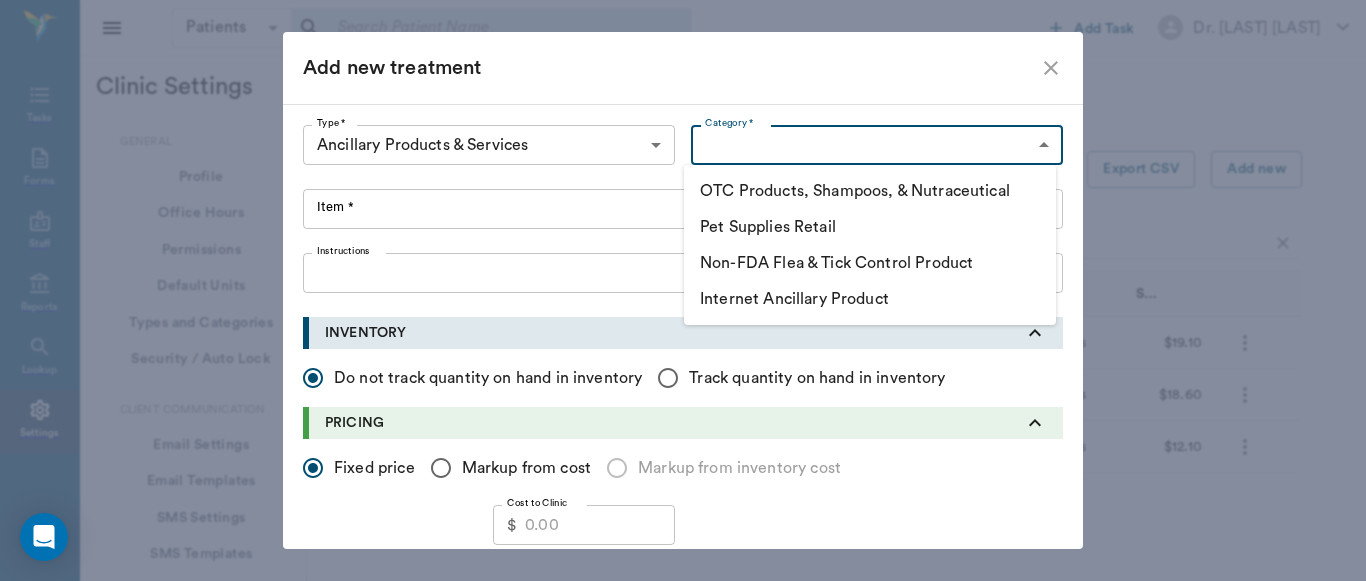 click on "Patients Patients &nbsp;&nbsp; Add Task Dr. [LAST] [LAST] Nectar Messages Appts Labs X-Rays Inventory Tasks Forms Staff Reports Settings Clinic Settings General Profile Office Hours Permissions Feature Flags AI Prompts Default Units Types and Categories Security / Auto Lock App Version Client Communication Email Settings Email Templates SMS Settings SMS Templates VOIP Mango Voice Client Portal Appointments Visit Types Calendar Options Direct Online Booking Direct Online Deposits Services & Prices Treatments Bundles Taxes Labs Group Discounts EMR SOAP Templates Surgery Templates Visit Note Templates Surgery Chart Diagnoses Patient Diagrams Forms Report Card Prescriptions Patient Options Species Breeds Colors Inventory Inventory Locations Vendors Finances Payment Estimates & Invoices Interest Greenline Boarding Kennels X-Rays Integration IDEXX Soundvet Extras Labels PDF Settings MISC Treatments Export CSV Add new HL Type Category Item Unit Selling Price/Unit Ancillary Products & Services Pet Supplies Retail" at bounding box center [683, 1118] 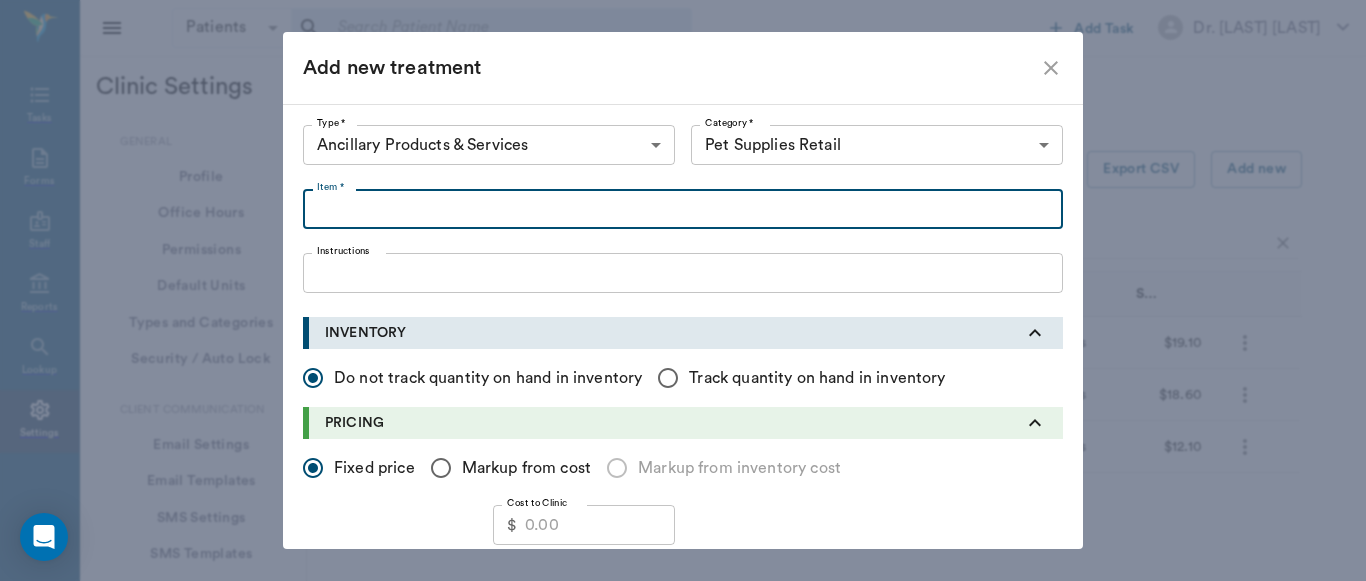 click on "Item *" at bounding box center [683, 209] 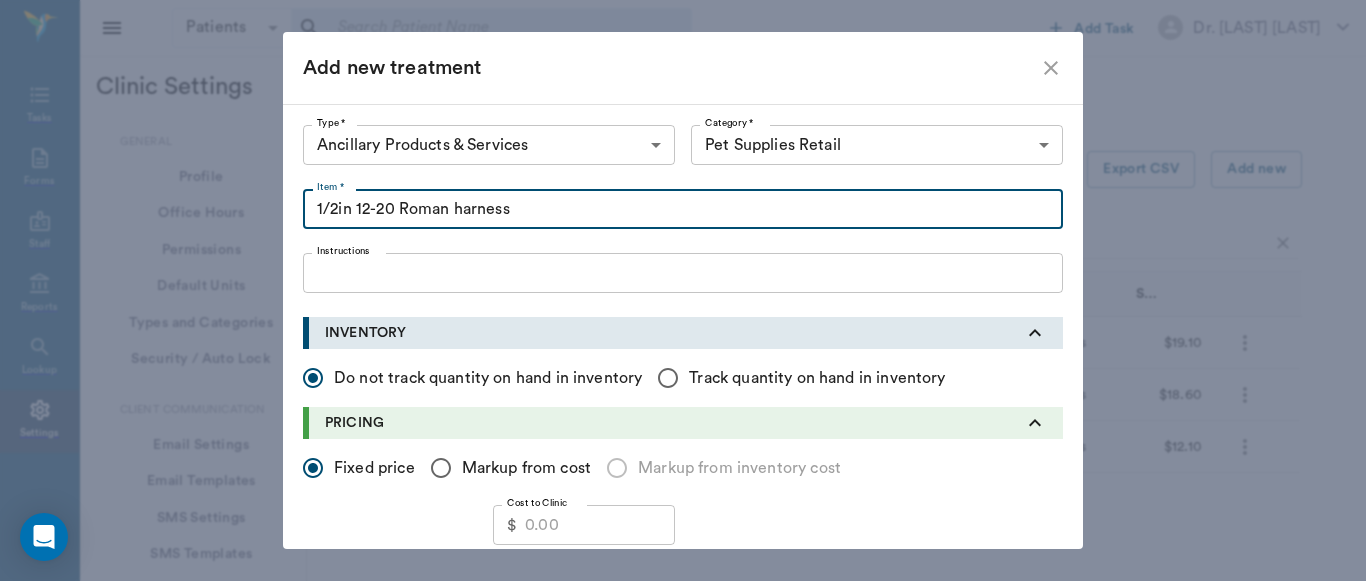 type on "1/2in 12-20 Roman harness" 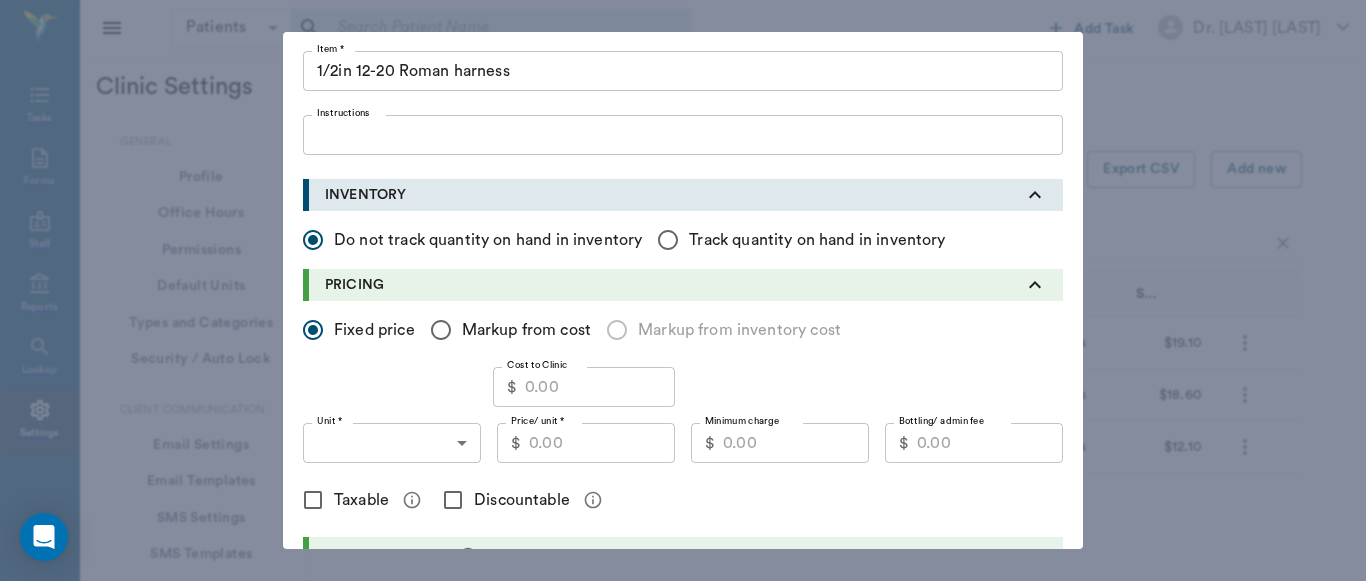 scroll, scrollTop: 163, scrollLeft: 0, axis: vertical 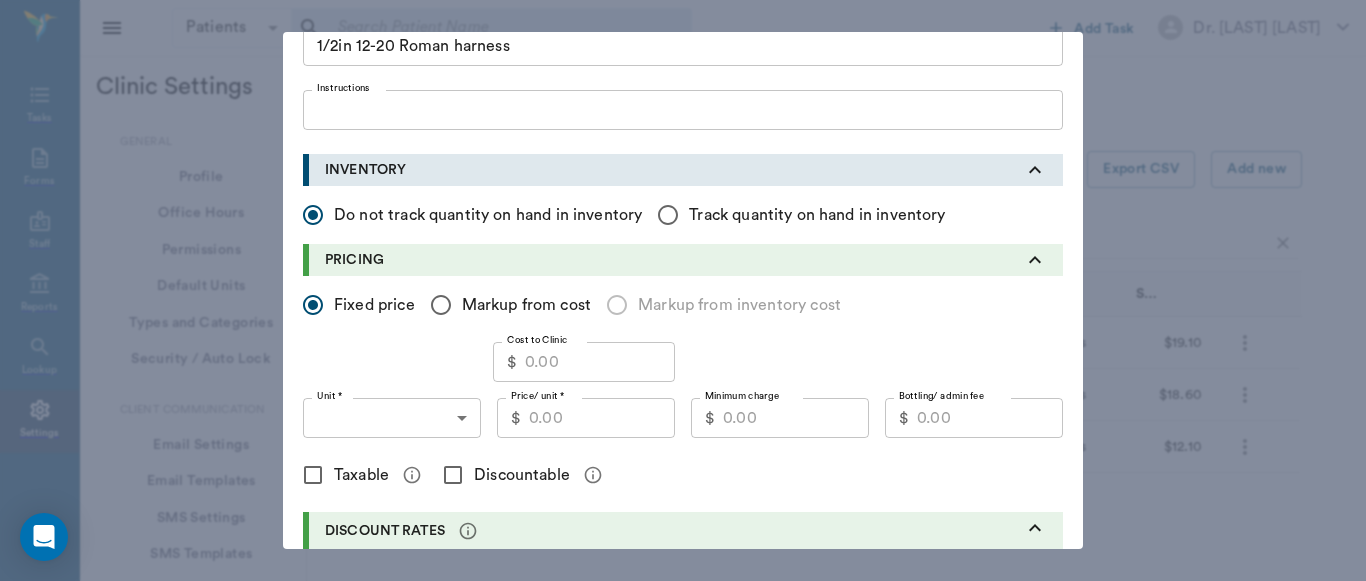 click on "Markup from cost" at bounding box center [313, 305] 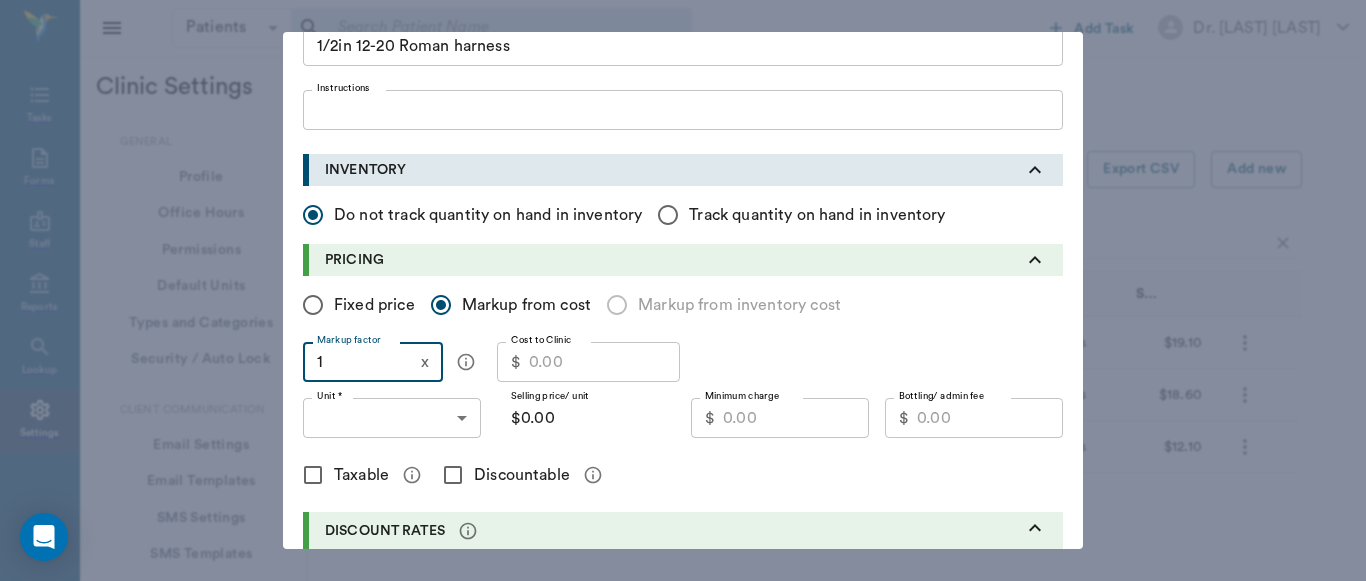 click on "1" at bounding box center [358, 362] 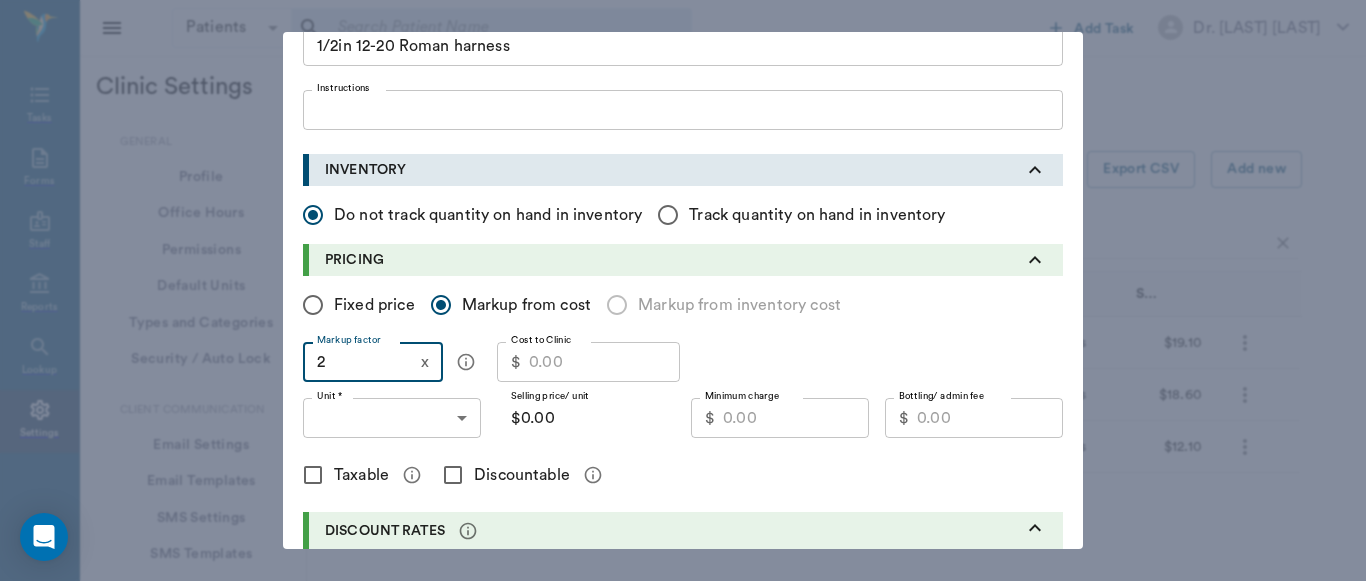 type on "2" 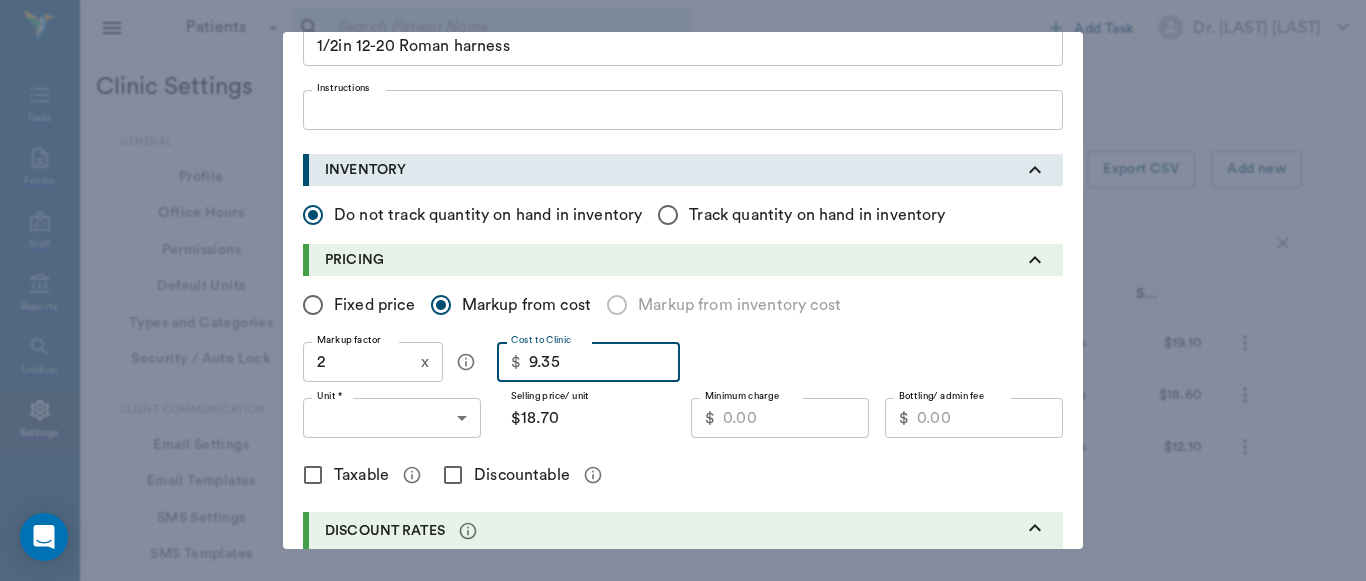 type on "9.35" 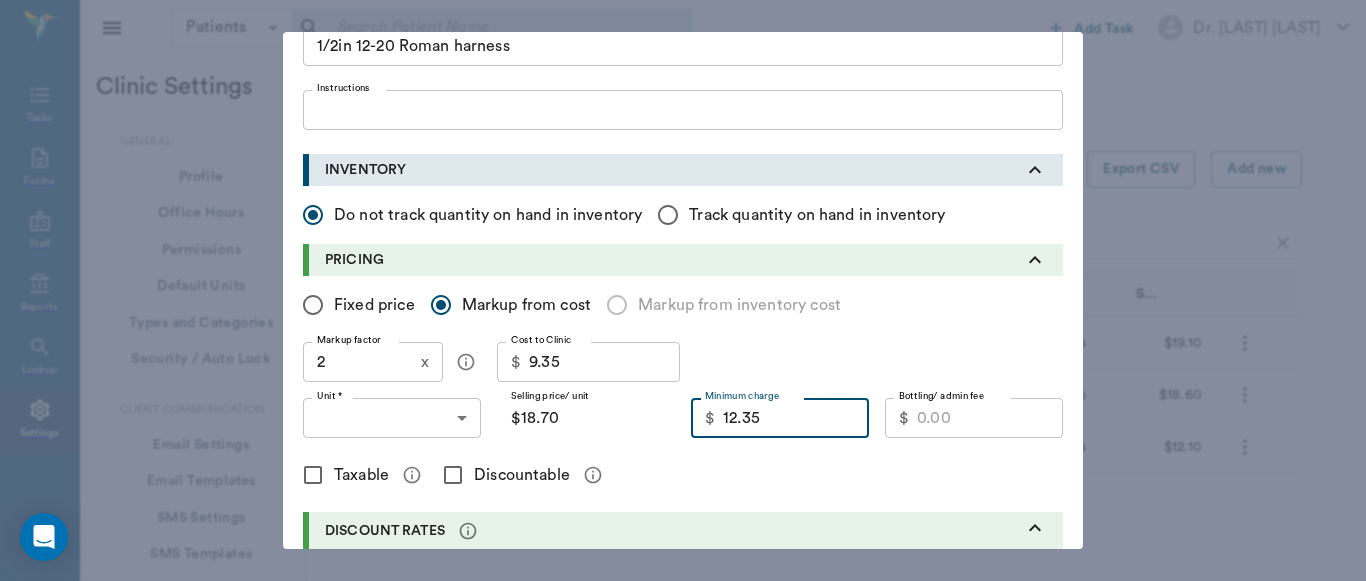 type on "12.35" 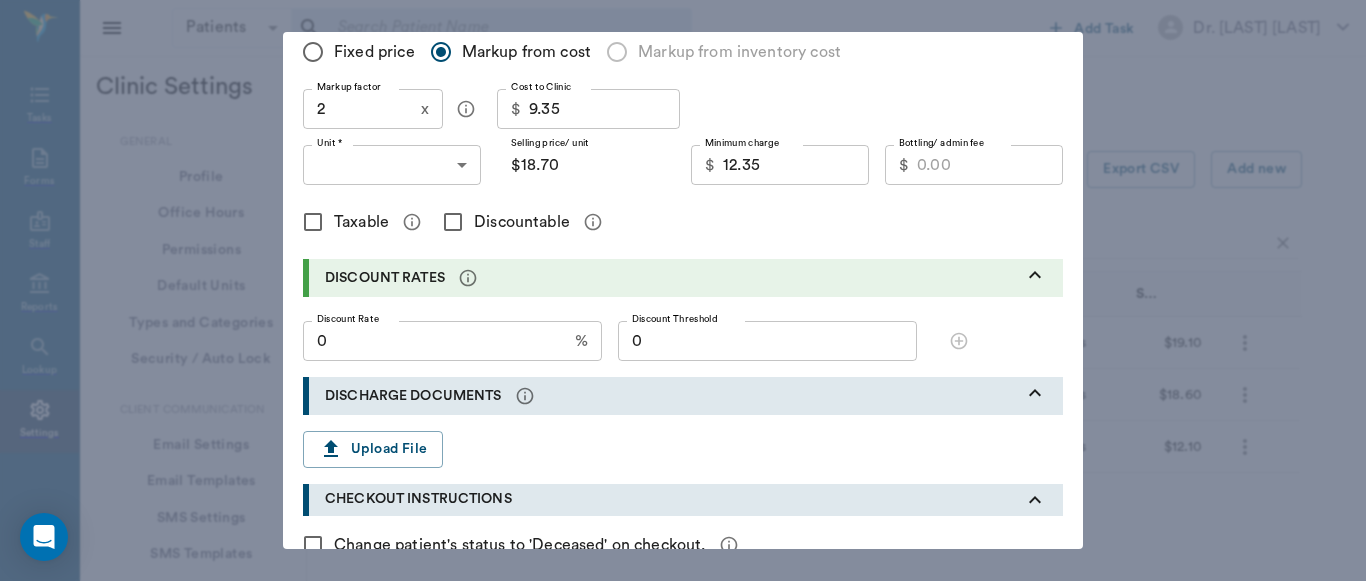 scroll, scrollTop: 418, scrollLeft: 0, axis: vertical 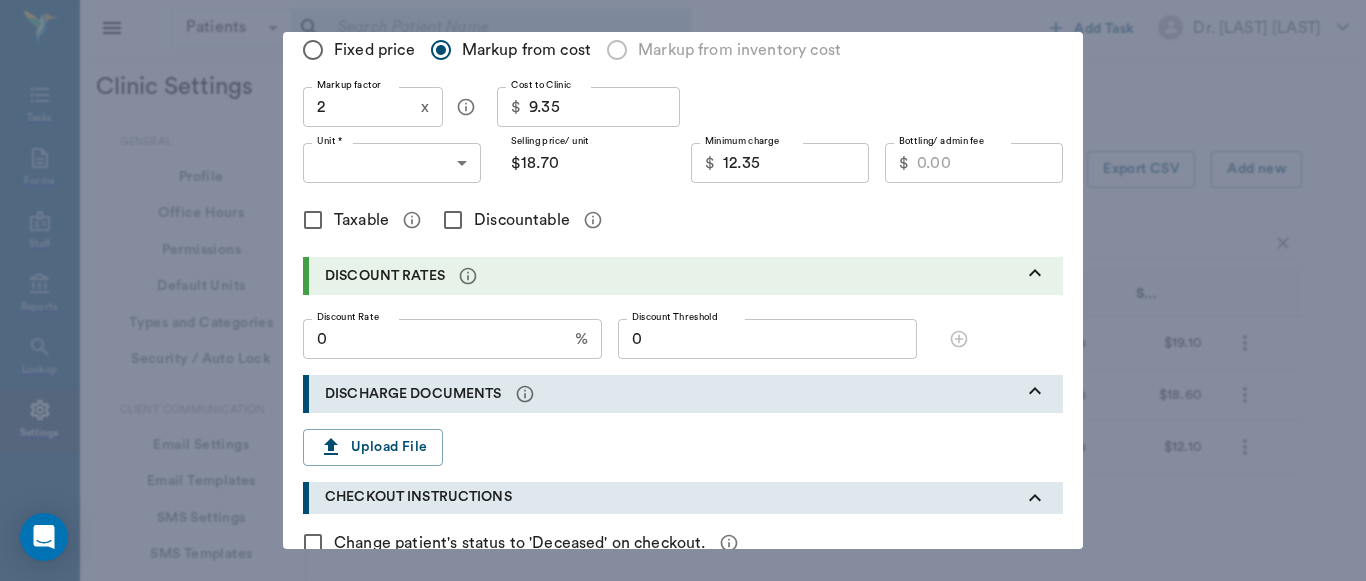 click on "Taxable" at bounding box center (313, 220) 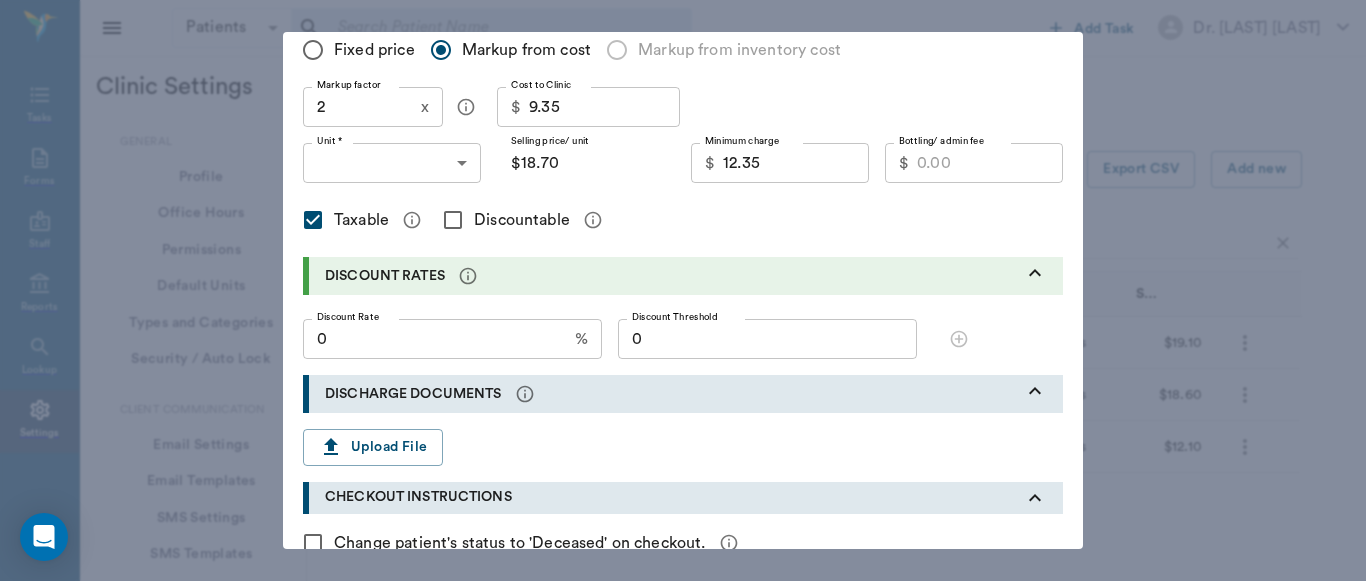 click on "Discountable" at bounding box center [453, 220] 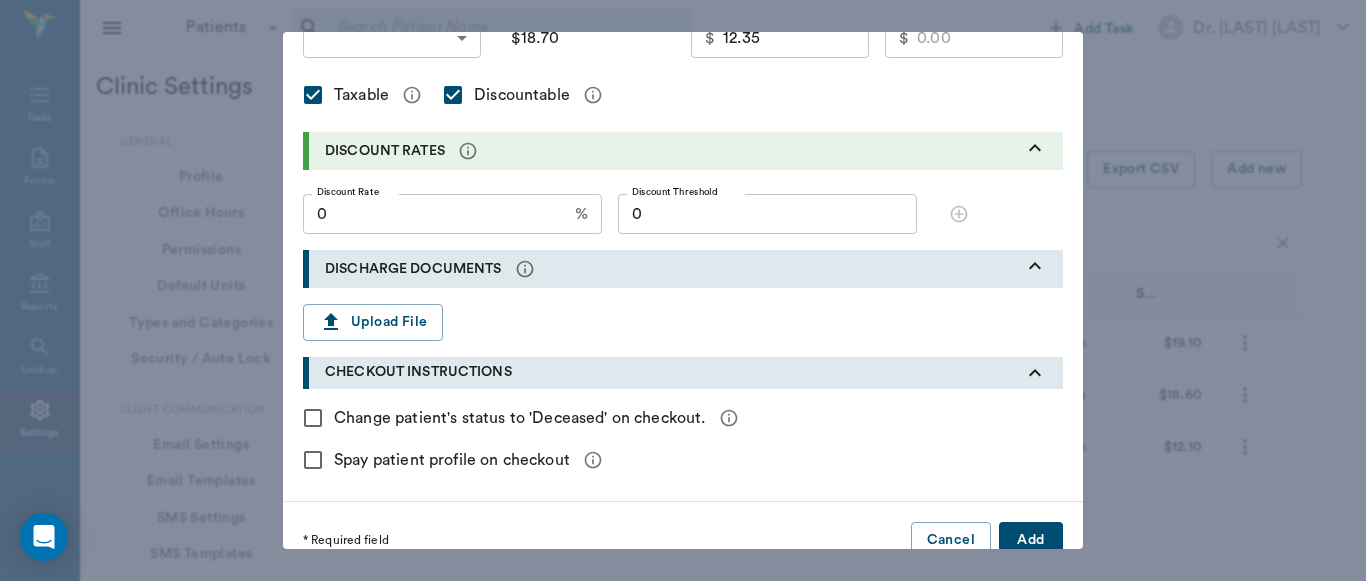 scroll, scrollTop: 572, scrollLeft: 0, axis: vertical 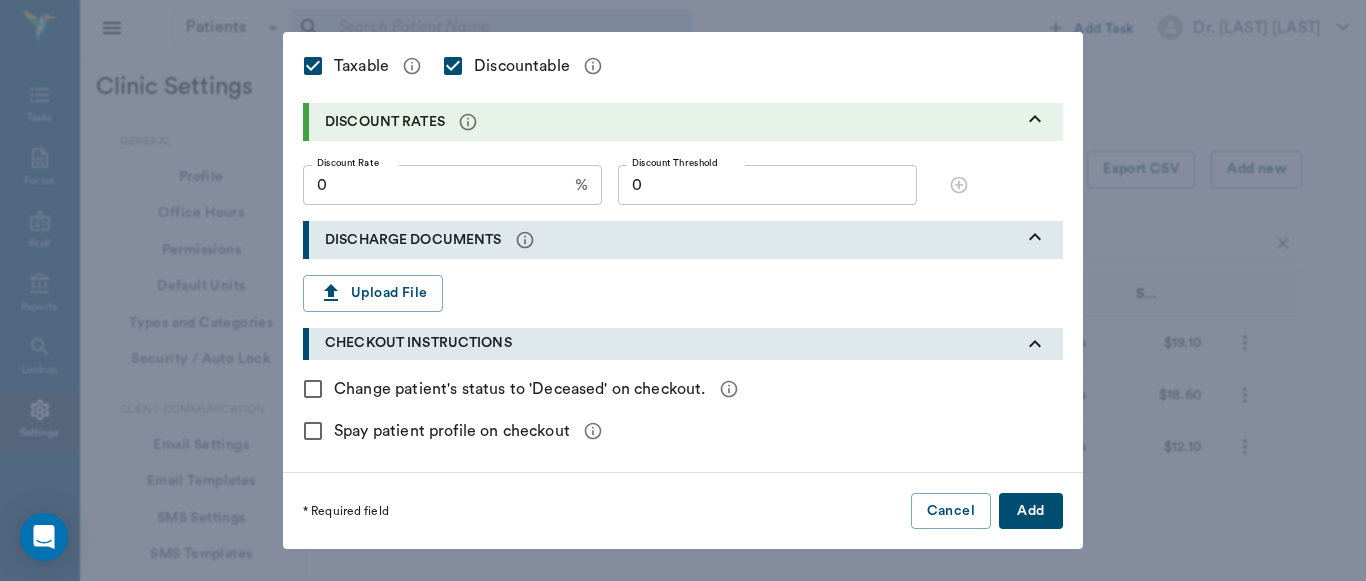click on "Add" at bounding box center [1031, 511] 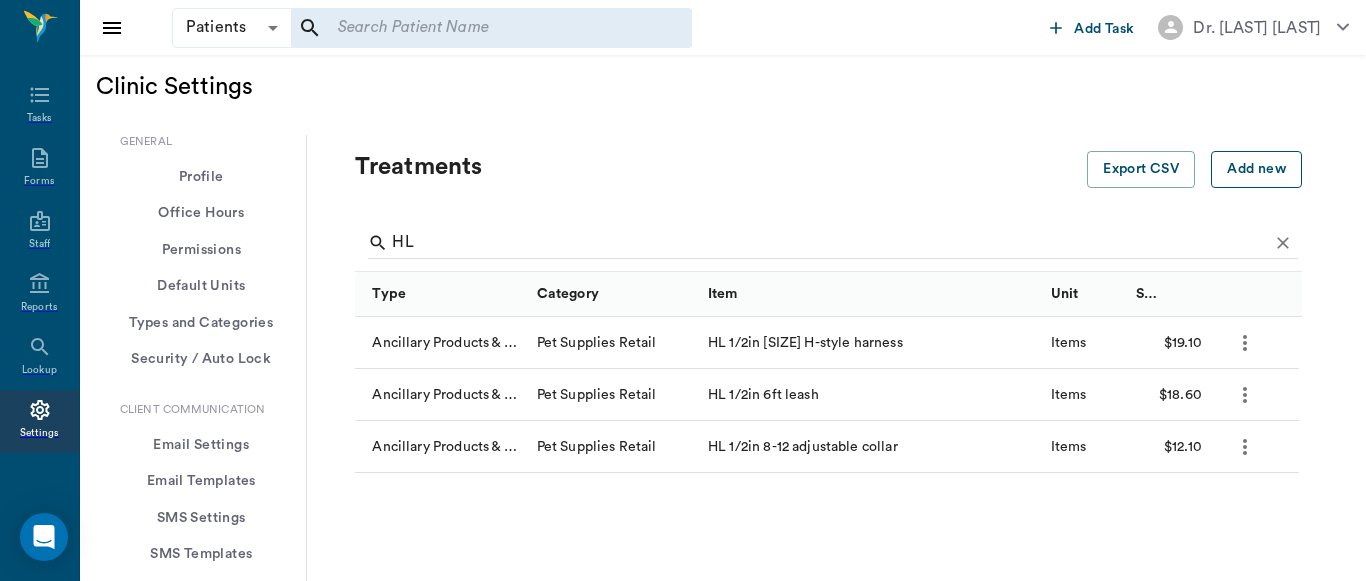 click on "Add new" at bounding box center (1256, 169) 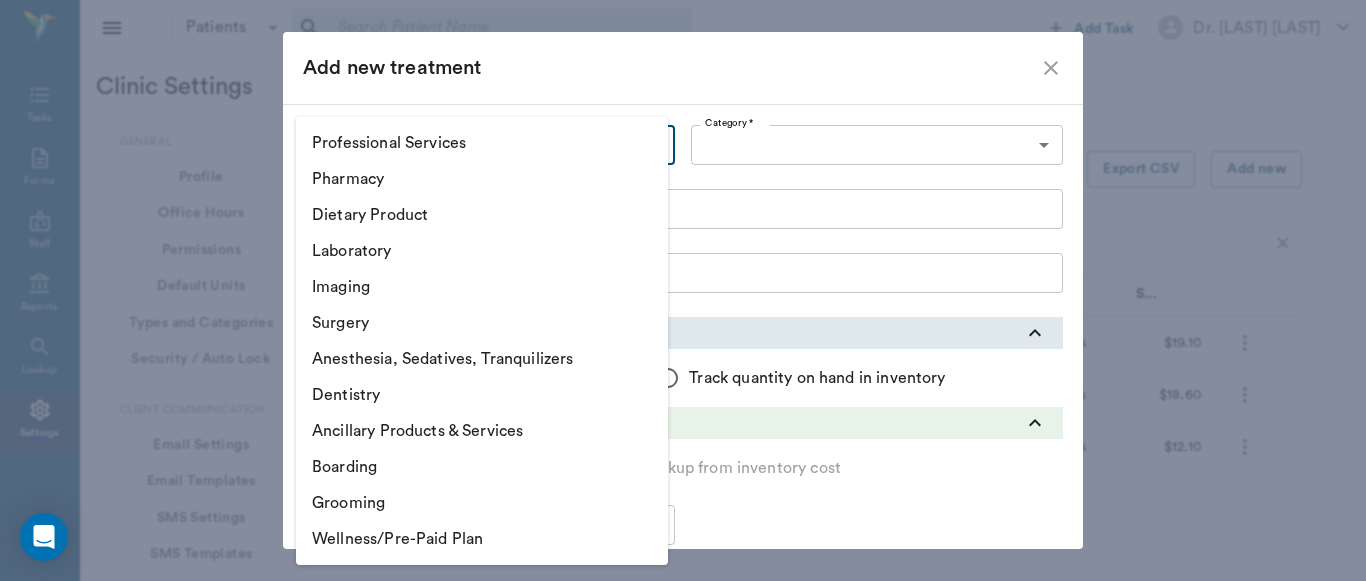 click on "Patients Patients &nbsp;&nbsp; Add Task Dr. [LAST] [LAST] Nectar Messages Appts Labs X-Rays Inventory Tasks Forms Staff Reports Settings Clinic Settings General Profile Office Hours Permissions Feature Flags AI Prompts Default Units Types and Categories Security / Auto Lock App Version Client Communication Email Settings Email Templates SMS Settings SMS Templates VOIP Mango Voice Client Portal Appointments Visit Types Calendar Options Direct Online Booking Direct Online Deposits Services & Prices Treatments Bundles Taxes Labs Group Discounts EMR SOAP Templates Surgery Templates Visit Note Templates Surgery Chart Diagnoses Patient Diagrams Forms Report Card Prescriptions Patient Options Species Breeds Colors Inventory Inventory Locations Vendors Finances Payment Estimates & Invoices Interest Greenline Boarding Kennels X-Rays Integration IDEXX Soundvet Extras Labels PDF Settings MISC Treatments Export CSV Add new HL Type Category Item Unit Selling Price/Unit Ancillary Products & Services Pet Supplies Retail" at bounding box center [683, 1118] 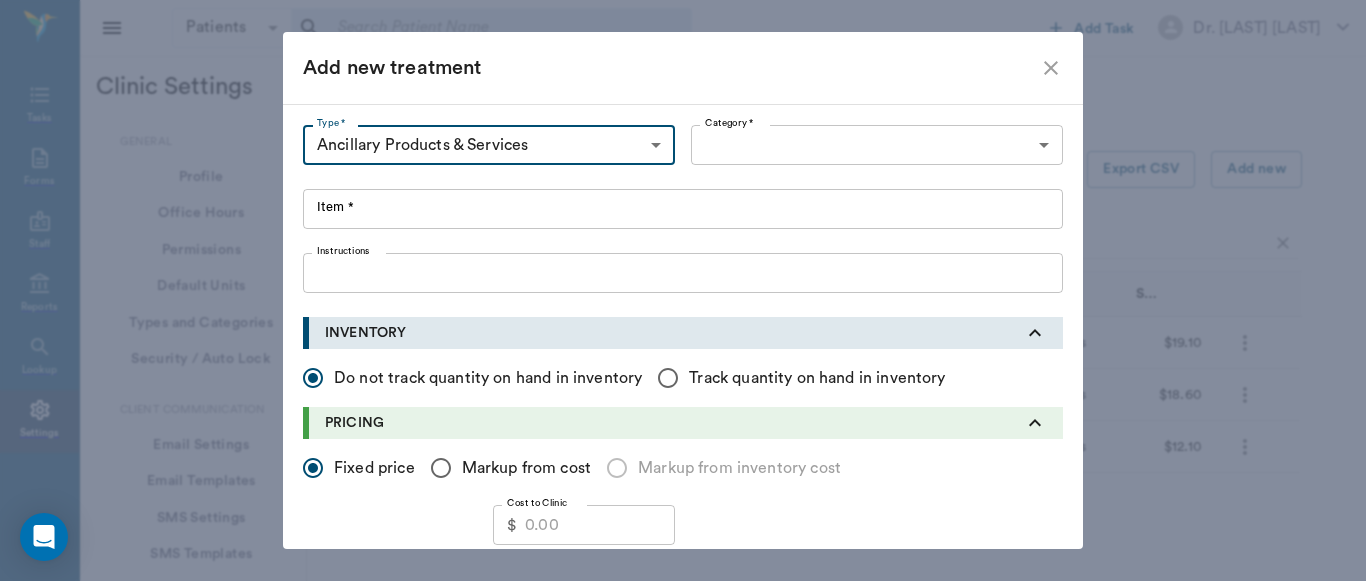 click on "Patients Patients &nbsp;&nbsp; Add Task Dr. [LAST] [LAST] Nectar Messages Appts Labs X-Rays Inventory Tasks Forms Staff Reports Settings Clinic Settings General Profile Office Hours Permissions Feature Flags AI Prompts Default Units Types and Categories Security / Auto Lock App Version Client Communication Email Settings Email Templates SMS Settings SMS Templates VOIP Mango Voice Client Portal Appointments Visit Types Calendar Options Direct Online Booking Direct Online Deposits Services & Prices Treatments Bundles Taxes Labs Group Discounts EMR SOAP Templates Surgery Templates Visit Note Templates Surgery Chart Diagnoses Patient Diagrams Forms Report Card Prescriptions Patient Options Species Breeds Colors Inventory Inventory Locations Vendors Finances Payment Estimates & Invoices Interest Greenline Boarding Kennels X-Rays Integration IDEXX Soundvet Extras Labels PDF Settings MISC Treatments Export CSV Add new HL Type Category Item Unit Selling Price/Unit Ancillary Products & Services Pet Supplies Retail" at bounding box center [683, 1118] 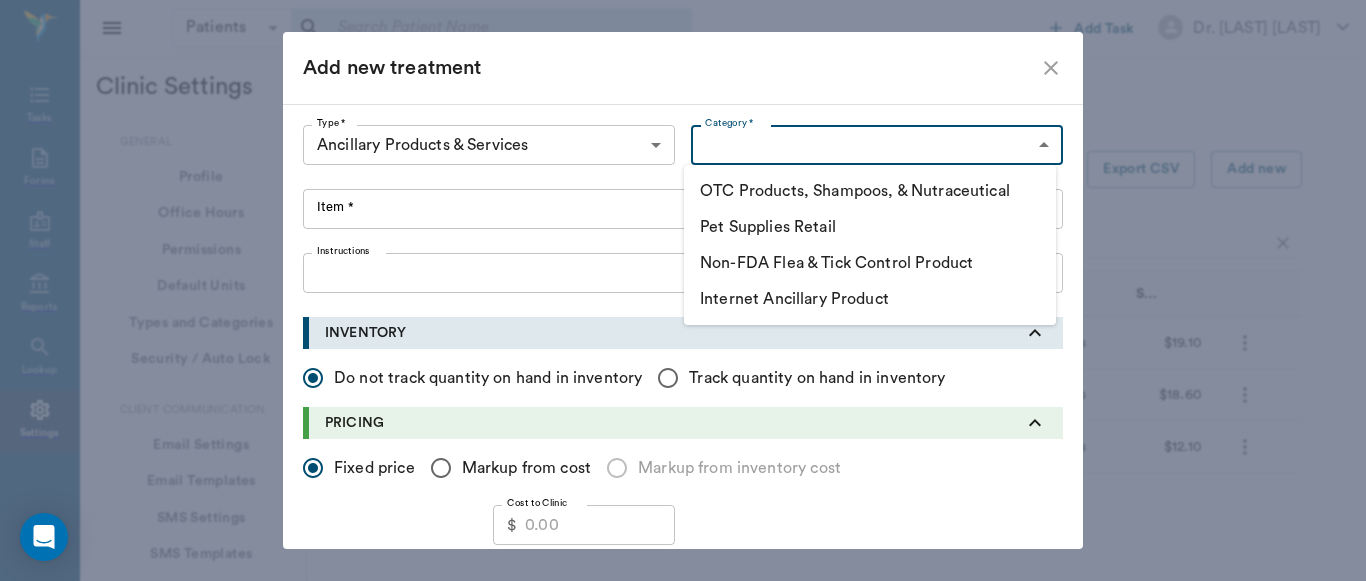 click on "Pet Supplies Retail" at bounding box center (870, 227) 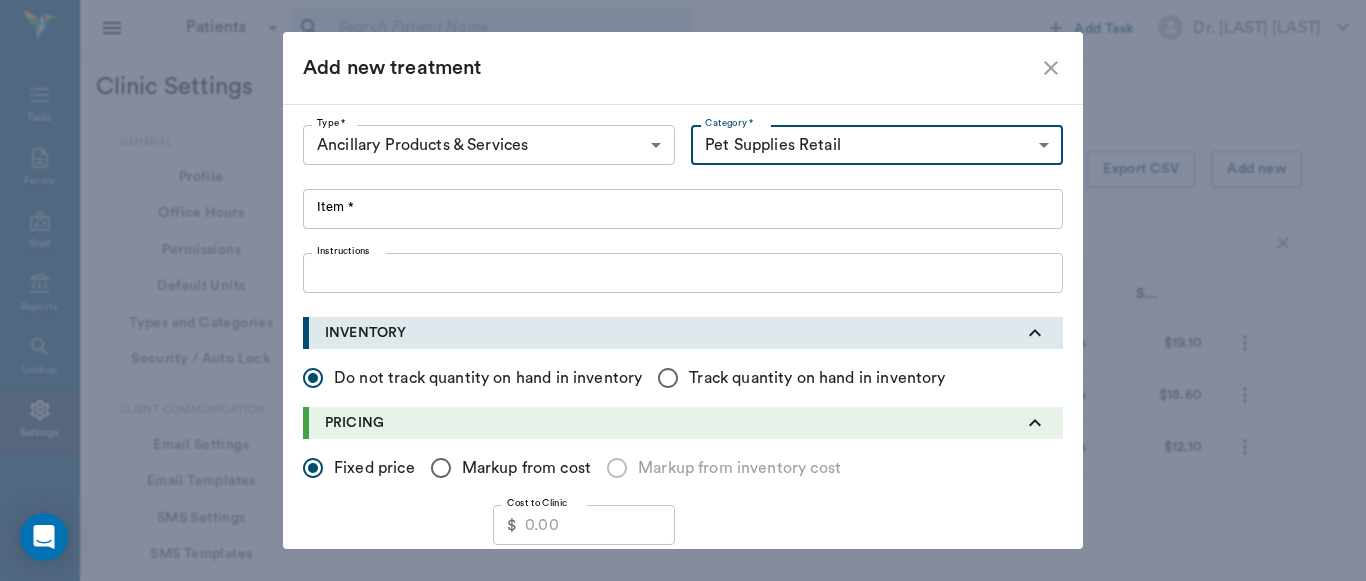 click on "Item *" at bounding box center (683, 209) 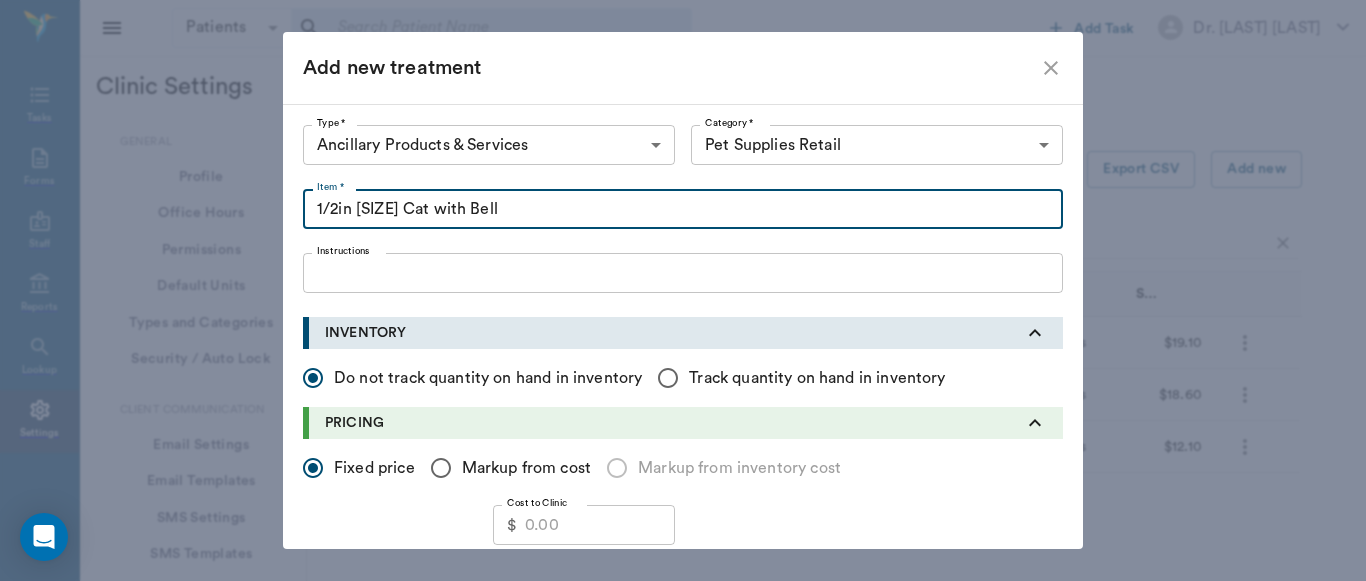 type on "1/2in [SIZE] Cat with Bell" 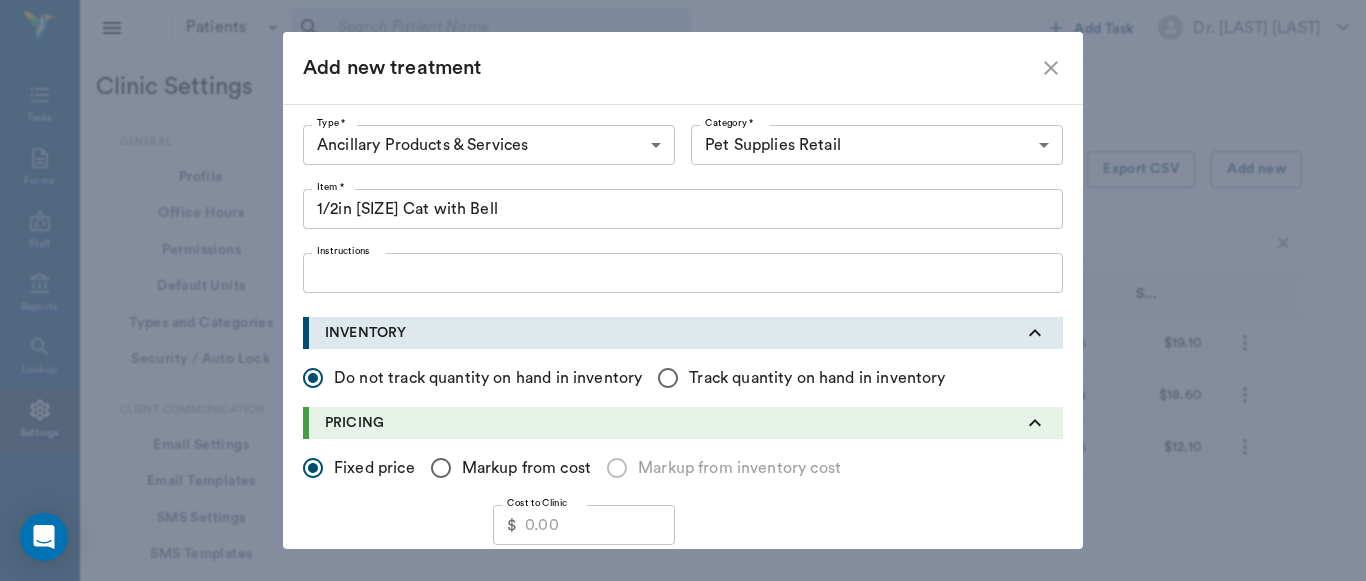 click on "Markup from cost" at bounding box center [313, 468] 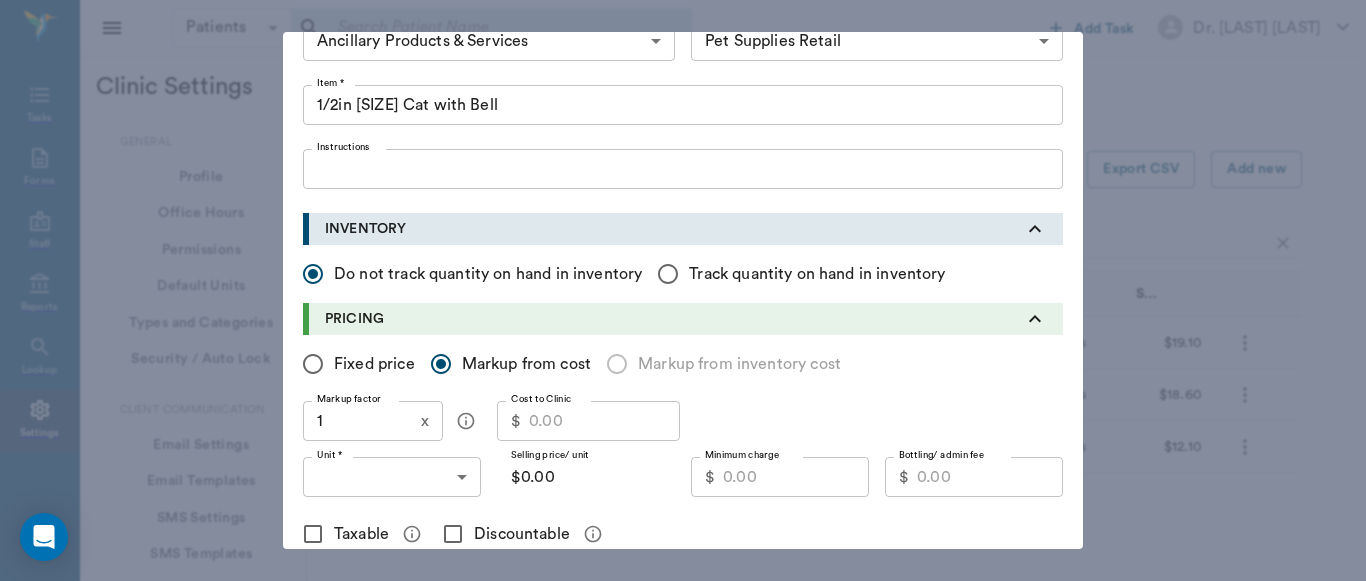 scroll, scrollTop: 138, scrollLeft: 0, axis: vertical 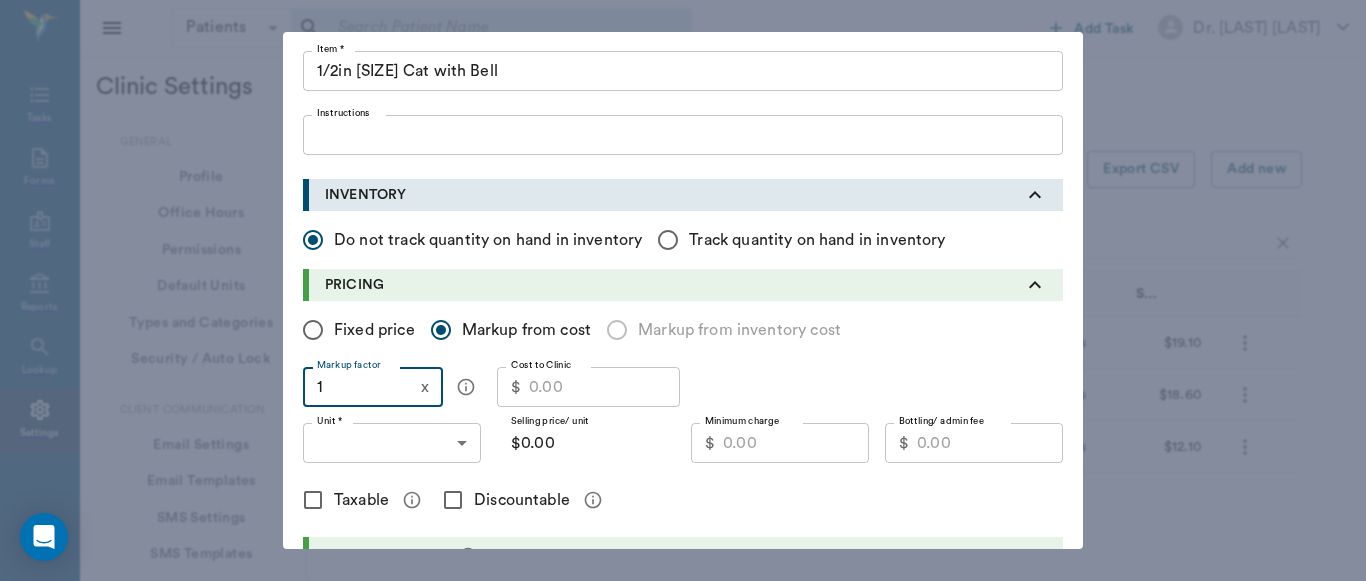 click on "1" at bounding box center (358, 387) 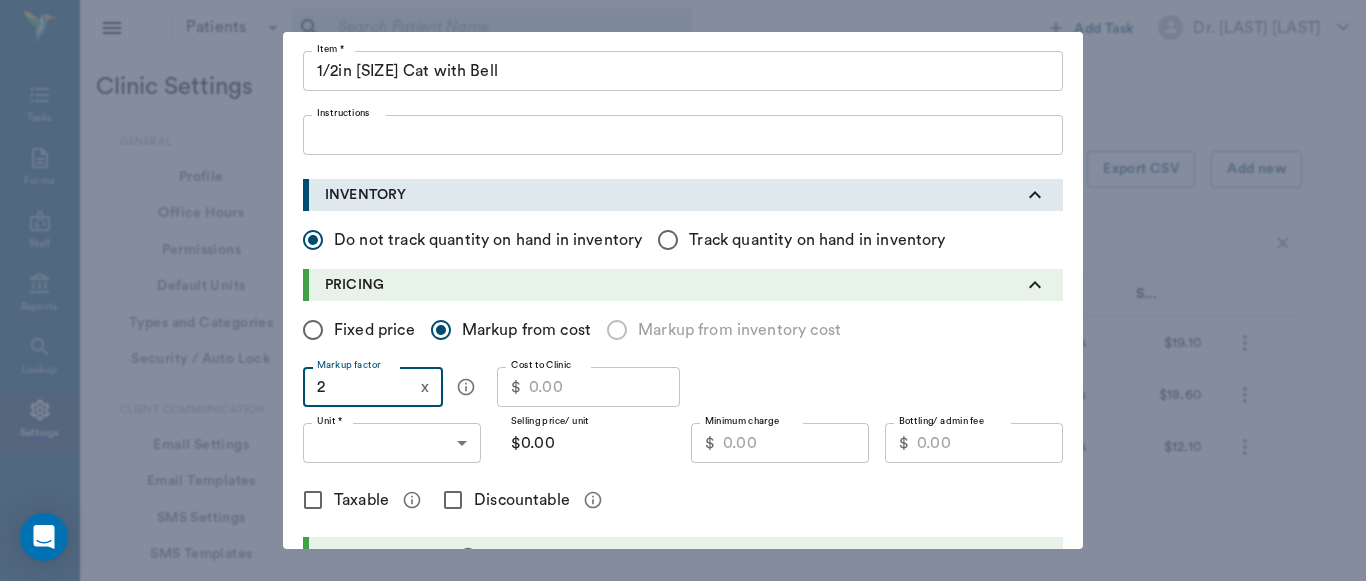 type on "2" 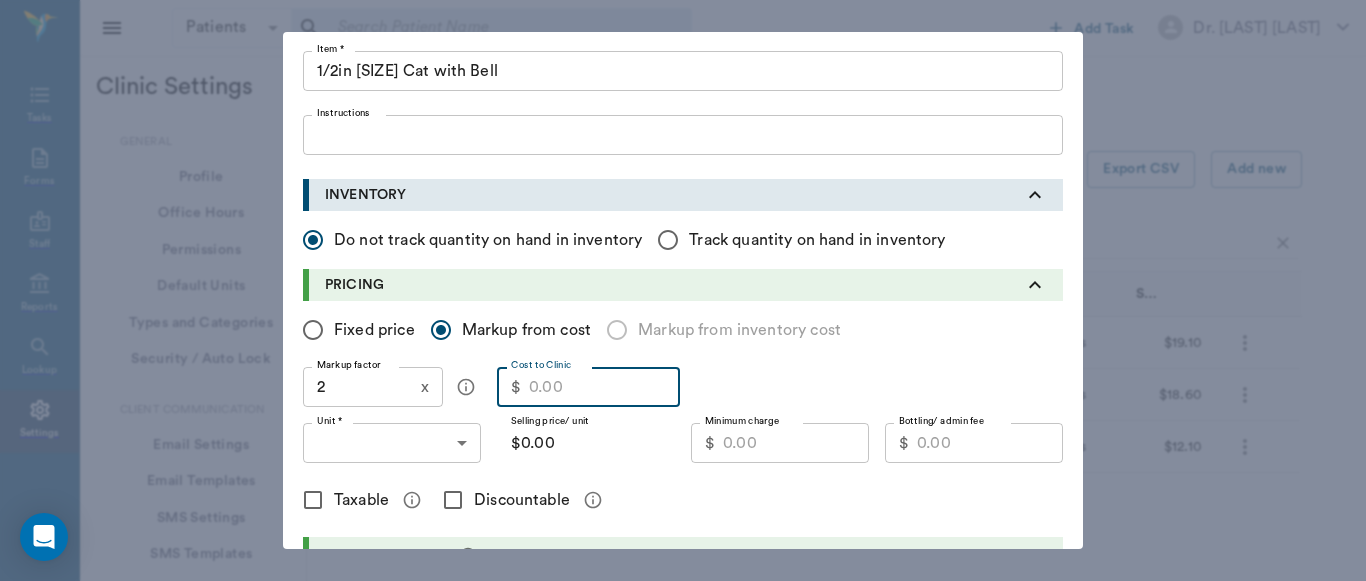 click on "Cost to Clinic" at bounding box center [604, 387] 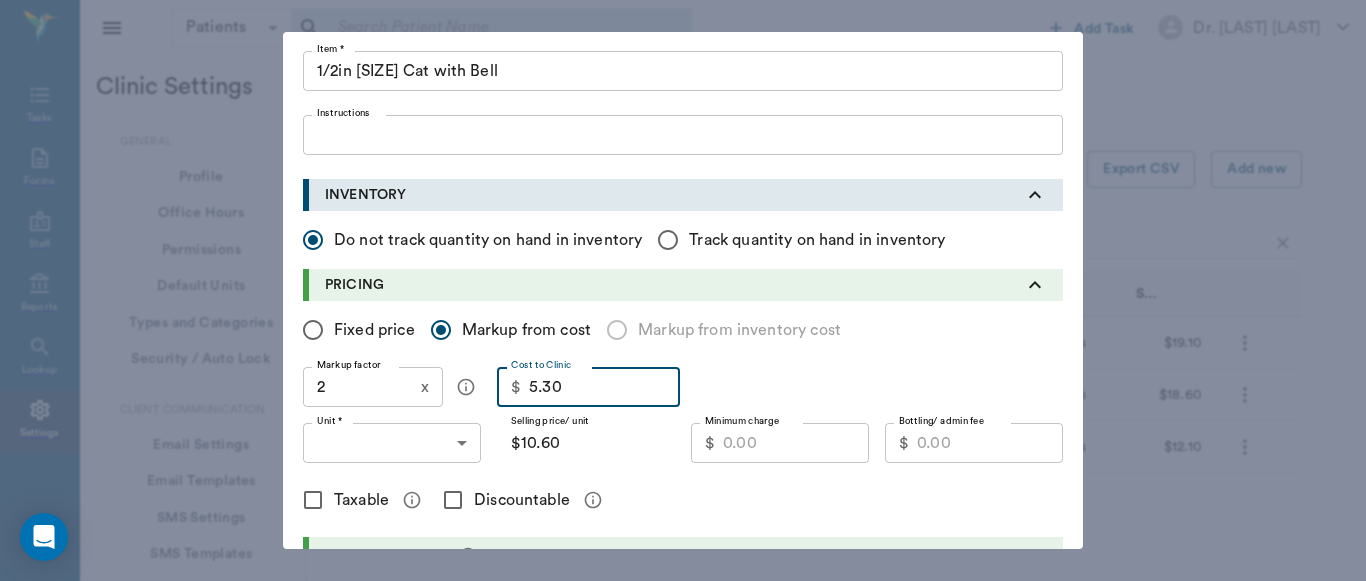 type on "5.30" 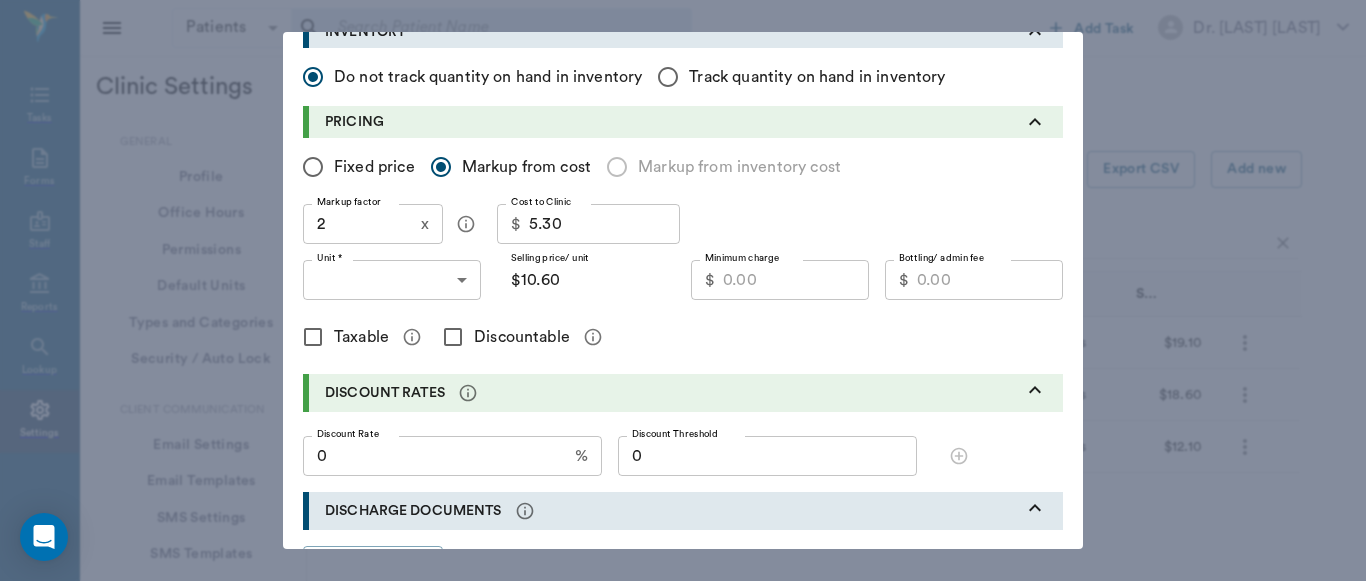 scroll, scrollTop: 303, scrollLeft: 0, axis: vertical 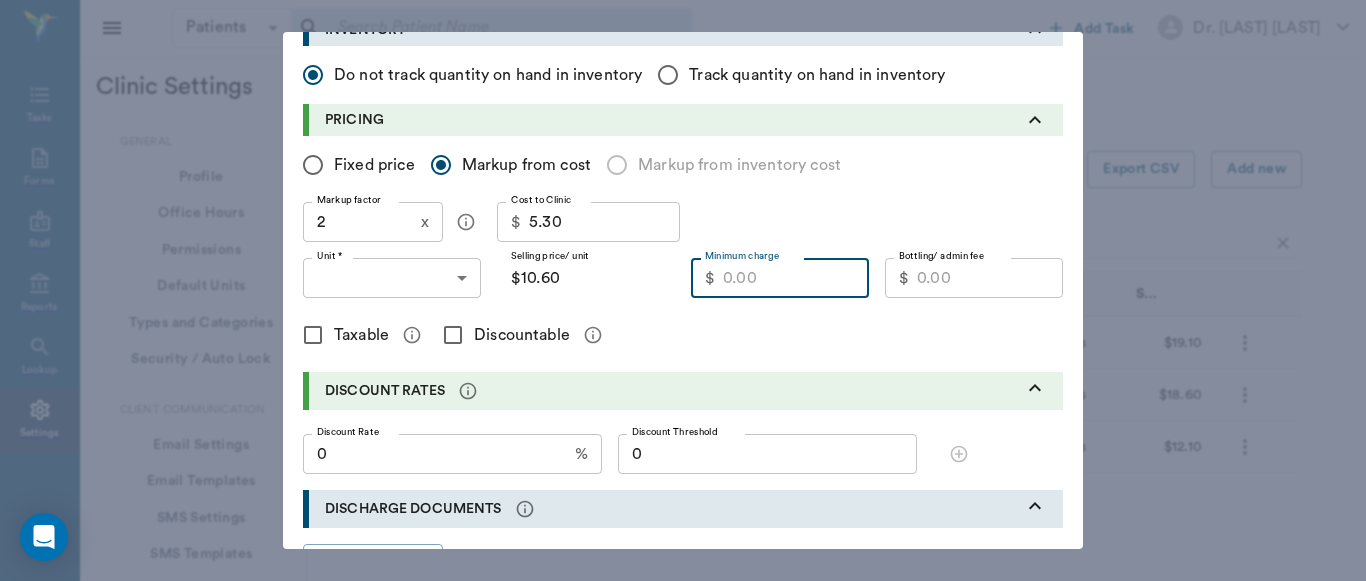 click on "Minimum charge" at bounding box center (796, 278) 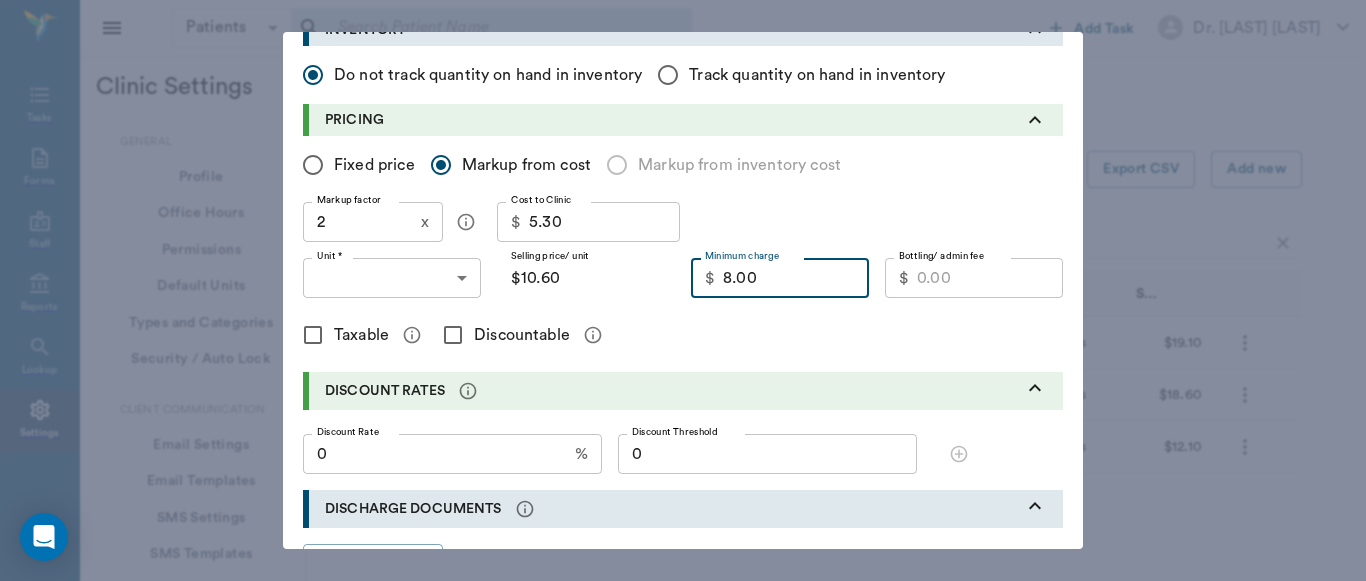 type on "8.00" 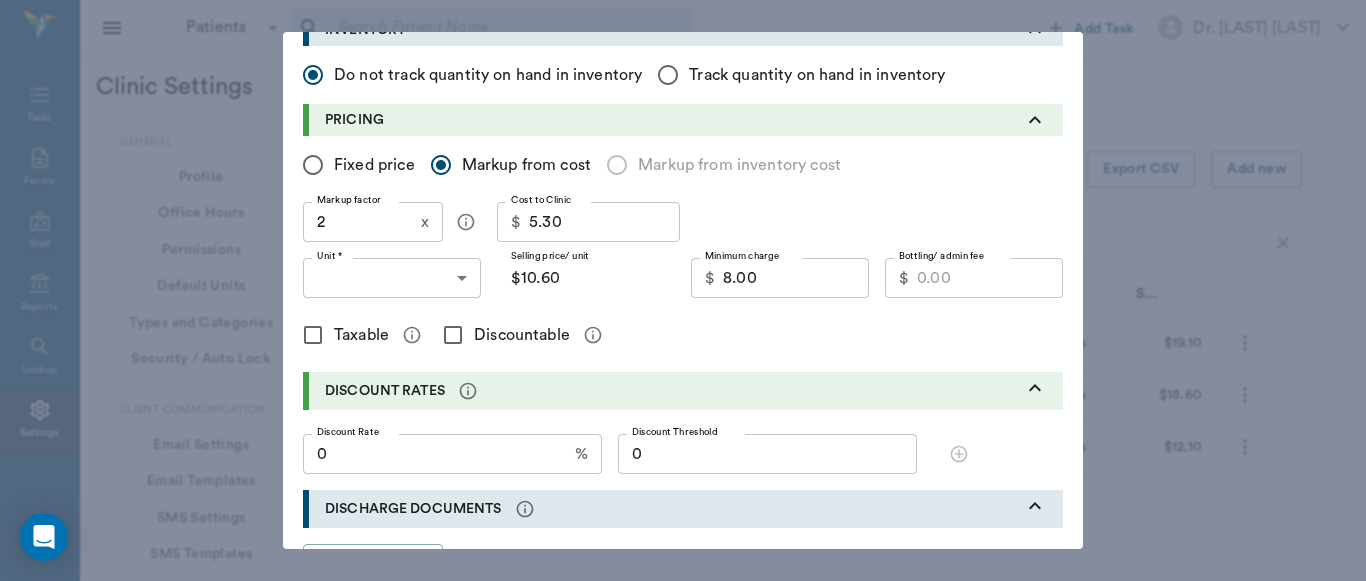 click on "Taxable" at bounding box center (313, 335) 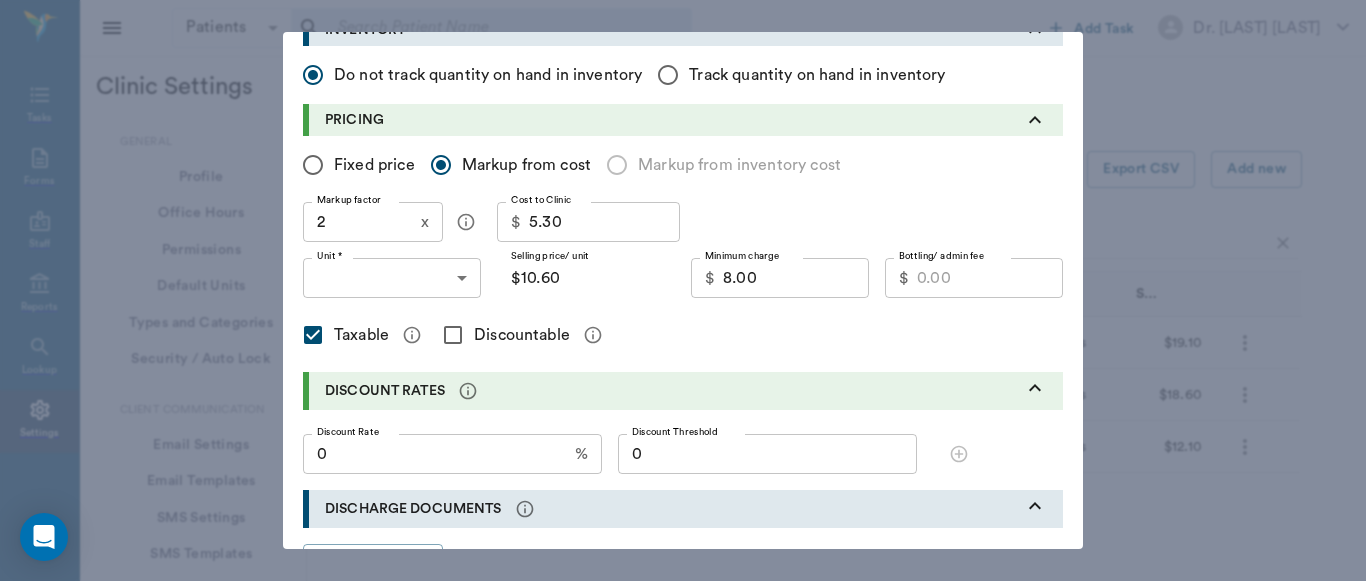 click on "Discountable" at bounding box center [453, 335] 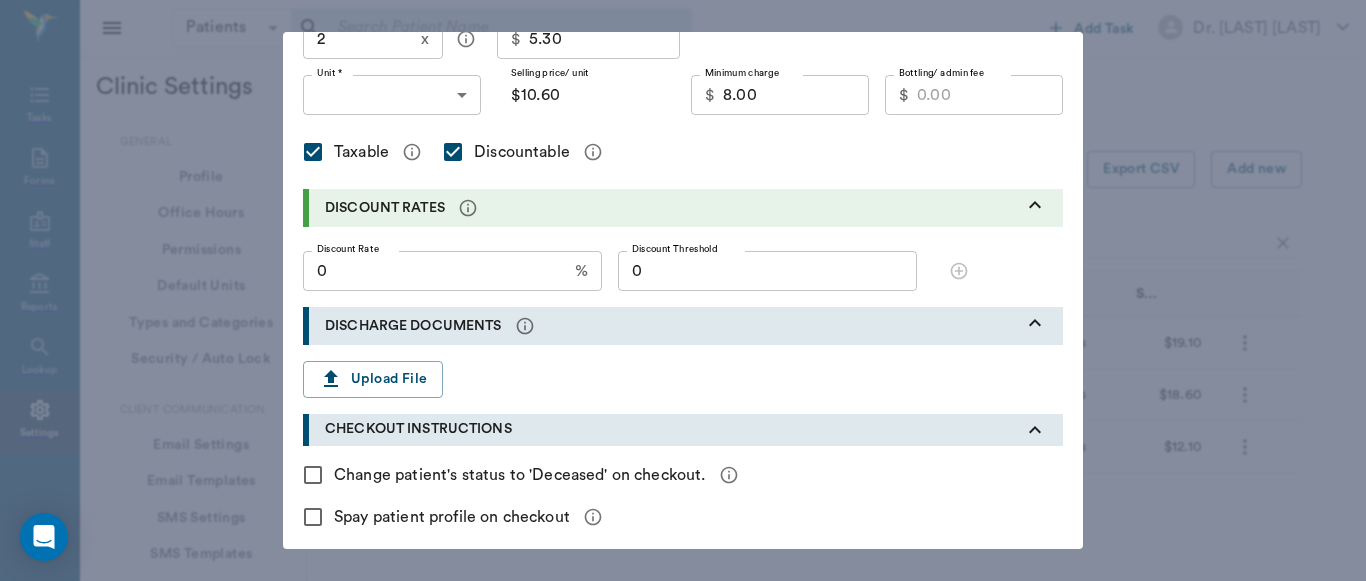 scroll, scrollTop: 572, scrollLeft: 0, axis: vertical 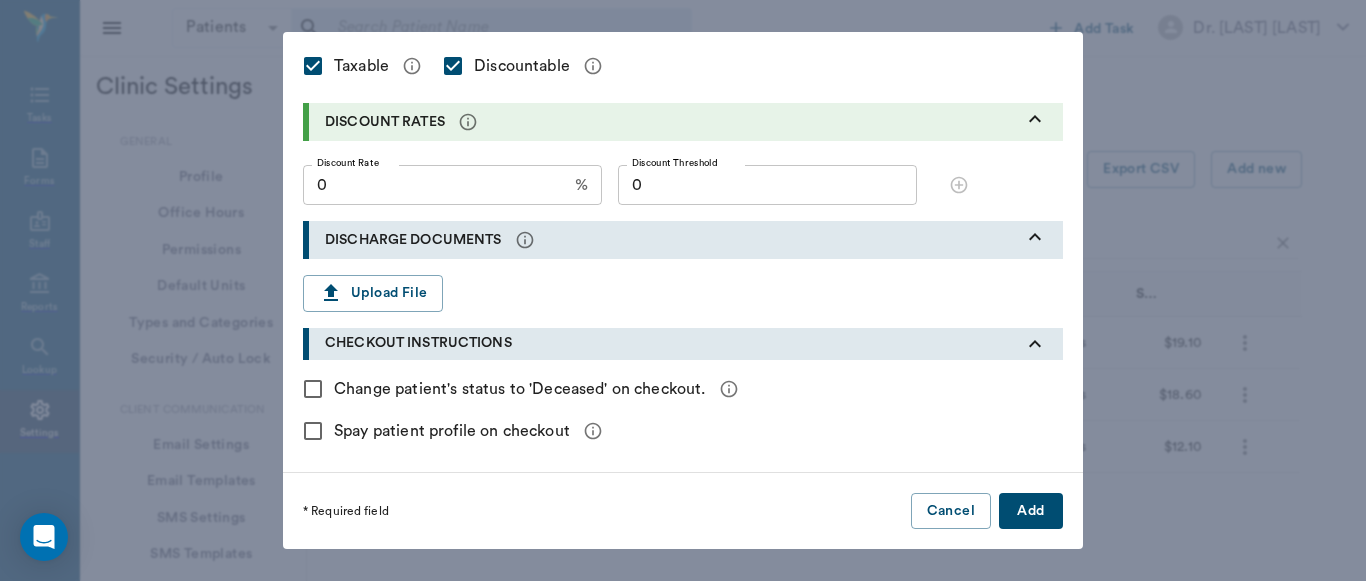 click on "Add" at bounding box center [1031, 511] 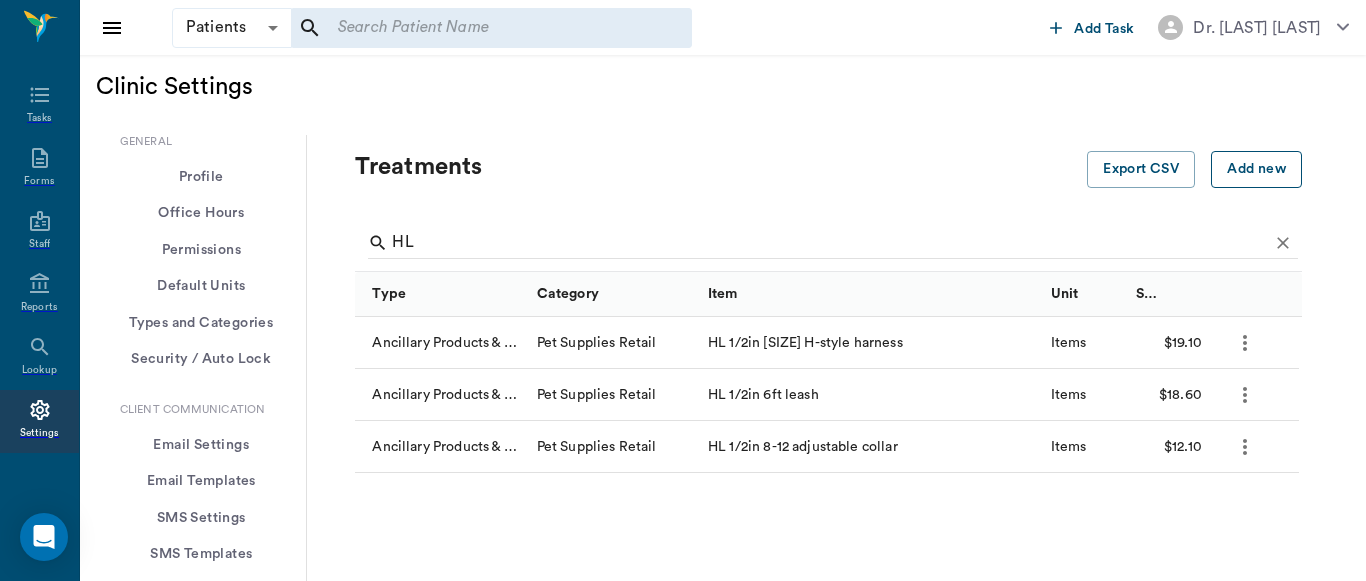 click on "Add new" at bounding box center [1256, 169] 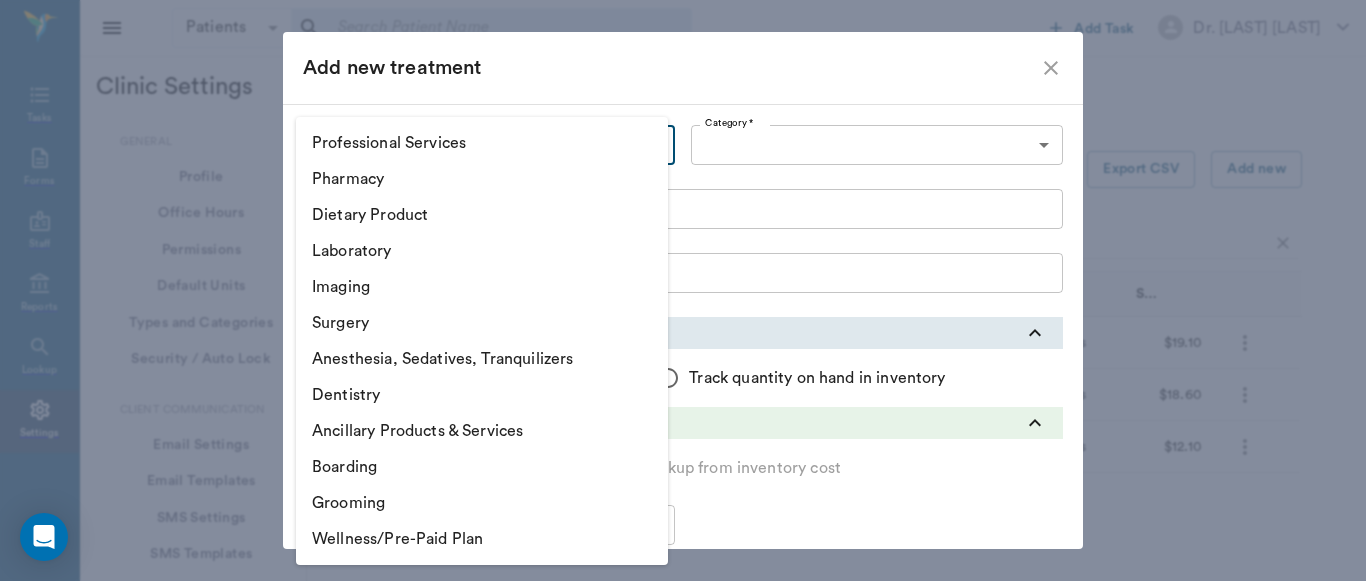 click on "Patients Patients &nbsp;&nbsp; Add Task Dr. [LAST] [LAST] Nectar Messages Appts Labs X-Rays Inventory Tasks Forms Staff Reports Settings Clinic Settings General Profile Office Hours Permissions Feature Flags AI Prompts Default Units Types and Categories Security / Auto Lock App Version Client Communication Email Settings Email Templates SMS Settings SMS Templates VOIP Mango Voice Client Portal Appointments Visit Types Calendar Options Direct Online Booking Direct Online Deposits Services & Prices Treatments Bundles Taxes Labs Group Discounts EMR SOAP Templates Surgery Templates Visit Note Templates Surgery Chart Diagnoses Patient Diagrams Forms Report Card Prescriptions Patient Options Species Breeds Colors Inventory Inventory Locations Vendors Finances Payment Estimates & Invoices Interest Greenline Boarding Kennels X-Rays Integration IDEXX Soundvet Extras Labels PDF Settings MISC Treatments Export CSV Add new HL Type Category Item Unit Selling Price/Unit Ancillary Products & Services Pet Supplies Retail" at bounding box center [683, 1118] 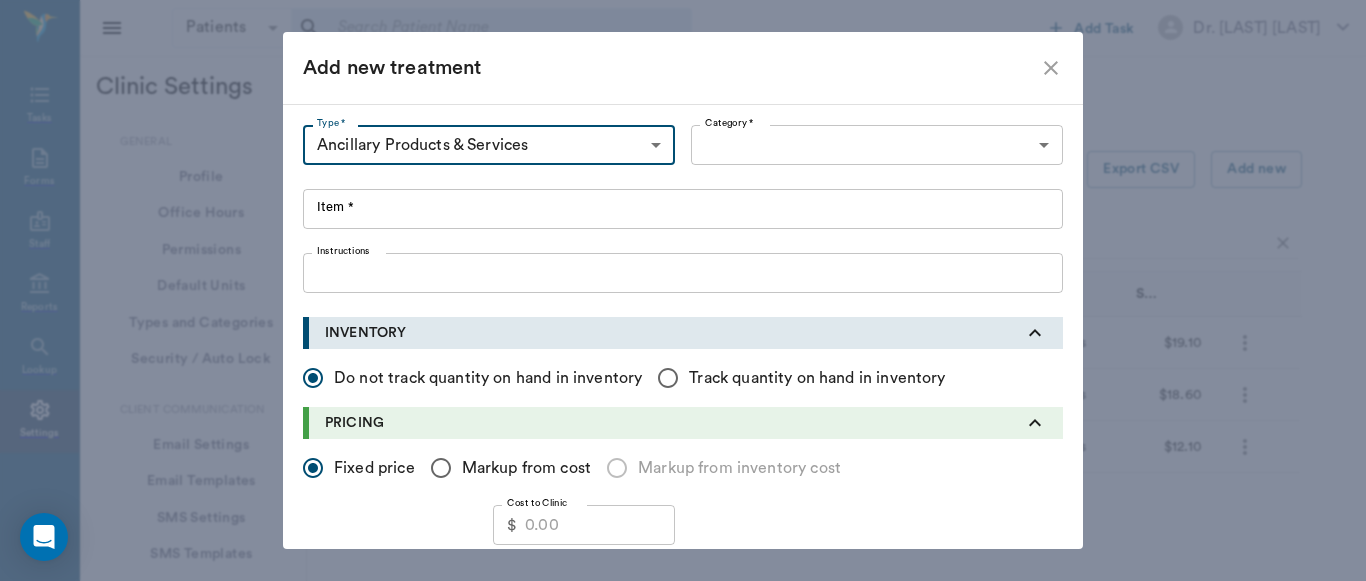 click on "Patients Patients &nbsp;&nbsp; Add Task Dr. [LAST] [LAST] Nectar Messages Appts Labs X-Rays Inventory Tasks Forms Staff Reports Settings Clinic Settings General Profile Office Hours Permissions Feature Flags AI Prompts Default Units Types and Categories Security / Auto Lock App Version Client Communication Email Settings Email Templates SMS Settings SMS Templates VOIP Mango Voice Client Portal Appointments Visit Types Calendar Options Direct Online Booking Direct Online Deposits Services & Prices Treatments Bundles Taxes Labs Group Discounts EMR SOAP Templates Surgery Templates Visit Note Templates Surgery Chart Diagnoses Patient Diagrams Forms Report Card Prescriptions Patient Options Species Breeds Colors Inventory Inventory Locations Vendors Finances Payment Estimates & Invoices Interest Greenline Boarding Kennels X-Rays Integration IDEXX Soundvet Extras Labels PDF Settings MISC Treatments Export CSV Add new HL Type Category Item Unit Selling Price/Unit Ancillary Products & Services Pet Supplies Retail" at bounding box center [683, 1118] 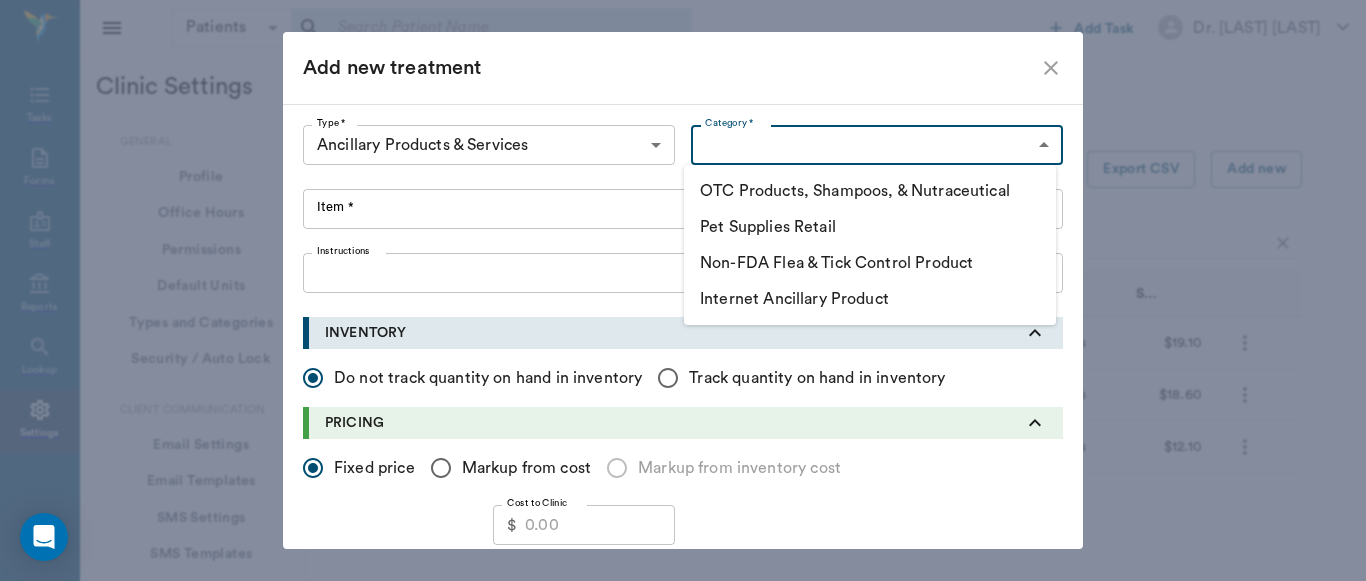 click on "Pet Supplies Retail" at bounding box center (870, 227) 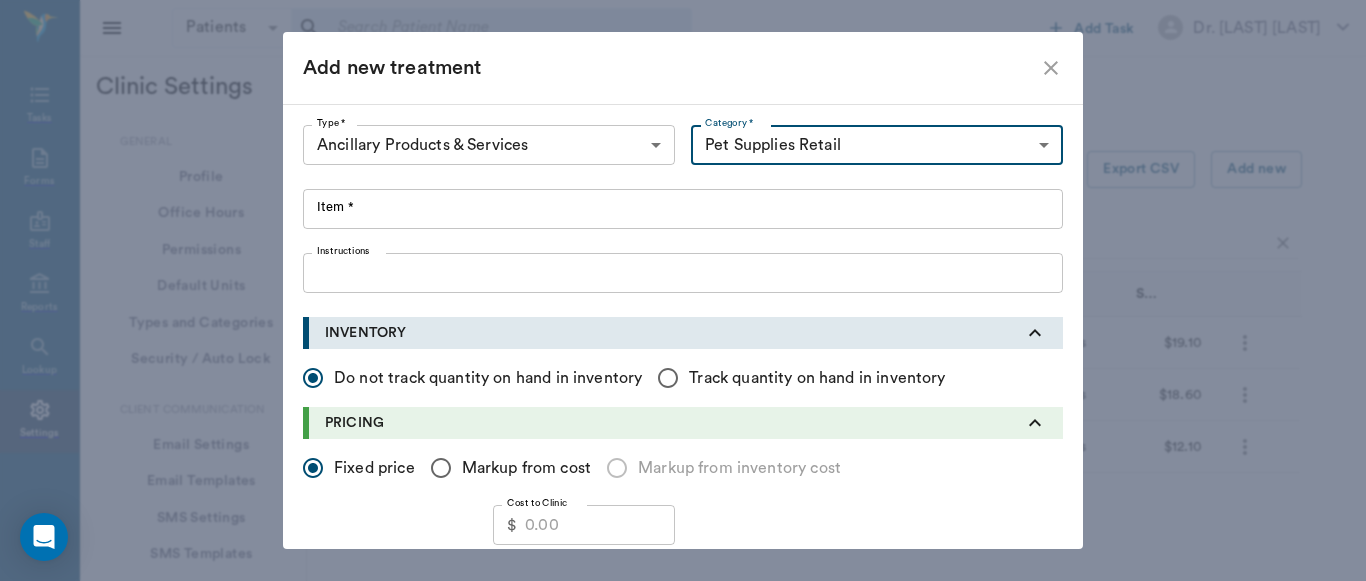 click on "Item *" at bounding box center (683, 209) 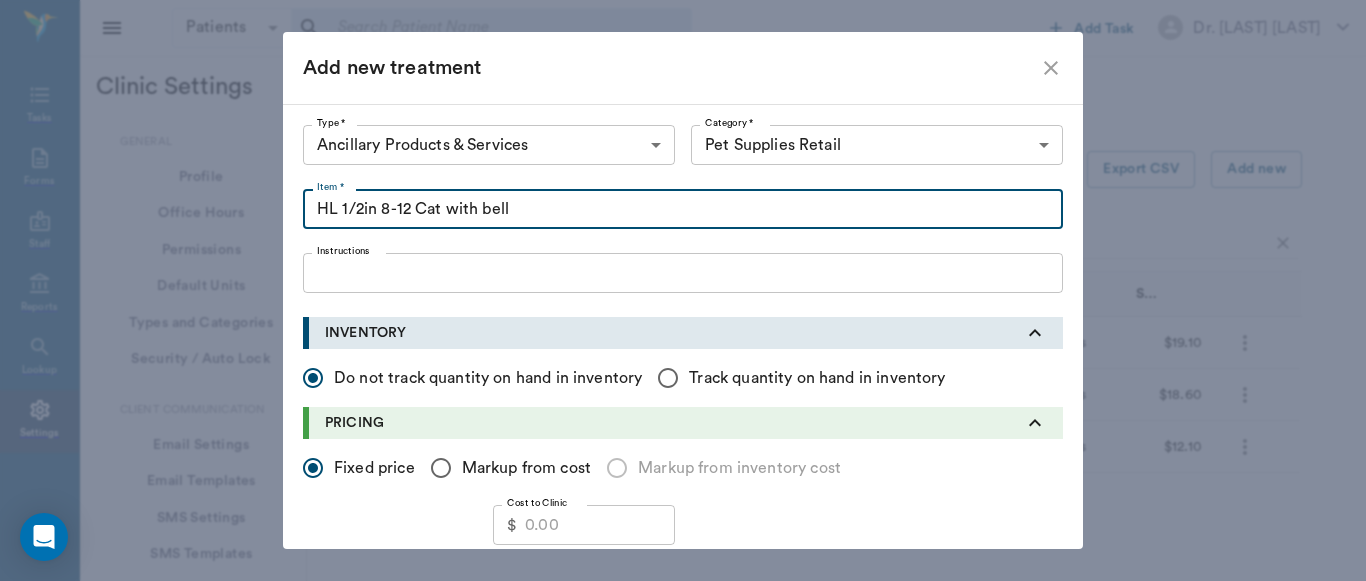 type on "HL 1/2in 8-12 Cat with bell" 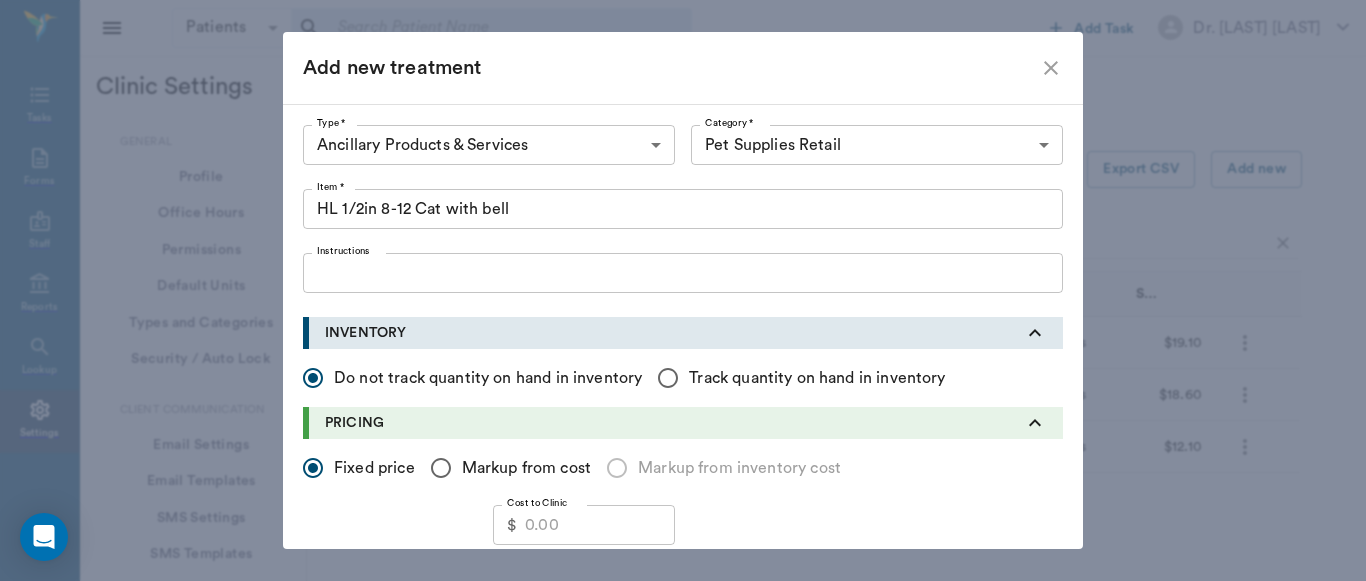 click on "Markup from cost" at bounding box center (313, 468) 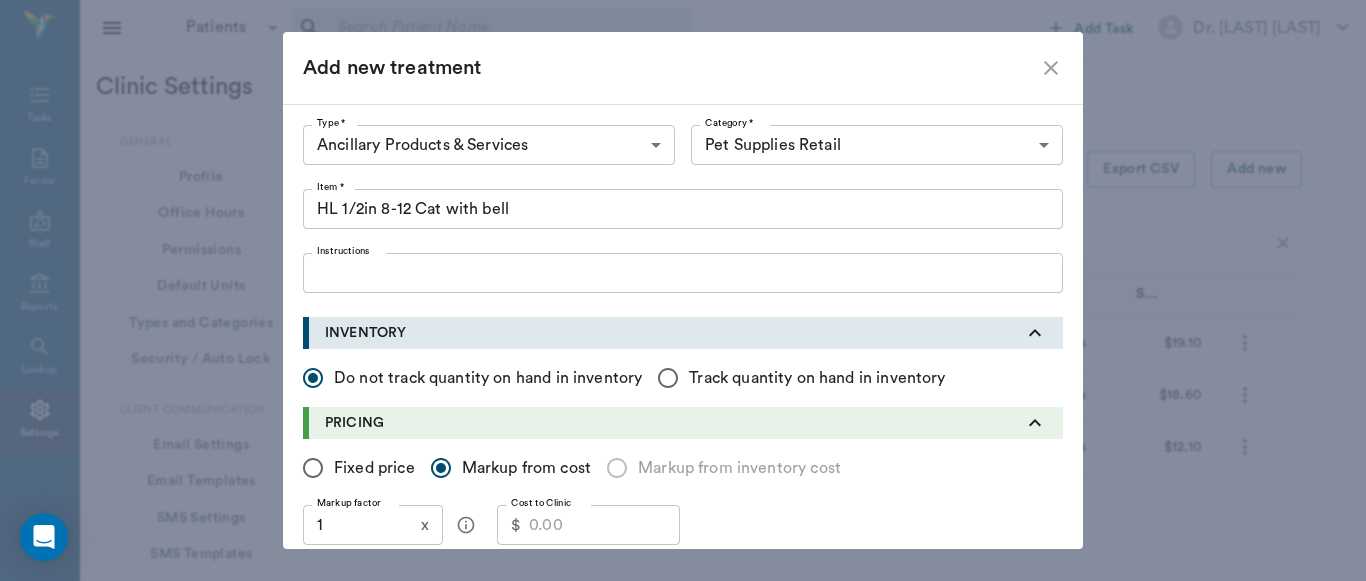 click on "1" at bounding box center [358, 525] 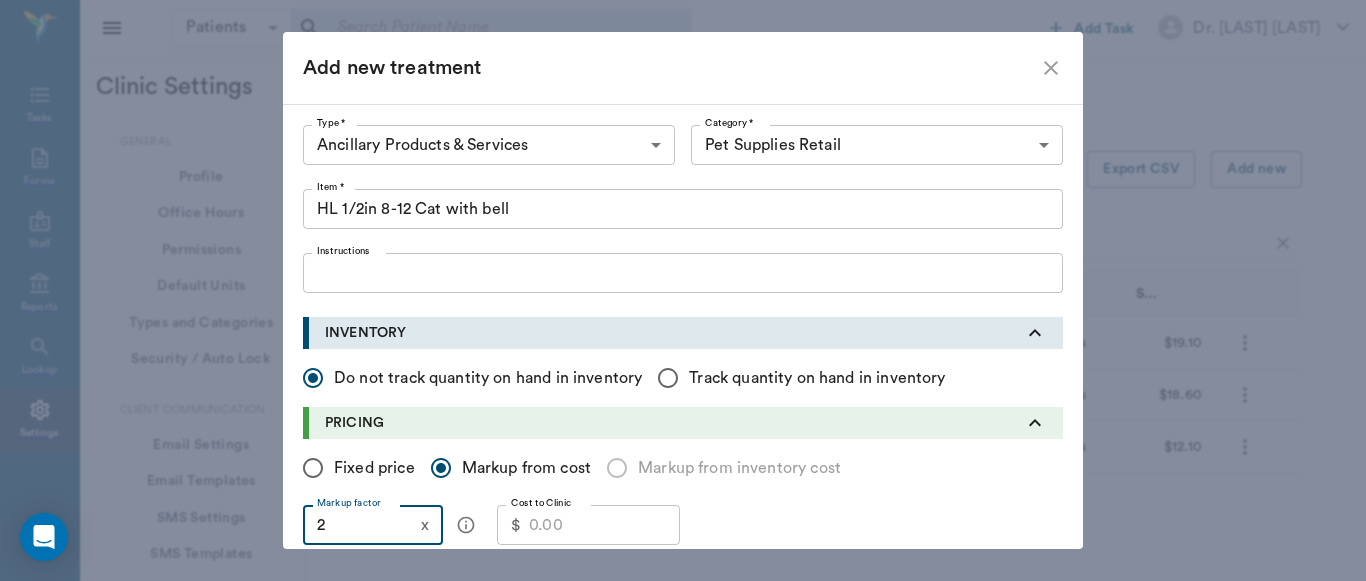 type on "2" 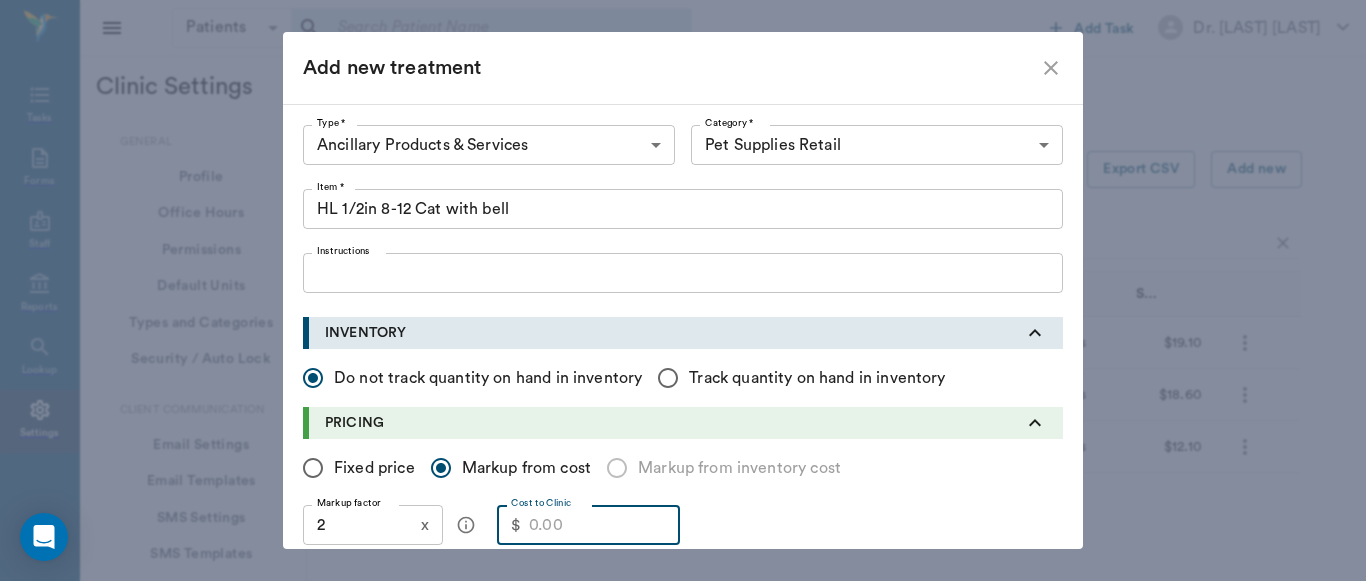 click on "Cost to Clinic" at bounding box center [604, 525] 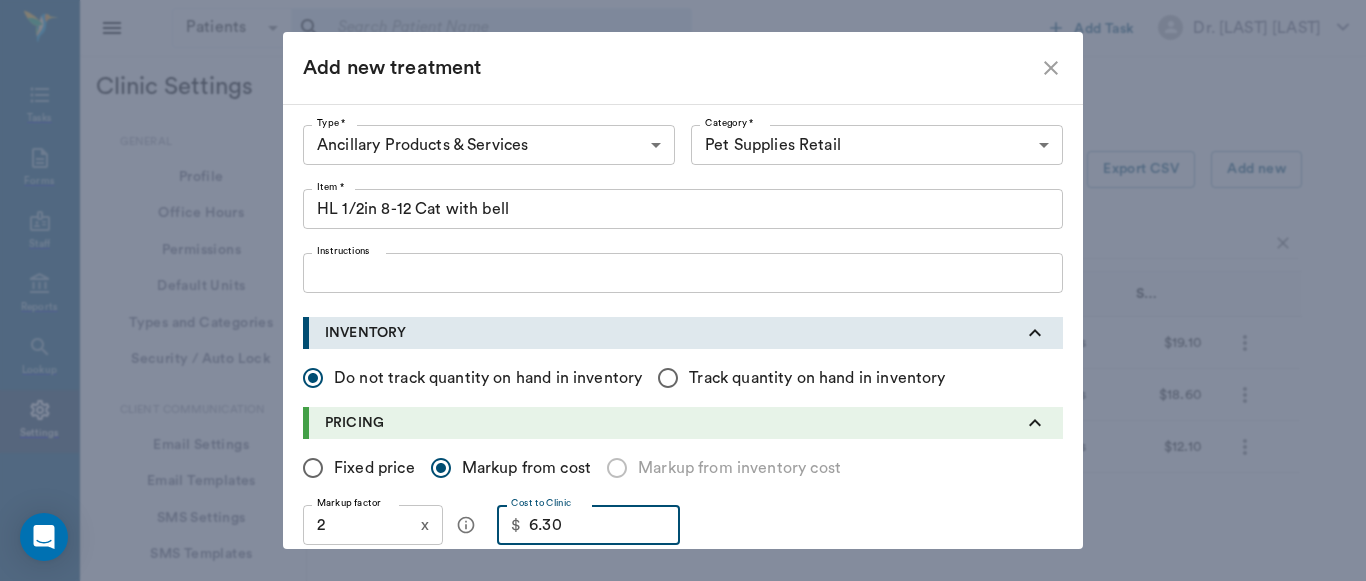 type on "6.30" 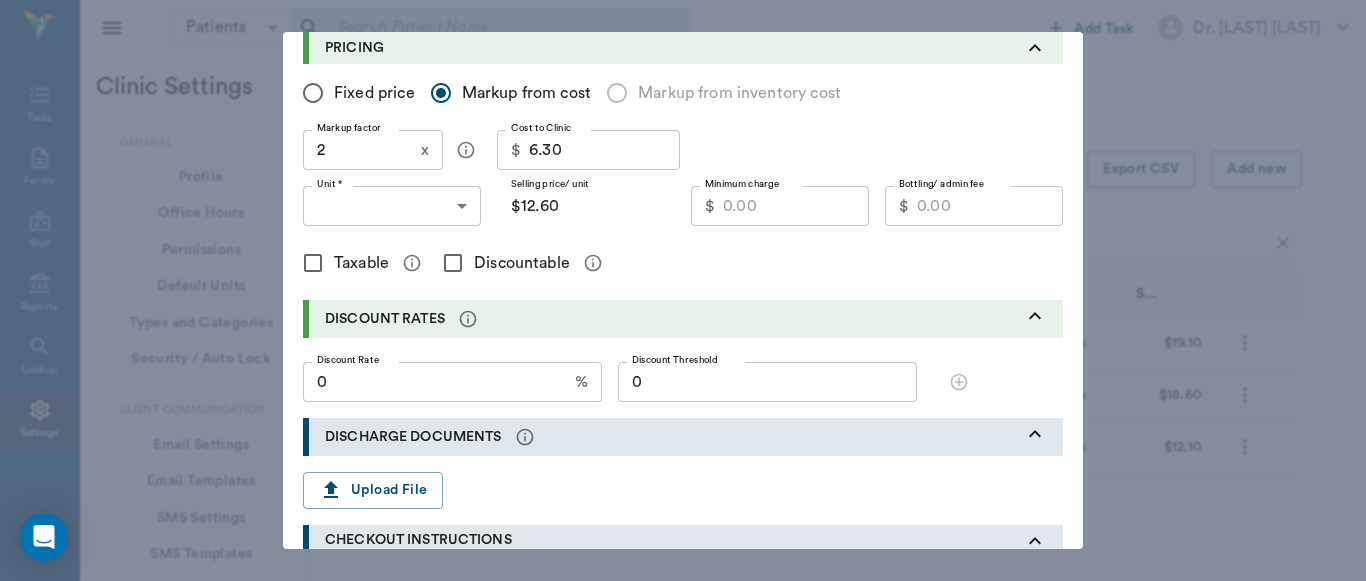 scroll, scrollTop: 378, scrollLeft: 0, axis: vertical 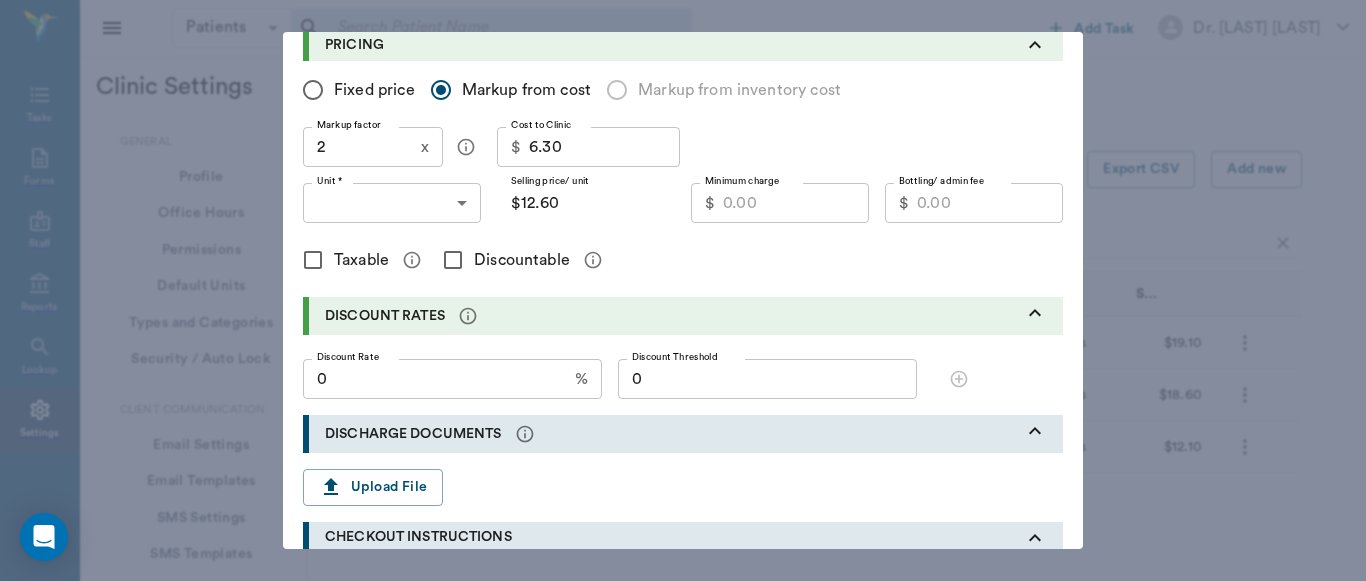 click on "Minimum charge" at bounding box center [796, 203] 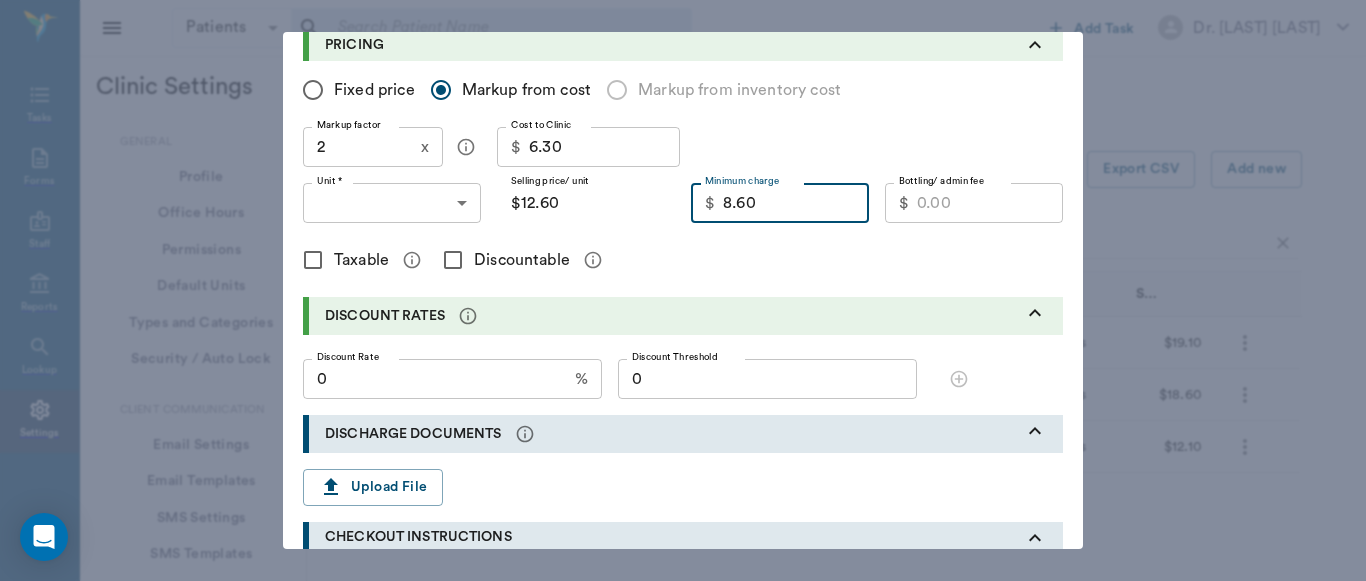 type on "8.60" 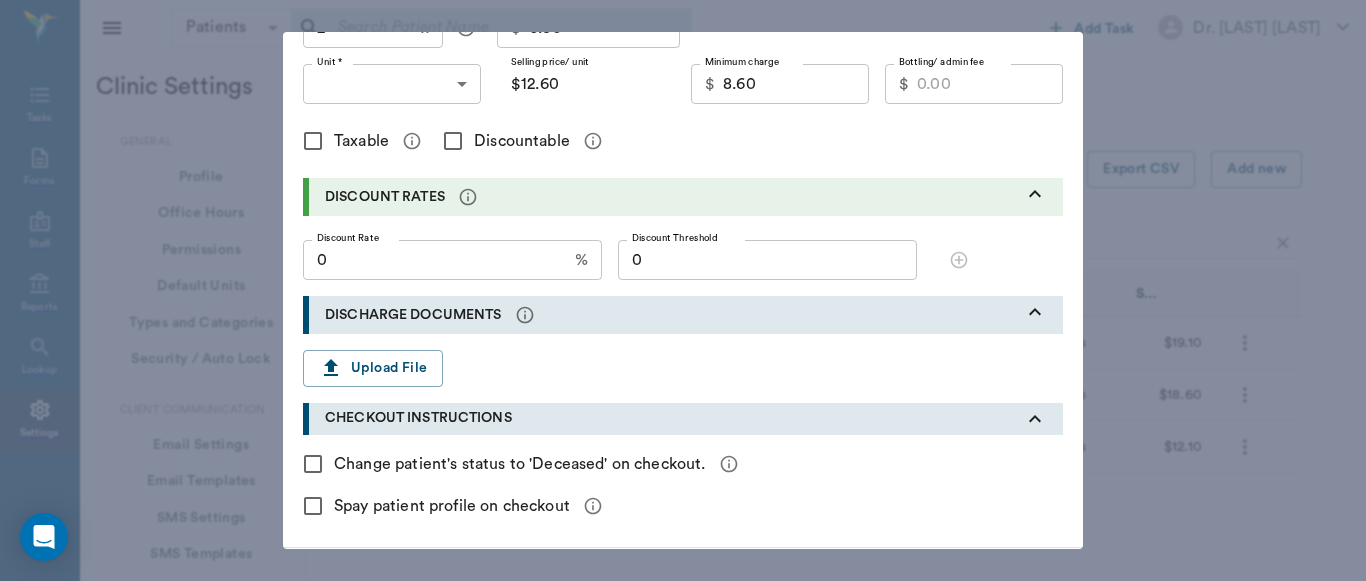scroll, scrollTop: 495, scrollLeft: 0, axis: vertical 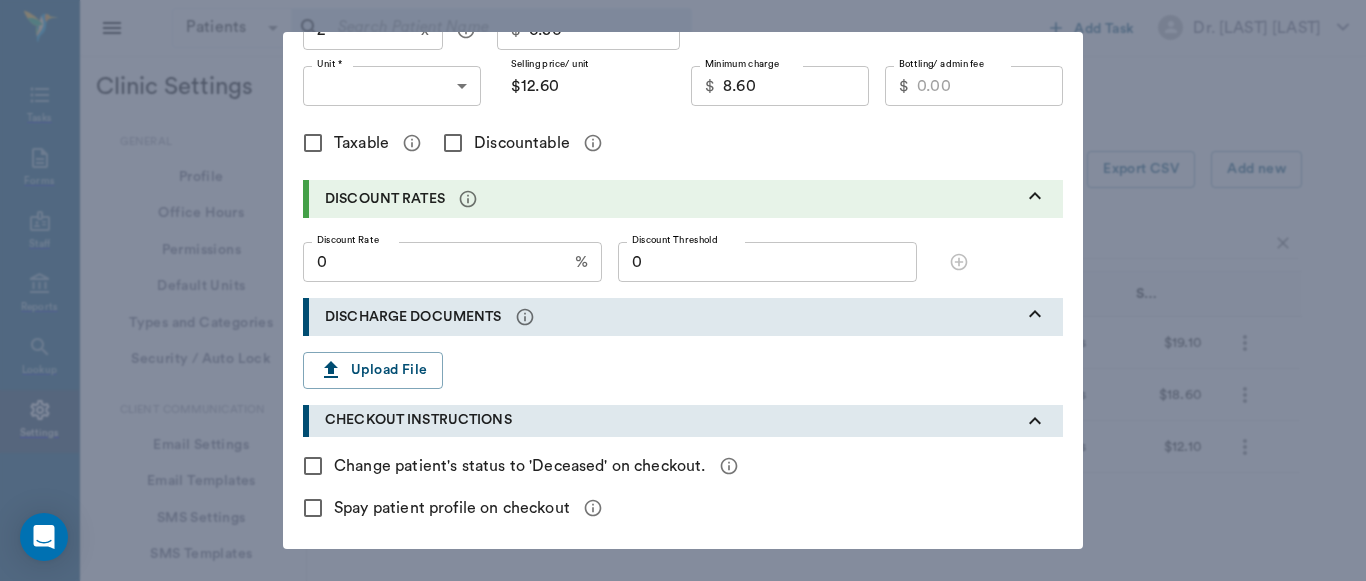 click on "8.60" at bounding box center (796, 86) 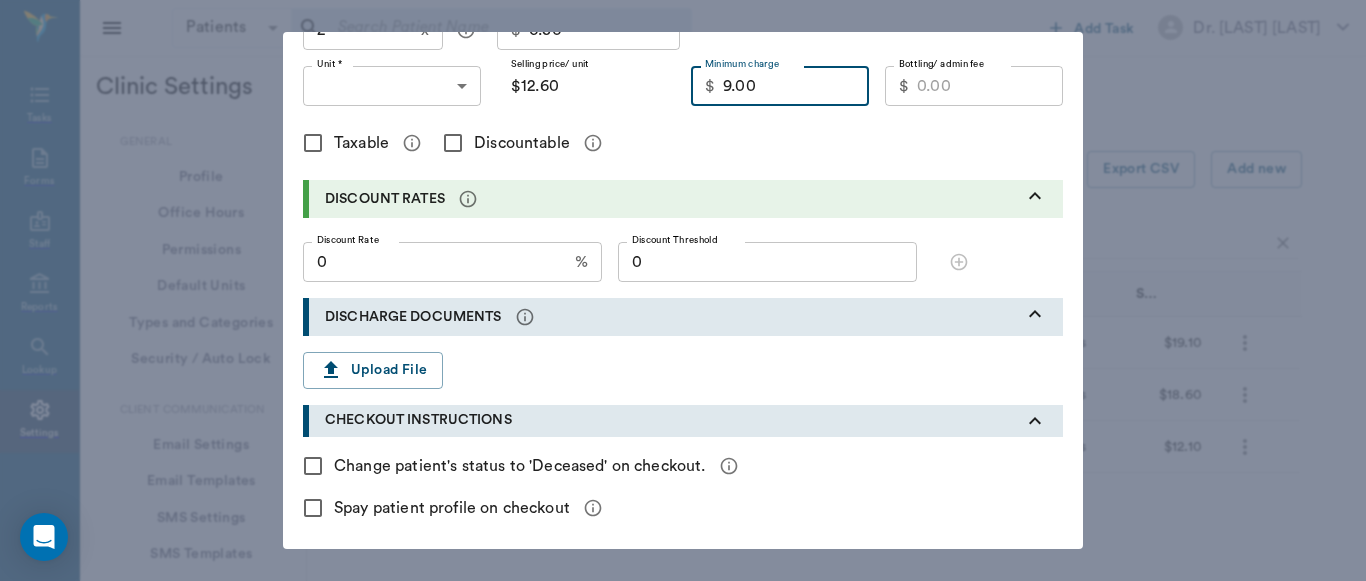 type on "9.00" 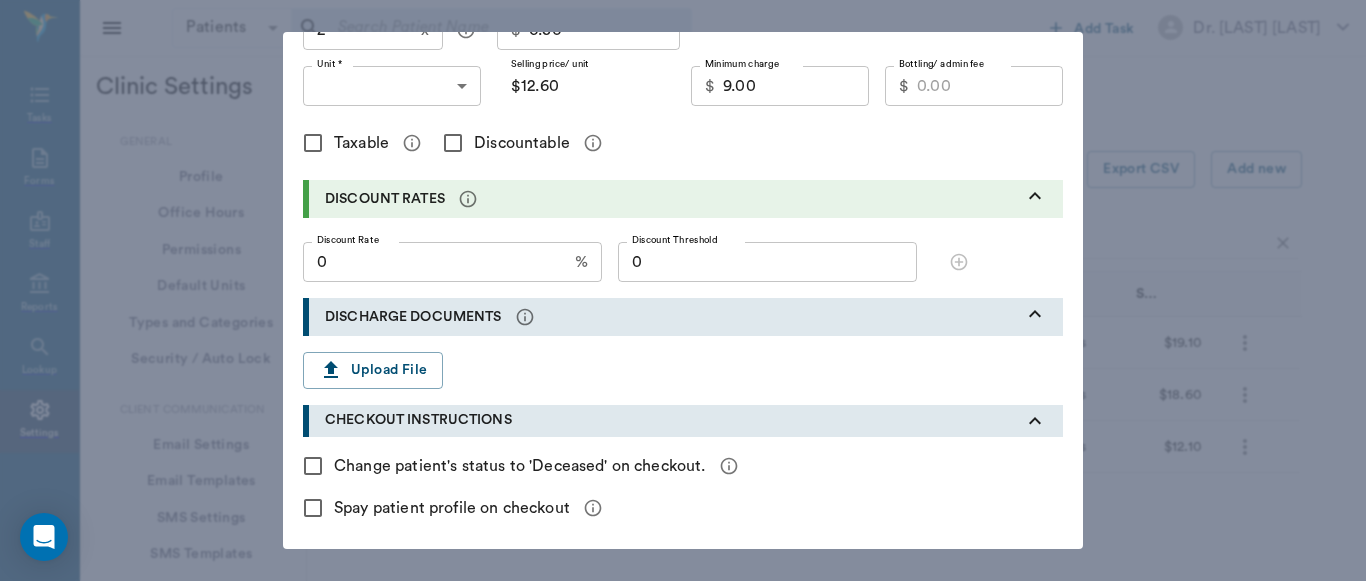 click on "Taxable" at bounding box center [313, 143] 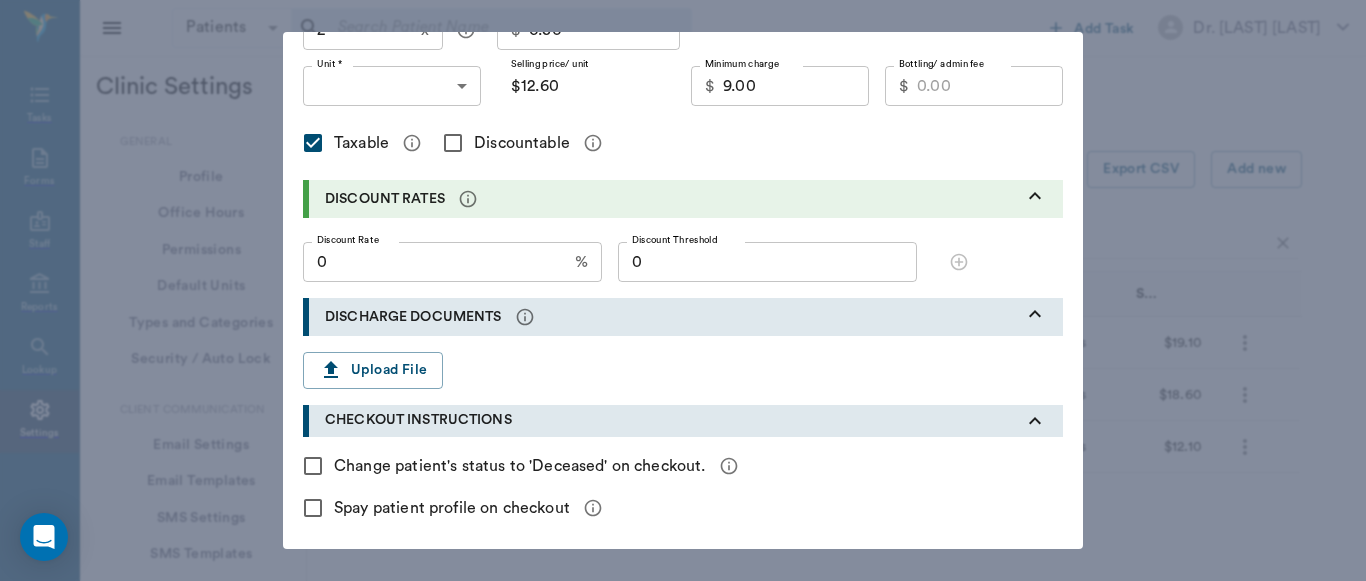 click on "Discountable" at bounding box center (453, 143) 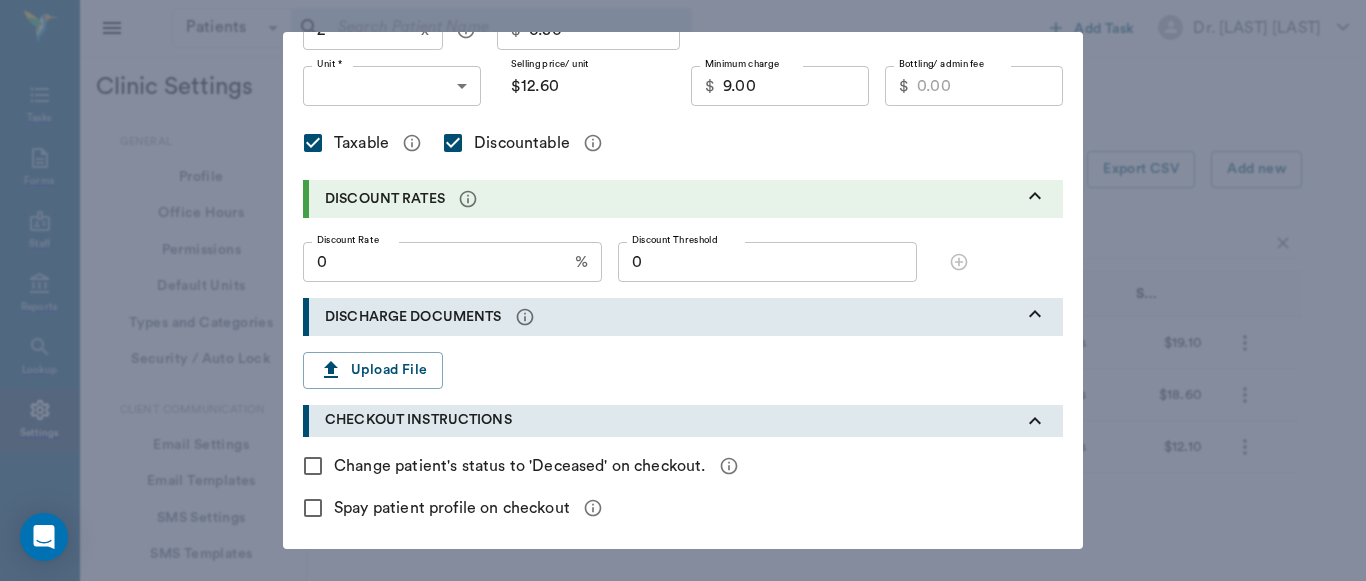 scroll, scrollTop: 572, scrollLeft: 0, axis: vertical 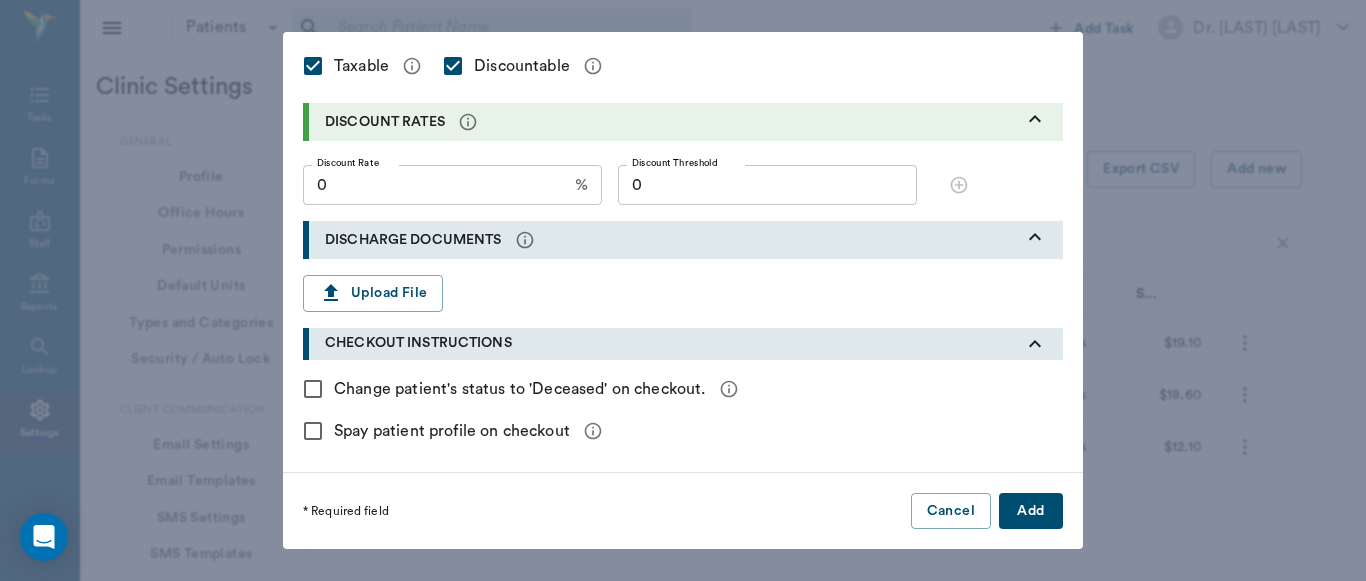 click on "Add" at bounding box center (1031, 511) 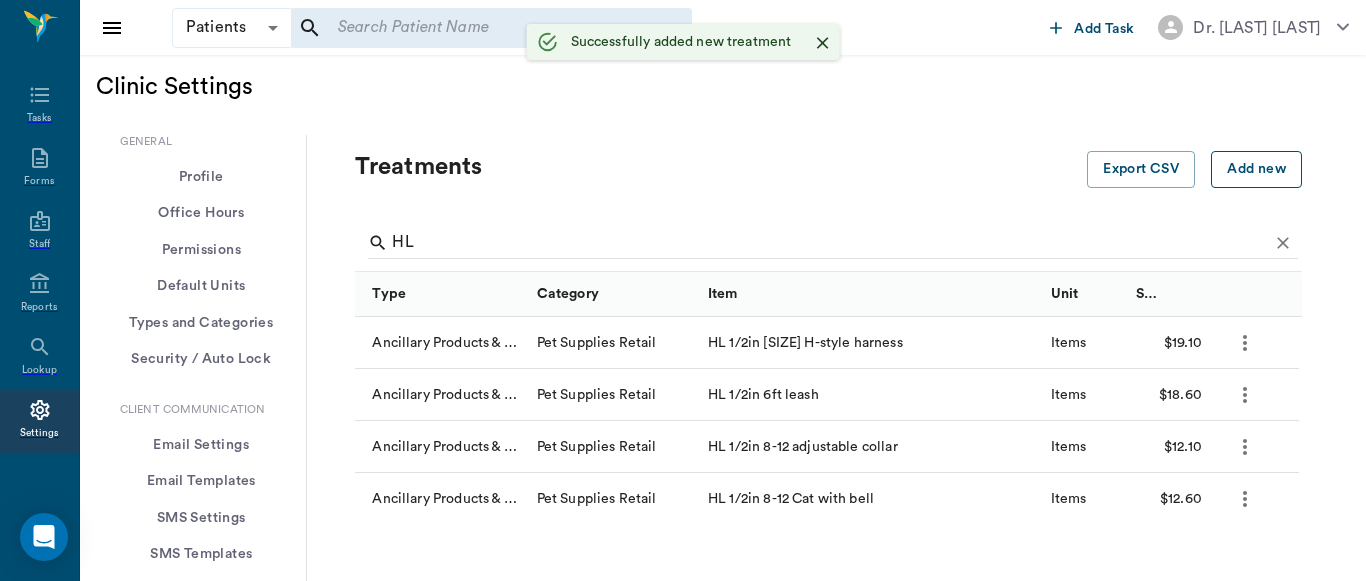 click on "Add new" at bounding box center [1256, 169] 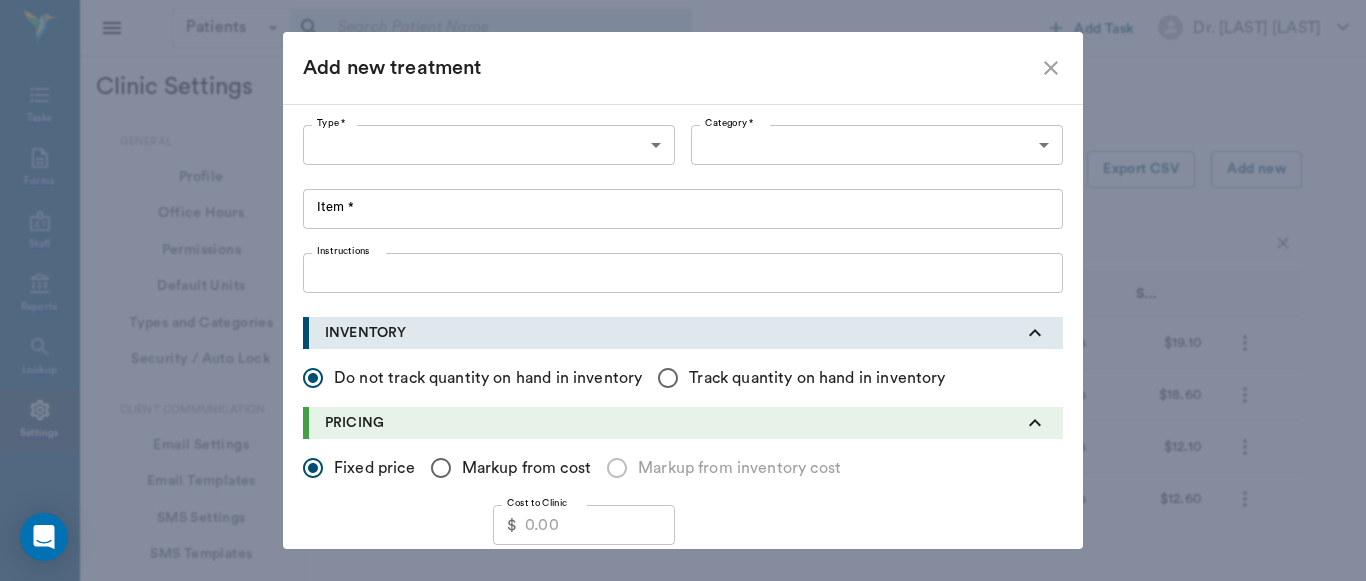 click on "Patients Patients &nbsp;&nbsp; Add Task Dr. [LAST] [LAST] Nectar Messages Appts Labs X-Rays Inventory Tasks Forms Staff Reports Settings Clinic Settings General Profile Office Hours Permissions Feature Flags AI Prompts Default Units Types and Categories Security / Auto Lock App Version Client Communication Email Settings Email Templates SMS Settings SMS Templates VOIP Mango Voice Client Portal Appointments Visit Types Calendar Options Direct Online Booking Direct Online Deposits Services & Prices Treatments Bundles Taxes Labs Group Discounts EMR SOAP Templates Surgery Templates Visit Note Templates Surgery Chart Diagnoses Patient Diagrams Forms Report Card Prescriptions Patient Options Species Breeds Colors Inventory Inventory Locations Vendors Finances Payment Estimates & Invoices Interest Greenline Boarding Kennels X-Rays Integration IDEXX Soundvet Extras Labels PDF Settings MISC Treatments Export CSV Add new HL Type Category Item Unit Selling Price/Unit Ancillary Products & Services Pet Supplies Retail" at bounding box center [683, 1118] 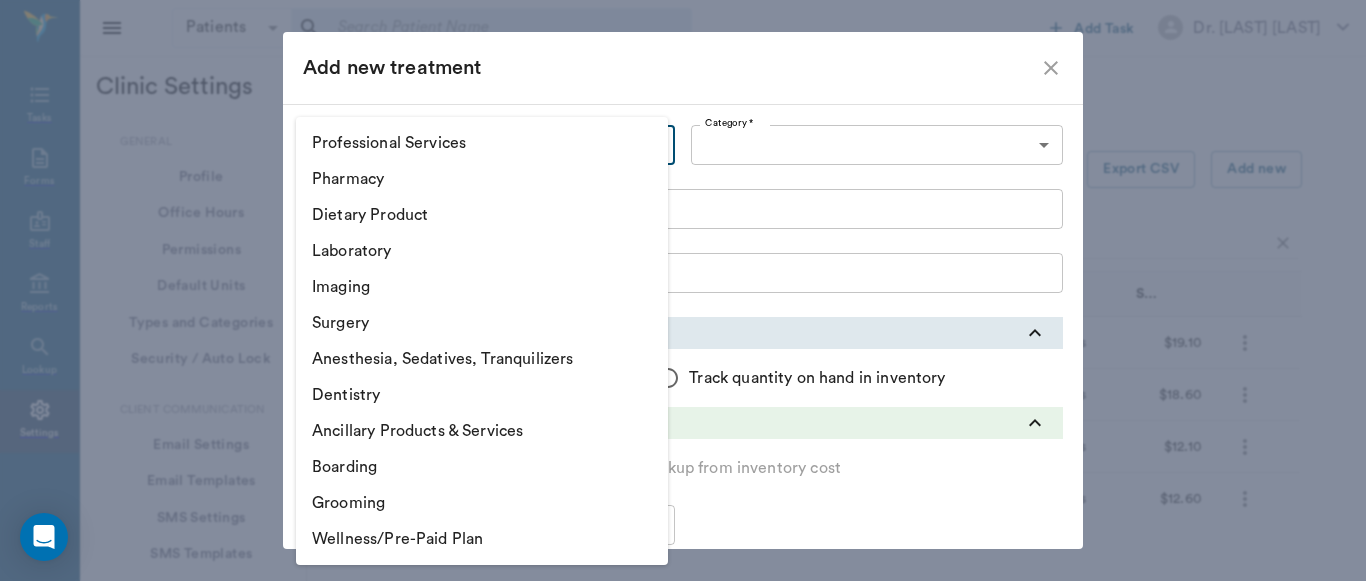 click on "Ancillary Products & Services" at bounding box center (482, 431) 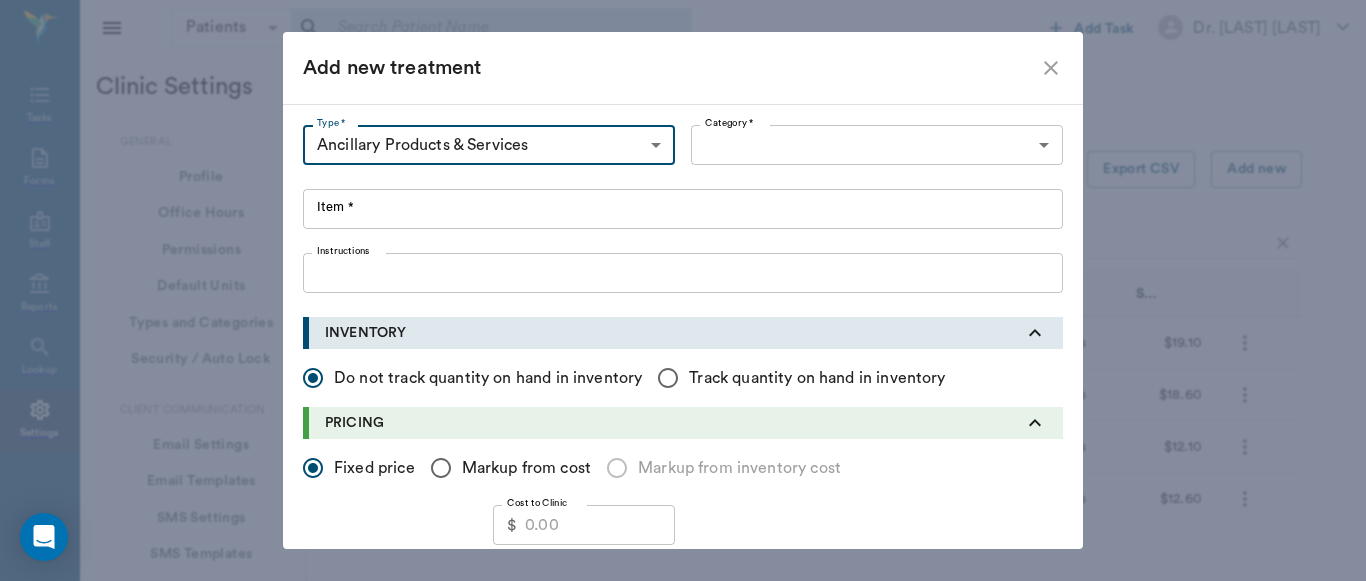 click on "Patients Patients &nbsp;&nbsp; Add Task Dr. [LAST] [LAST] Nectar Messages Appts Labs X-Rays Inventory Tasks Forms Staff Reports Settings Clinic Settings General Profile Office Hours Permissions Feature Flags AI Prompts Default Units Types and Categories Security / Auto Lock App Version Client Communication Email Settings Email Templates SMS Settings SMS Templates VOIP Mango Voice Client Portal Appointments Visit Types Calendar Options Direct Online Booking Direct Online Deposits Services & Prices Treatments Bundles Taxes Labs Group Discounts EMR SOAP Templates Surgery Templates Visit Note Templates Surgery Chart Diagnoses Patient Diagrams Forms Report Card Prescriptions Patient Options Species Breeds Colors Inventory Inventory Locations Vendors Finances Payment Estimates & Invoices Interest Greenline Boarding Kennels X-Rays Integration IDEXX Soundvet Extras Labels PDF Settings MISC Treatments Export CSV Add new HL Type Category Item Unit Selling Price/Unit Ancillary Products & Services Pet Supplies Retail" at bounding box center (683, 1118) 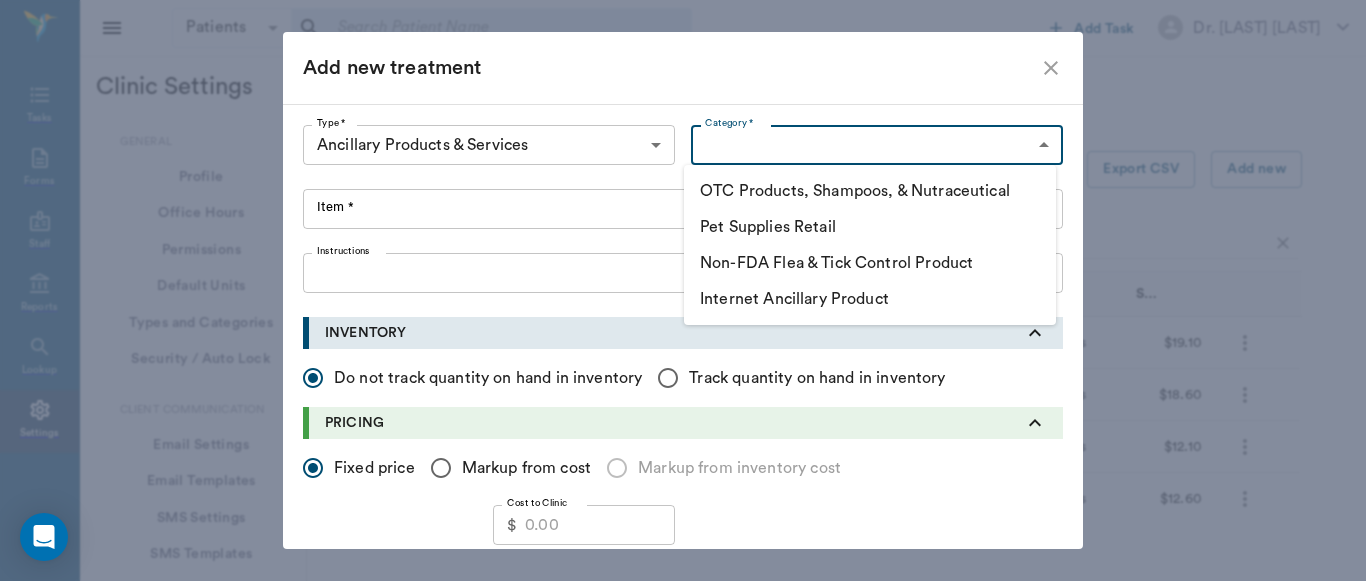 click on "Pet Supplies Retail" at bounding box center (870, 227) 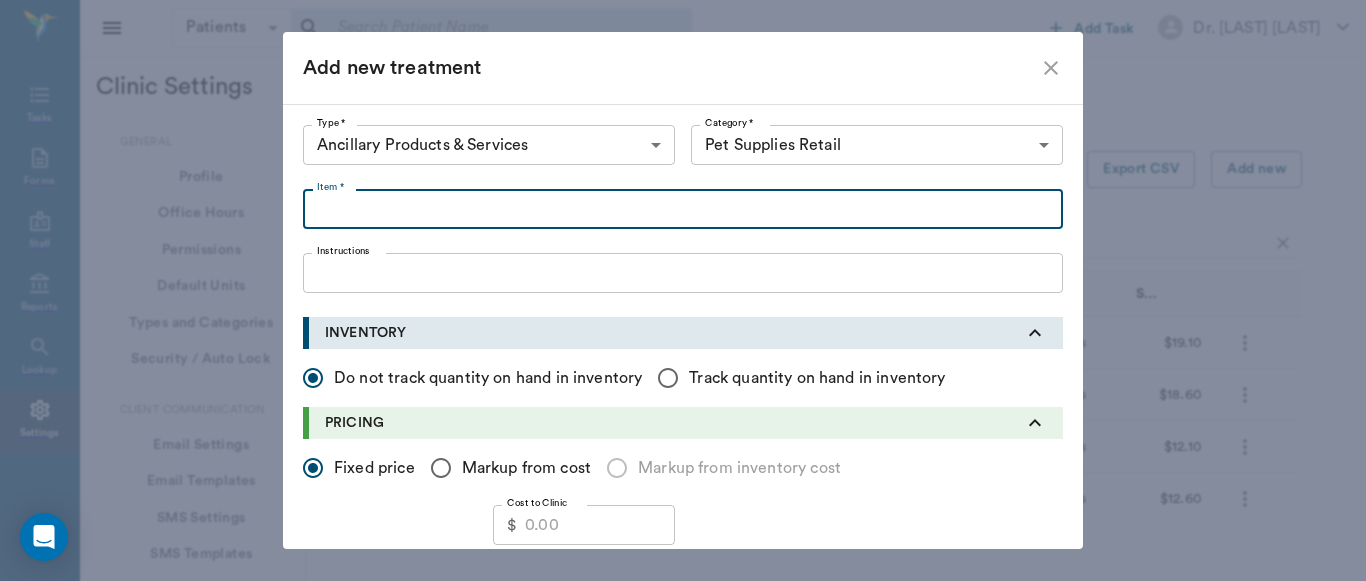 click on "Item *" at bounding box center [683, 209] 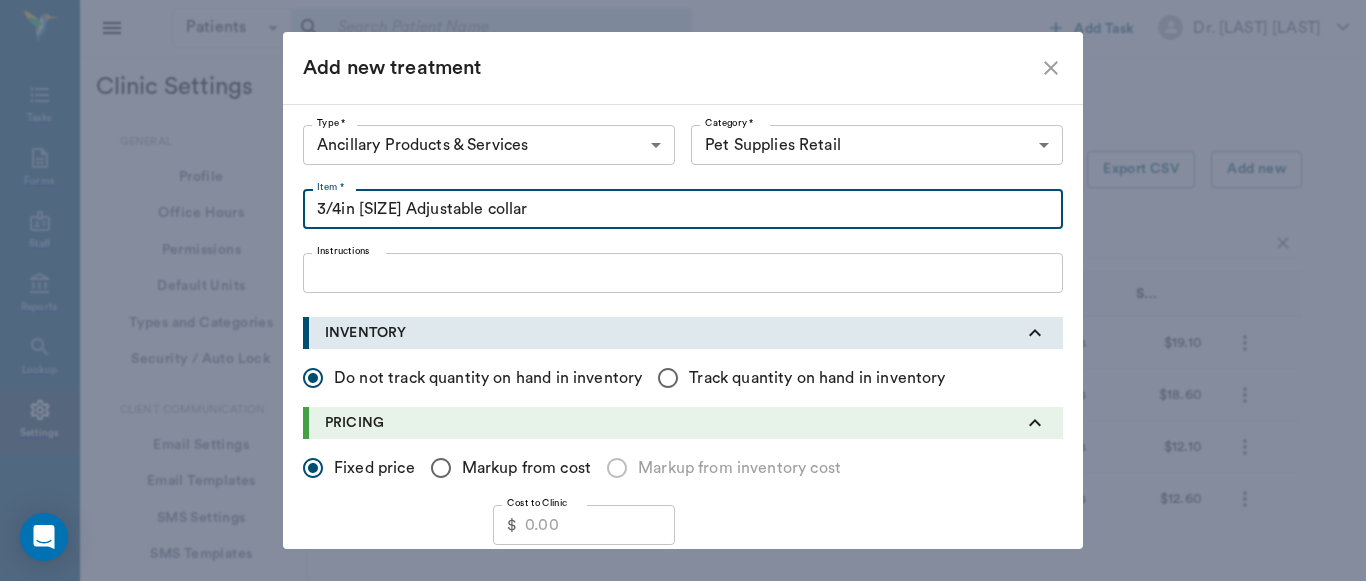 type on "3/4in [SIZE] Adjustable collar" 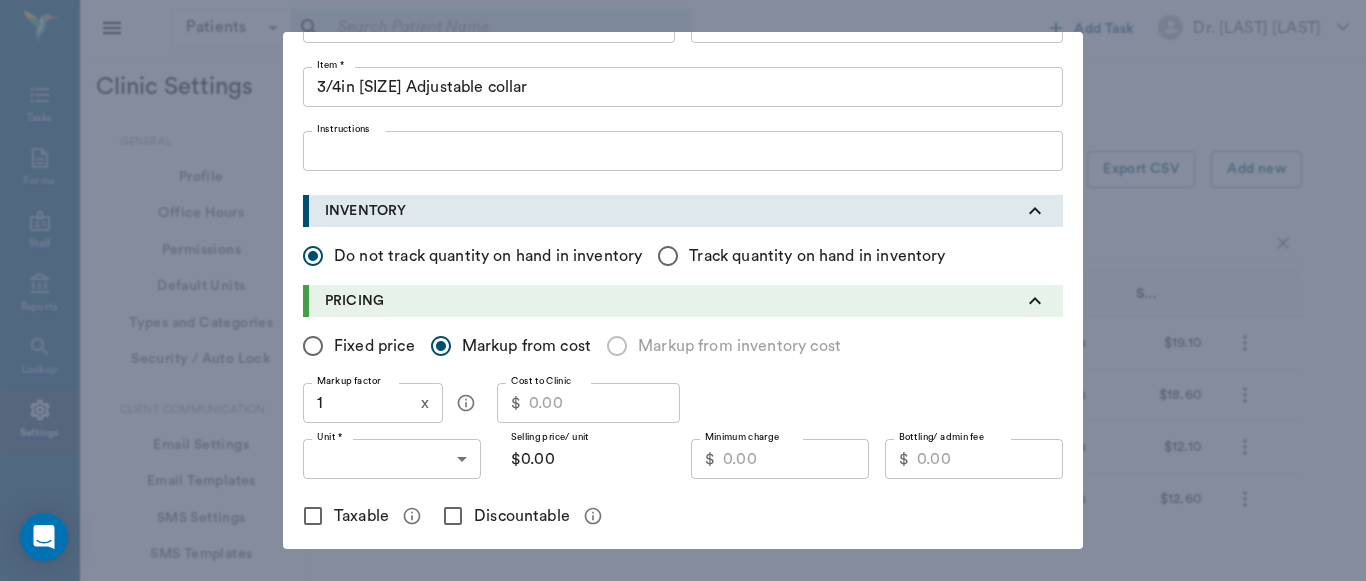 scroll, scrollTop: 215, scrollLeft: 0, axis: vertical 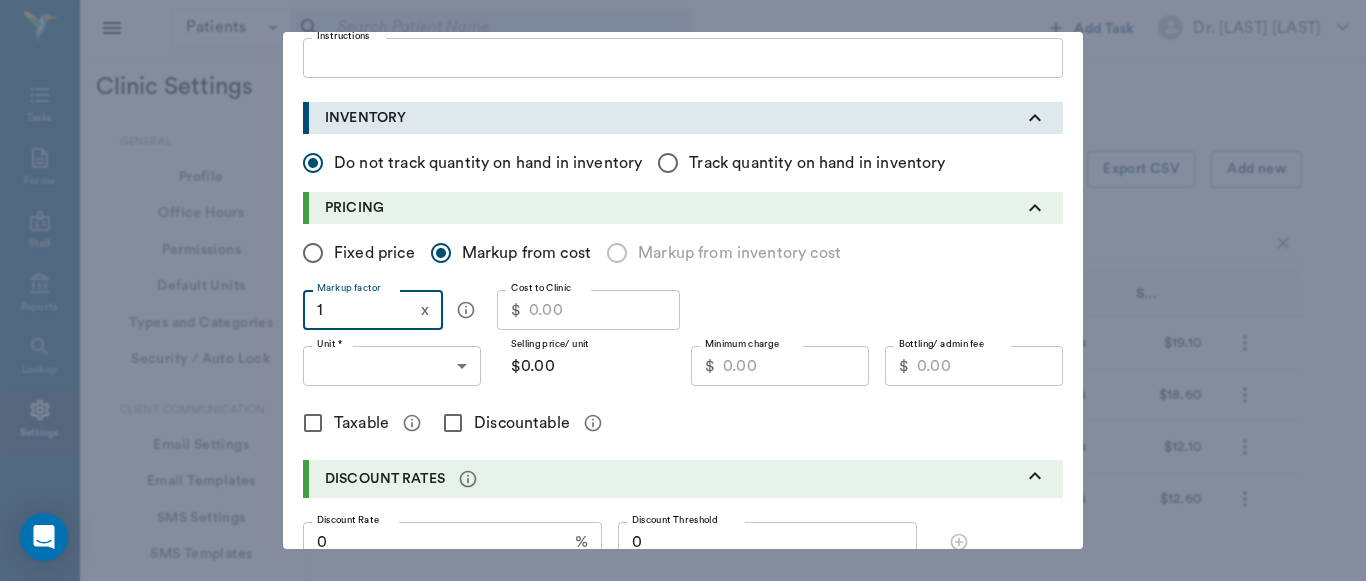 click on "1" at bounding box center (358, 310) 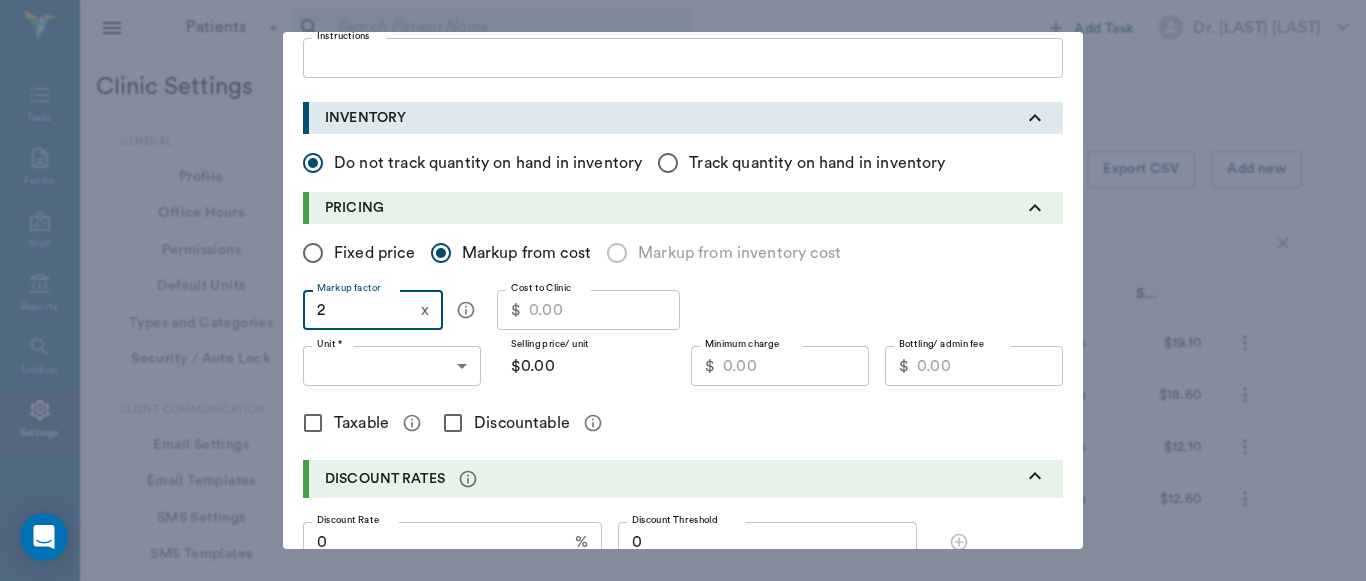 type on "2" 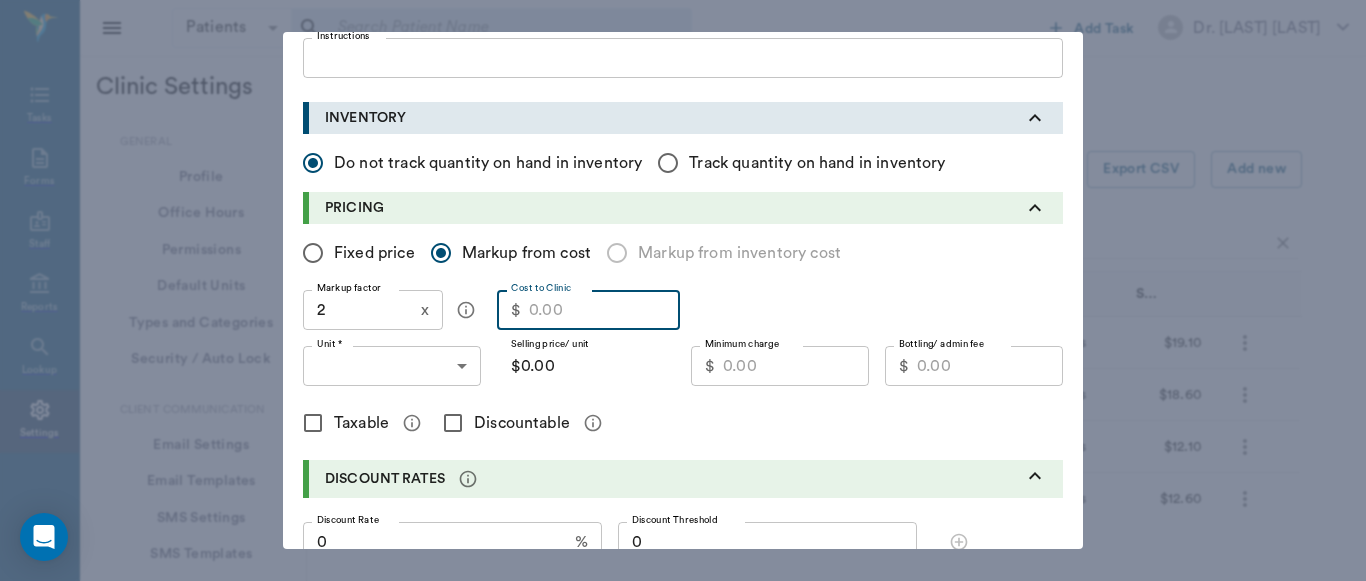 click on "Cost to Clinic" at bounding box center [604, 310] 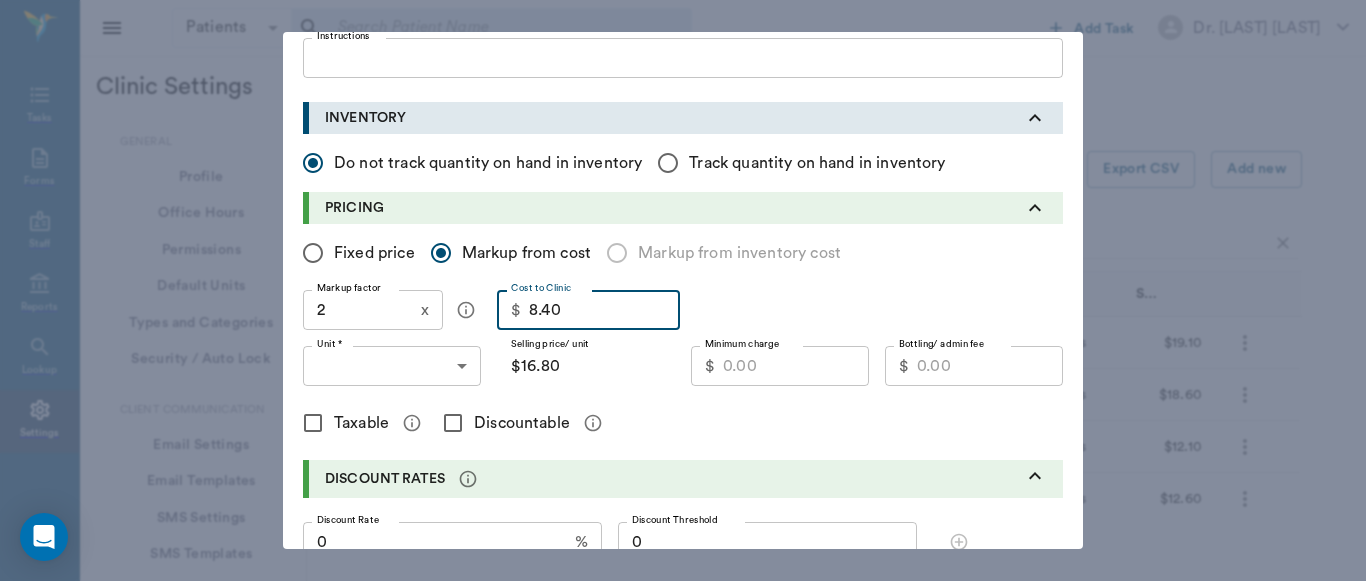 type on "8.40" 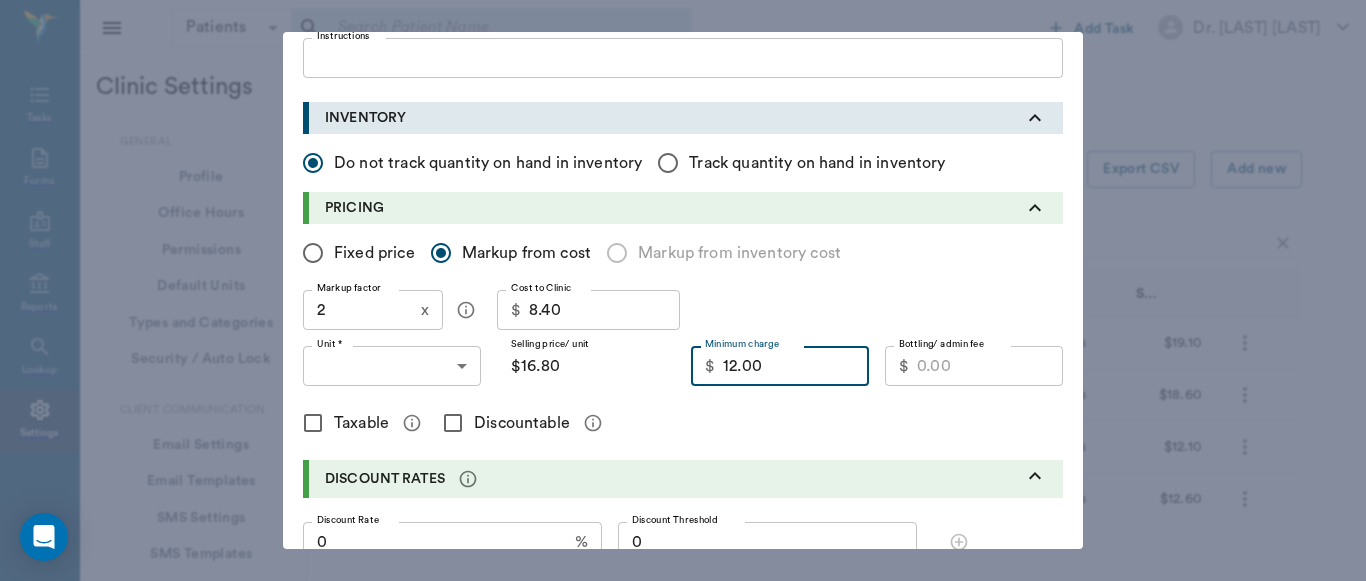 type on "12.00" 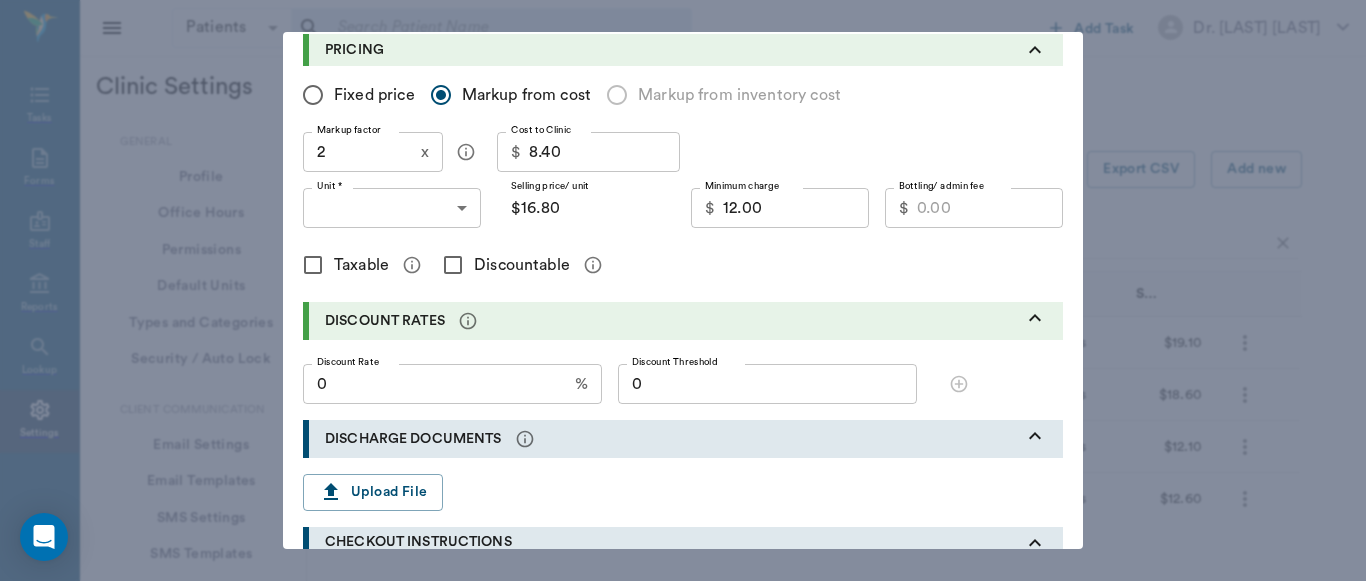 scroll, scrollTop: 378, scrollLeft: 0, axis: vertical 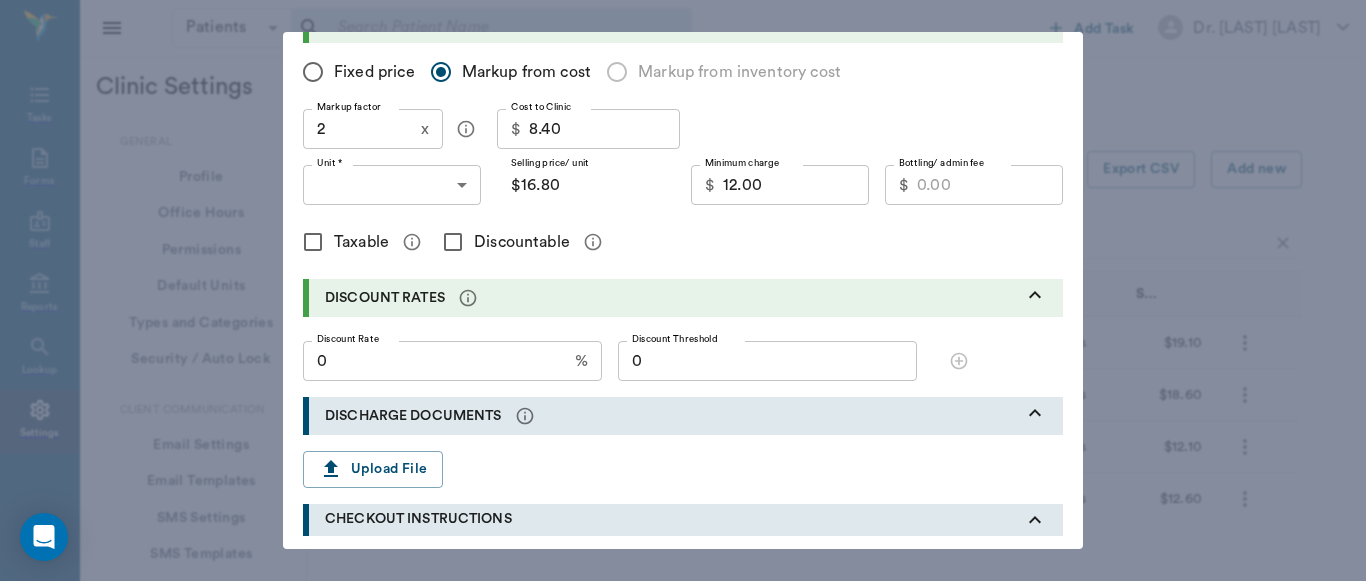 click on "Taxable" at bounding box center (313, 242) 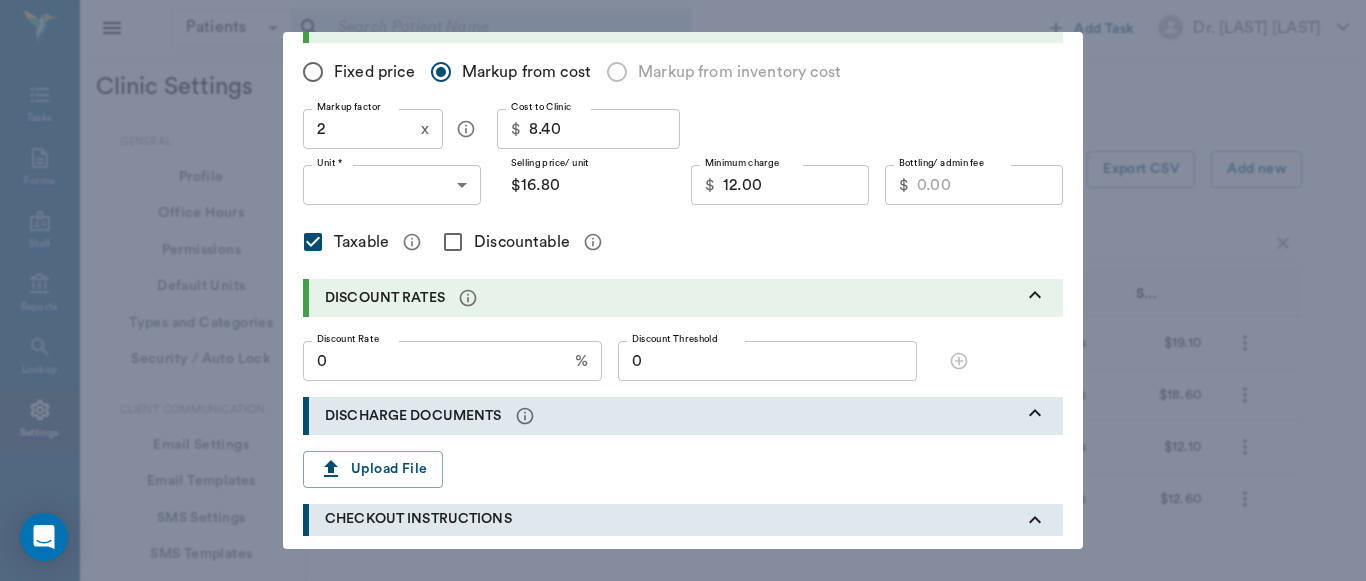 click on "Discountable" at bounding box center (453, 242) 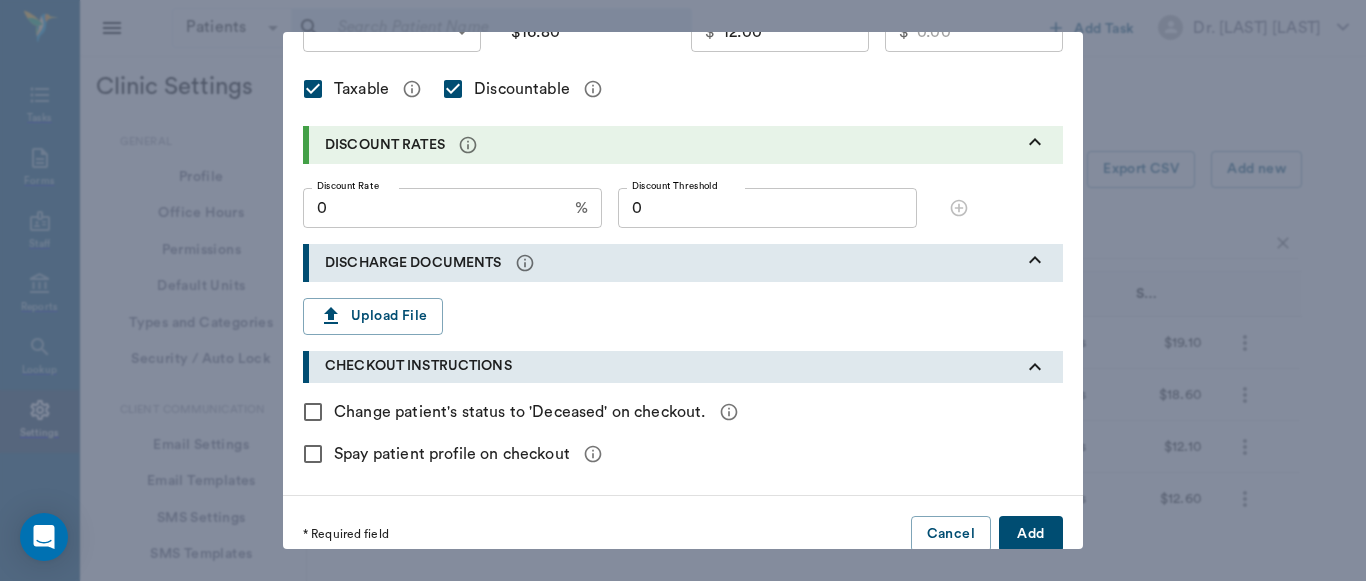 scroll, scrollTop: 572, scrollLeft: 0, axis: vertical 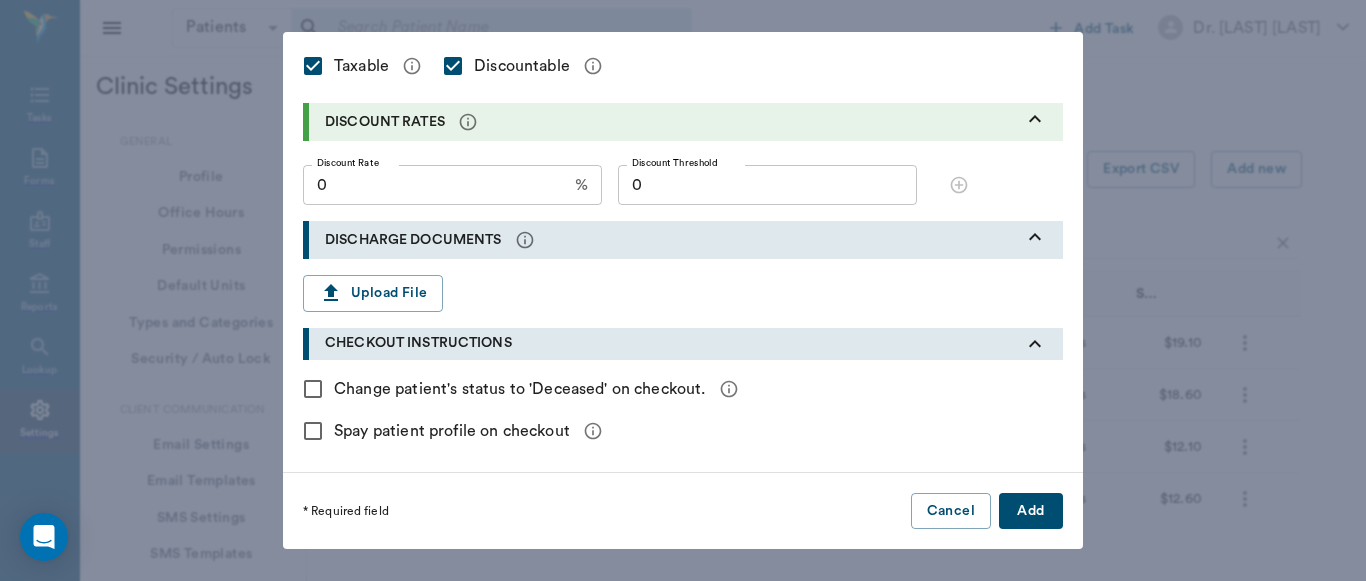 click on "Add" at bounding box center (1031, 511) 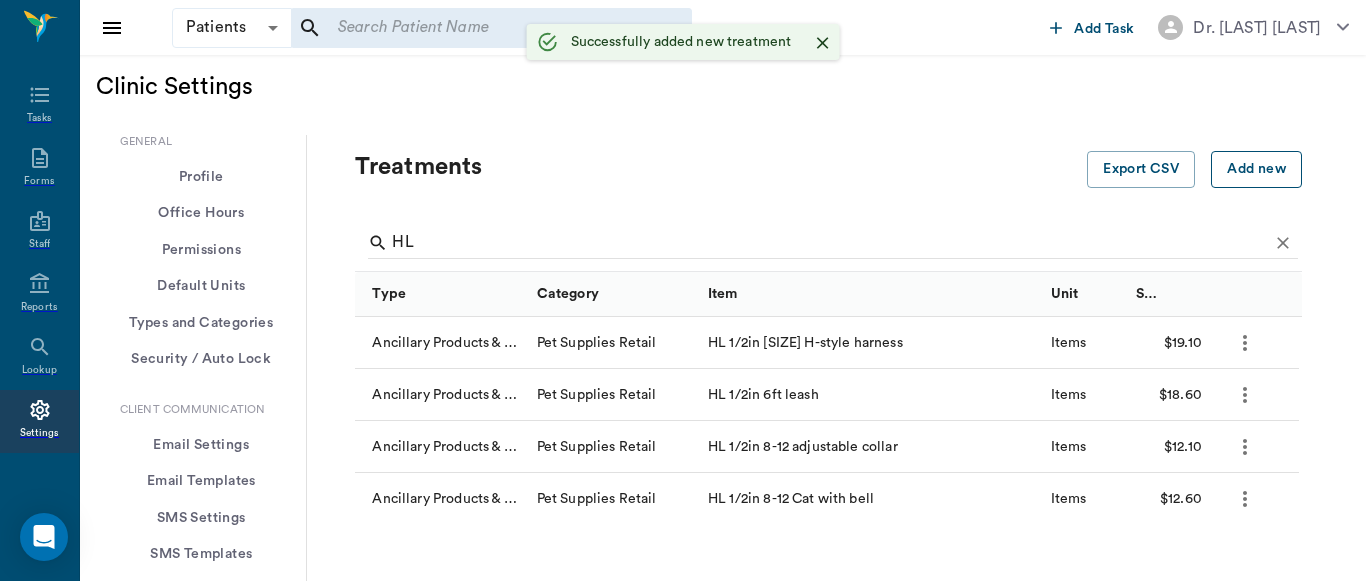 click on "Add new" at bounding box center [1256, 169] 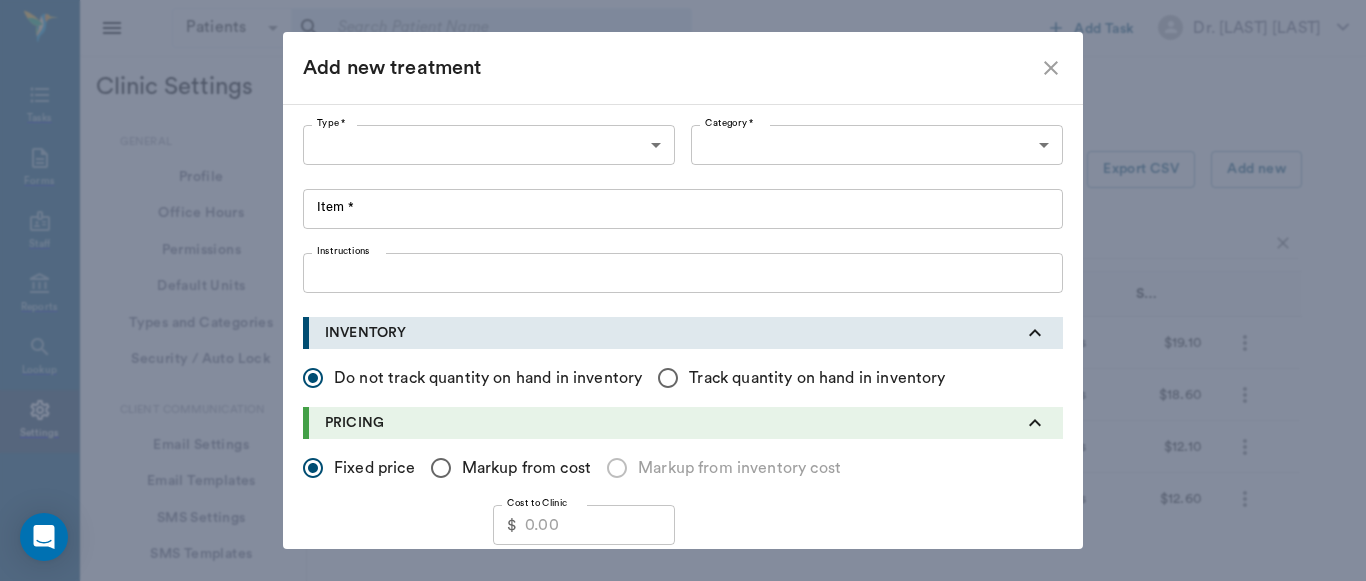click on "Patients Patients &nbsp;&nbsp; Add Task Dr. [LAST] [LAST] Nectar Messages Appts Labs X-Rays Inventory Tasks Forms Staff Reports Settings Clinic Settings General Profile Office Hours Permissions Feature Flags AI Prompts Default Units Types and Categories Security / Auto Lock App Version Client Communication Email Settings Email Templates SMS Settings SMS Templates VOIP Mango Voice Client Portal Appointments Visit Types Calendar Options Direct Online Booking Direct Online Deposits Services & Prices Treatments Bundles Taxes Labs Group Discounts EMR SOAP Templates Surgery Templates Visit Note Templates Surgery Chart Diagnoses Patient Diagrams Forms Report Card Prescriptions Patient Options Species Breeds Colors Inventory Inventory Locations Vendors Finances Payment Estimates & Invoices Interest Greenline Boarding Kennels X-Rays Integration IDEXX Soundvet Extras Labels PDF Settings MISC Treatments Export CSV Add new HL Type Category Item Unit Selling Price/Unit Ancillary Products & Services Pet Supplies Retail" at bounding box center [683, 1118] 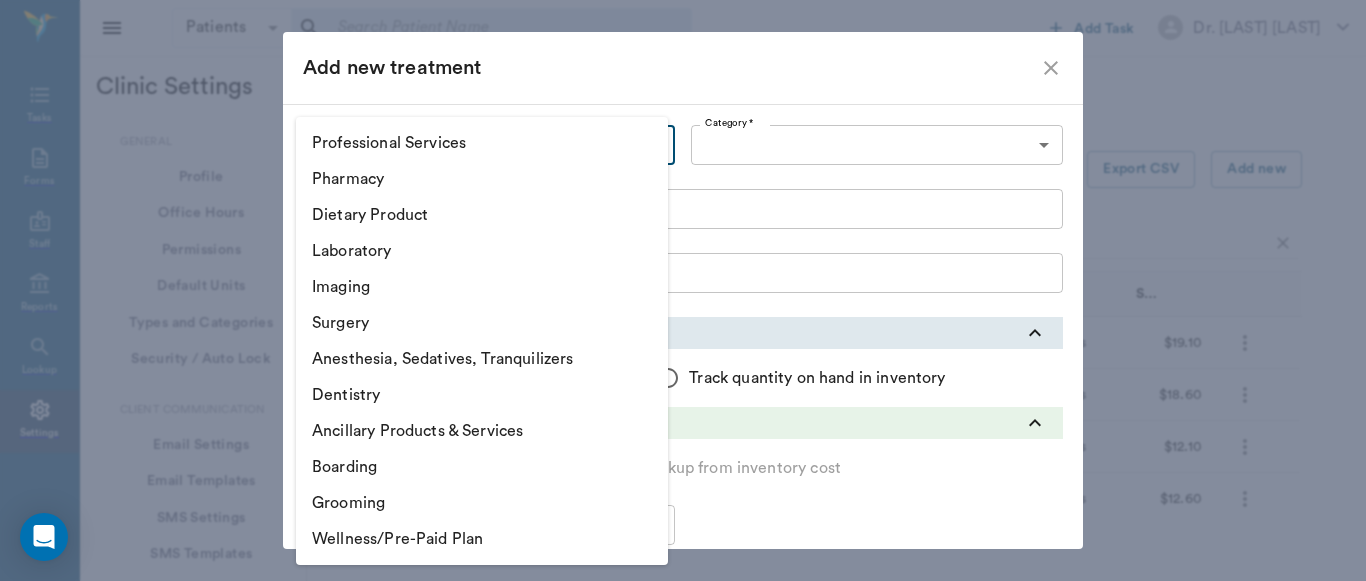 click on "Ancillary Products & Services" at bounding box center [482, 431] 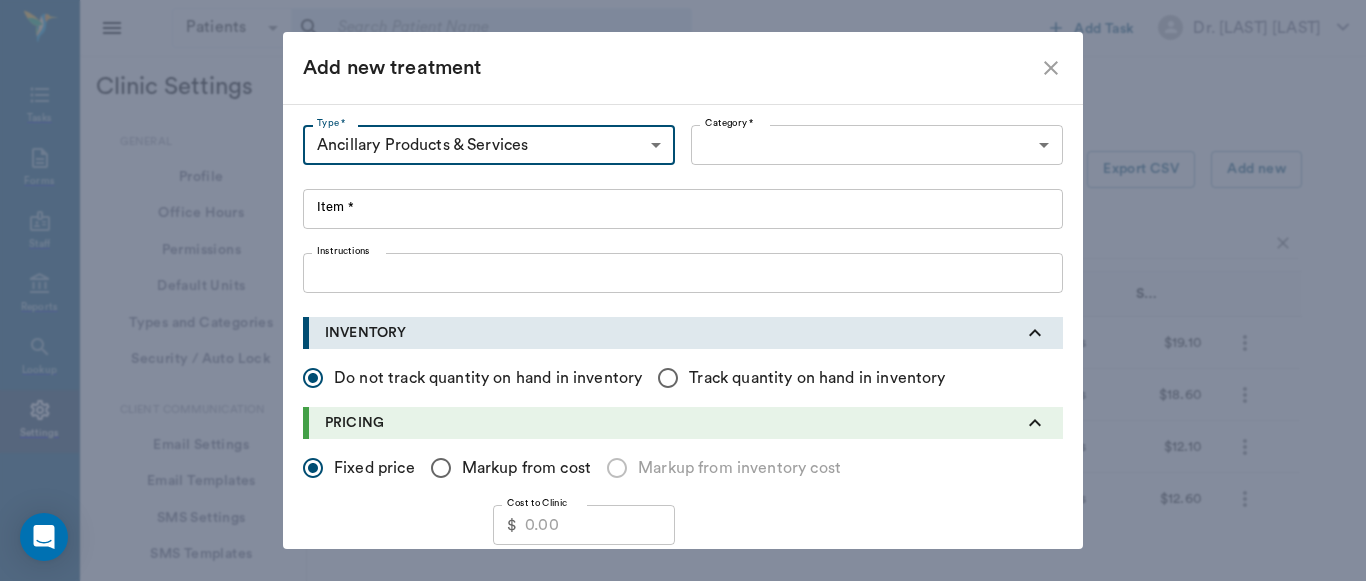 click on "Patients Patients &nbsp;&nbsp; Add Task Dr. [LAST] [LAST] Nectar Messages Appts Labs X-Rays Inventory Tasks Forms Staff Reports Settings Clinic Settings General Profile Office Hours Permissions Feature Flags AI Prompts Default Units Types and Categories Security / Auto Lock App Version Client Communication Email Settings Email Templates SMS Settings SMS Templates VOIP Mango Voice Client Portal Appointments Visit Types Calendar Options Direct Online Booking Direct Online Deposits Services & Prices Treatments Bundles Taxes Labs Group Discounts EMR SOAP Templates Surgery Templates Visit Note Templates Surgery Chart Diagnoses Patient Diagrams Forms Report Card Prescriptions Patient Options Species Breeds Colors Inventory Inventory Locations Vendors Finances Payment Estimates & Invoices Interest Greenline Boarding Kennels X-Rays Integration IDEXX Soundvet Extras Labels PDF Settings MISC Treatments Export CSV Add new HL Type Category Item Unit Selling Price/Unit Ancillary Products & Services Pet Supplies Retail" at bounding box center [683, 1118] 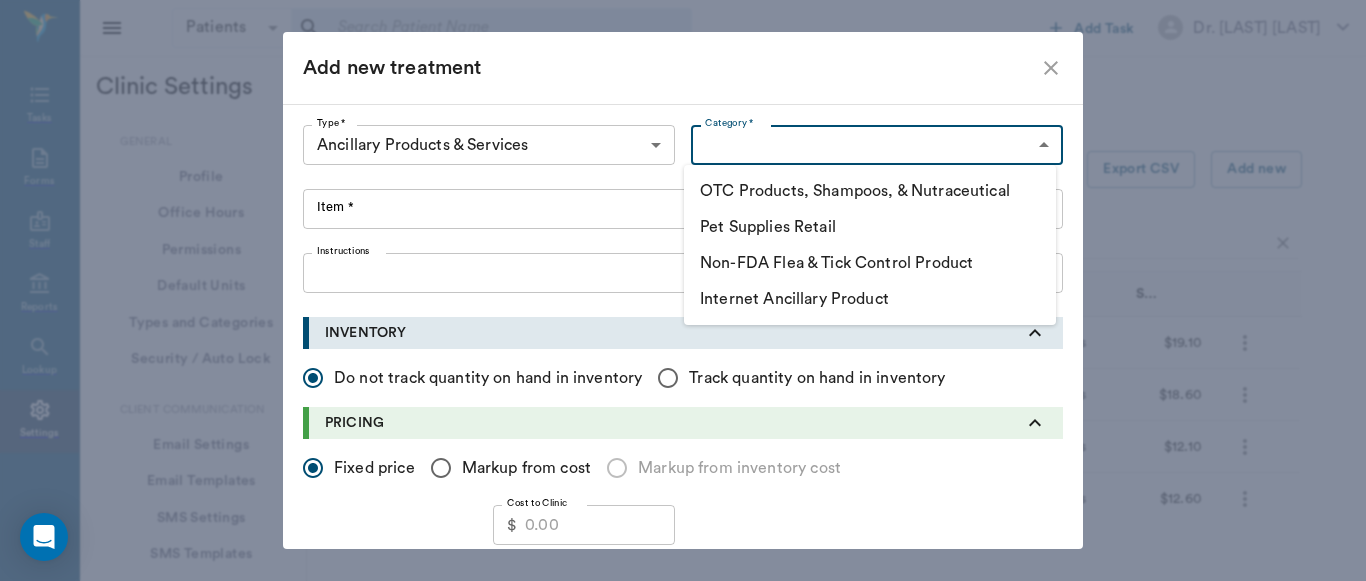 click on "Pet Supplies Retail" at bounding box center [870, 227] 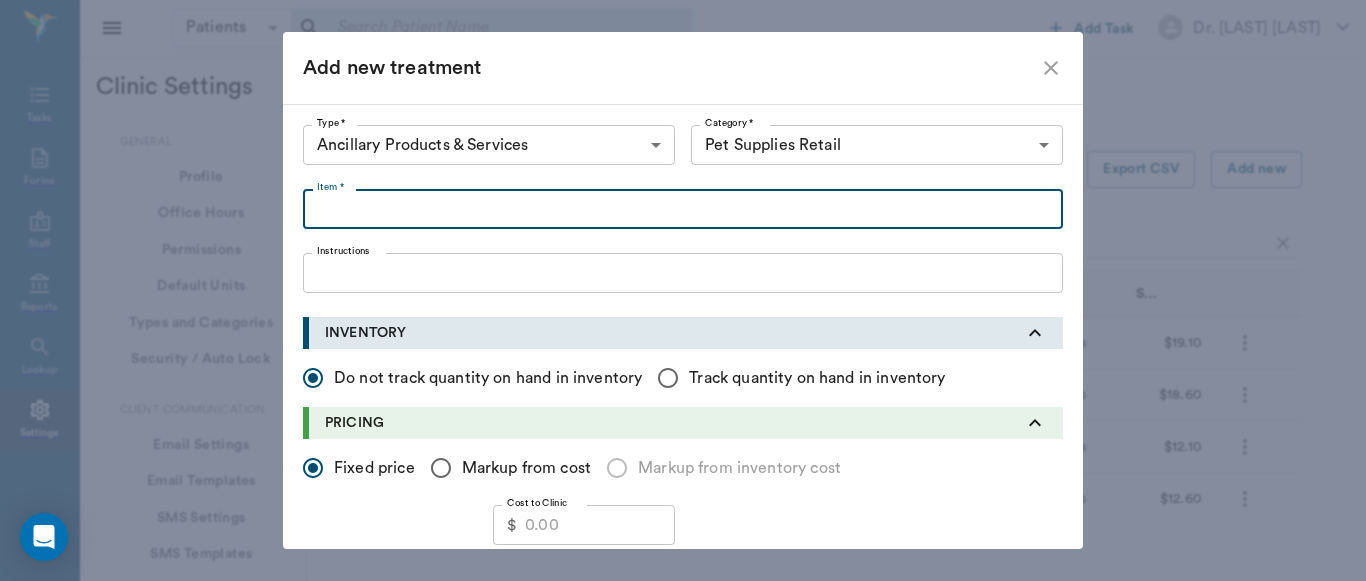 click on "Item *" at bounding box center (683, 209) 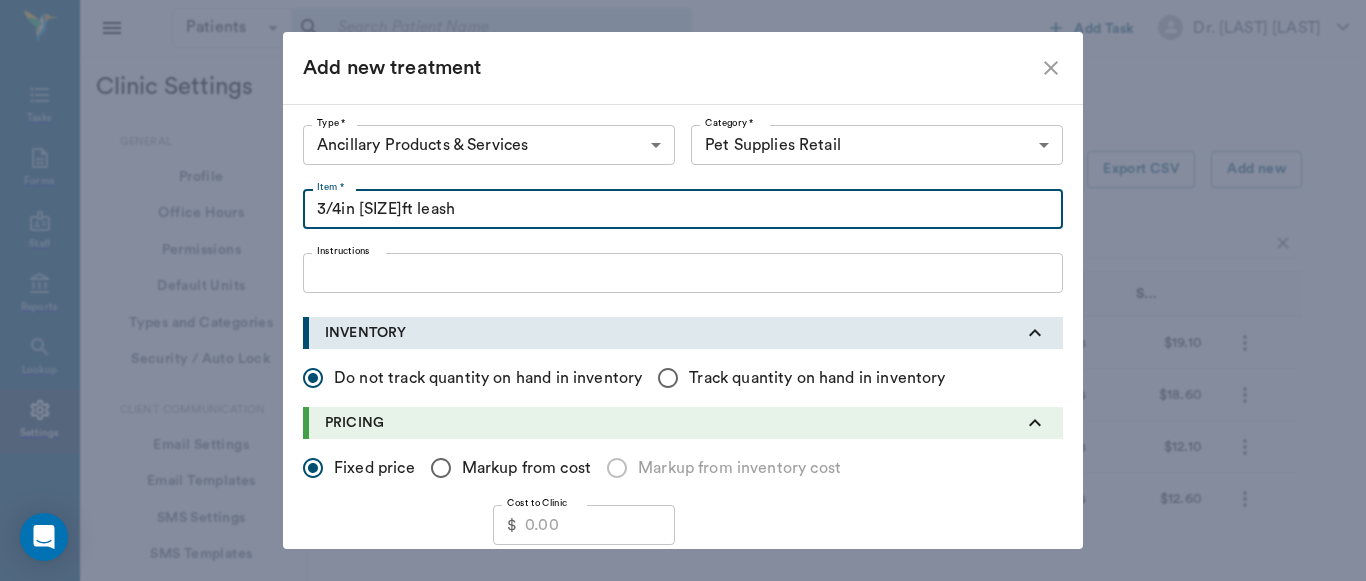 type on "3/4in [SIZE]ft leash" 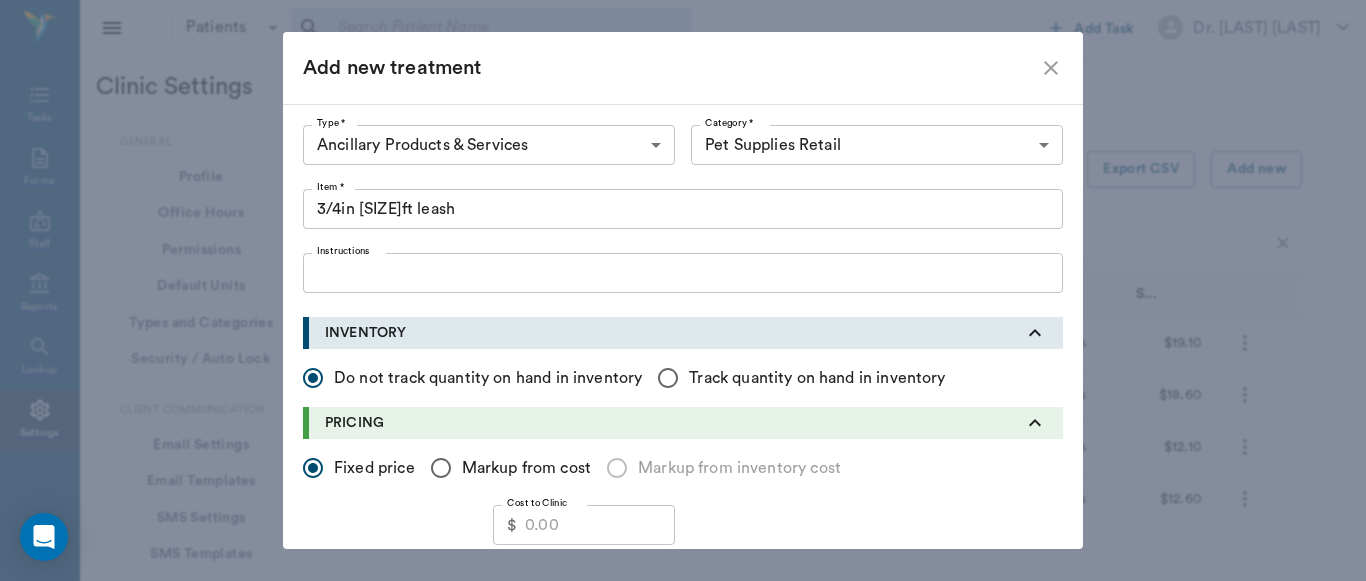 click on "Markup from cost" at bounding box center (313, 468) 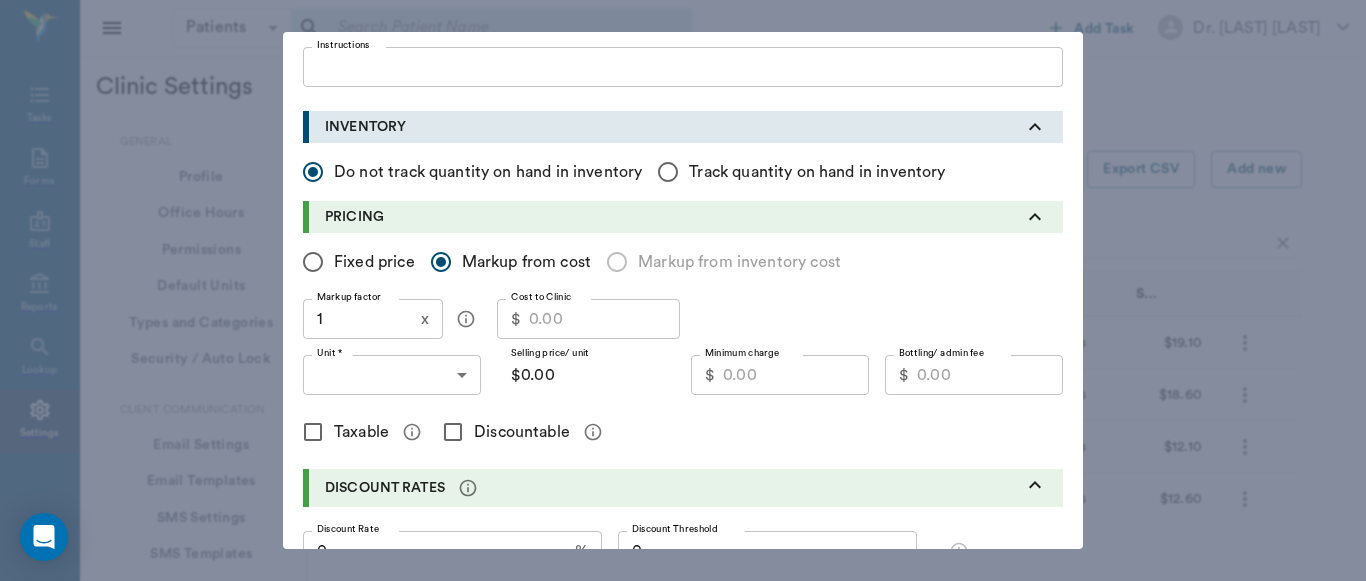 scroll, scrollTop: 210, scrollLeft: 0, axis: vertical 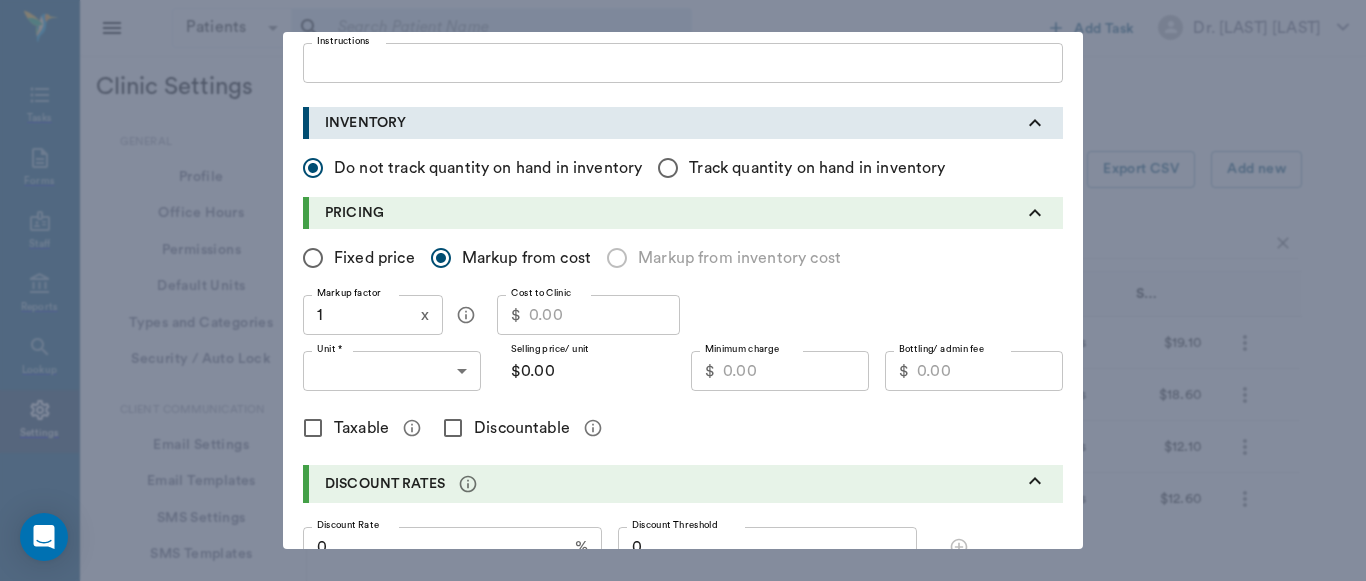 click on "1" at bounding box center [358, 315] 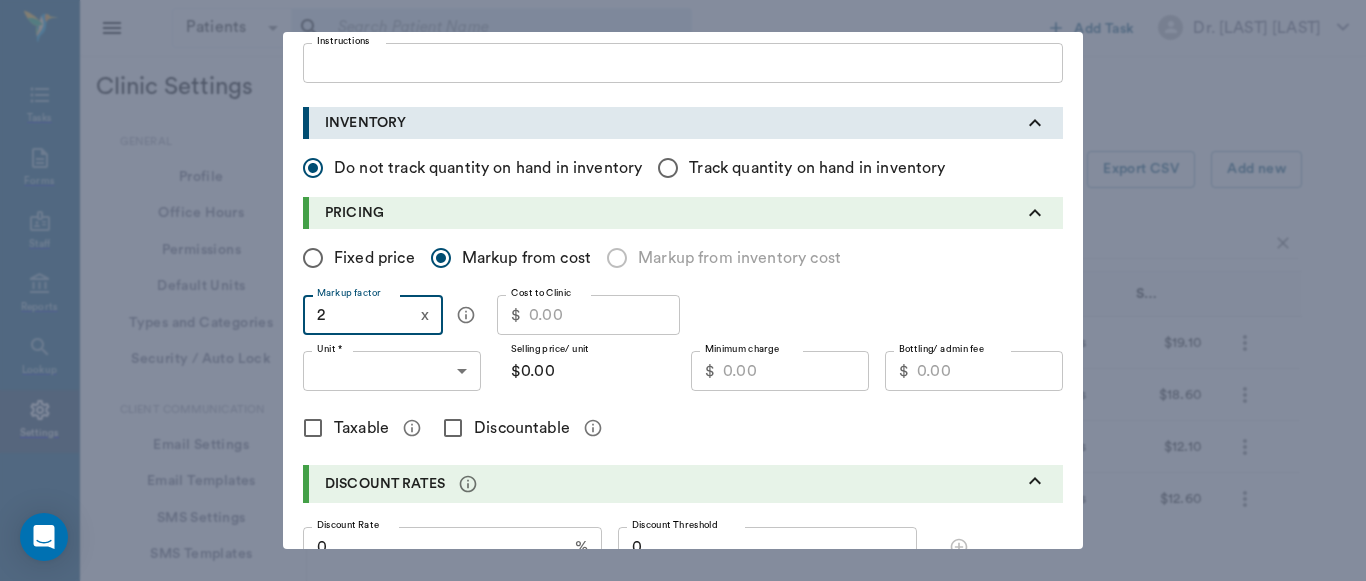 type on "2" 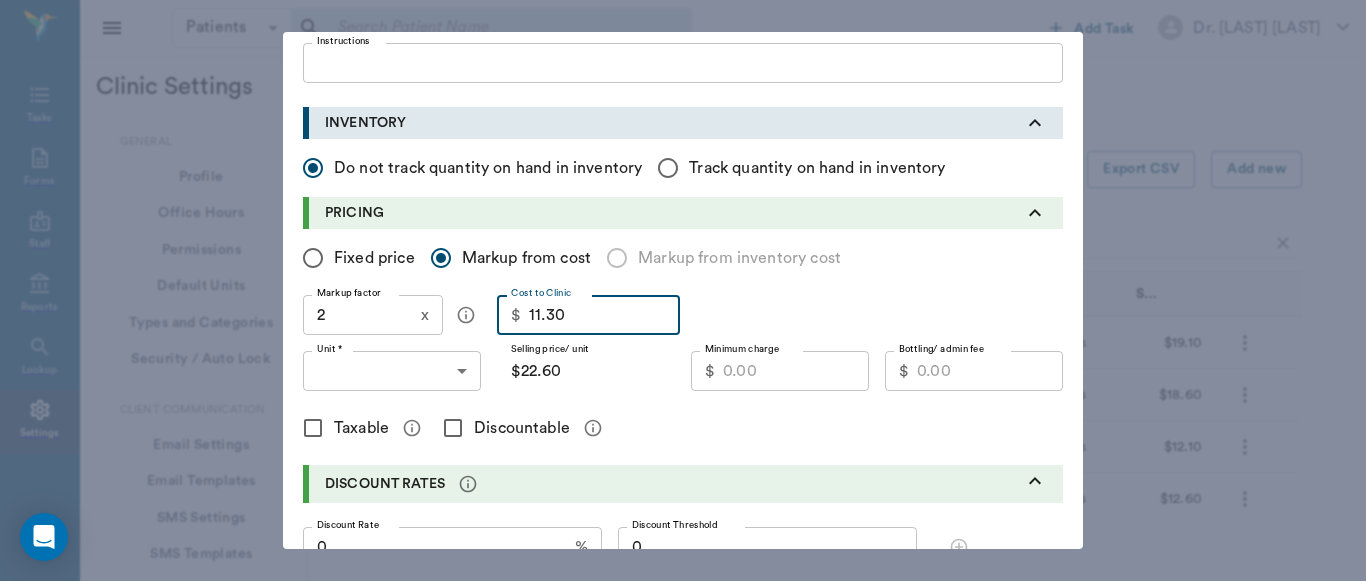 type on "11.30" 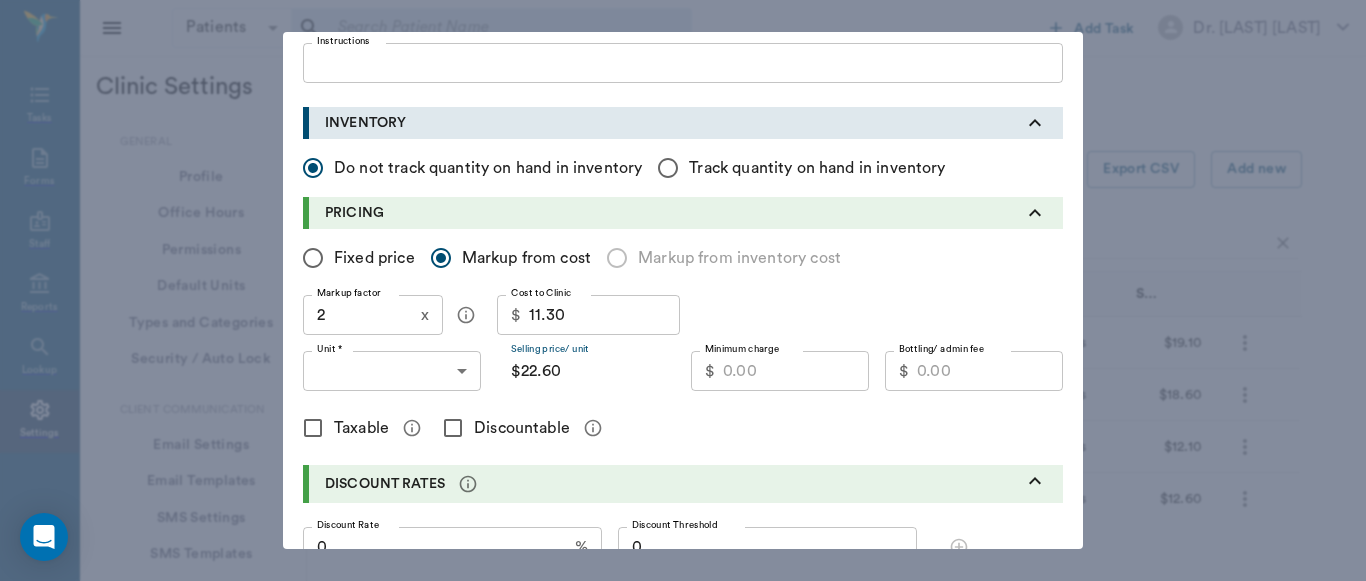 click on "$22.60" at bounding box center [586, 371] 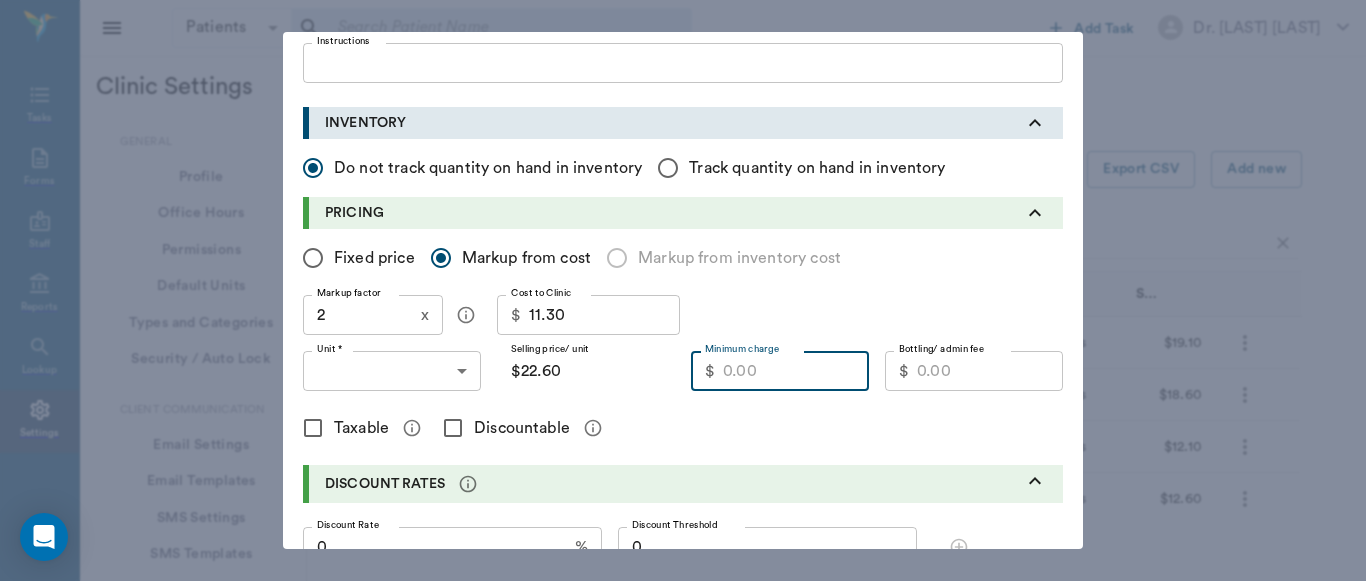 click on "Minimum charge" at bounding box center [796, 371] 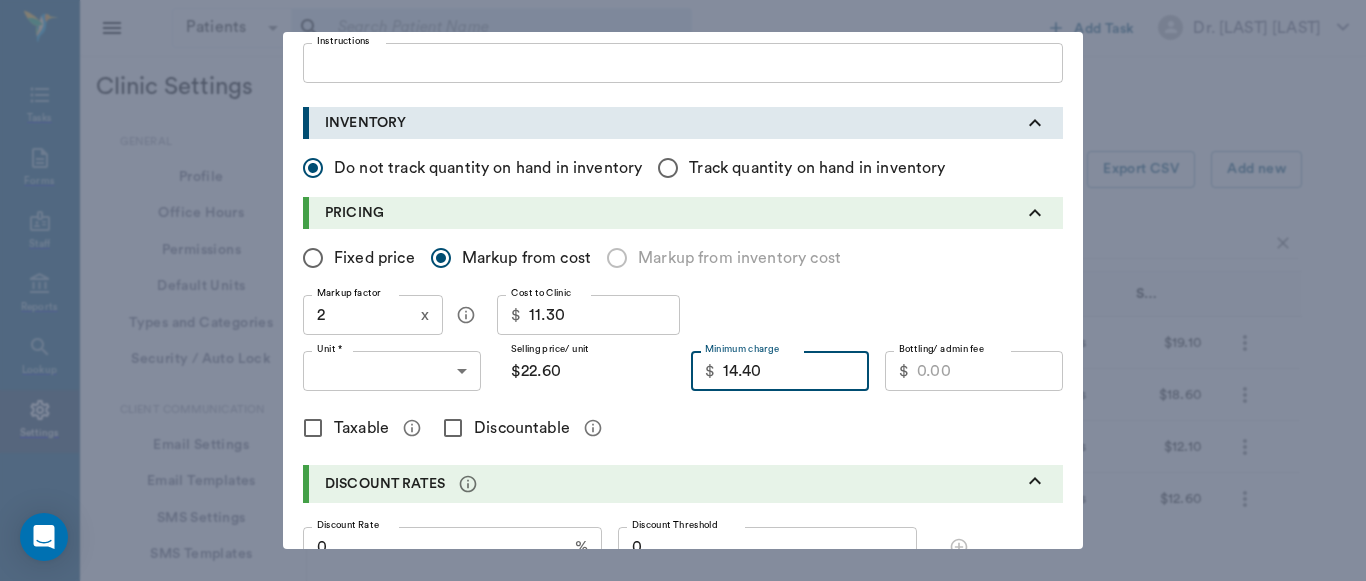 type on "14.40" 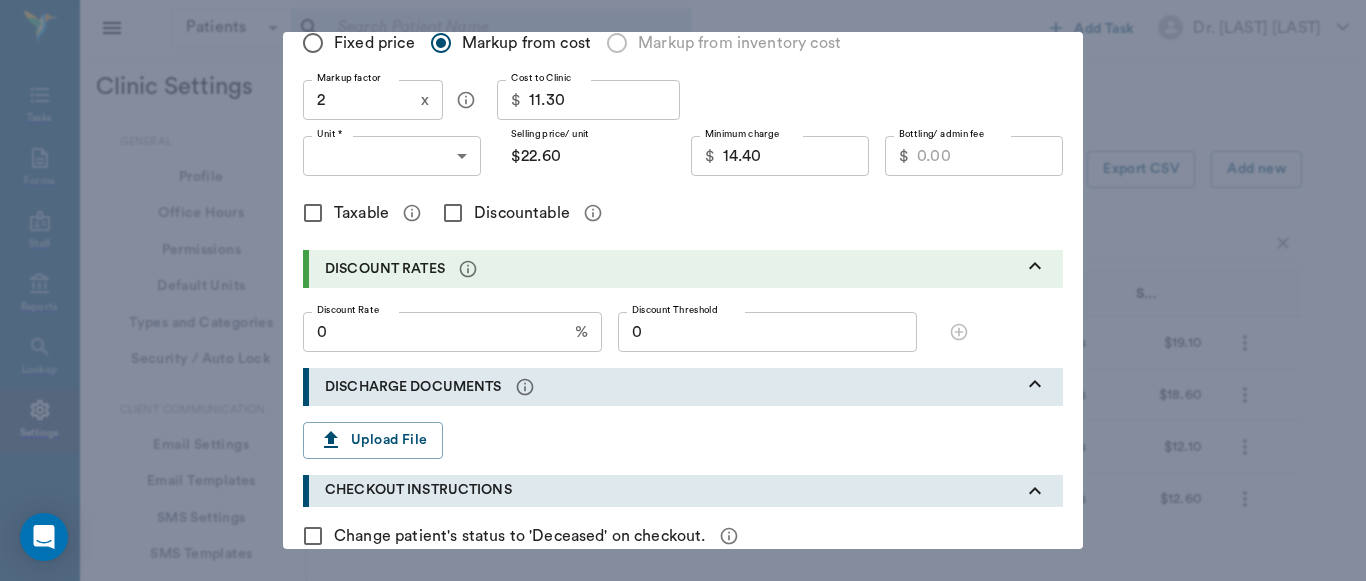 scroll, scrollTop: 482, scrollLeft: 0, axis: vertical 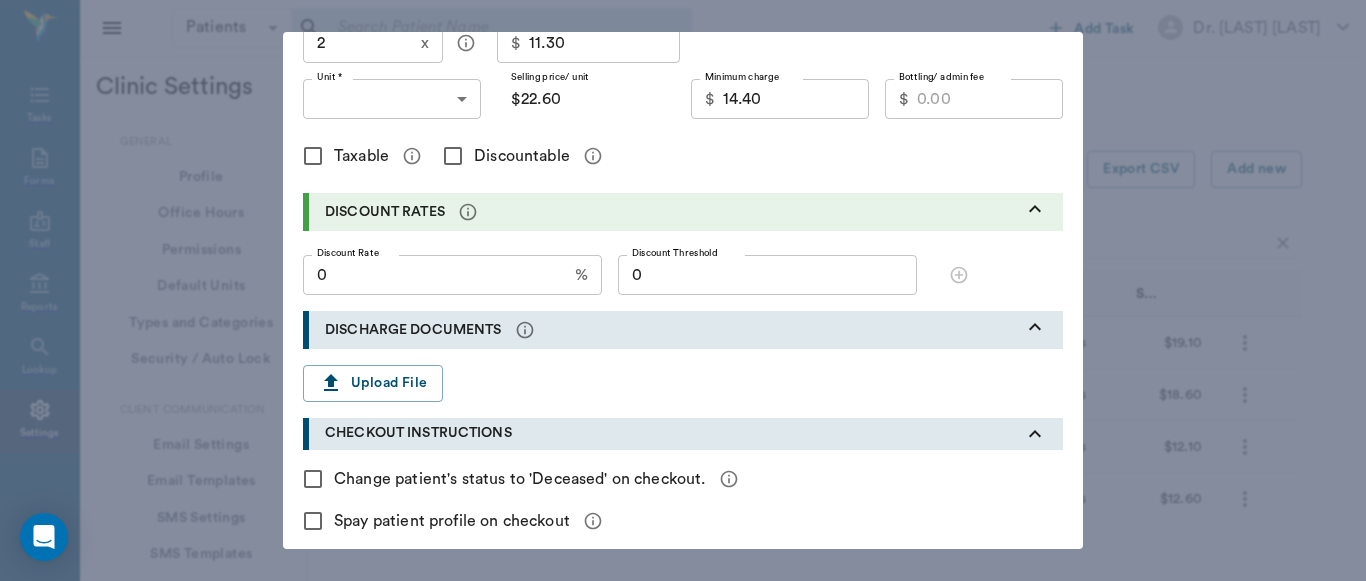 click on "Taxable" at bounding box center [313, 156] 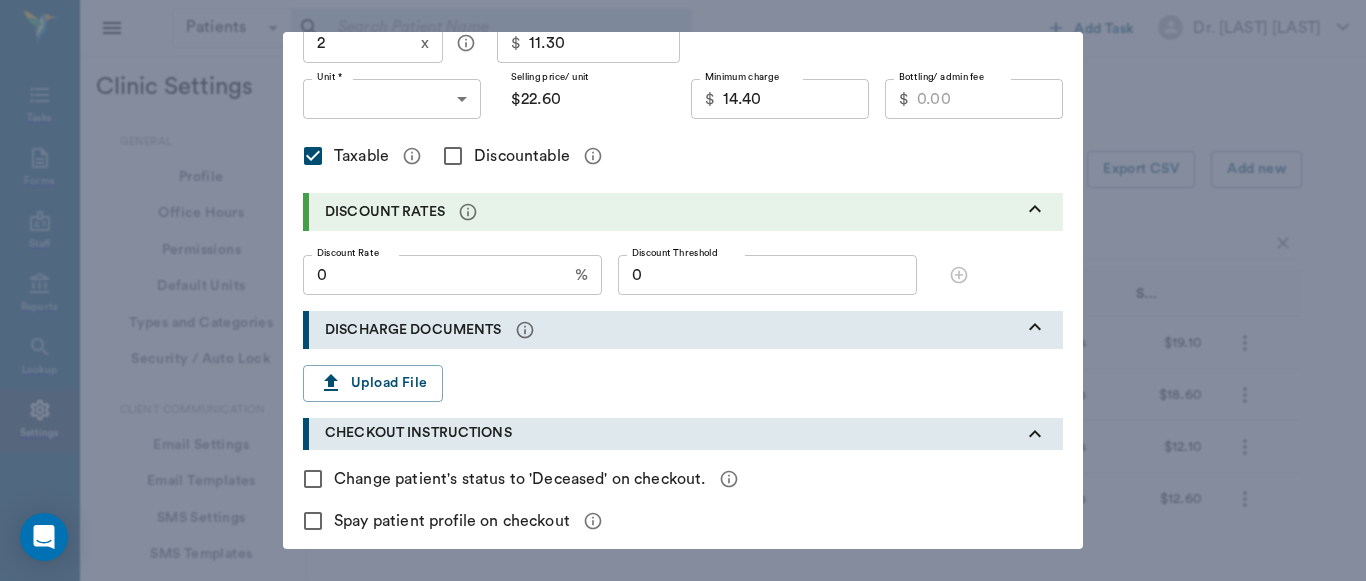 click on "Discountable" at bounding box center (453, 156) 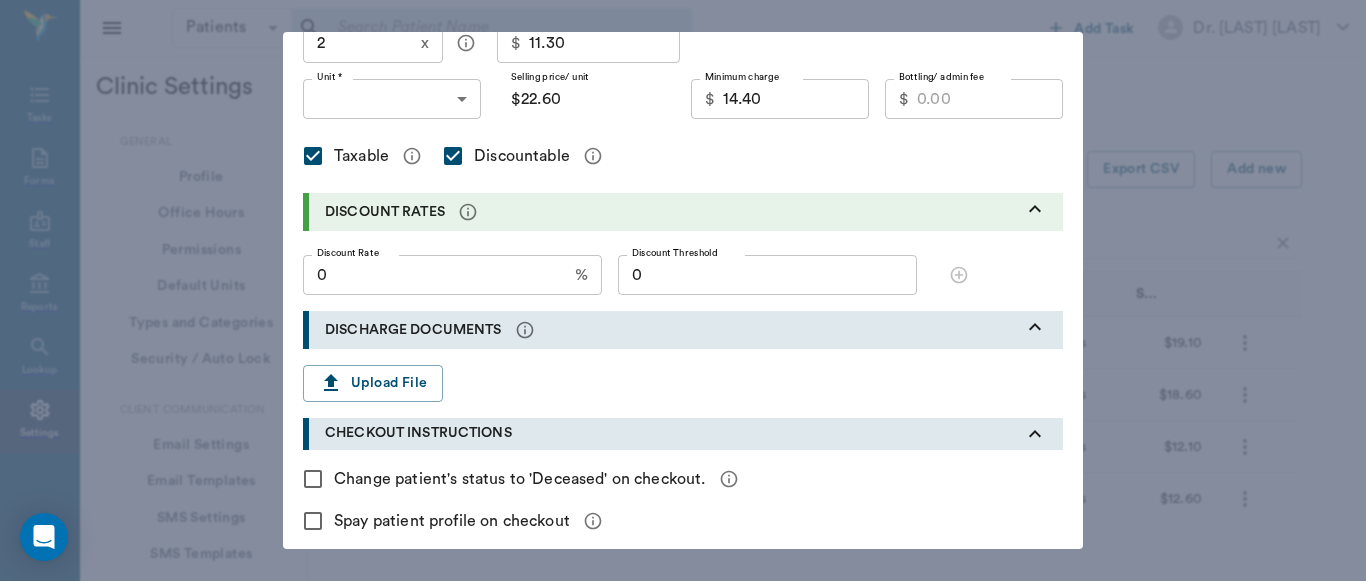 scroll, scrollTop: 572, scrollLeft: 0, axis: vertical 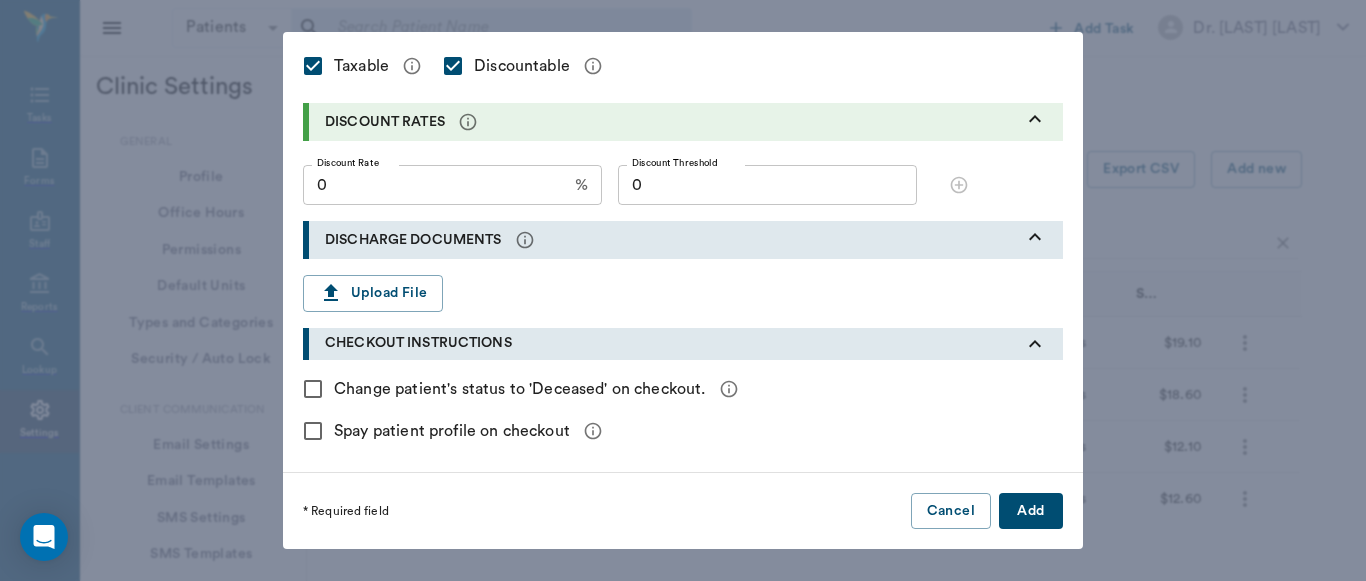 click on "Add" at bounding box center [1031, 511] 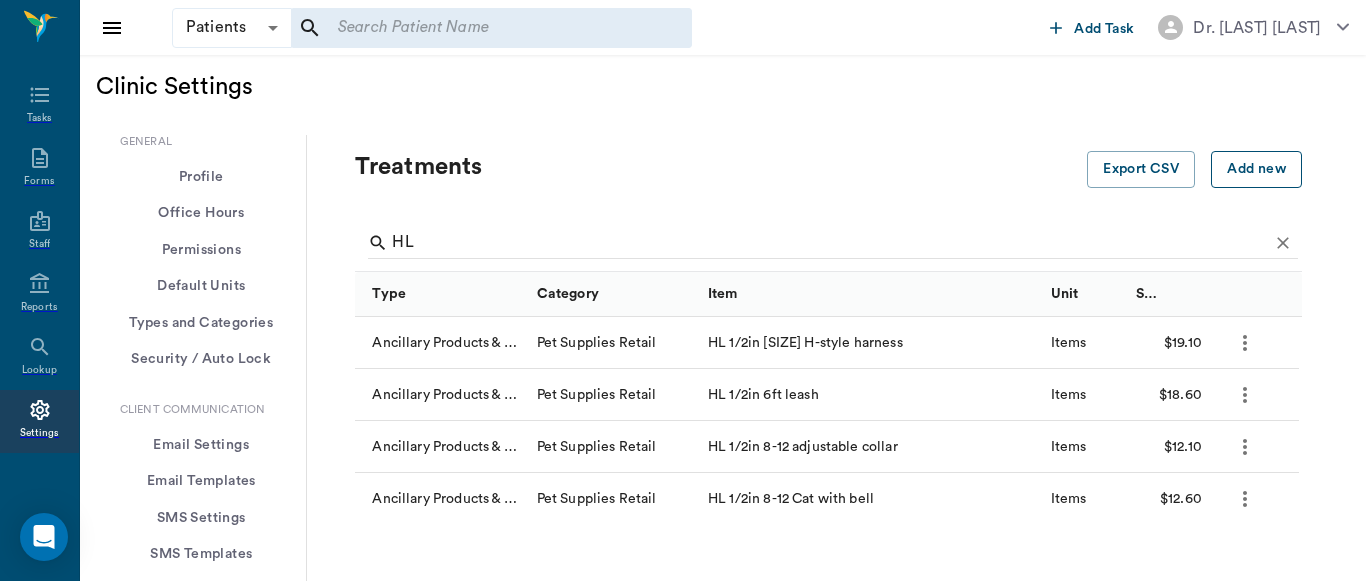 click on "Add new" at bounding box center [1256, 169] 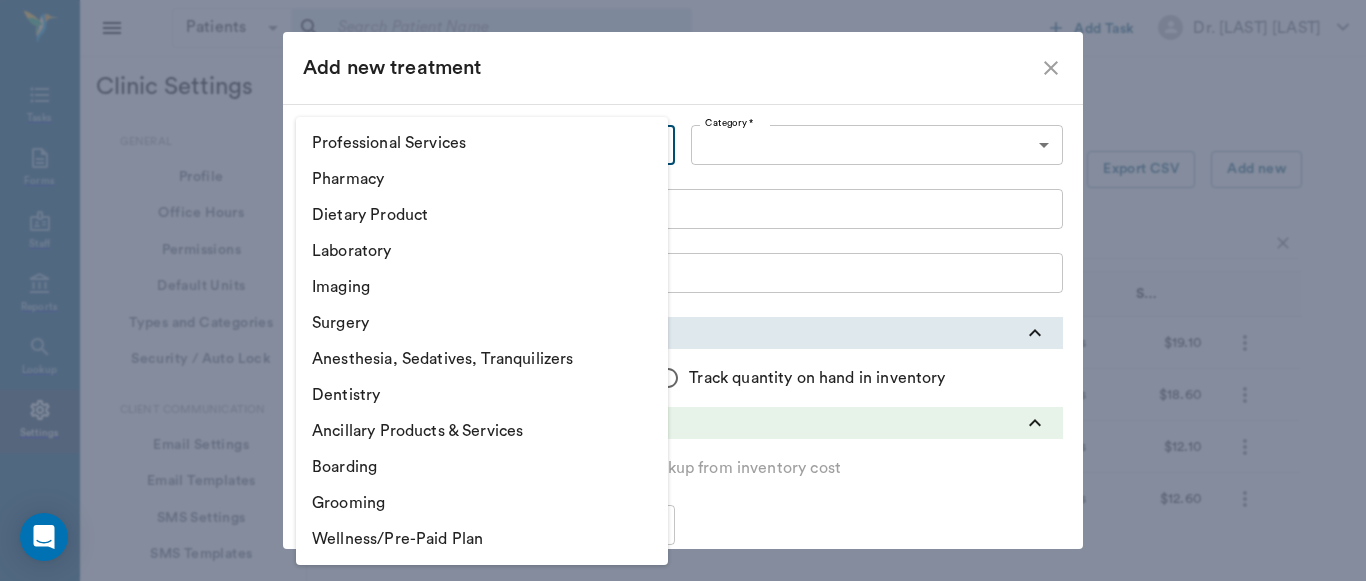 click on "Patients Patients &nbsp;&nbsp; Add Task Dr. [LAST] [LAST] Nectar Messages Appts Labs X-Rays Inventory Tasks Forms Staff Reports Settings Clinic Settings General Profile Office Hours Permissions Feature Flags AI Prompts Default Units Types and Categories Security / Auto Lock App Version Client Communication Email Settings Email Templates SMS Settings SMS Templates VOIP Mango Voice Client Portal Appointments Visit Types Calendar Options Direct Online Booking Direct Online Deposits Services & Prices Treatments Bundles Taxes Labs Group Discounts EMR SOAP Templates Surgery Templates Visit Note Templates Surgery Chart Diagnoses Patient Diagrams Forms Report Card Prescriptions Patient Options Species Breeds Colors Inventory Inventory Locations Vendors Finances Payment Estimates & Invoices Interest Greenline Boarding Kennels X-Rays Integration IDEXX Soundvet Extras Labels PDF Settings MISC Treatments Export CSV Add new HL Type Category Item Unit Selling Price/Unit Ancillary Products & Services Pet Supplies Retail" at bounding box center (683, 1118) 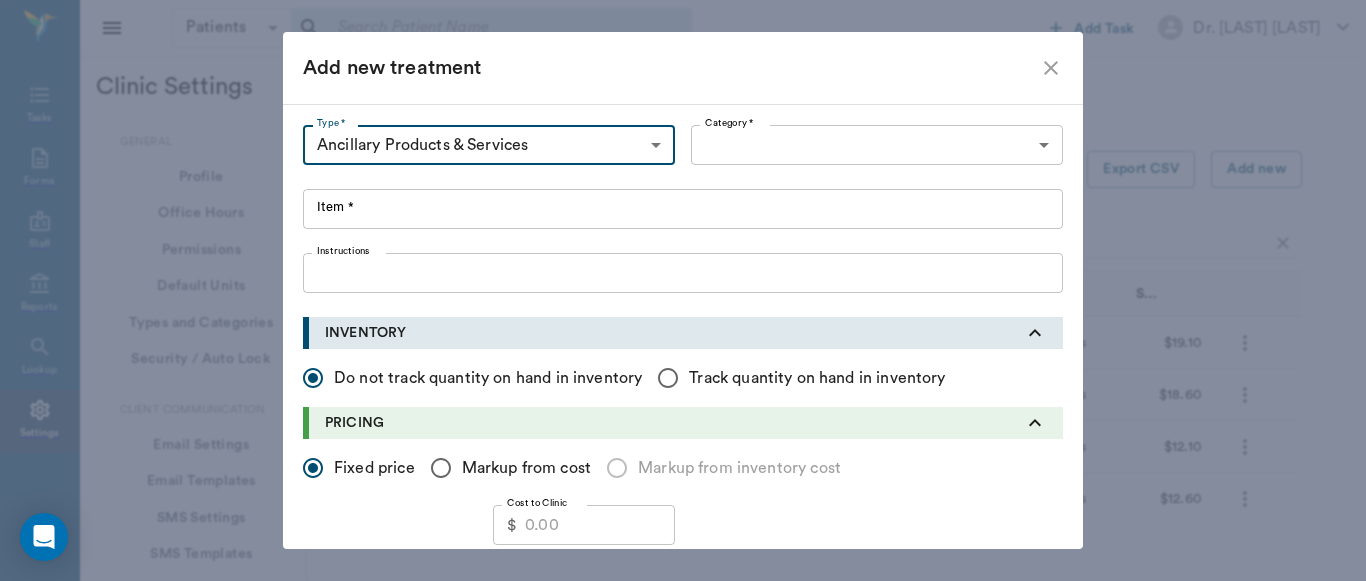 click on "Patients Patients &nbsp;&nbsp; Add Task Dr. [LAST] [LAST] Nectar Messages Appts Labs X-Rays Inventory Tasks Forms Staff Reports Settings Clinic Settings General Profile Office Hours Permissions Feature Flags AI Prompts Default Units Types and Categories Security / Auto Lock App Version Client Communication Email Settings Email Templates SMS Settings SMS Templates VOIP Mango Voice Client Portal Appointments Visit Types Calendar Options Direct Online Booking Direct Online Deposits Services & Prices Treatments Bundles Taxes Labs Group Discounts EMR SOAP Templates Surgery Templates Visit Note Templates Surgery Chart Diagnoses Patient Diagrams Forms Report Card Prescriptions Patient Options Species Breeds Colors Inventory Inventory Locations Vendors Finances Payment Estimates & Invoices Interest Greenline Boarding Kennels X-Rays Integration IDEXX Soundvet Extras Labels PDF Settings MISC Treatments Export CSV Add new HL Type Category Item Unit Selling Price/Unit Ancillary Products & Services Pet Supplies Retail" at bounding box center (683, 1118) 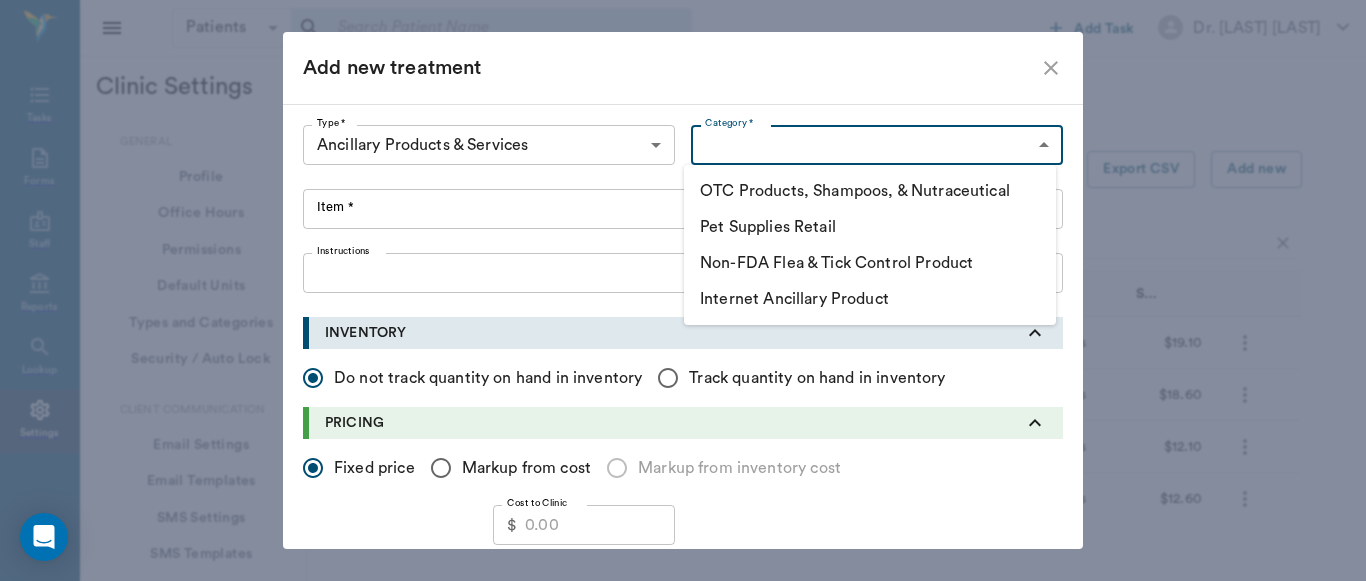 click on "Pet Supplies Retail" at bounding box center [870, 227] 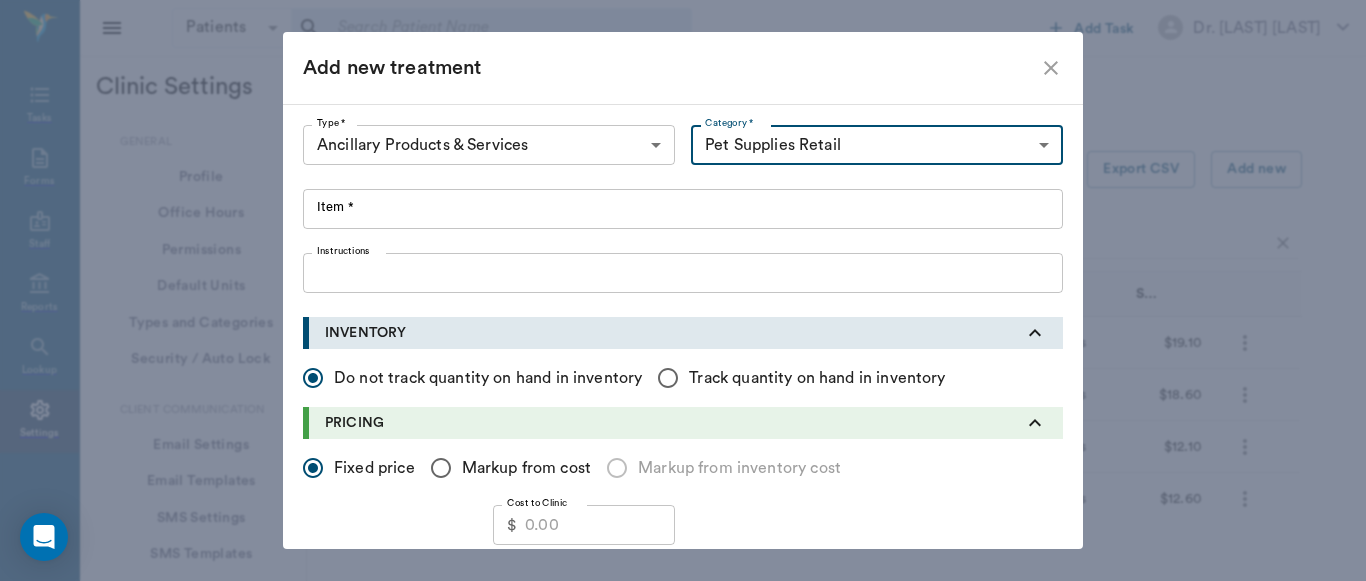 click on "Item *" at bounding box center (683, 209) 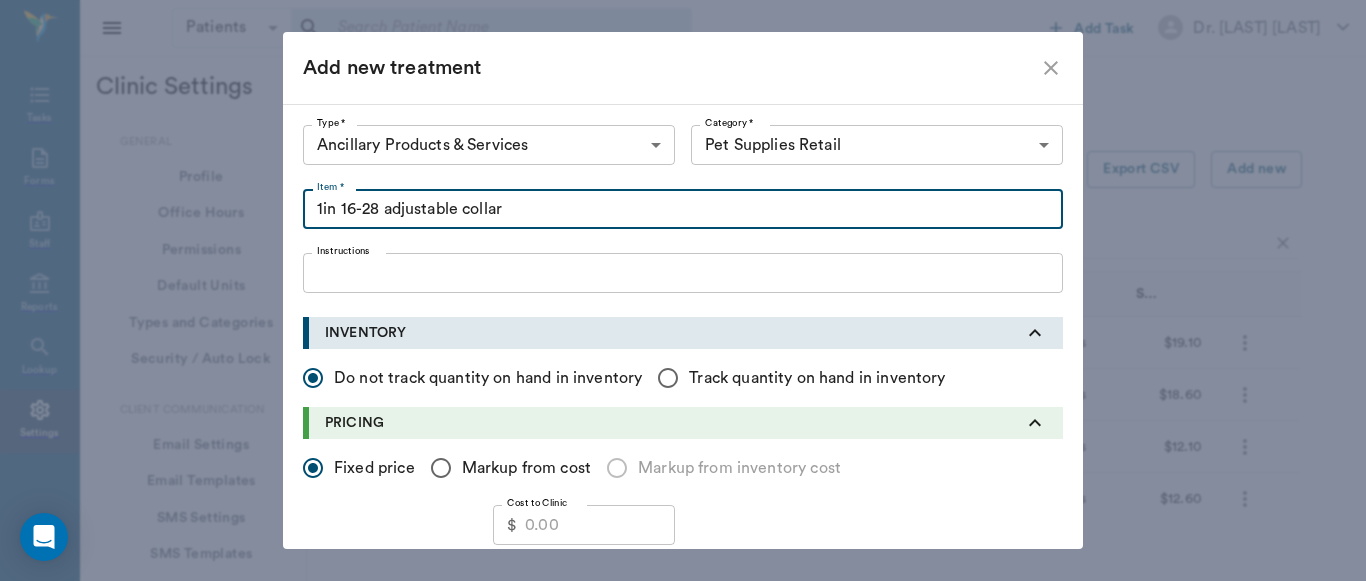 type on "1in 16-28 adjustable collar" 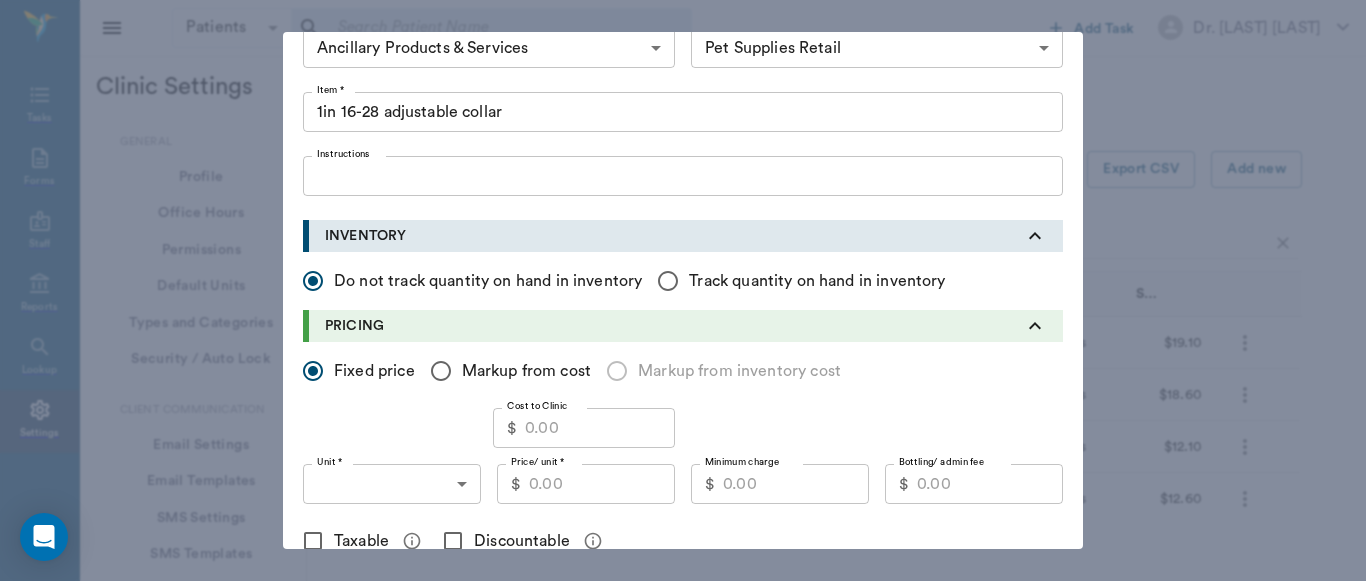 scroll, scrollTop: 102, scrollLeft: 0, axis: vertical 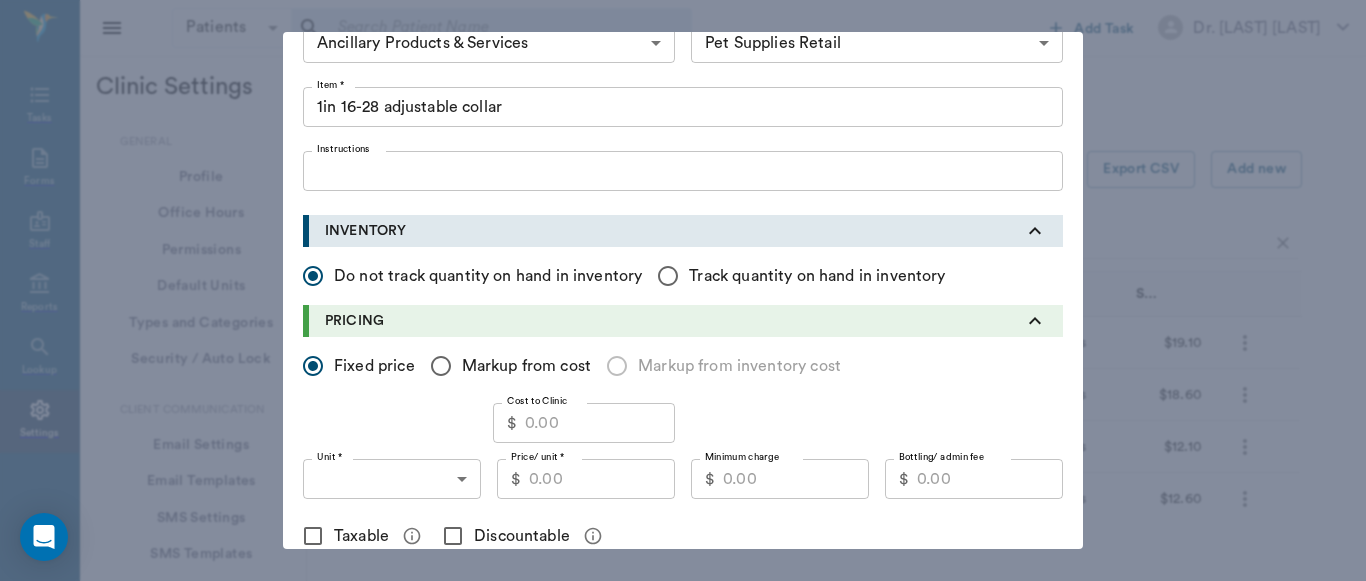 click on "Markup from cost" at bounding box center (313, 366) 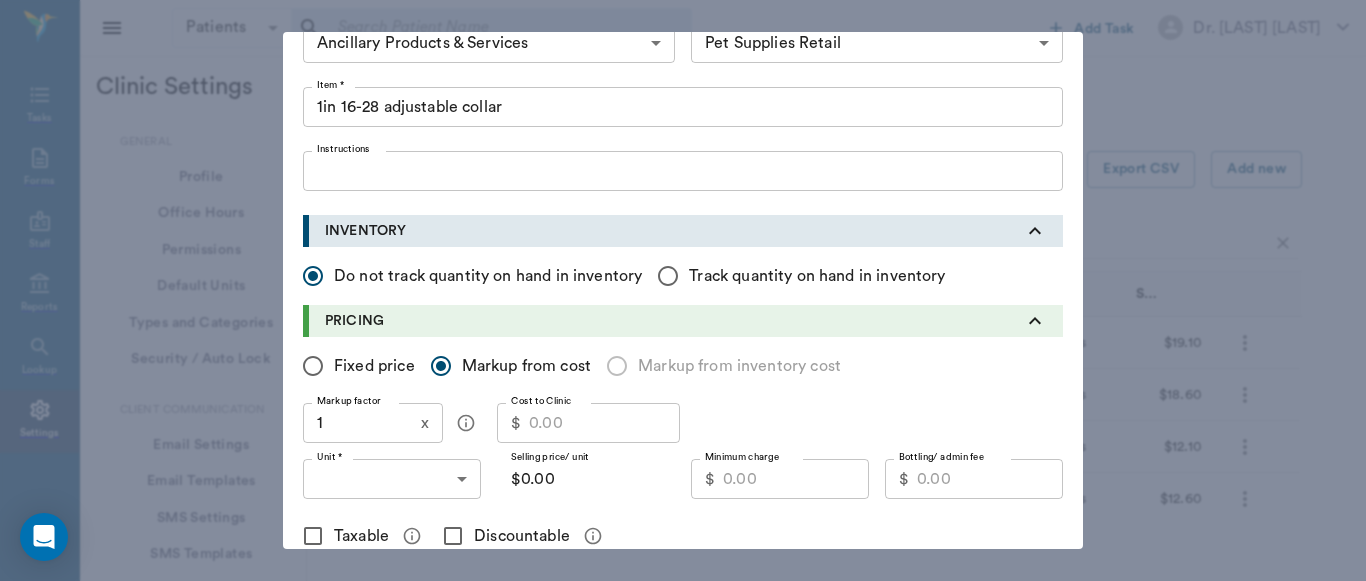 click on "1" at bounding box center (358, 423) 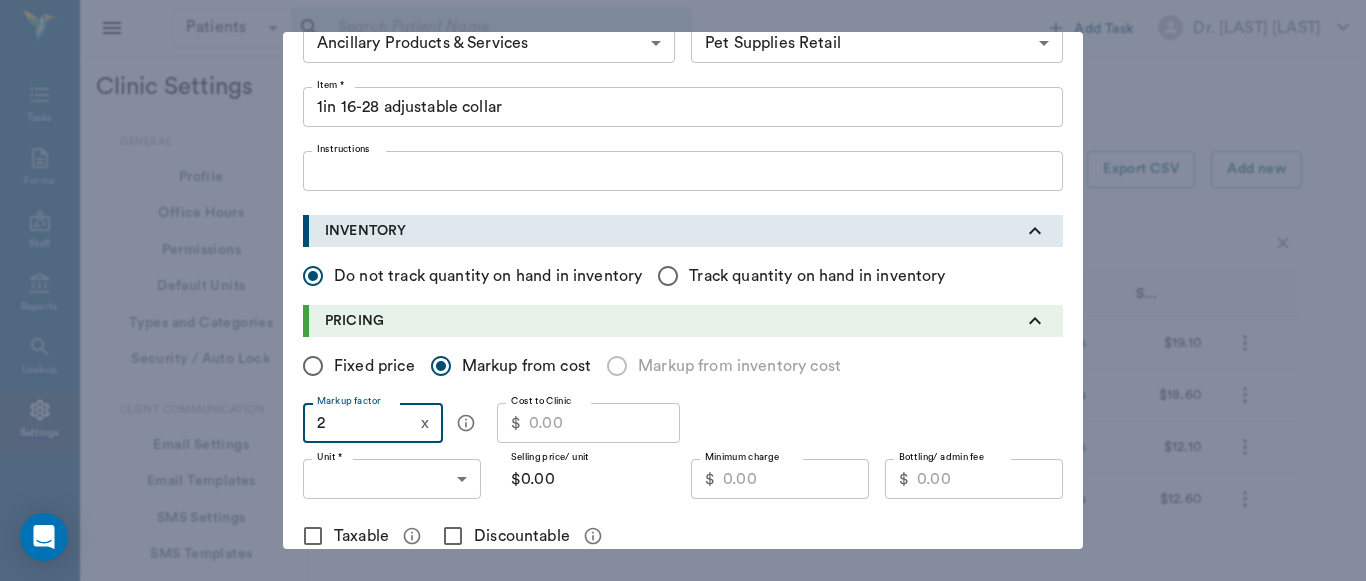 type on "2" 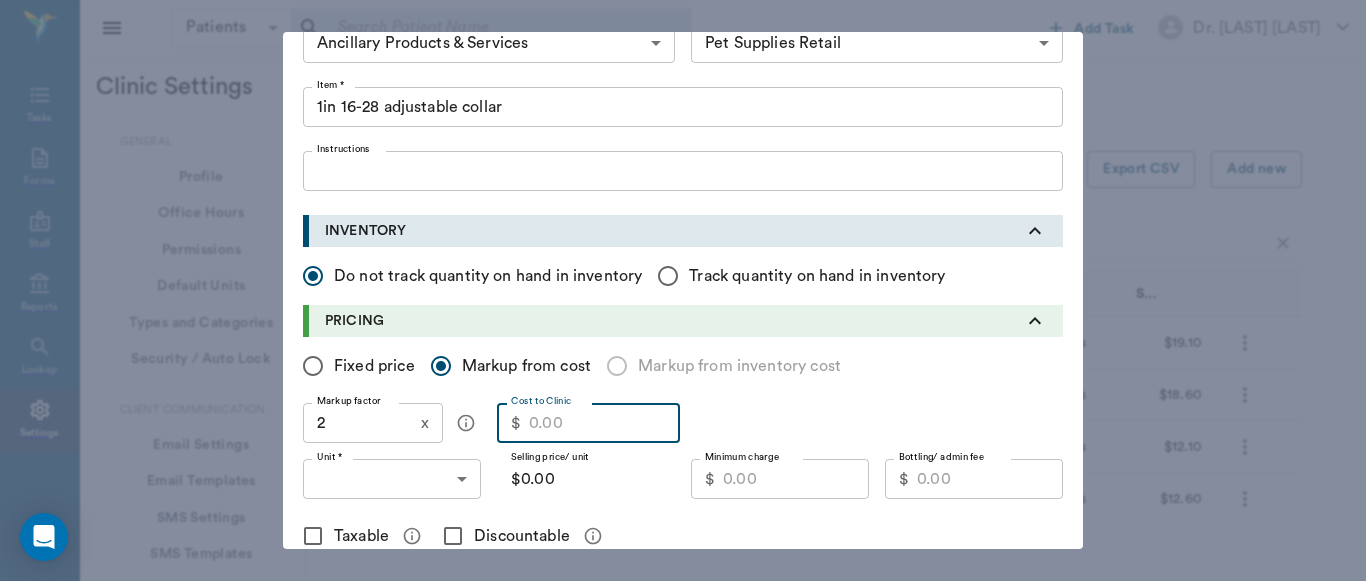 click on "Cost to Clinic" at bounding box center (604, 423) 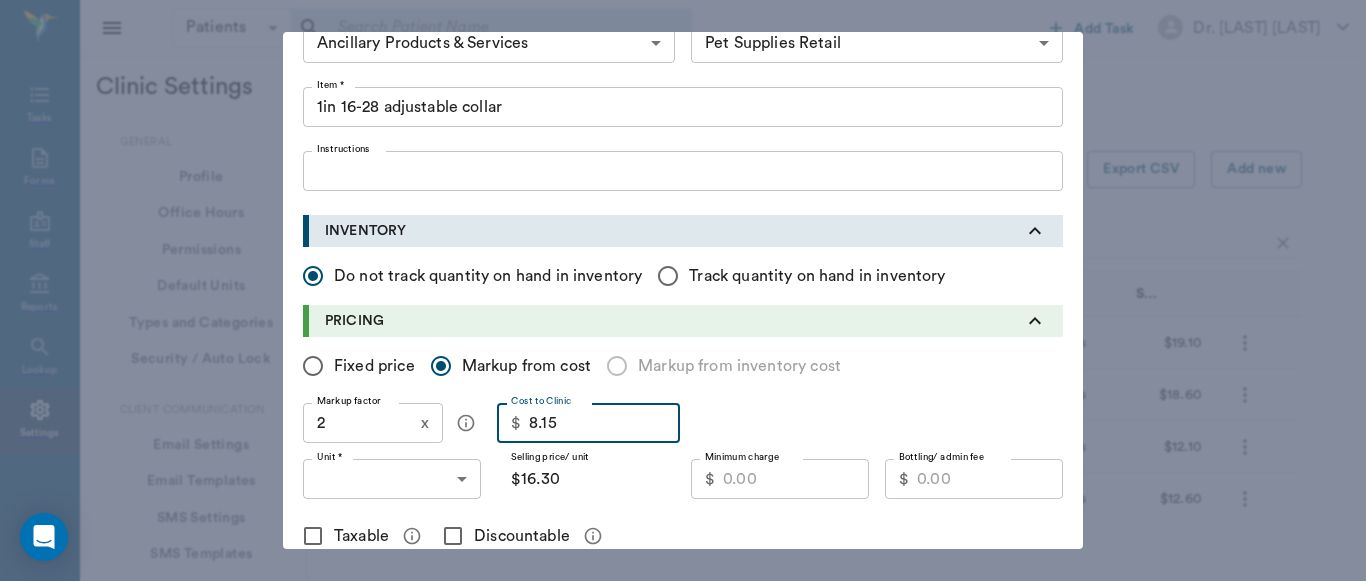 type on "8.15" 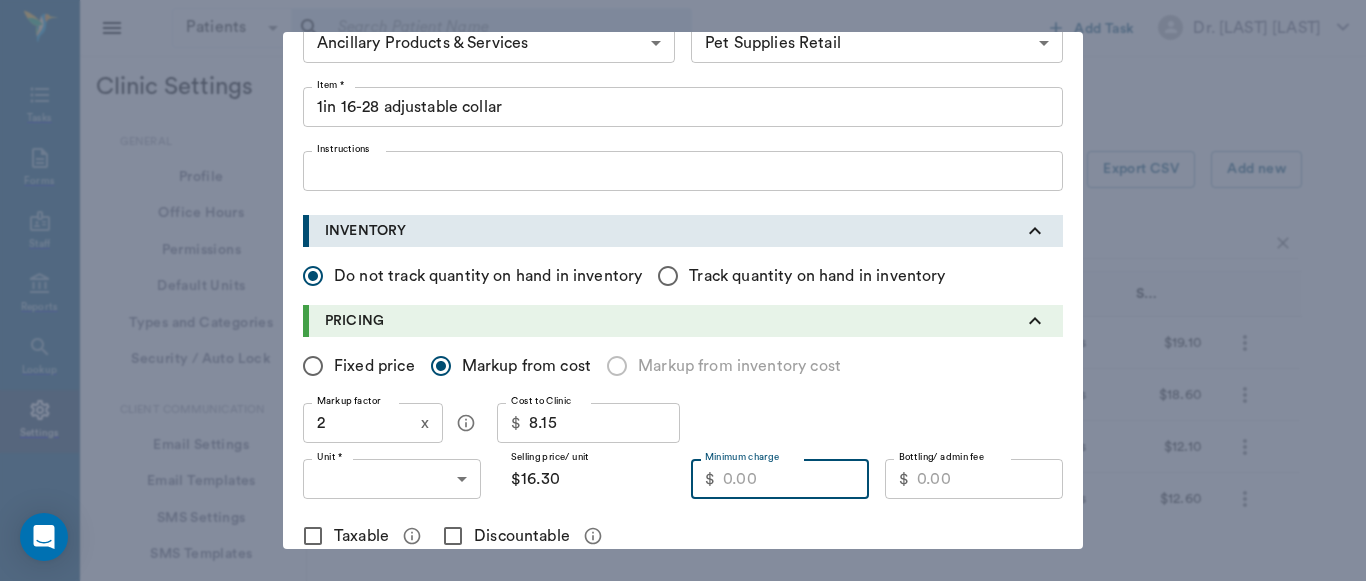 click on "Minimum charge" at bounding box center [796, 479] 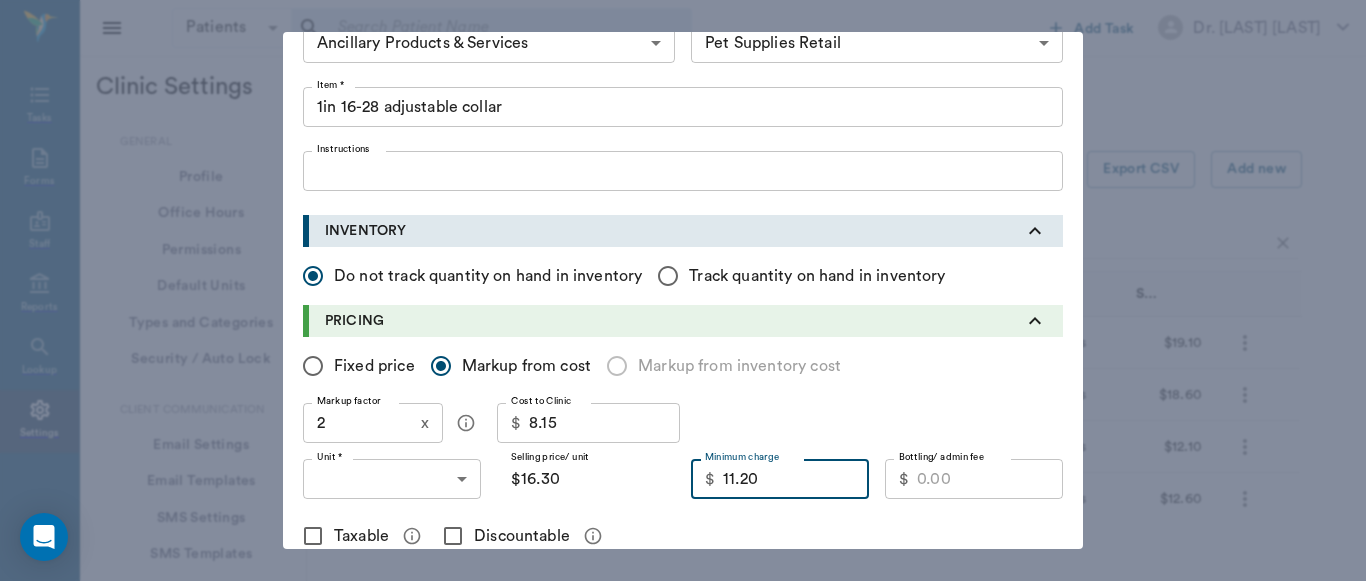 type on "11.20" 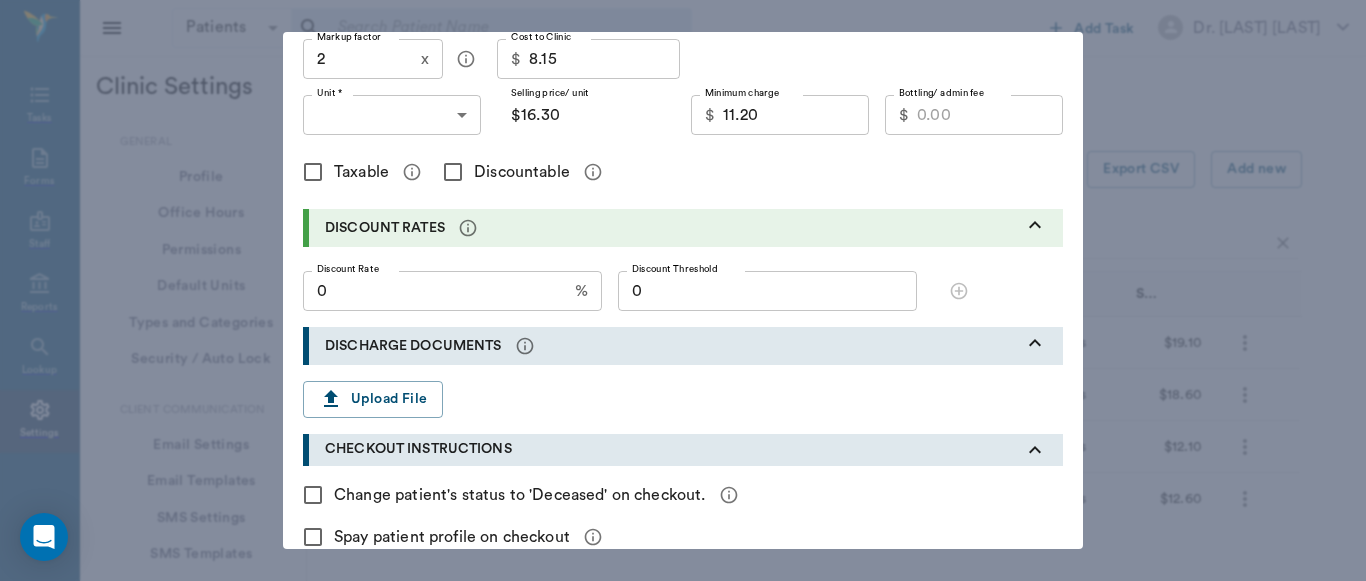scroll, scrollTop: 468, scrollLeft: 0, axis: vertical 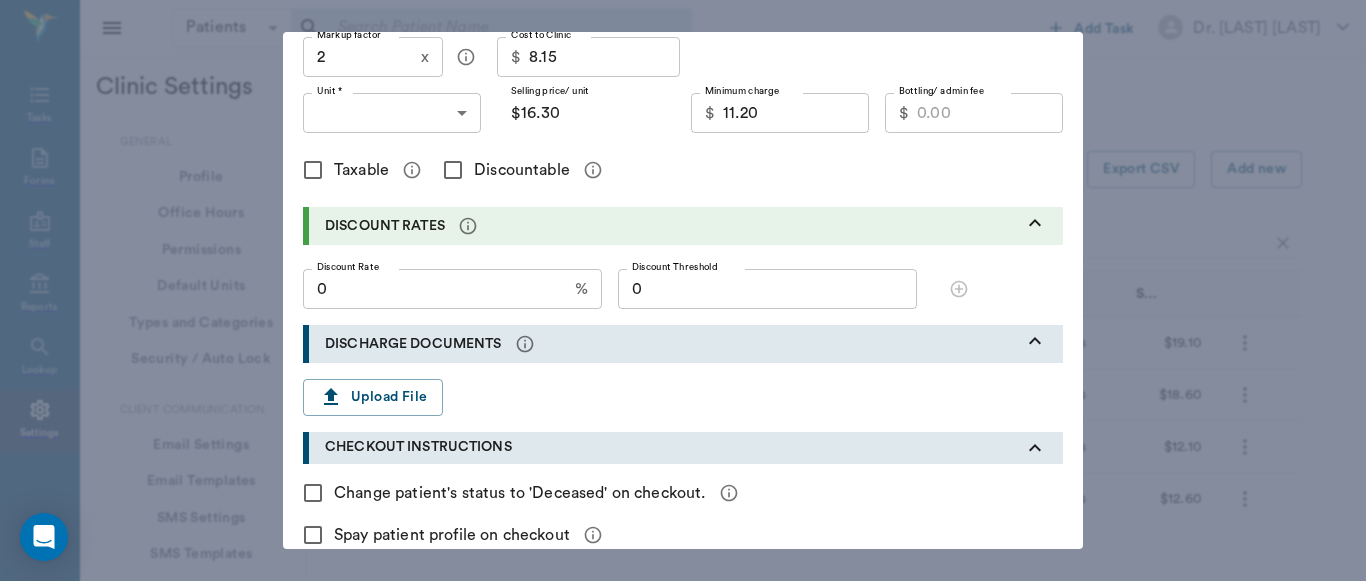 click on "Taxable" at bounding box center (313, 170) 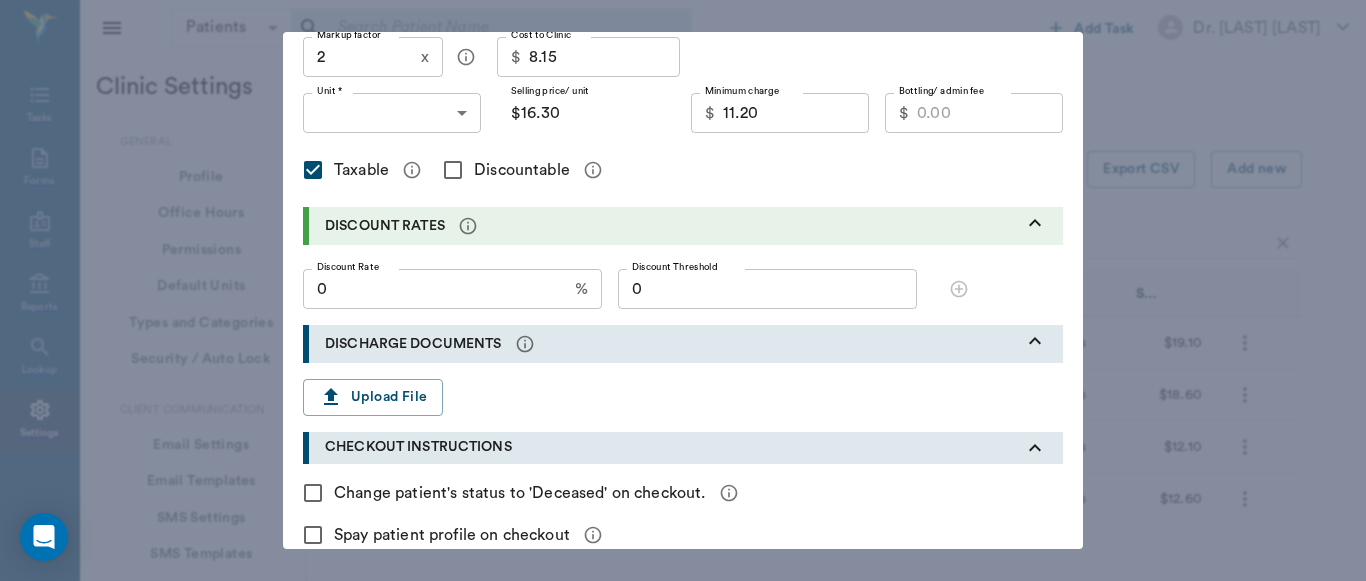 click on "Discountable" at bounding box center [453, 170] 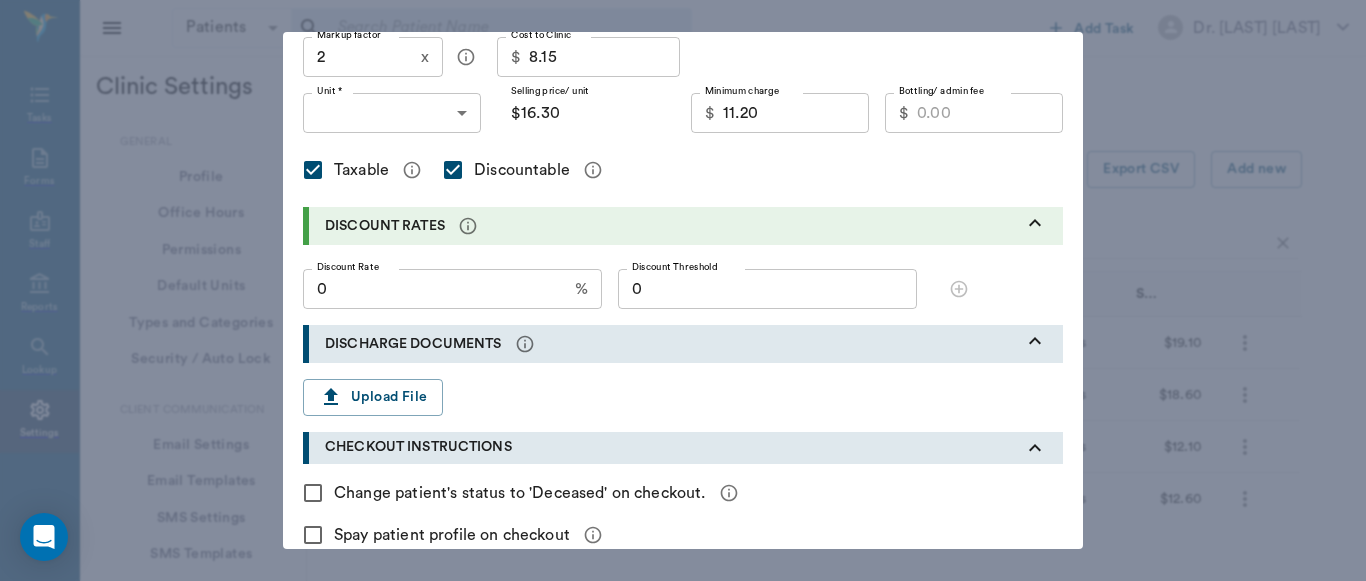 scroll, scrollTop: 572, scrollLeft: 0, axis: vertical 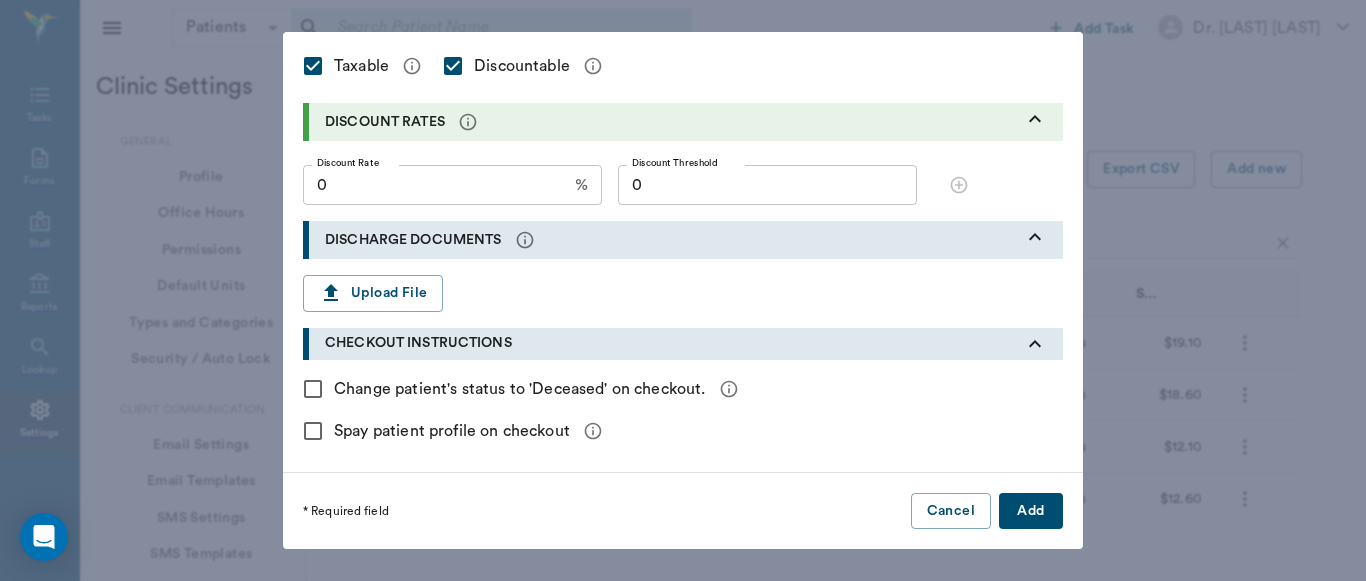 click on "Add" at bounding box center (1031, 511) 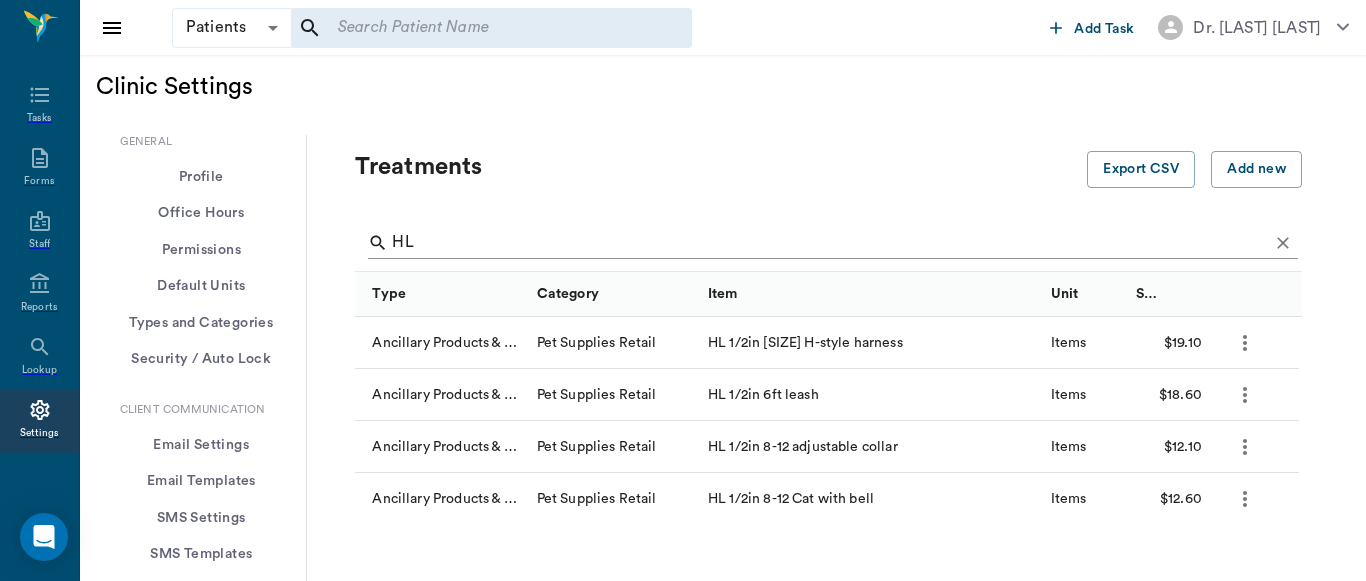 click on "HL" at bounding box center (830, 243) 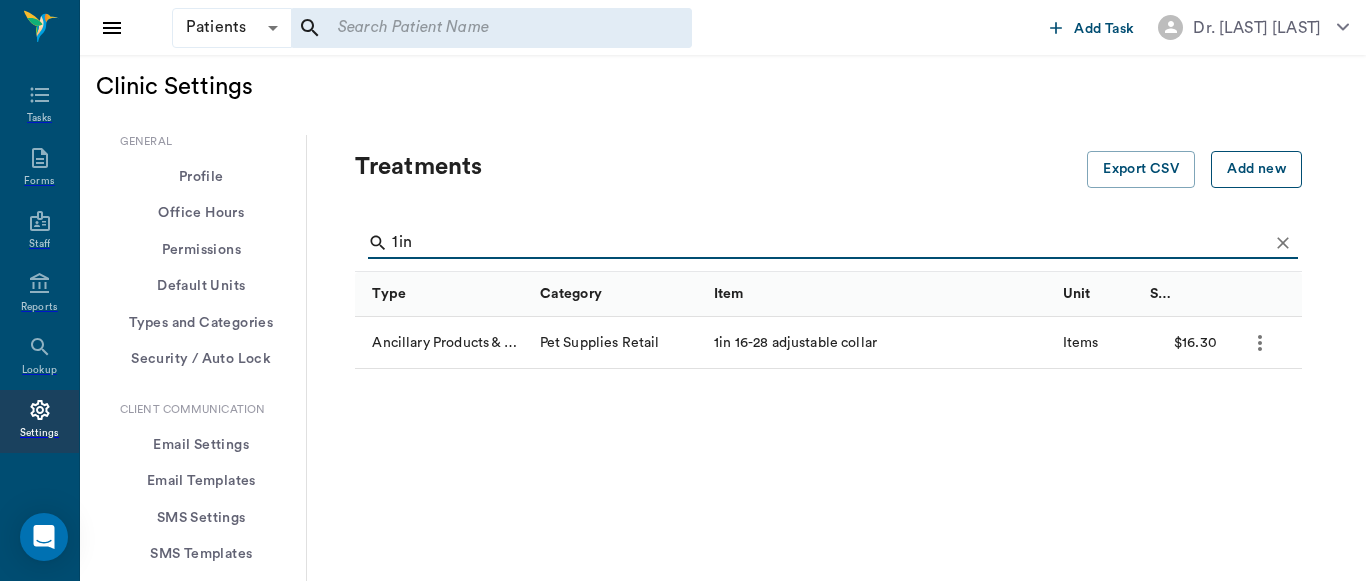 type on "1in" 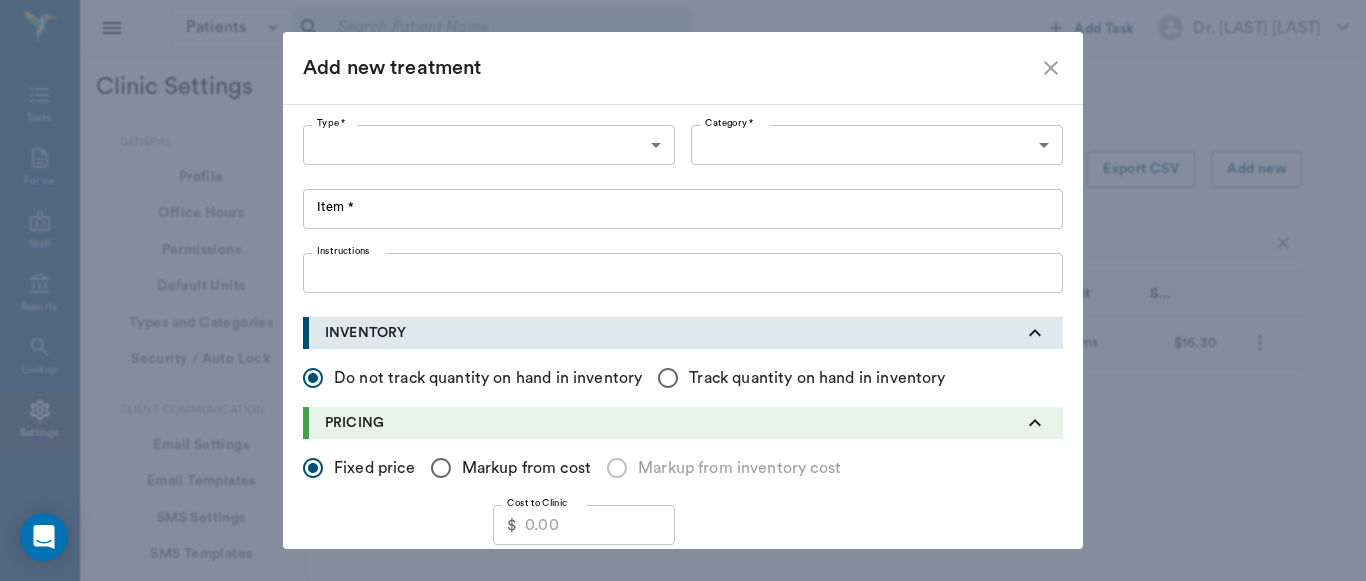 click on "Patients Patients ​ ​ Add Task Dr. [LAST] Nectar Messages Appts Labs X-Rays Inventory Tasks Forms Staff Reports Lookup Settings Clinic Settings General Profile Office Hours Permissions Feature Flags AI Prompts Default Units Types and Categories Security / Auto Lock App Version Client Communication Email Settings Email Templates SMS Settings SMS Templates VOIP Mango Voice Client Portal Appointments Visit Types Calendar Options Direct Online Booking Direct Online Deposits Services & Prices Treatments Bundles Taxes Labs Group Discounts EMR SOAP Templates Surgery Templates Visit Note Templates Surgery Chart Diagnoses Patient Diagrams Forms Report Card Prescriptions Patient Options Species Breeds Colors Inventory Inventory Locations Vendors Finances Payment Estimates & Invoices Interest Greenline Boarding Kennels X-Rays Integration IDEXX Soundvet Extras Labels PDF Settings MISC Treatments Export CSV Add new 1in Type Category Item Unit Selling Price/Unit Ancillary Products & Services Pet Supplies Retail" at bounding box center [683, 1118] 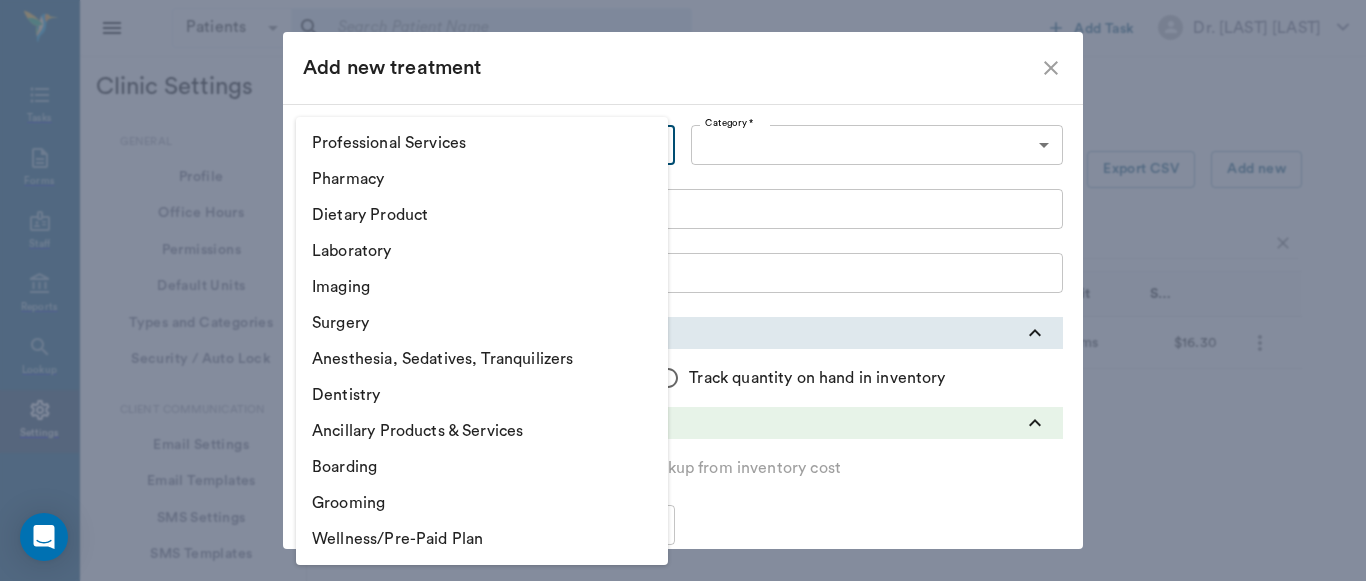 click on "Ancillary Products & Services" at bounding box center [482, 431] 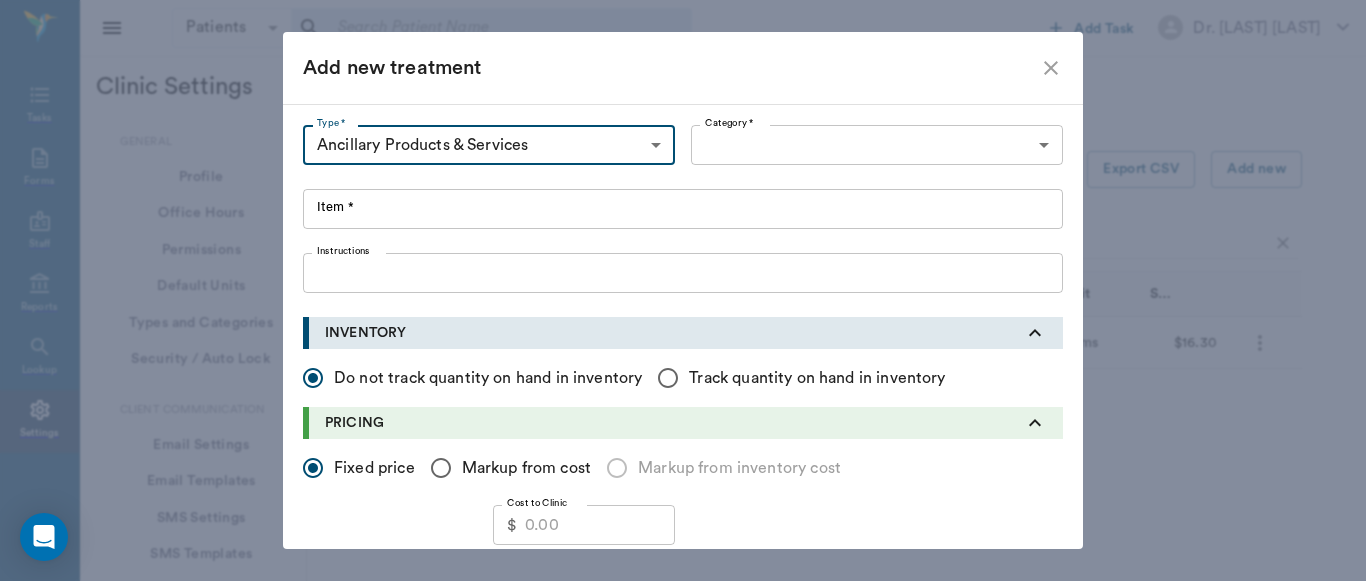 click on "Patients Patients ​ ​ Add Task Dr. [LAST] Nectar Messages Appts Labs X-Rays Inventory Tasks Forms Staff Reports Lookup Settings Clinic Settings General Profile Office Hours Permissions Feature Flags AI Prompts Default Units Types and Categories Security / Auto Lock App Version Client Communication Email Settings Email Templates SMS Settings SMS Templates VOIP Mango Voice Client Portal Appointments Visit Types Calendar Options Direct Online Booking Direct Online Deposits Services & Prices Treatments Bundles Taxes Labs Group Discounts EMR SOAP Templates Surgery Templates Visit Note Templates Surgery Chart Diagnoses Patient Diagrams Forms Report Card Prescriptions Patient Options Species Breeds Colors Inventory Inventory Locations Vendors Finances Payment Estimates & Invoices Interest Greenline Boarding Kennels X-Rays Integration IDEXX Soundvet Extras Labels PDF Settings MISC Treatments Export CSV Add new 1in Type Category Item Unit Selling Price/Unit Ancillary Products & Services Pet Supplies Retail" at bounding box center [683, 1118] 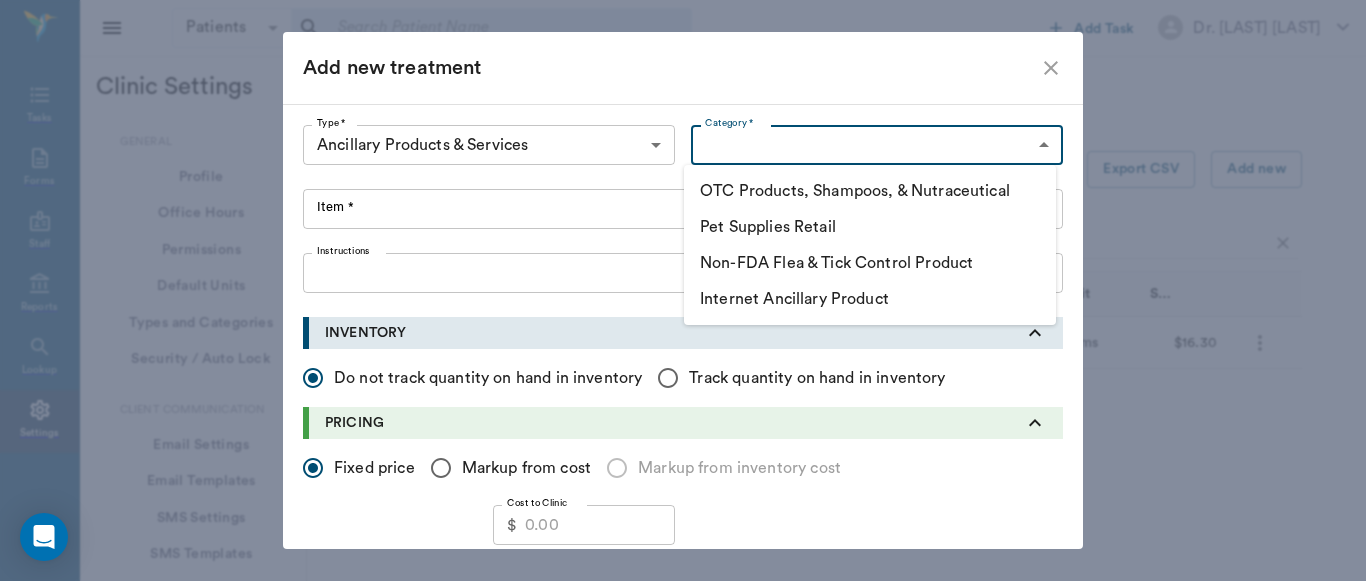 click on "Pet Supplies Retail" at bounding box center [870, 227] 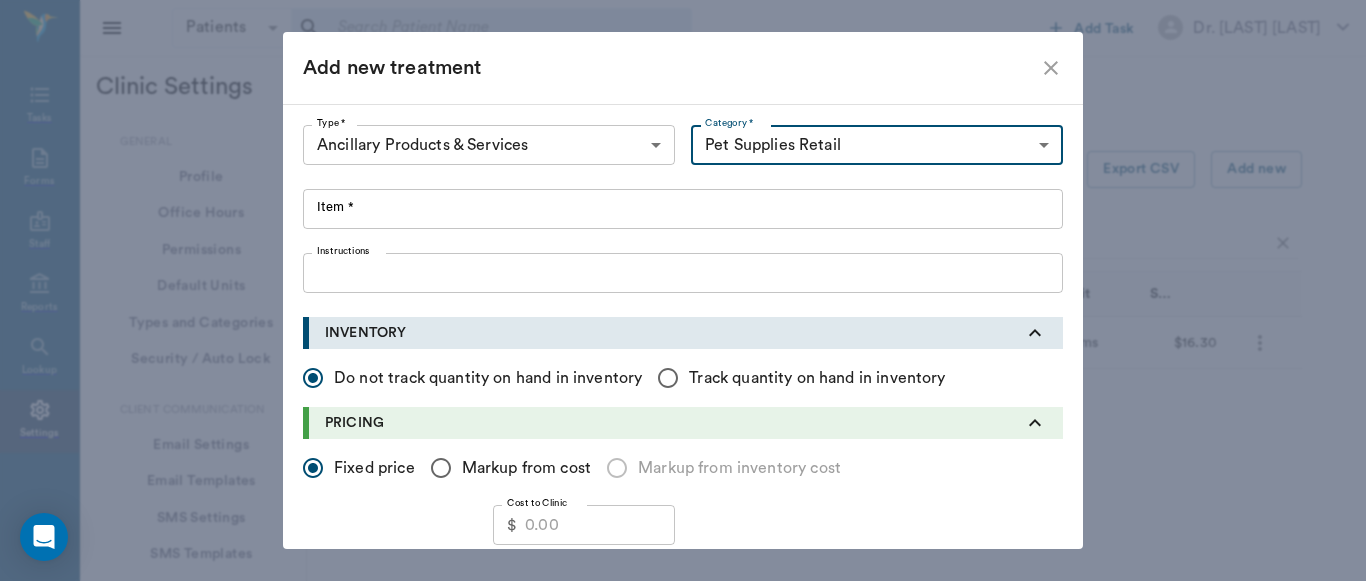 click on "Item *" at bounding box center [683, 209] 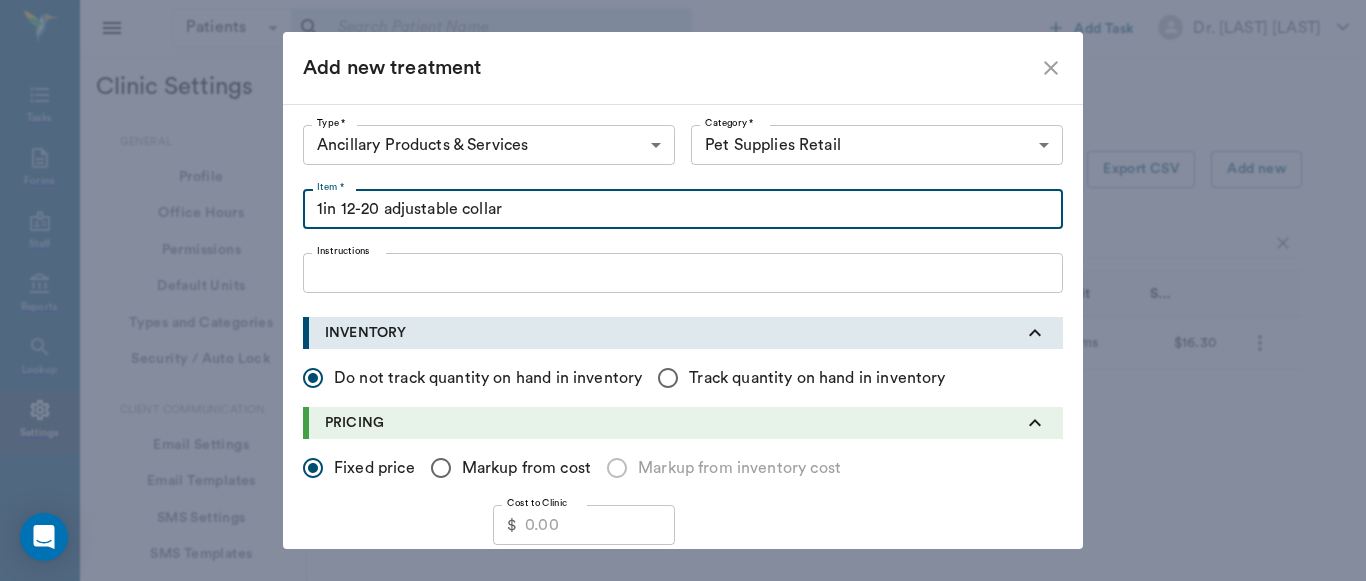 type on "1in 12-20 adjustable collar" 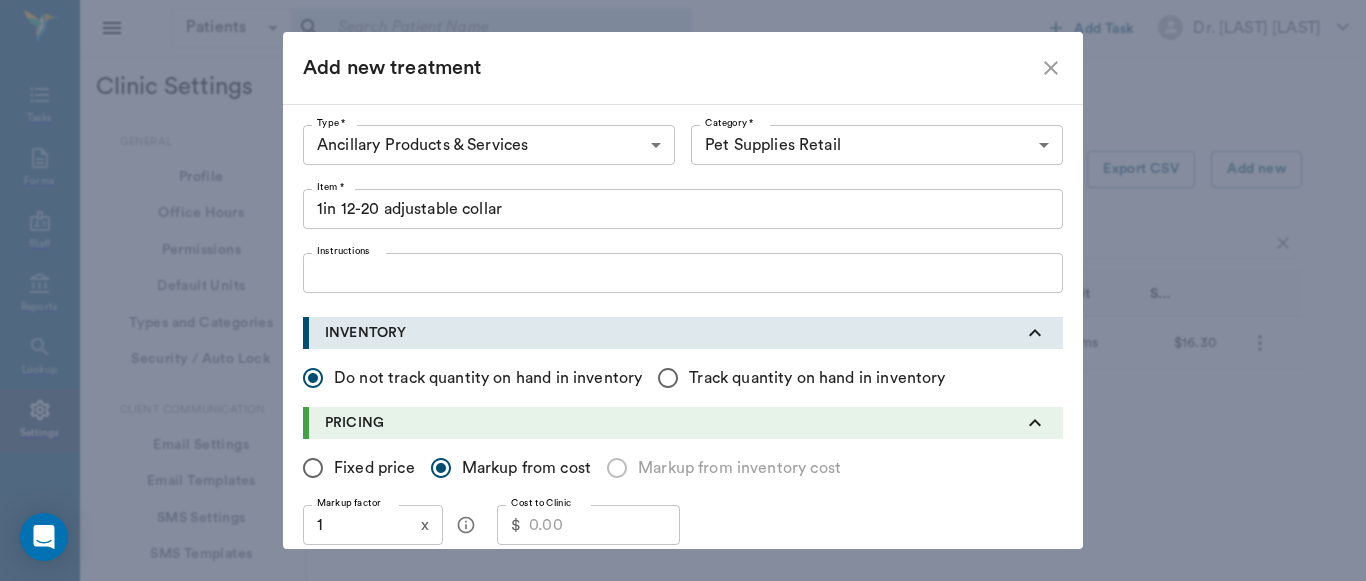 click on "1" at bounding box center (358, 525) 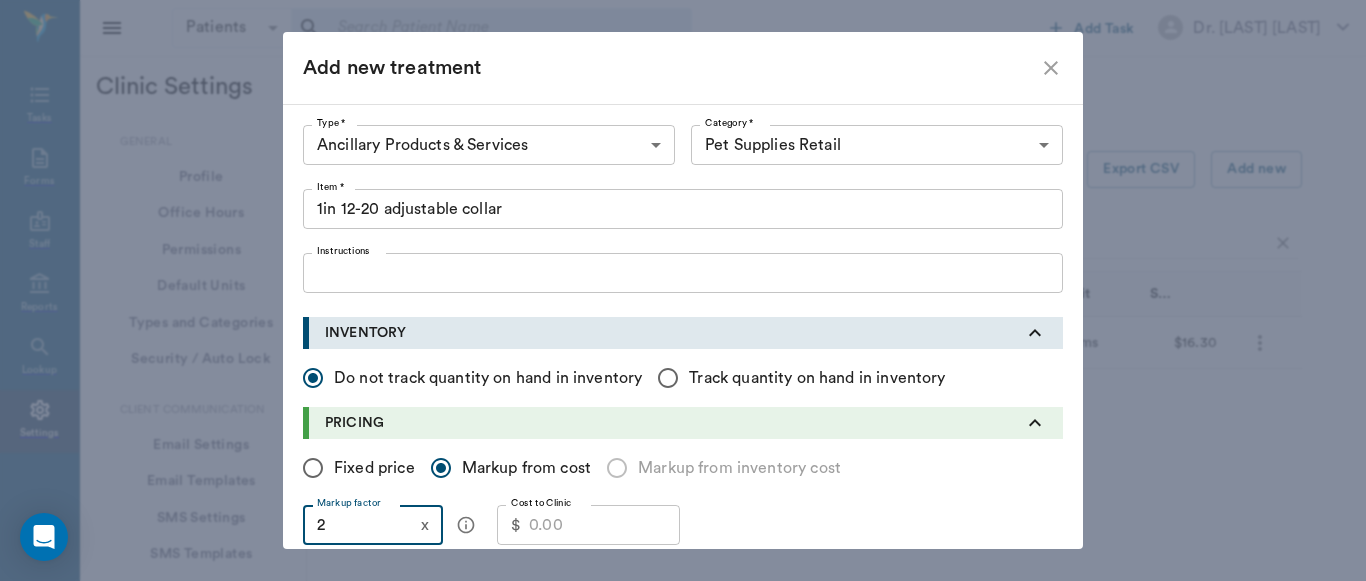 type on "2" 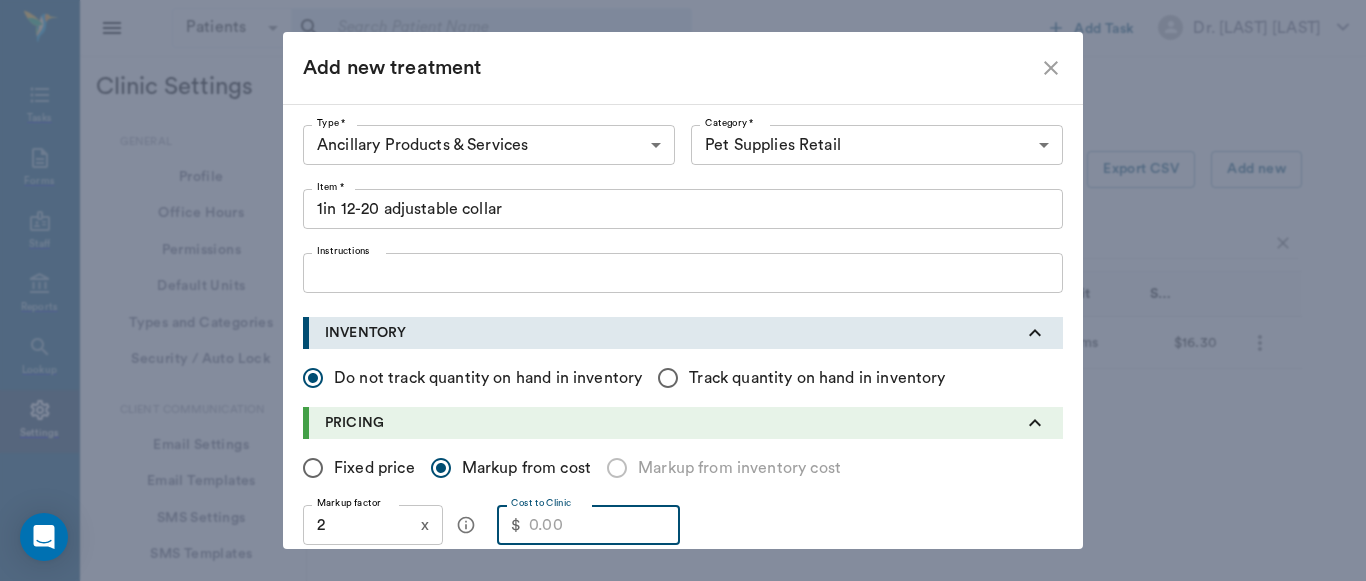 click on "Cost to Clinic" at bounding box center (604, 525) 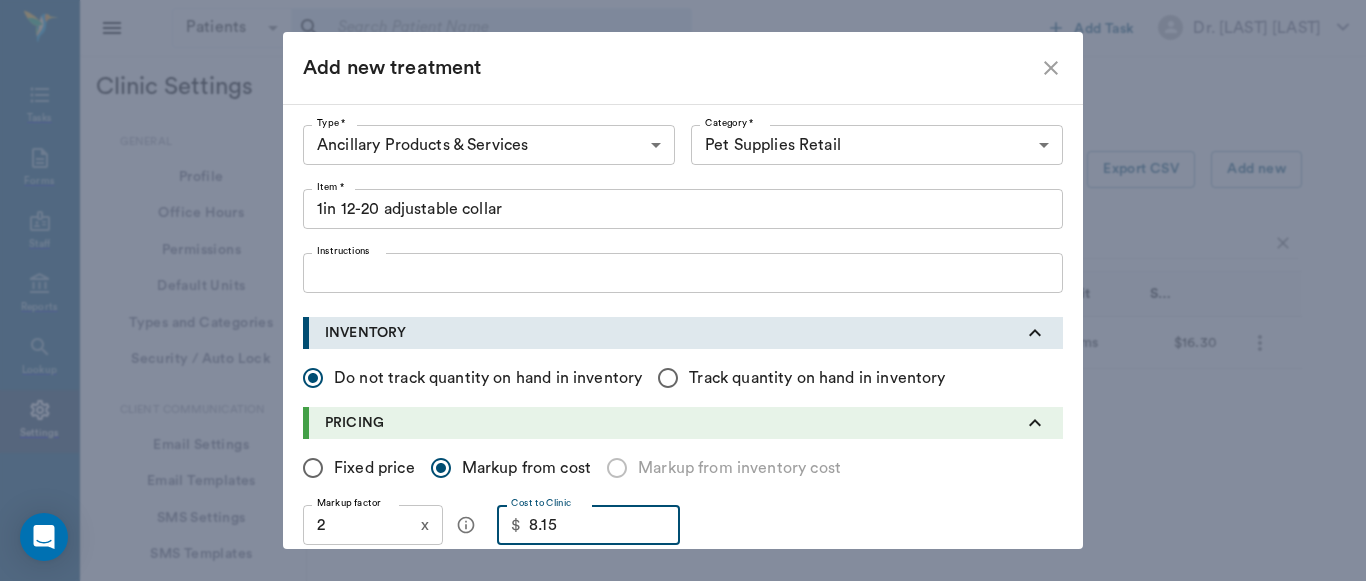 type on "8.15" 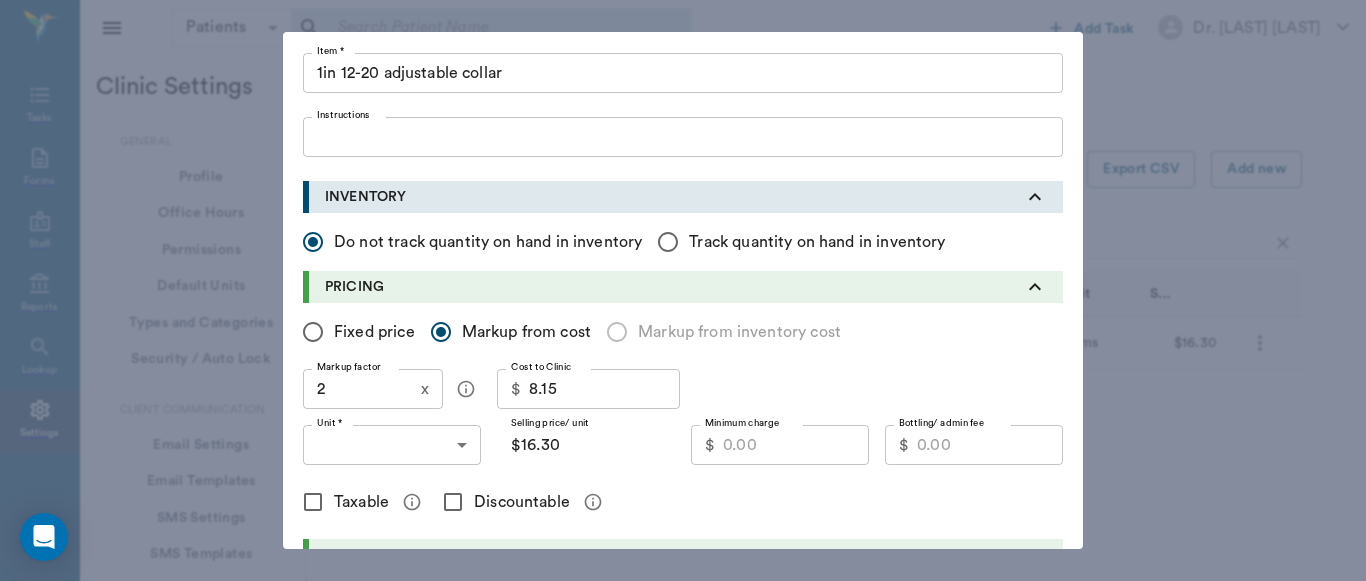 scroll, scrollTop: 217, scrollLeft: 0, axis: vertical 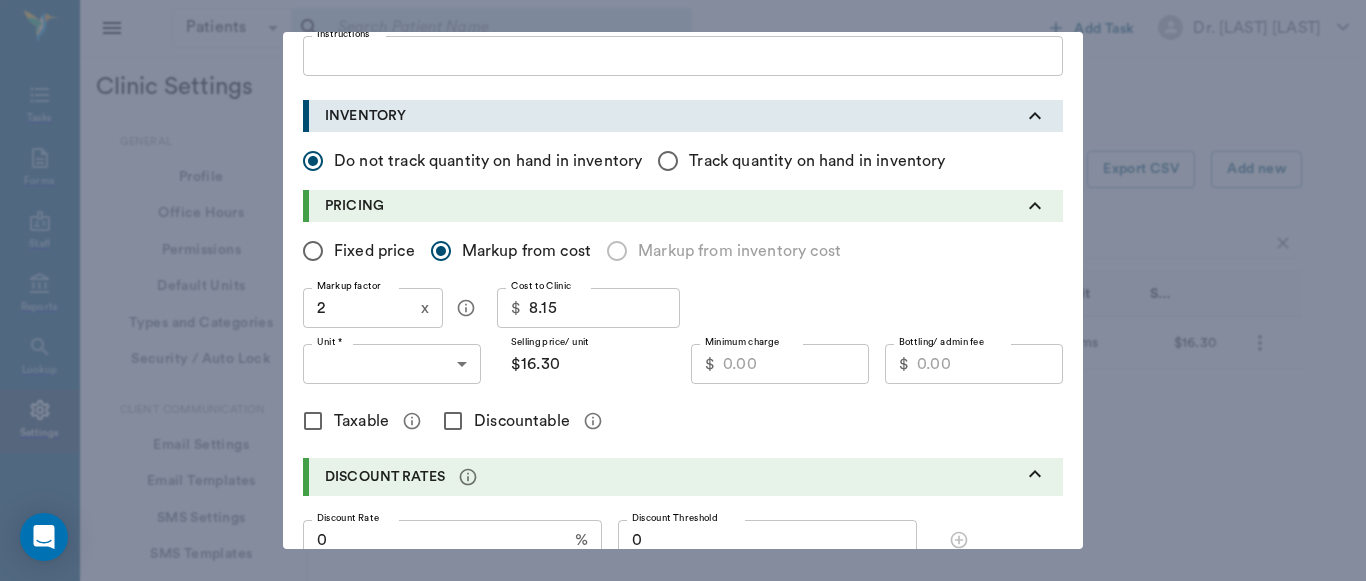 click on "Minimum charge" at bounding box center (796, 364) 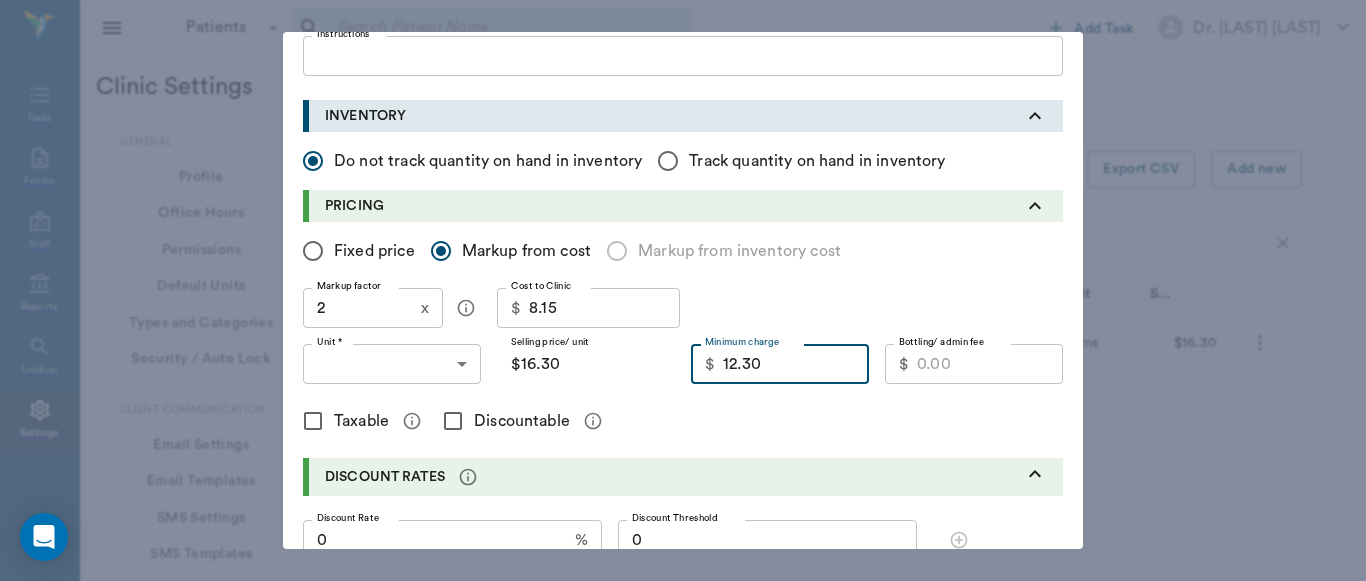 click on "12.30" at bounding box center (796, 364) 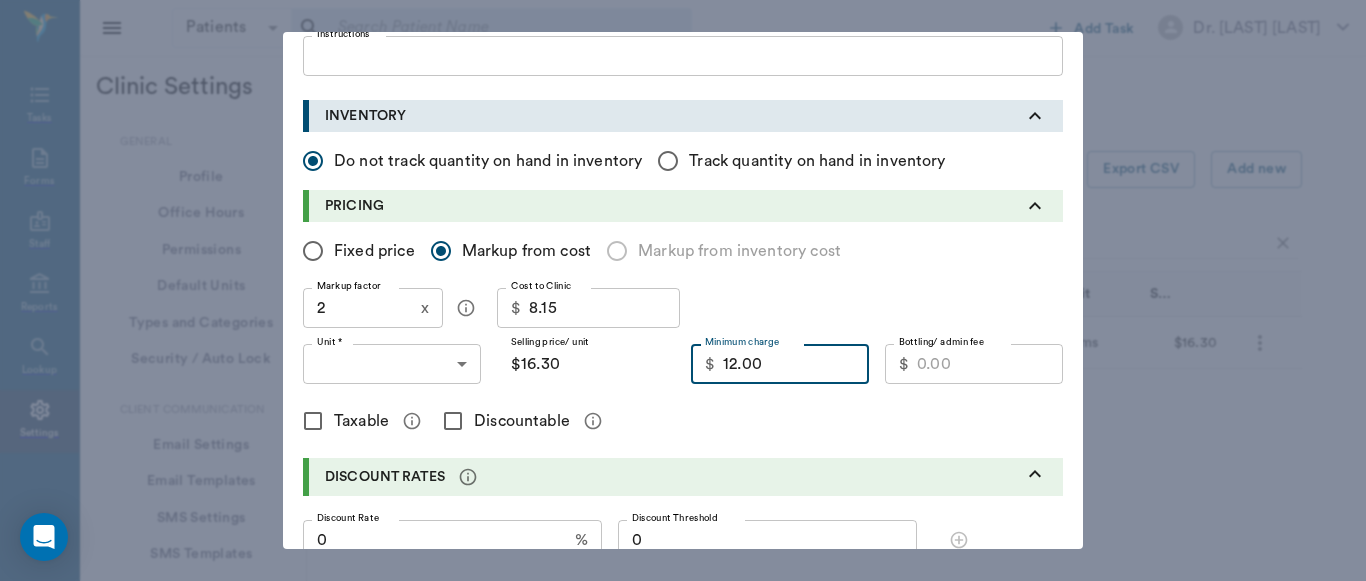 type on "12.00" 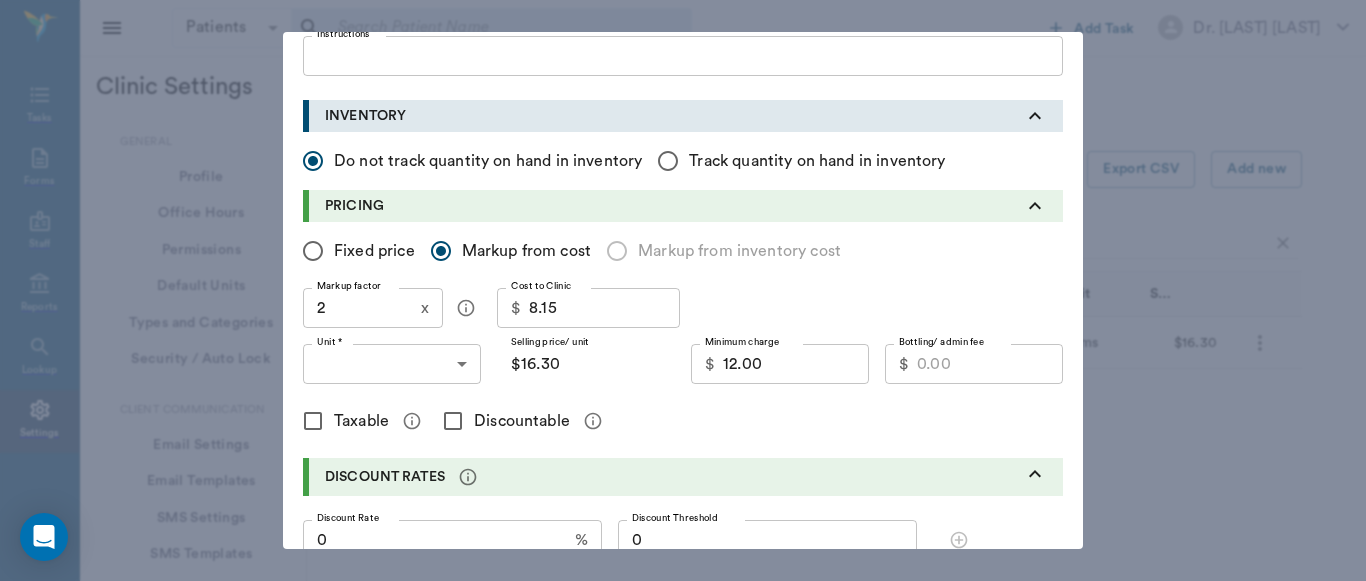 click on "Taxable" at bounding box center [313, 421] 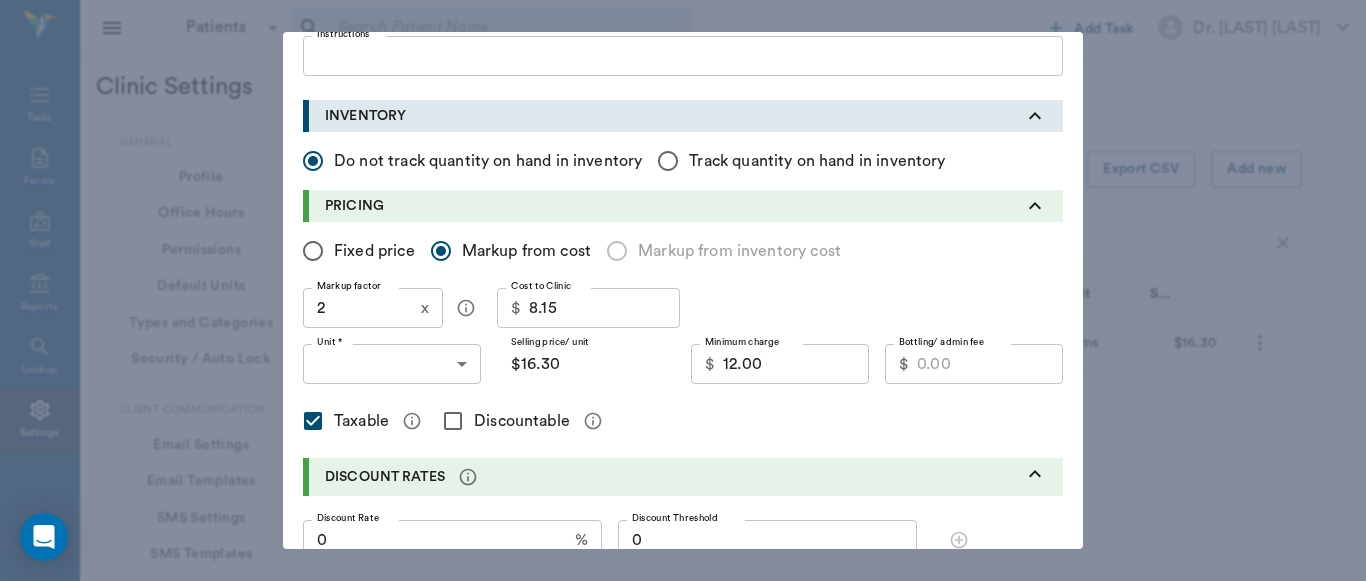 click on "Discountable" at bounding box center (453, 421) 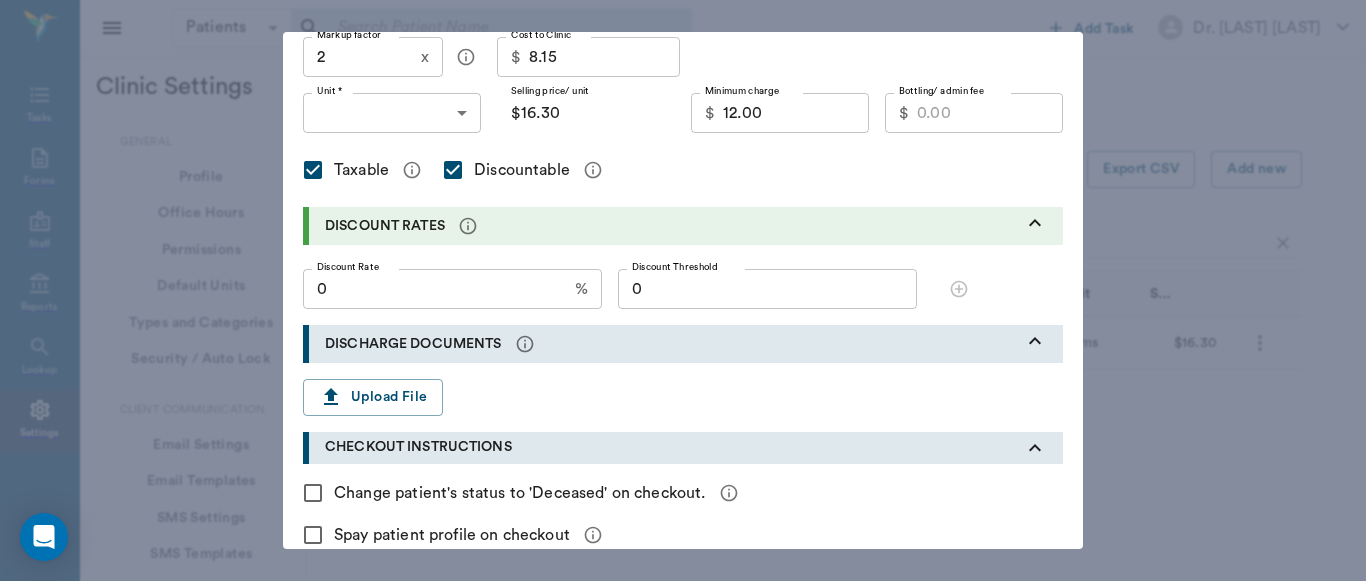 scroll, scrollTop: 572, scrollLeft: 0, axis: vertical 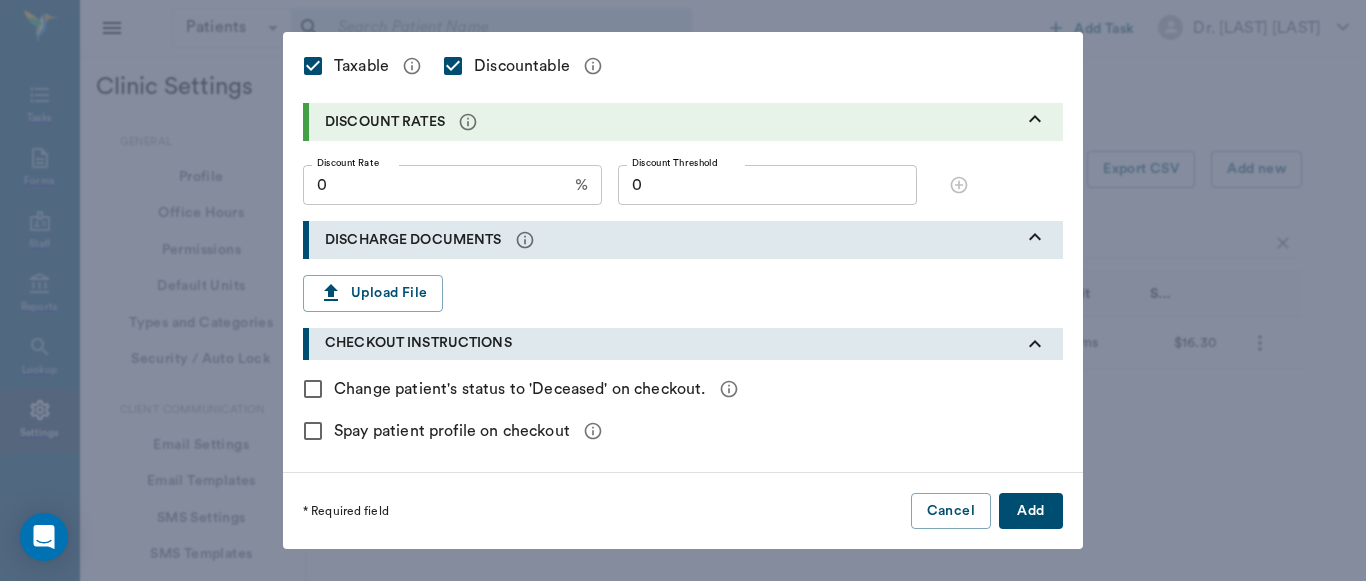 click on "Add" at bounding box center (1031, 511) 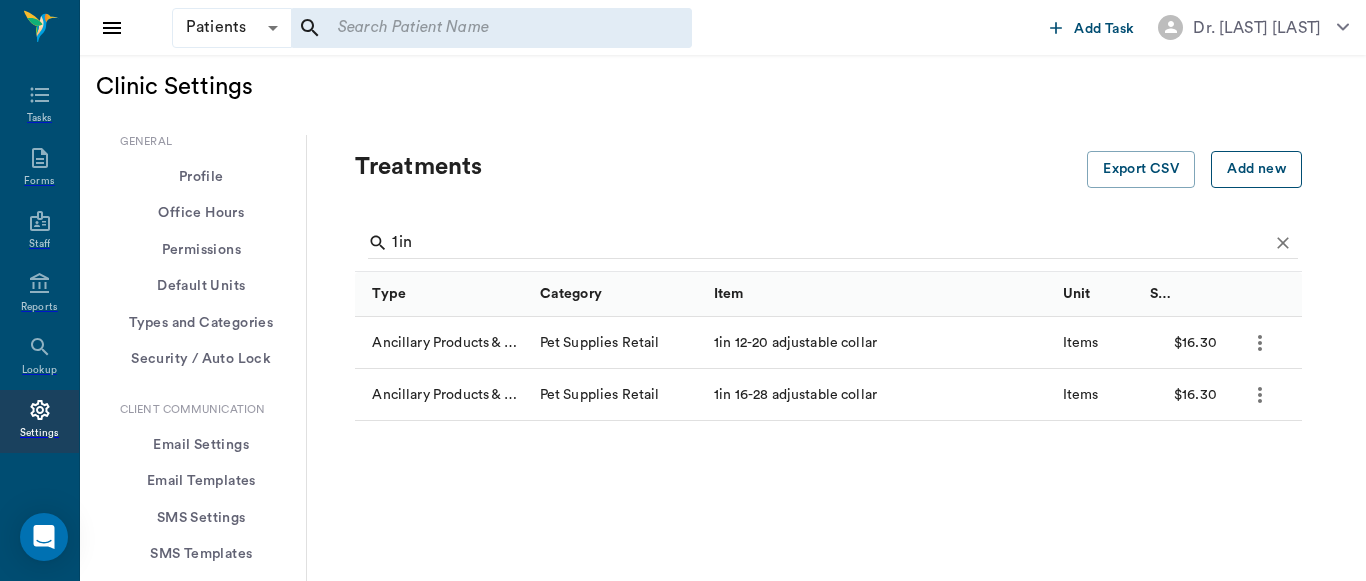 click on "Add new" at bounding box center (1256, 169) 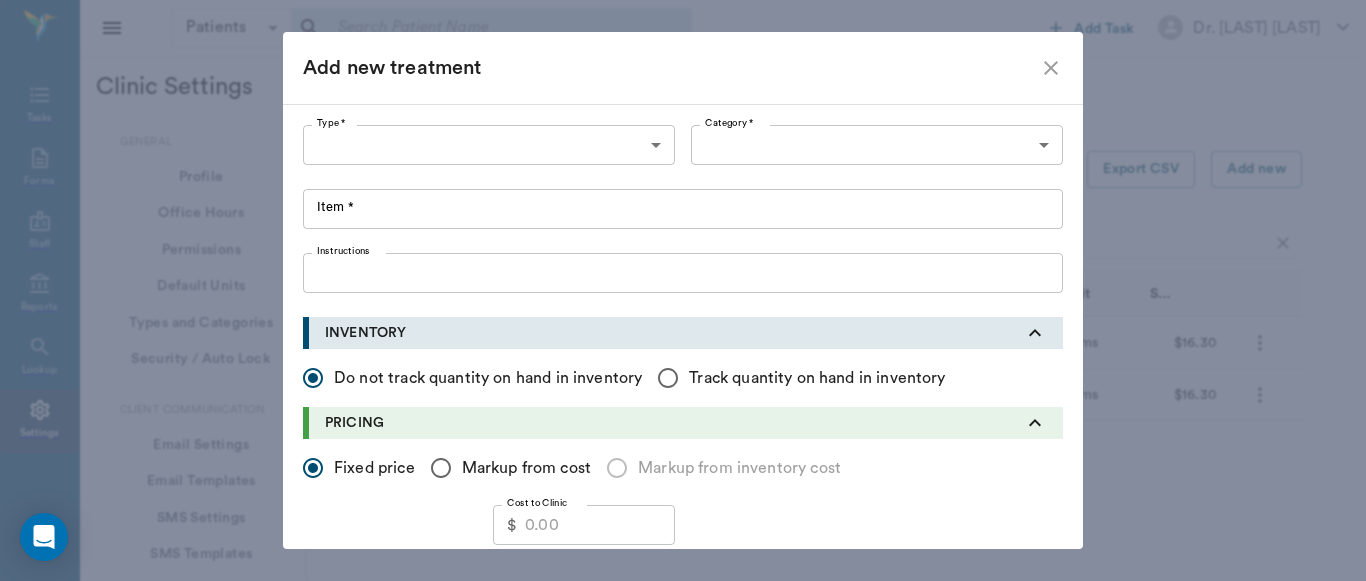 click on "Patients Patients ​ ​ Add Task Dr. [LAST] Nectar Messages Appts Labs X-Rays Inventory Tasks Forms Staff Reports Lookup Settings Clinic Settings General Profile Office Hours Permissions Feature Flags AI Prompts Default Units Types and Categories Security / Auto Lock App Version Client Communication Email Settings Email Templates SMS Settings SMS Templates VOIP Mango Voice Client Portal Appointments Visit Types Calendar Options Direct Online Booking Direct Online Deposits Services & Prices Treatments Bundles Taxes Labs Group Discounts EMR SOAP Templates Surgery Templates Visit Note Templates Surgery Chart Diagnoses Patient Diagrams Forms Report Card Prescriptions Patient Options Species Breeds Colors Inventory Inventory Locations Vendors Finances Payment Estimates & Invoices Interest Greenline Boarding Kennels X-Rays Integration IDEXX Soundvet Extras Labels PDF Settings MISC Treatments Export CSV Add new 1in Type Category Item Unit Selling Price/Unit Ancillary Products & Services Pet Supplies Retail" at bounding box center (683, 1118) 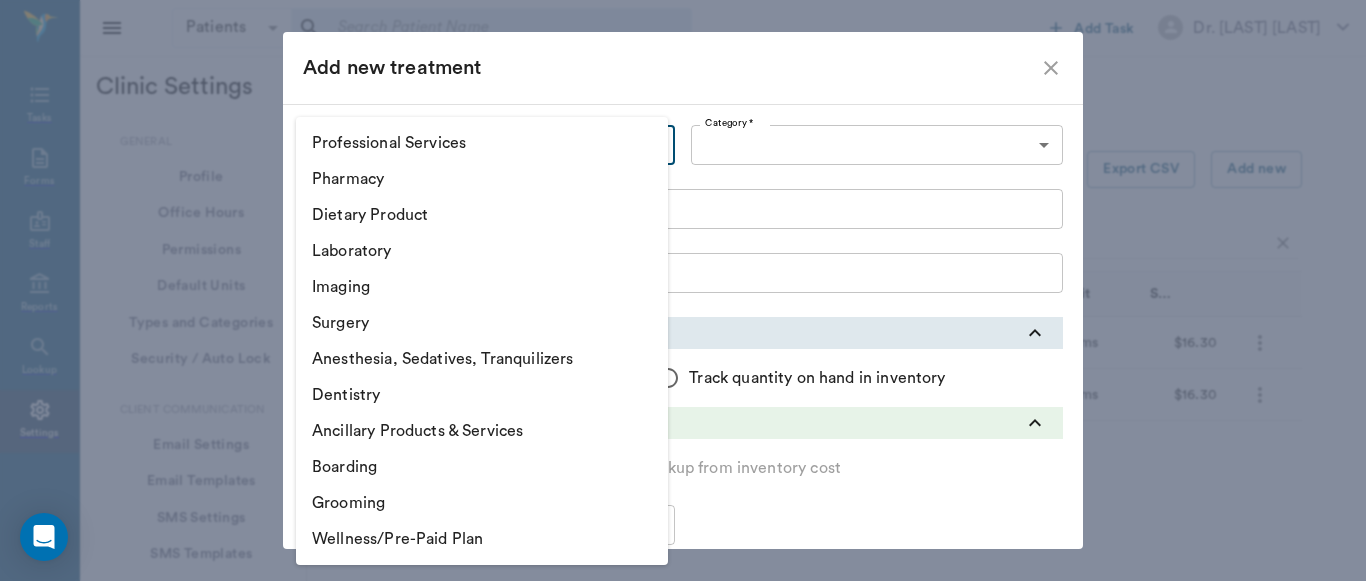 click on "Ancillary Products & Services" at bounding box center (482, 431) 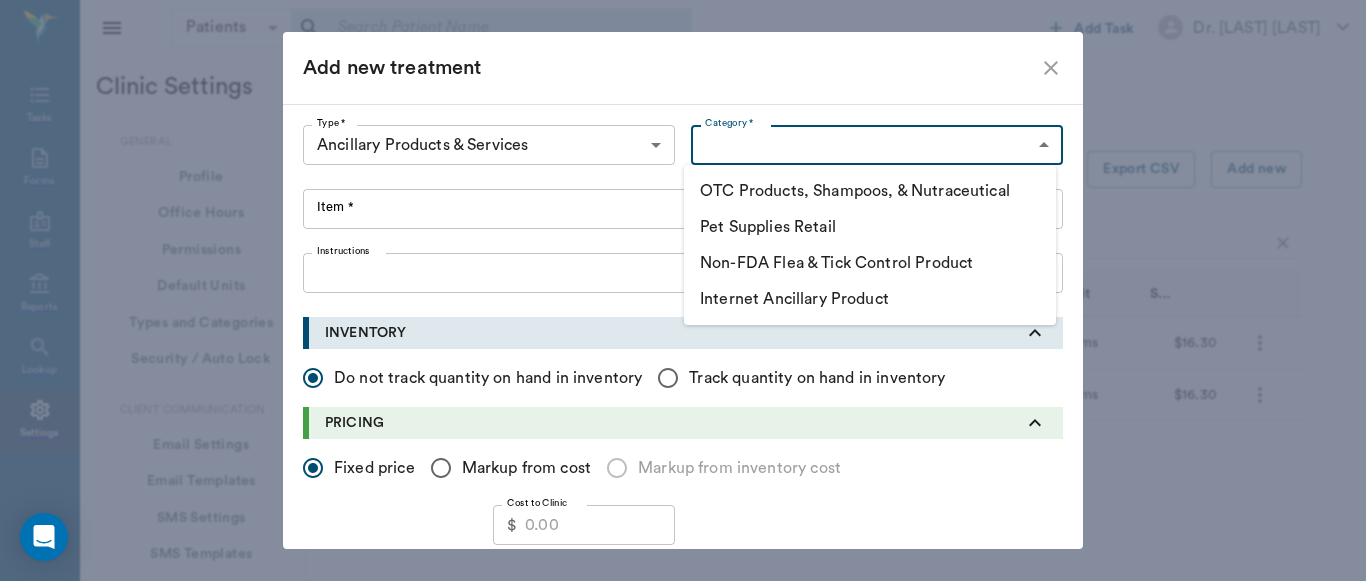 click on "Patients Patients ​ ​ Add Task Dr. [LAST] Nectar Messages Appts Labs X-Rays Inventory Tasks Forms Staff Reports Lookup Settings Clinic Settings General Profile Office Hours Permissions Feature Flags AI Prompts Default Units Types and Categories Security / Auto Lock App Version Client Communication Email Settings Email Templates SMS Settings SMS Templates VOIP Mango Voice Client Portal Appointments Visit Types Calendar Options Direct Online Booking Direct Online Deposits Services & Prices Treatments Bundles Taxes Labs Group Discounts EMR SOAP Templates Surgery Templates Visit Note Templates Surgery Chart Diagnoses Patient Diagrams Forms Report Card Prescriptions Patient Options Species Breeds Colors Inventory Inventory Locations Vendors Finances Payment Estimates & Invoices Interest Greenline Boarding Kennels X-Rays Integration IDEXX Soundvet Extras Labels PDF Settings MISC Treatments Export CSV Add new 1in Type Category Item Unit Selling Price/Unit Ancillary Products & Services Pet Supplies Retail" at bounding box center (683, 1118) 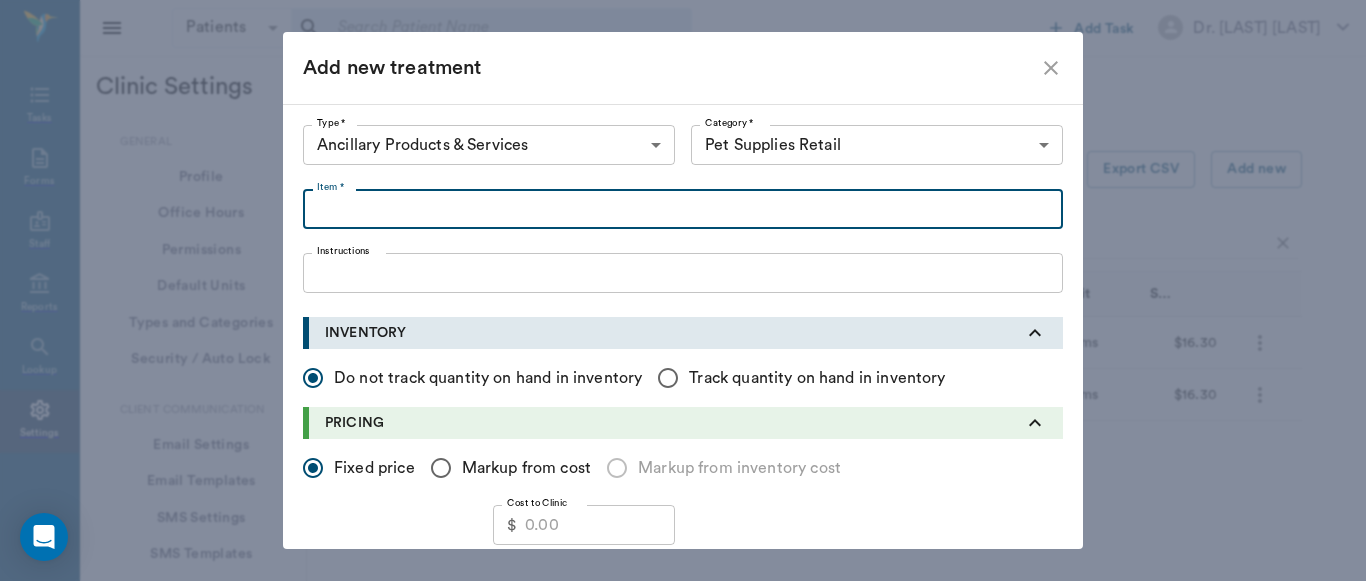click on "Item *" at bounding box center [683, 209] 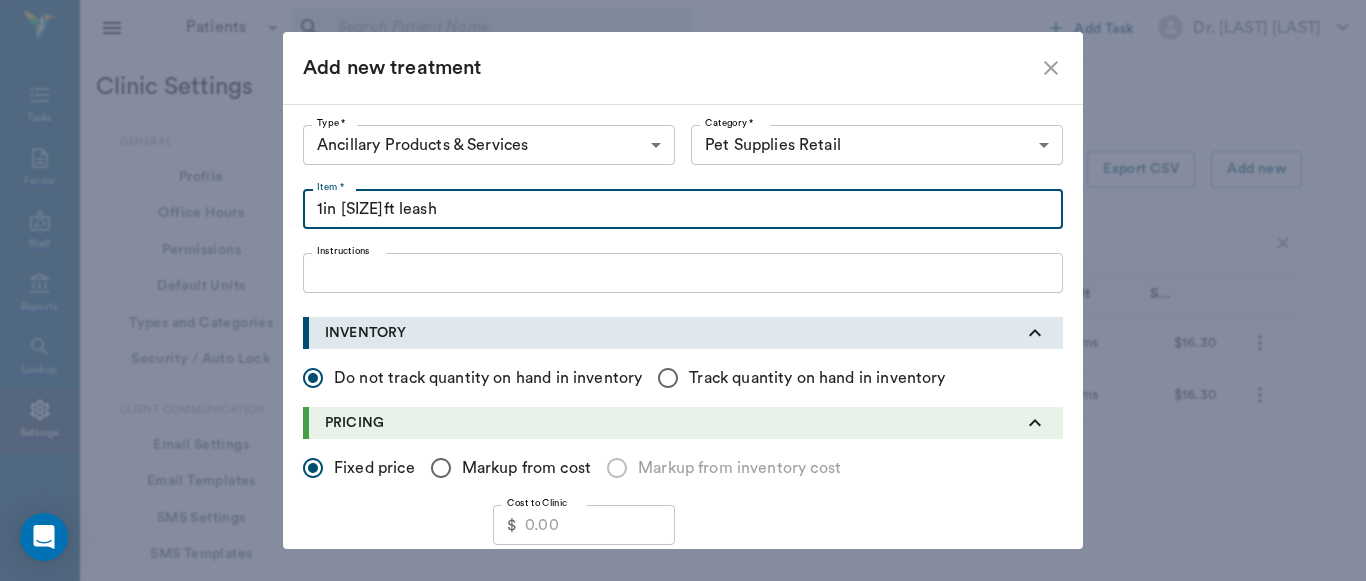 type on "1in [SIZE]ft leash" 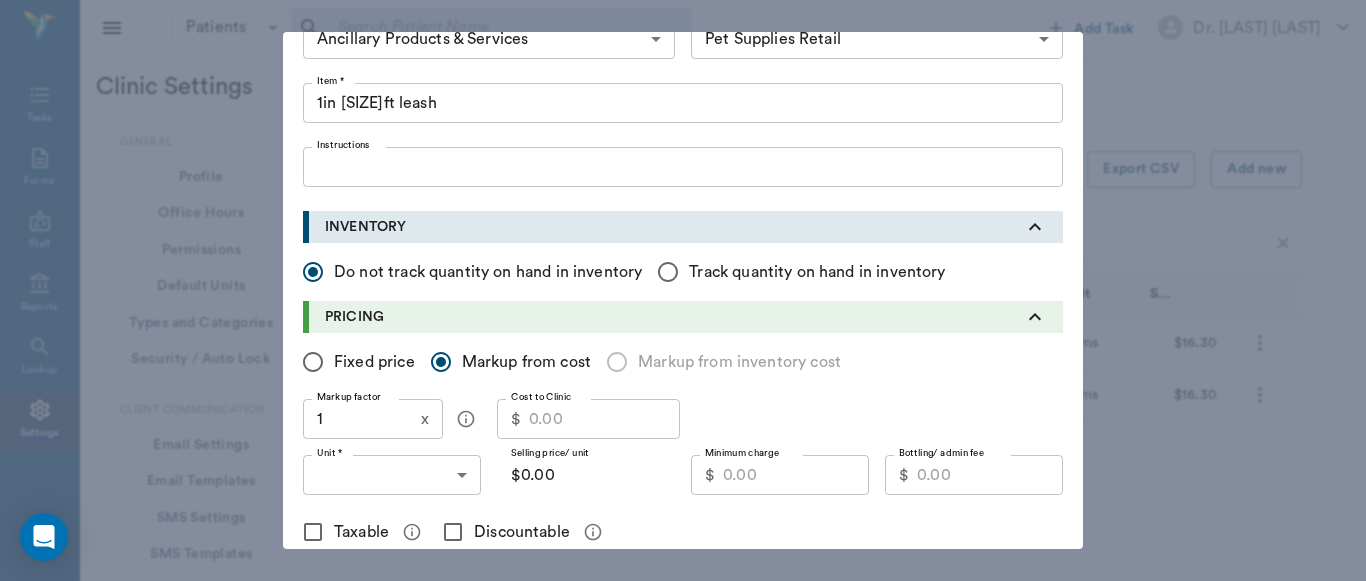 scroll, scrollTop: 120, scrollLeft: 0, axis: vertical 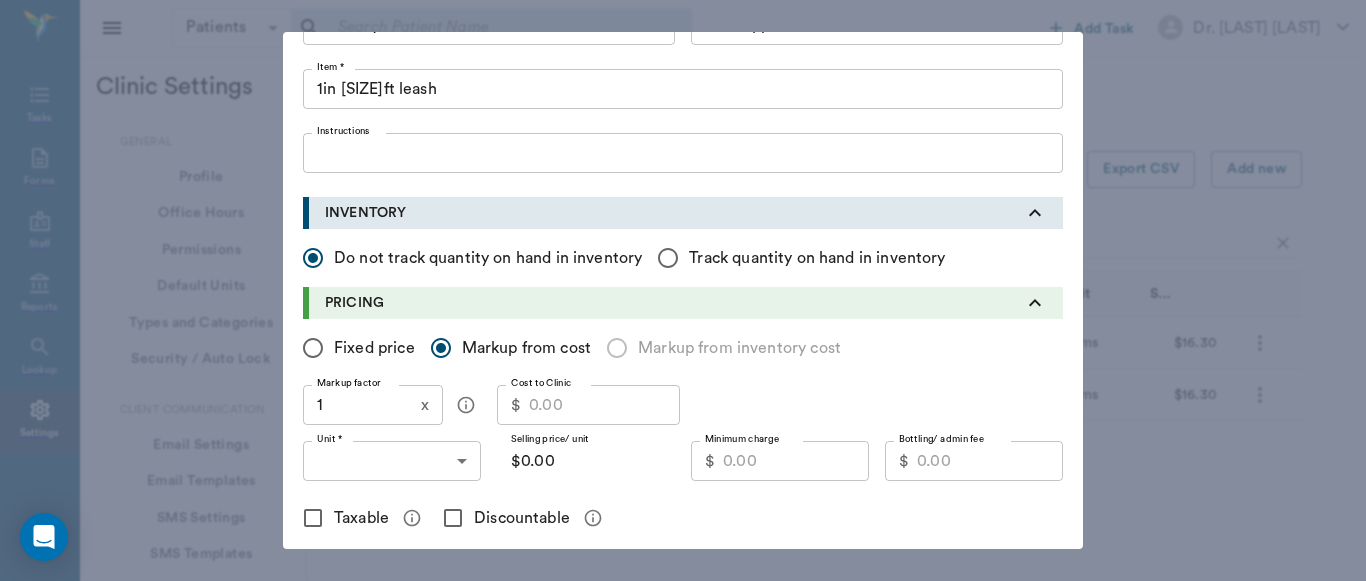 click on "1" at bounding box center (358, 405) 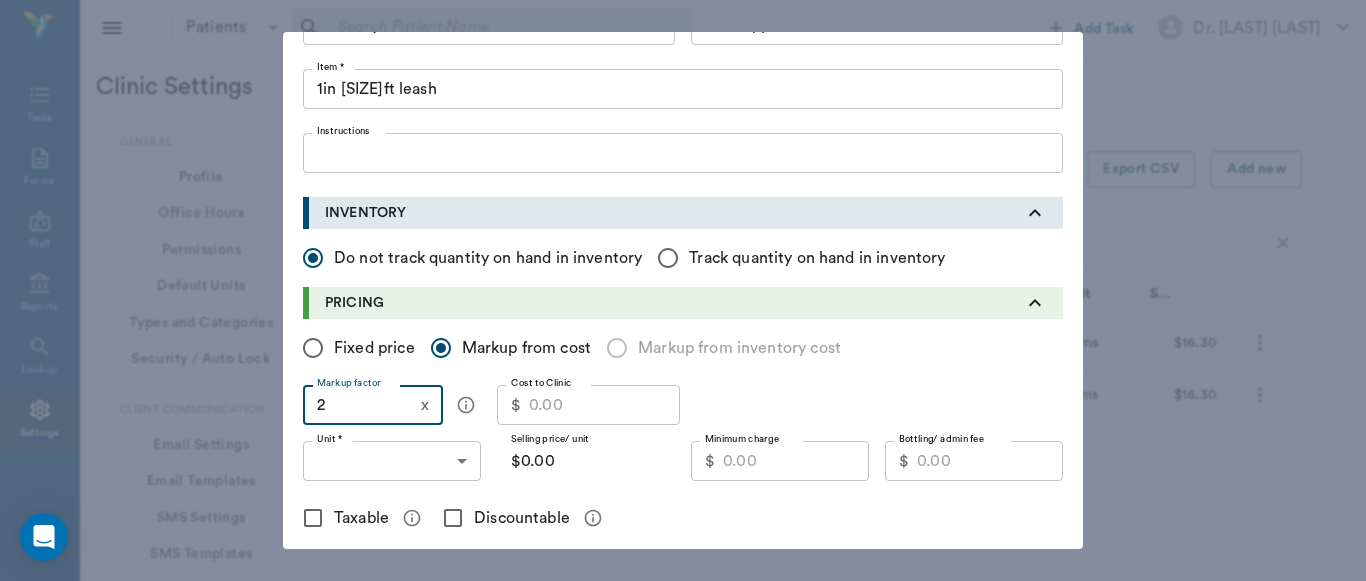 type on "2" 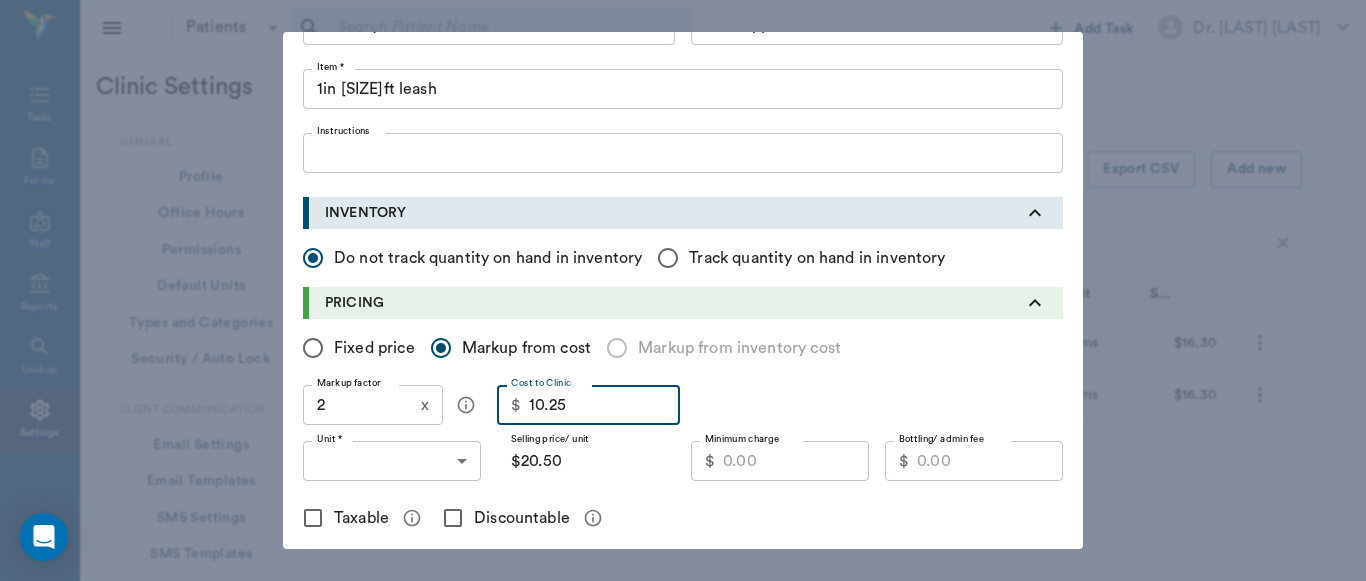 type on "10.25" 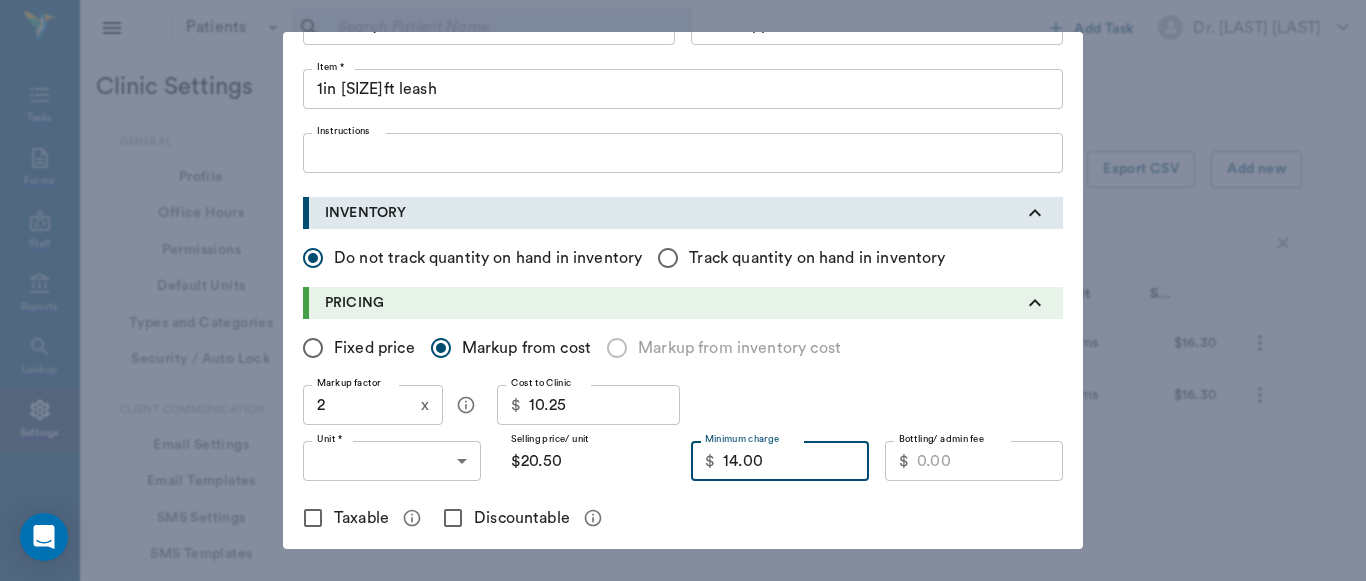 type on "14.00" 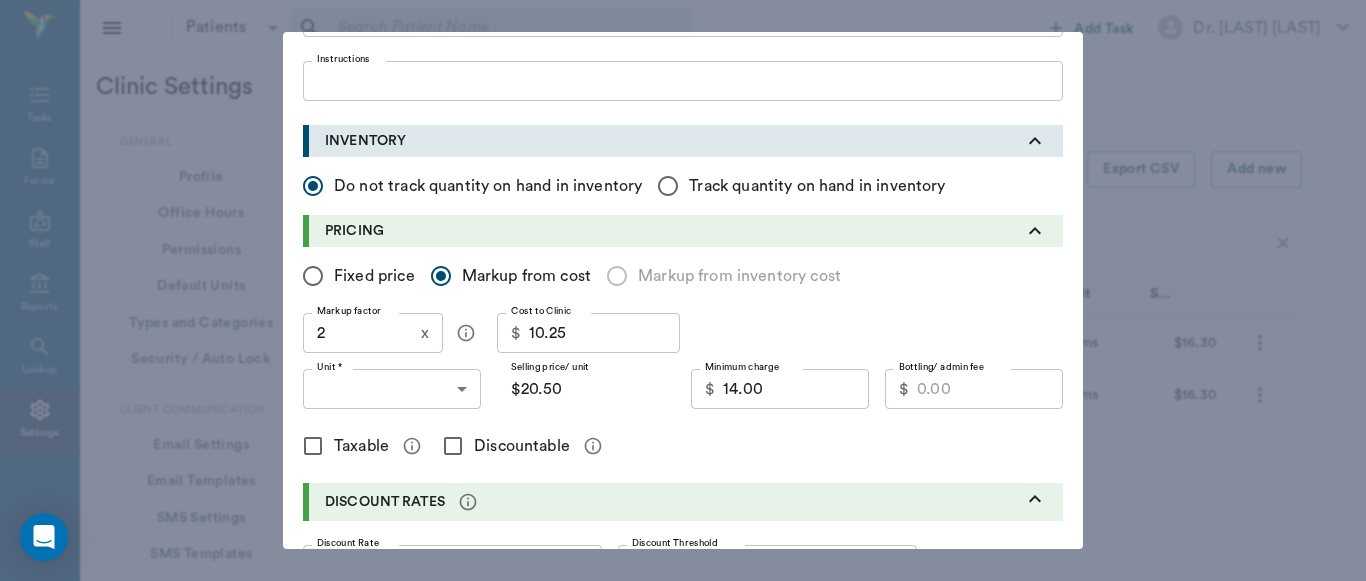 scroll, scrollTop: 255, scrollLeft: 0, axis: vertical 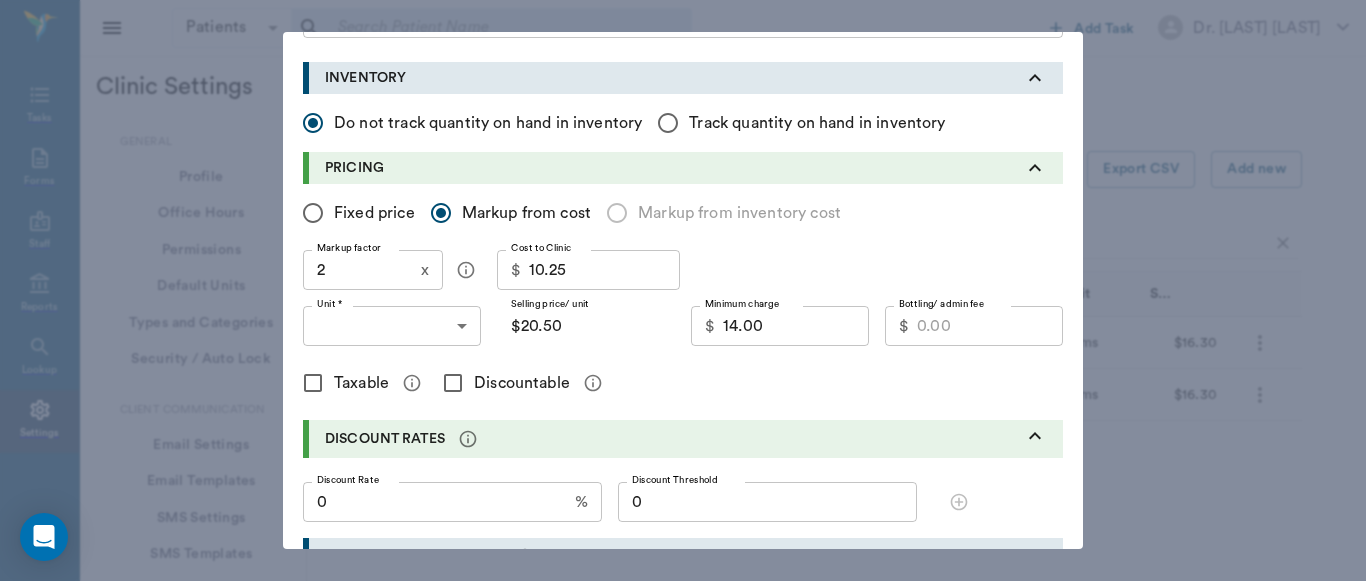 click on "Taxable" at bounding box center (313, 383) 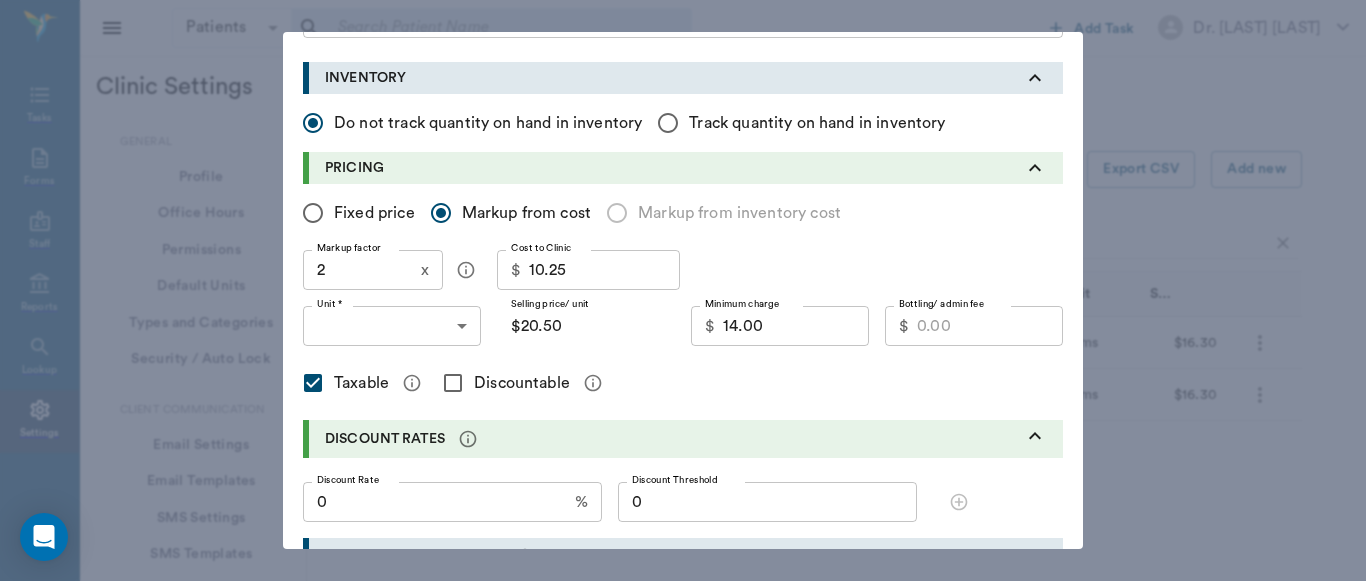 click on "Discountable" at bounding box center (453, 383) 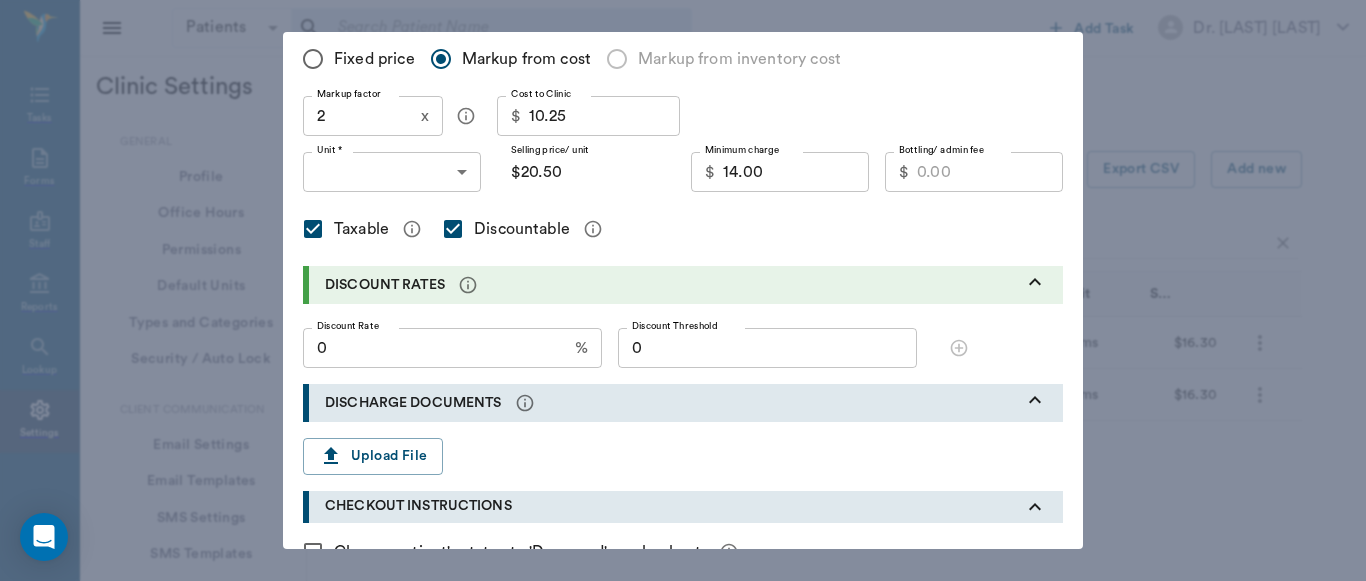 scroll, scrollTop: 572, scrollLeft: 0, axis: vertical 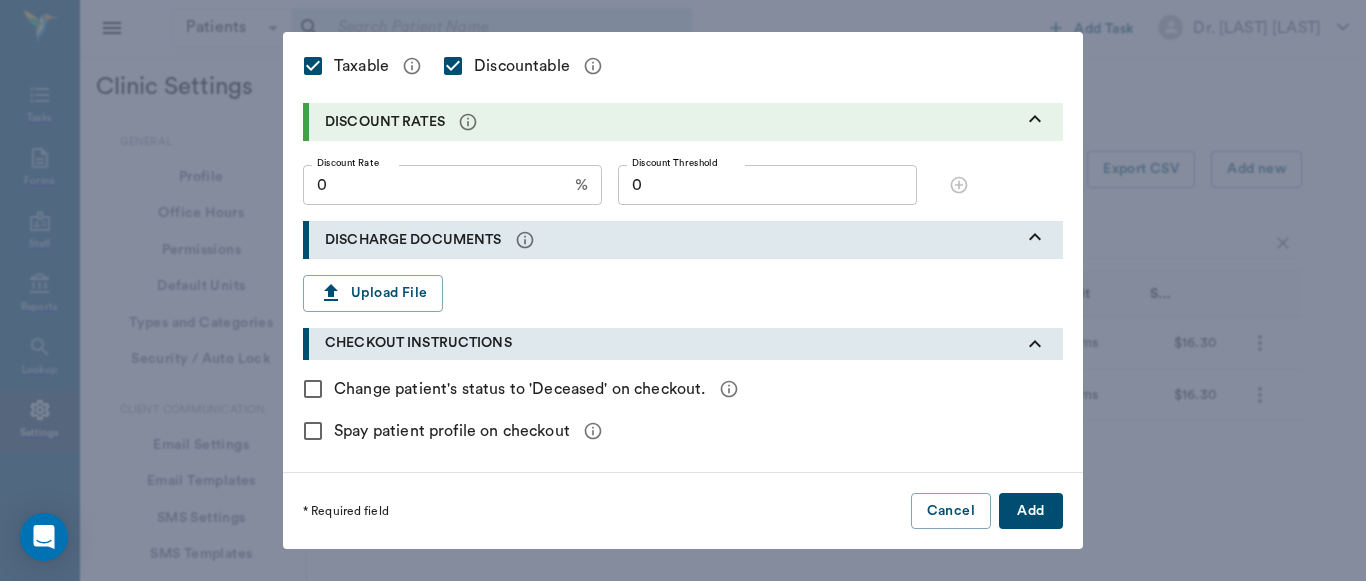 click on "Add" at bounding box center [1031, 511] 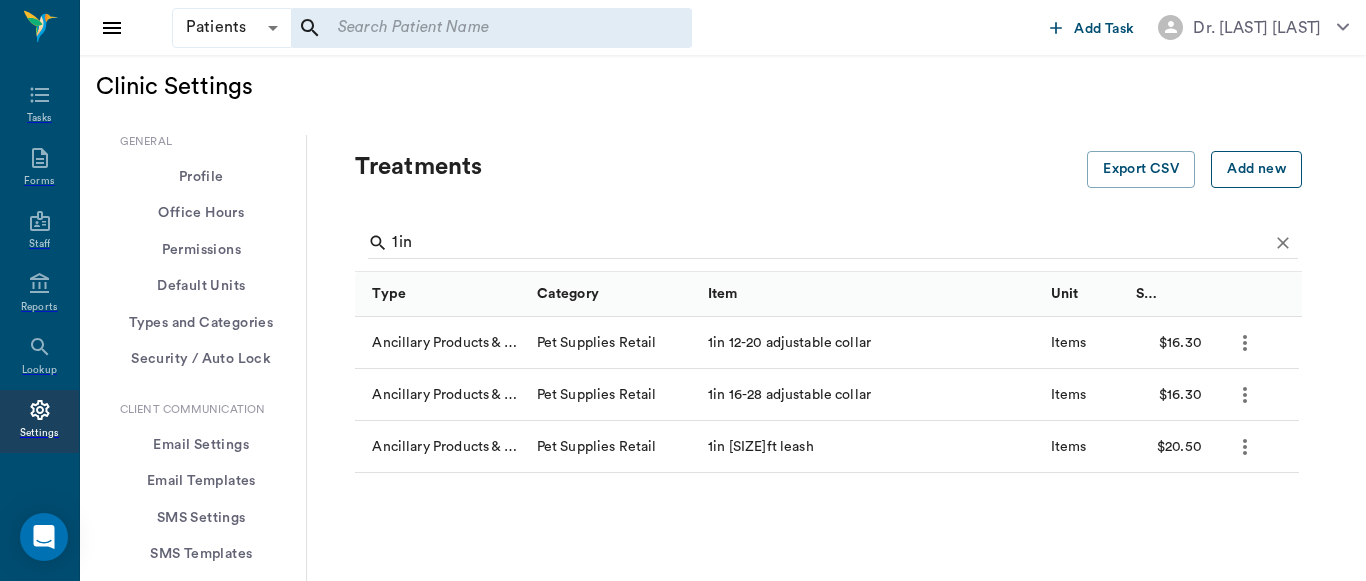 click on "Add new" at bounding box center (1256, 169) 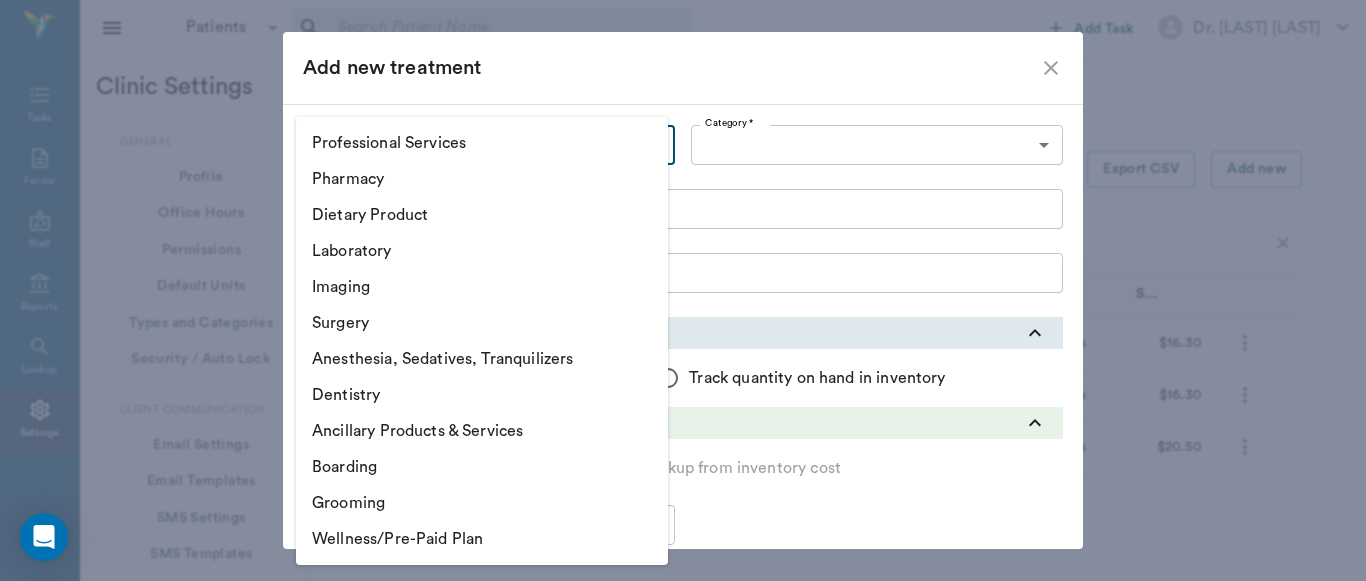 click on "Patients Patients ​ ​ Add Task Dr. [LAST] Nectar Messages Appts Labs X-Rays Inventory Tasks Forms Staff Reports Lookup Settings Clinic Settings General Profile Office Hours Permissions Feature Flags AI Prompts Default Units Types and Categories Security / Auto Lock App Version Client Communication Email Settings Email Templates SMS Settings SMS Templates VOIP Mango Voice Client Portal Appointments Visit Types Calendar Options Direct Online Booking Direct Online Deposits Services & Prices Treatments Bundles Taxes Labs Group Discounts EMR SOAP Templates Surgery Templates Visit Note Templates Surgery Chart Diagnoses Patient Diagrams Forms Report Card Prescriptions Patient Options Species Breeds Colors Inventory Inventory Locations Vendors Finances Payment Estimates & Invoices Interest Greenline Boarding Kennels X-Rays Integration IDEXX Soundvet Extras Labels PDF Settings MISC Treatments Export CSV Add new 1in Type Category Item Unit Selling Price/Unit Ancillary Products & Services Pet Supplies Retail" at bounding box center (683, 1118) 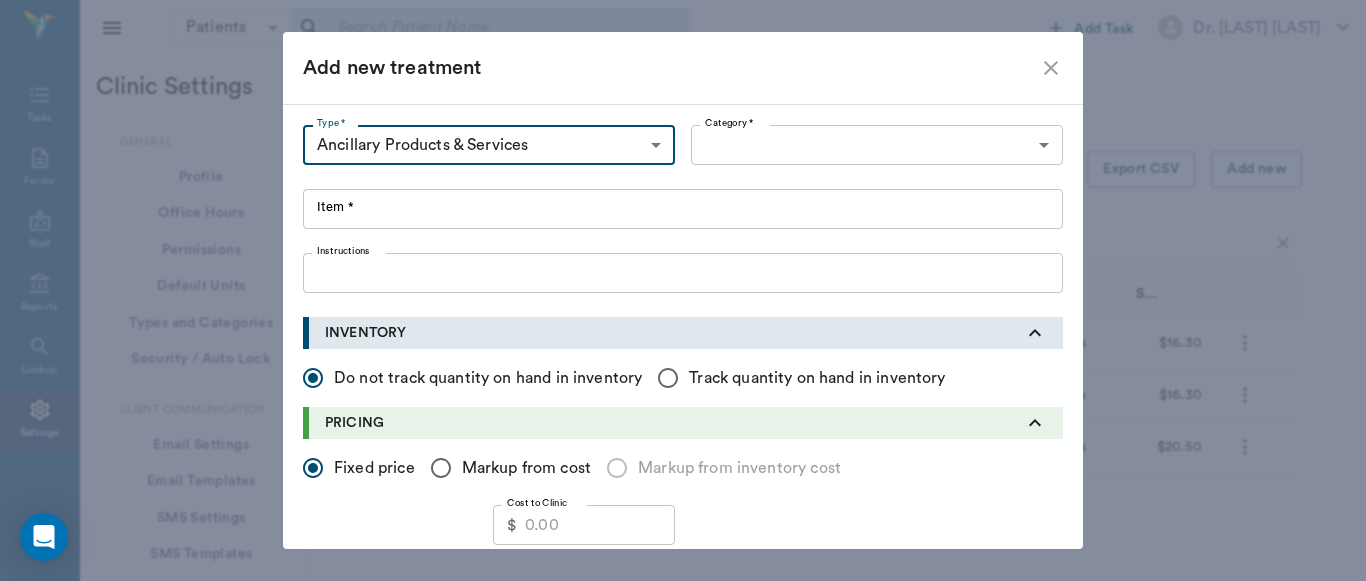 click on "Patients Patients ​ ​ Add Task Dr. [LAST] Nectar Messages Appts Labs X-Rays Inventory Tasks Forms Staff Reports Lookup Settings Clinic Settings General Profile Office Hours Permissions Feature Flags AI Prompts Default Units Types and Categories Security / Auto Lock App Version Client Communication Email Settings Email Templates SMS Settings SMS Templates VOIP Mango Voice Client Portal Appointments Visit Types Calendar Options Direct Online Booking Direct Online Deposits Services & Prices Treatments Bundles Taxes Labs Group Discounts EMR SOAP Templates Surgery Templates Visit Note Templates Surgery Chart Diagnoses Patient Diagrams Forms Report Card Prescriptions Patient Options Species Breeds Colors Inventory Inventory Locations Vendors Finances Payment Estimates & Invoices Interest Greenline Boarding Kennels X-Rays Integration IDEXX Soundvet Extras Labels PDF Settings MISC Treatments Export CSV Add new 1in Type Category Item Unit Selling Price/Unit Ancillary Products & Services Pet Supplies Retail" at bounding box center [683, 1118] 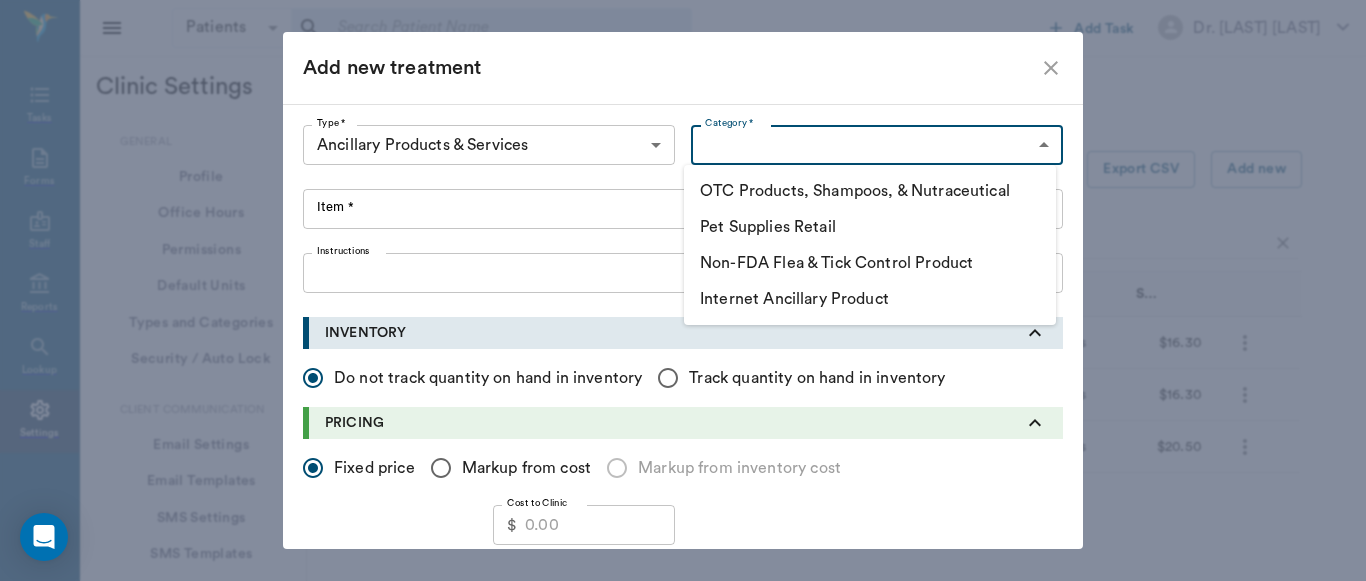 click on "Pet Supplies Retail" at bounding box center [870, 227] 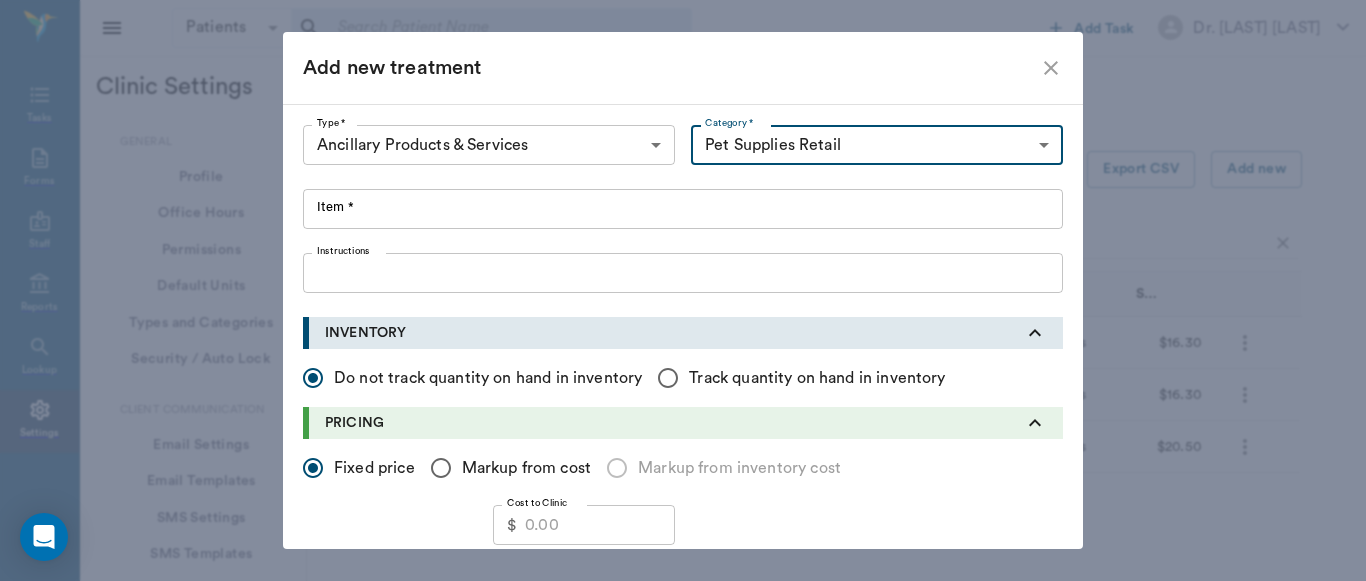 click on "Item *" at bounding box center [683, 209] 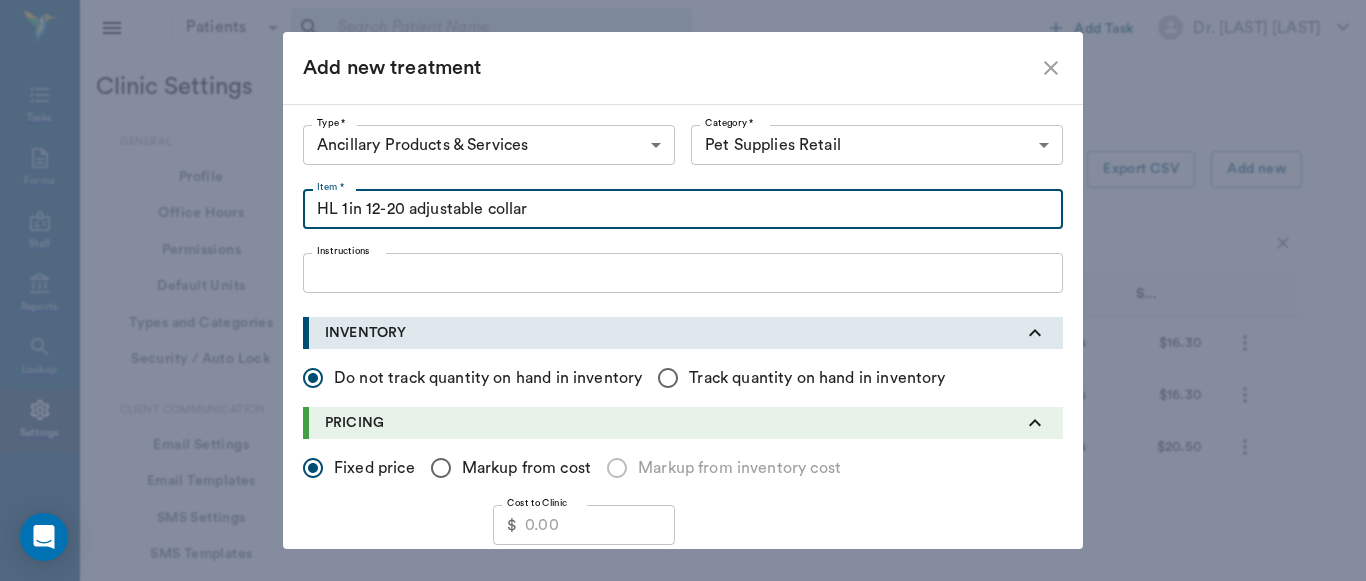 type on "HL 1in 12-20 adjustable collar" 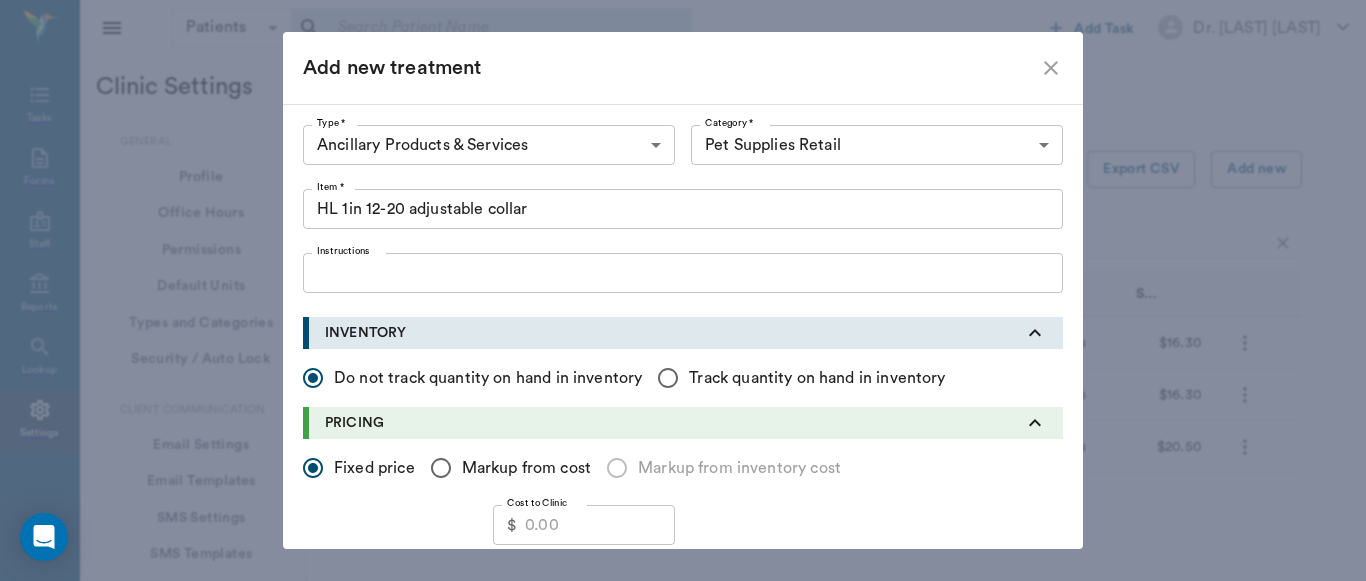 click on "Markup from cost" at bounding box center (313, 468) 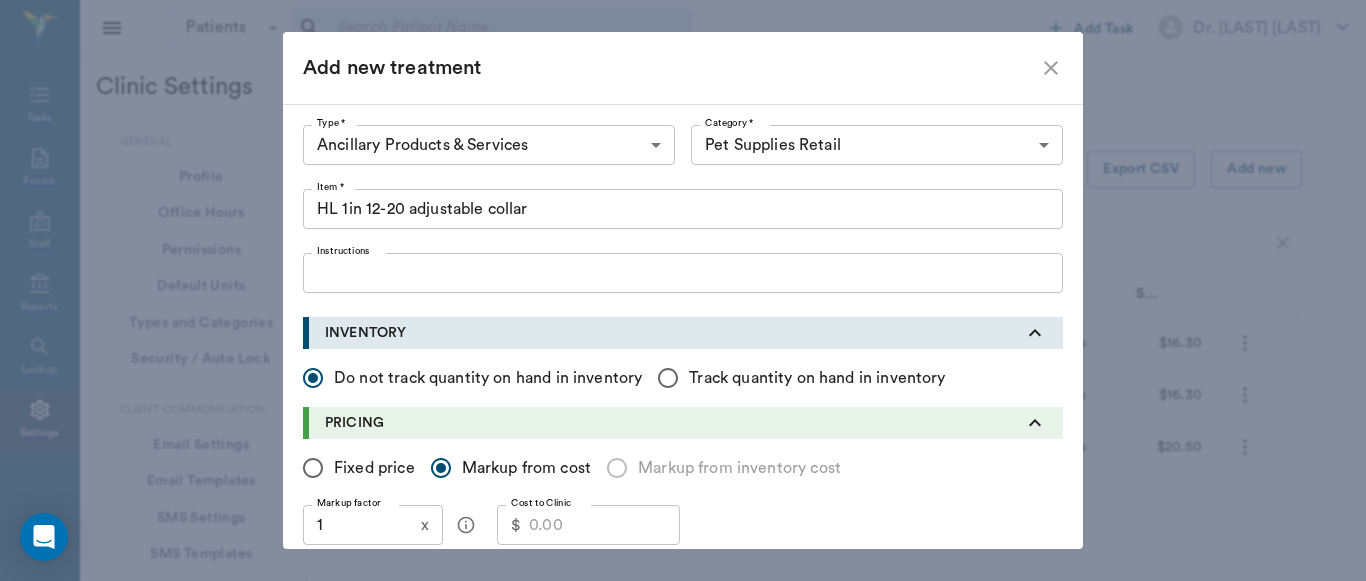click on "1" at bounding box center [358, 525] 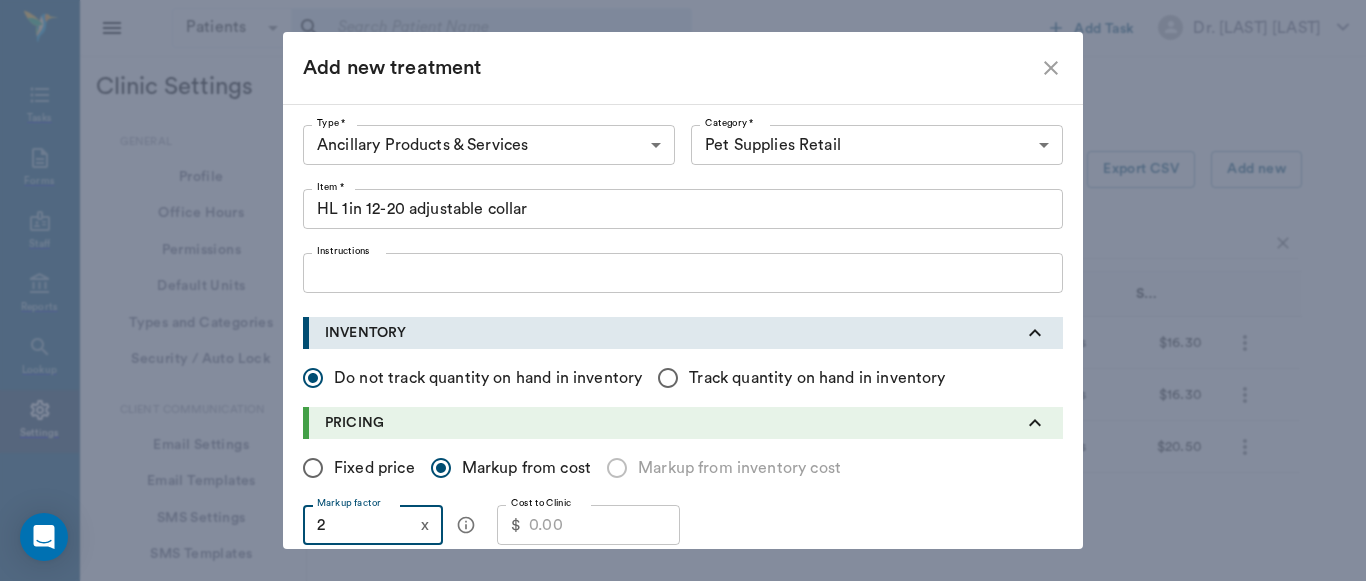 type on "2" 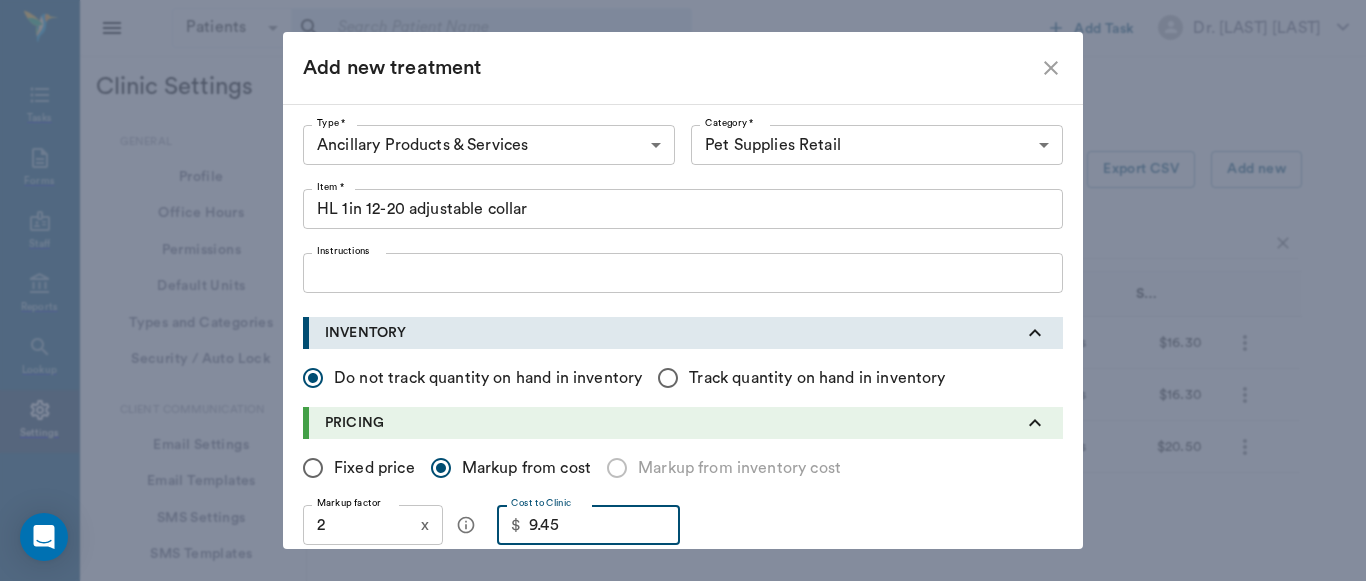 type on "9.45" 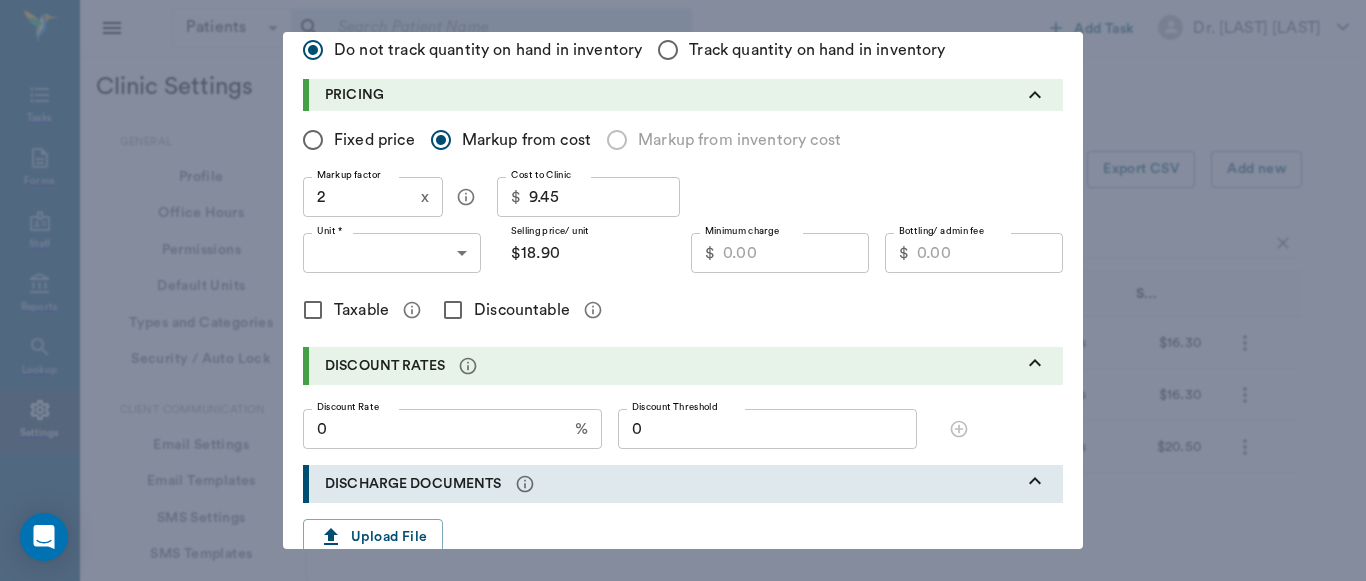 scroll, scrollTop: 350, scrollLeft: 0, axis: vertical 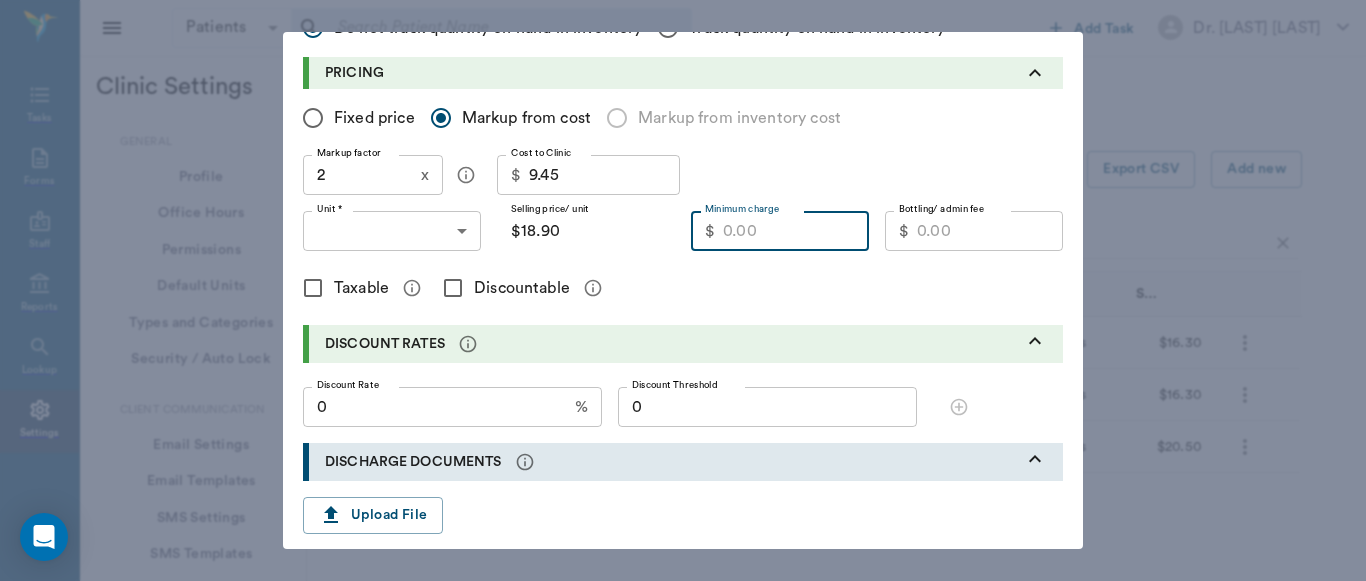 click on "Minimum charge" at bounding box center [796, 231] 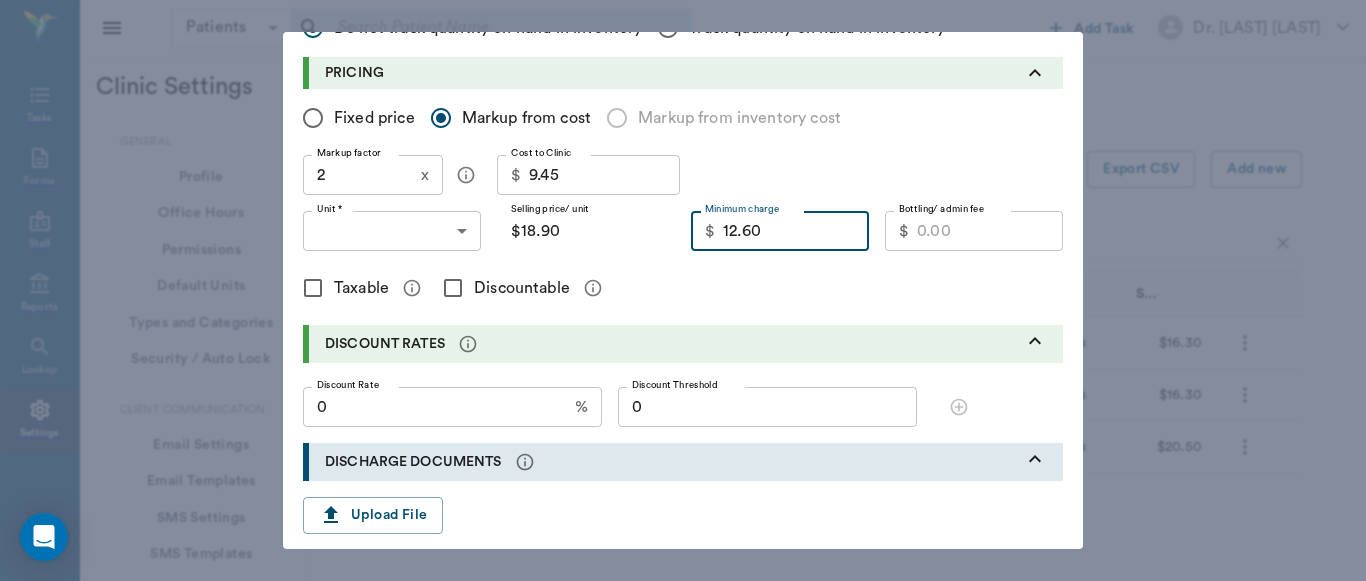 type on "12.60" 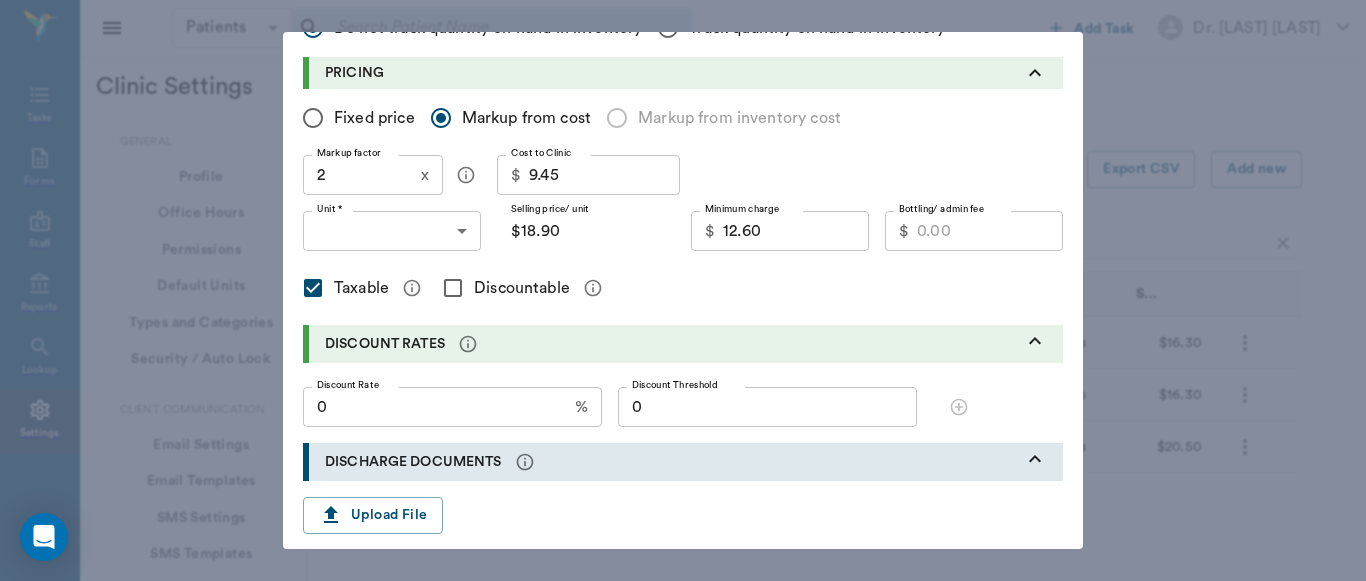 click on "Discountable" at bounding box center (453, 288) 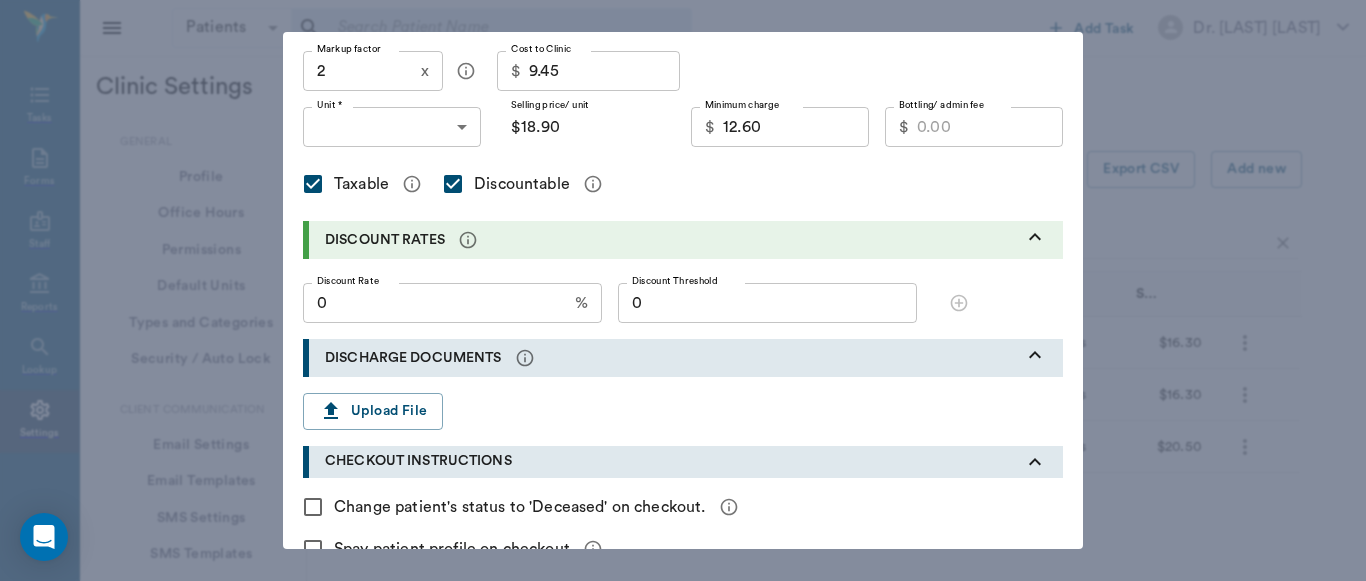 scroll, scrollTop: 572, scrollLeft: 0, axis: vertical 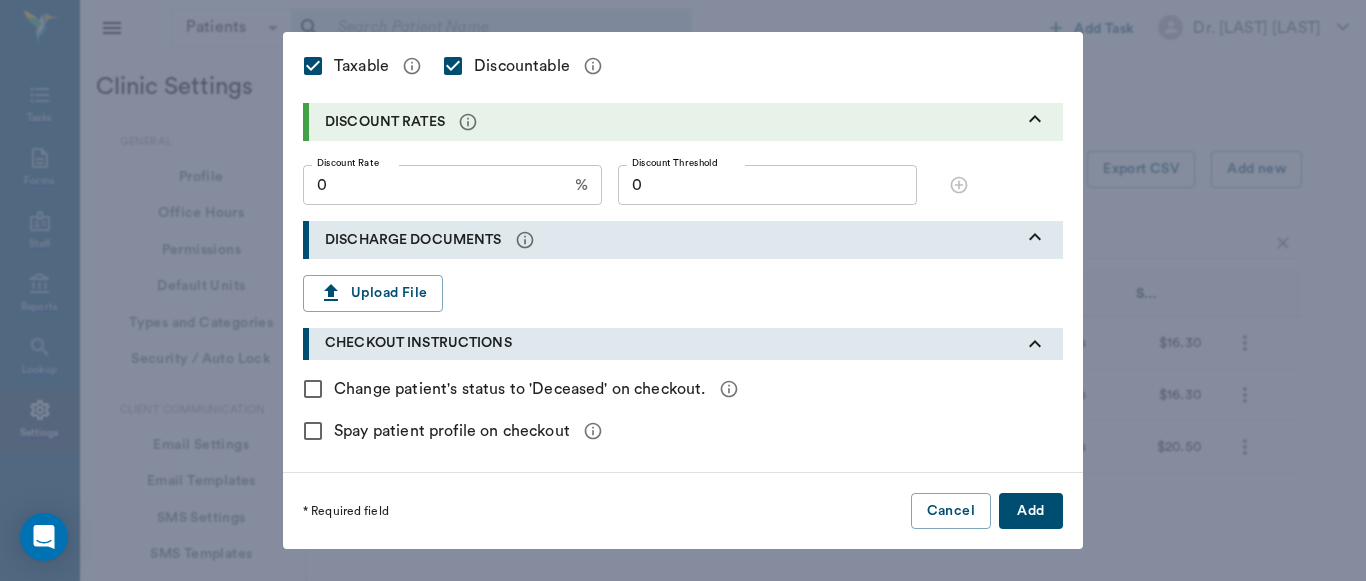 click on "Add" at bounding box center [1031, 511] 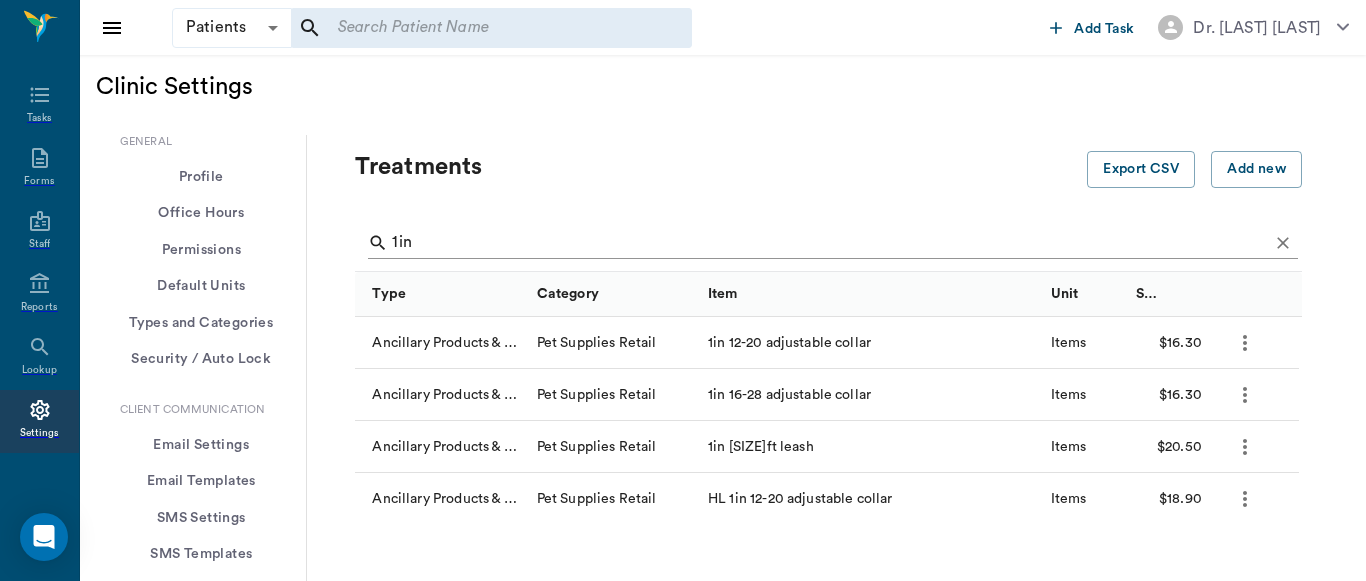 click on "1in" at bounding box center (830, 243) 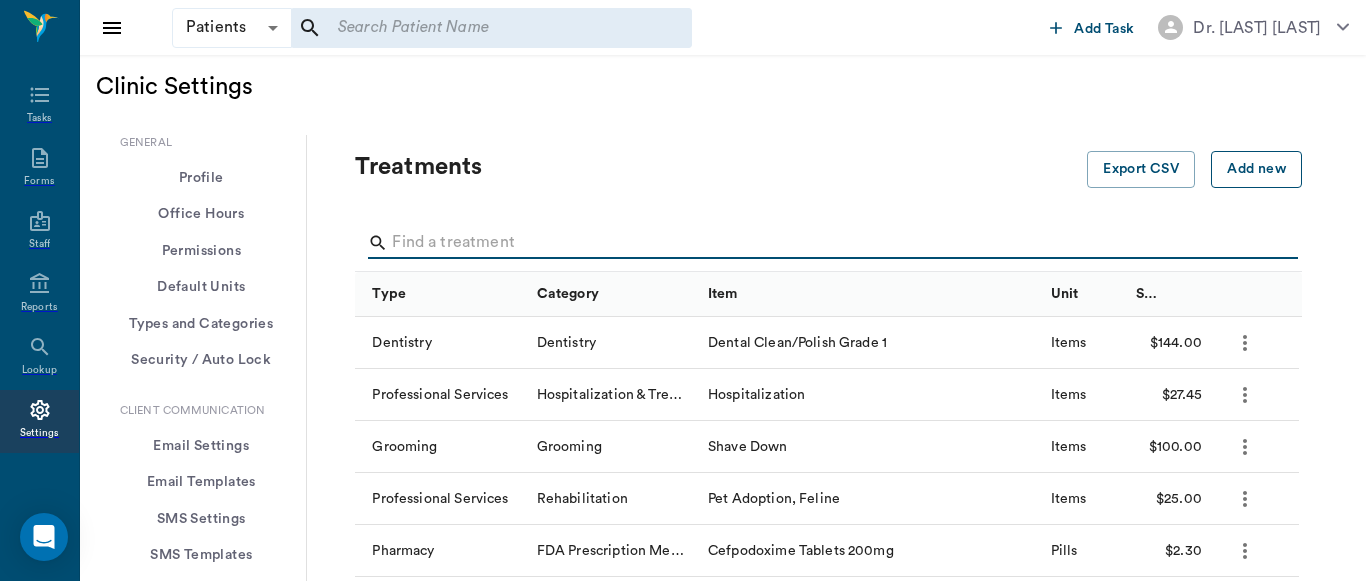 type 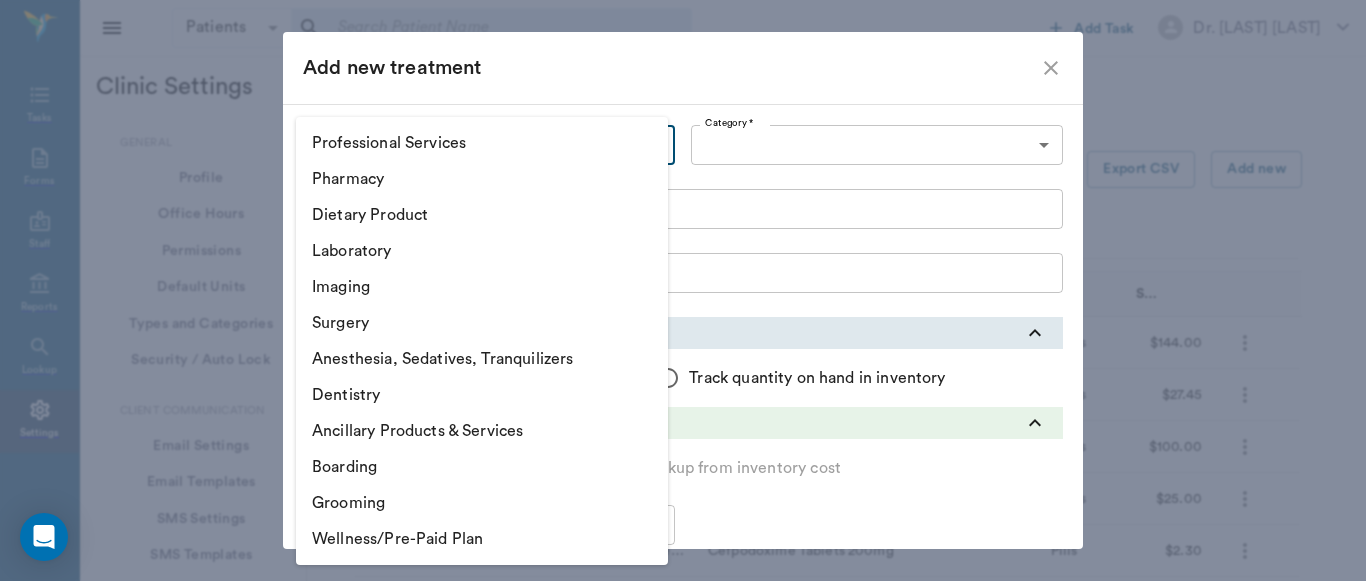 click on "Patients Patients ​ ​ Add Task Dr. [LAST_NAME] [LAST_NAME] Nectar Messages Appts Labs X-Rays Inventory Tasks Forms Staff Reports Lookup Settings Clinic Settings General Profile Office Hours Permissions Feature Flags AI Prompts Default Units Types and Categories Security / Auto Lock App Version Client Communication Email Settings Email Templates SMS Settings SMS Templates VOIP Mango Voice Client Portal Appointments Visit Types Calendar Options Direct Online Booking Direct Online Deposits Services & Prices Treatments Bundles Taxes Labs Group Discounts EMR SOAP Templates Surgery Templates Visit Note Templates Surgery Chart Diagnoses Patient Diagrams Forms Report Card Prescriptions Patient Options Species Breeds Colors Inventory Inventory Locations Vendors Finances Payment Estimates & Invoices Interest Greenline Boarding Kennels X-Rays Integration IDEXX Soundvet Extras Labels PDF Settings MISC Treatments Export CSV Add new Type Category Item Unit Selling Price/Unit Dentistry Dentistry Dental Clean/Polish Grade 1 Items" at bounding box center [683, 51088] 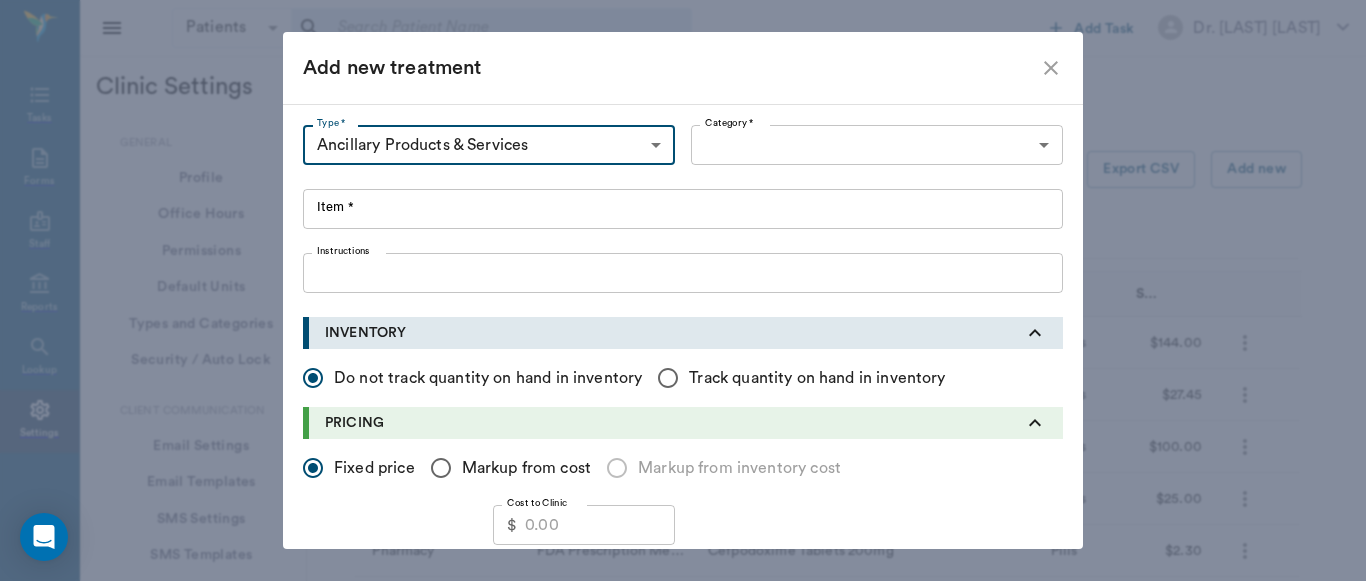 click on "Patients Patients ​ ​ Add Task Dr. [LAST_NAME] [LAST_NAME] Nectar Messages Appts Labs X-Rays Inventory Tasks Forms Staff Reports Lookup Settings Clinic Settings General Profile Office Hours Permissions Feature Flags AI Prompts Default Units Types and Categories Security / Auto Lock App Version Client Communication Email Settings Email Templates SMS Settings SMS Templates VOIP Mango Voice Client Portal Appointments Visit Types Calendar Options Direct Online Booking Direct Online Deposits Services & Prices Treatments Bundles Taxes Labs Group Discounts EMR SOAP Templates Surgery Templates Visit Note Templates Surgery Chart Diagnoses Patient Diagrams Forms Report Card Prescriptions Patient Options Species Breeds Colors Inventory Inventory Locations Vendors Finances Payment Estimates & Invoices Interest Greenline Boarding Kennels X-Rays Integration IDEXX Soundvet Extras Labels PDF Settings MISC Treatments Export CSV Add new Type Category Item Unit Selling Price/Unit Dentistry Dentistry Dental Clean/Polish Grade 1 Items" at bounding box center [683, 51088] 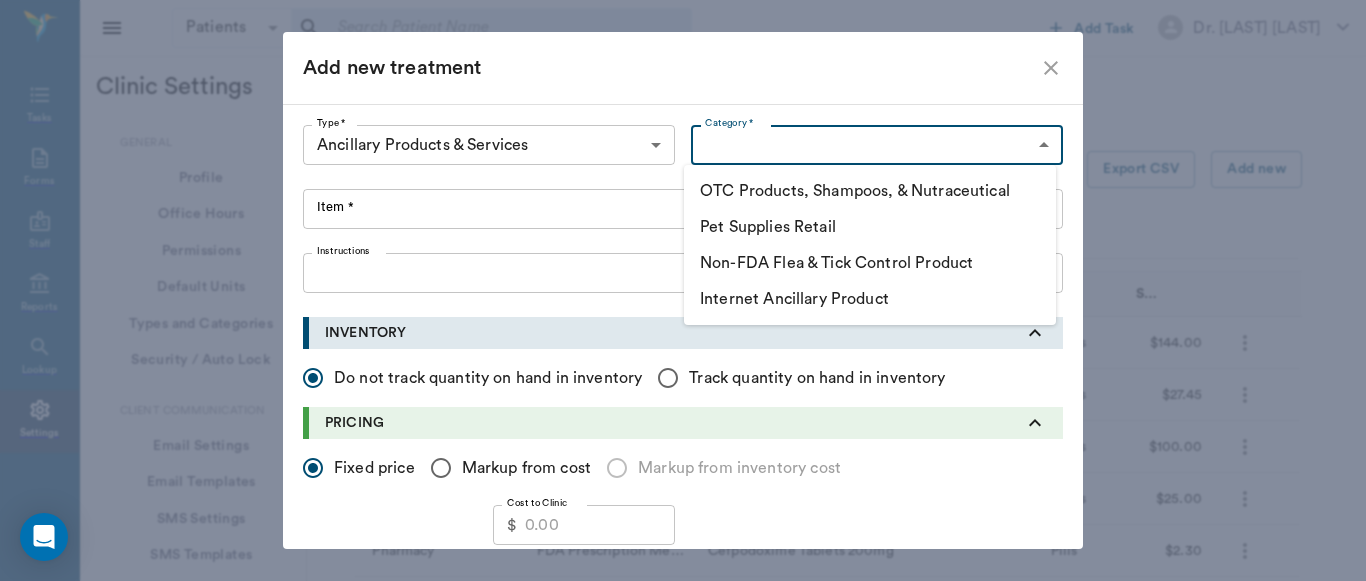 click on "Pet Supplies Retail" at bounding box center [870, 227] 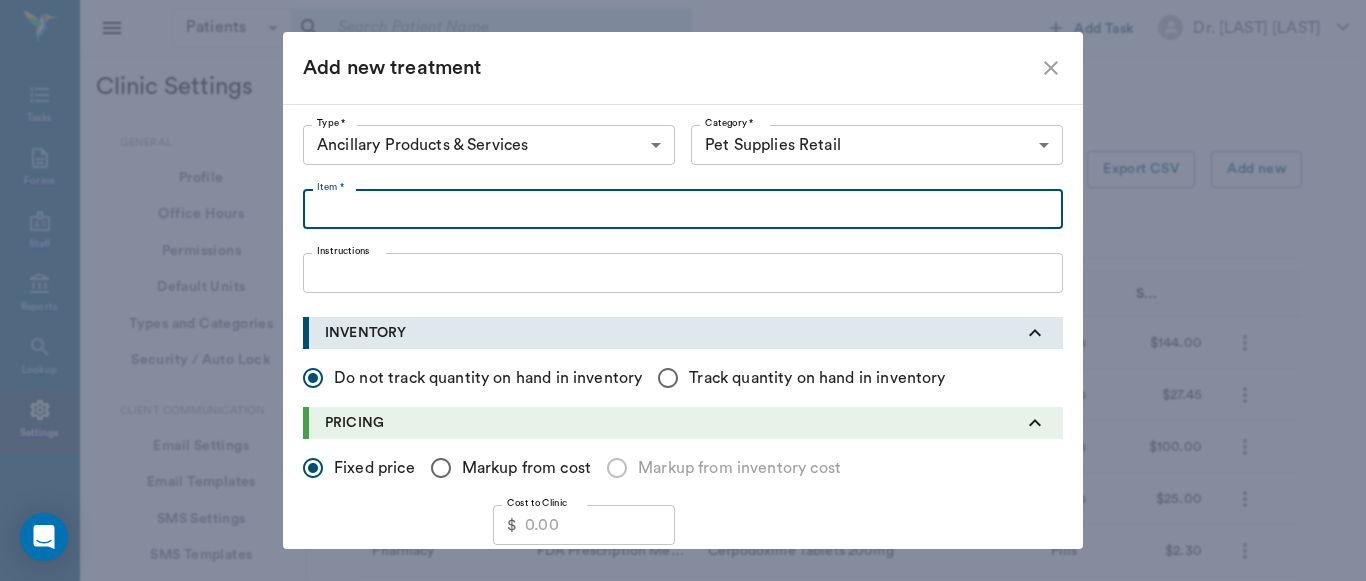 click on "Item *" at bounding box center (683, 209) 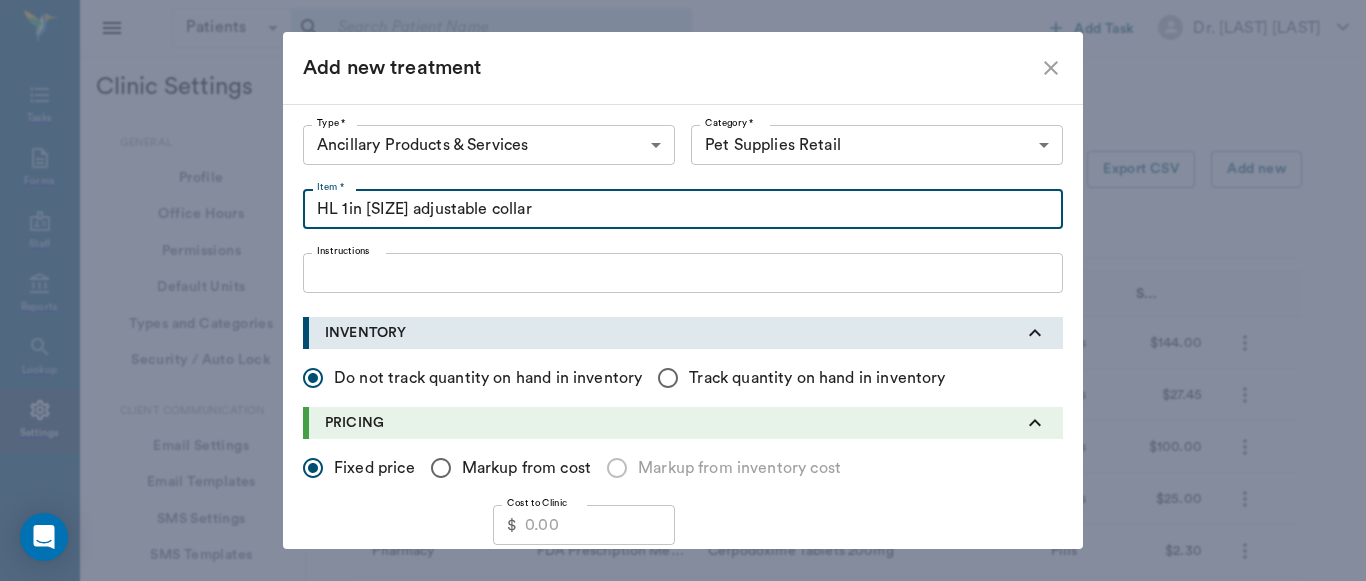 type on "HL 1in [SIZE] adjustable collar" 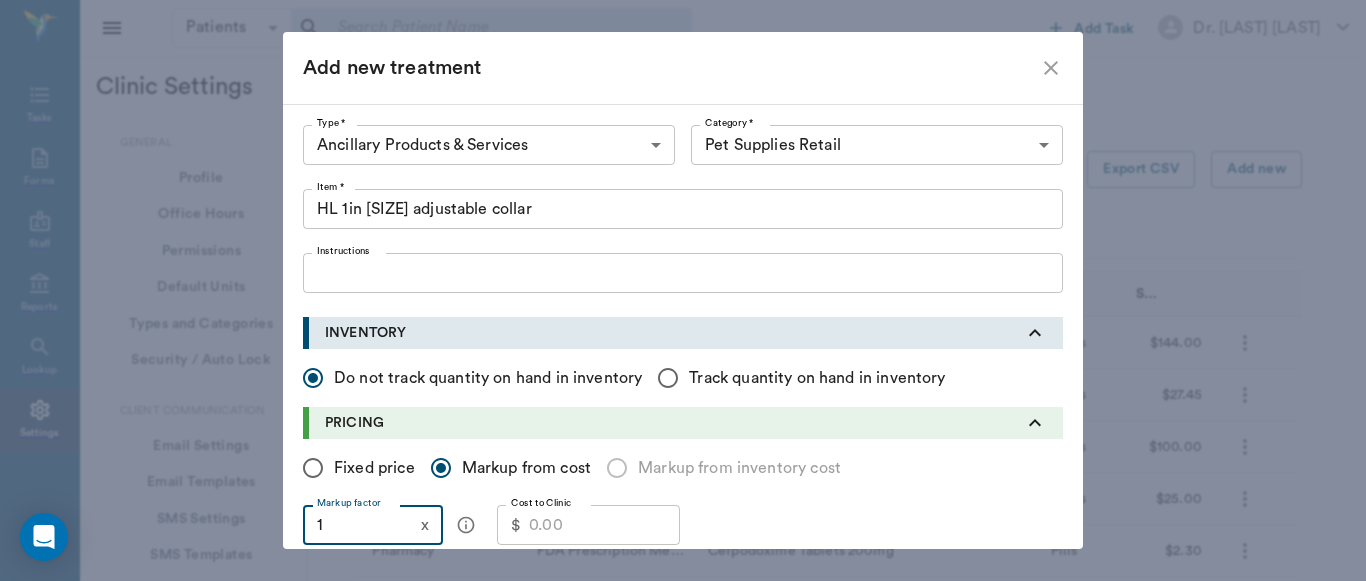 click on "1" at bounding box center (358, 525) 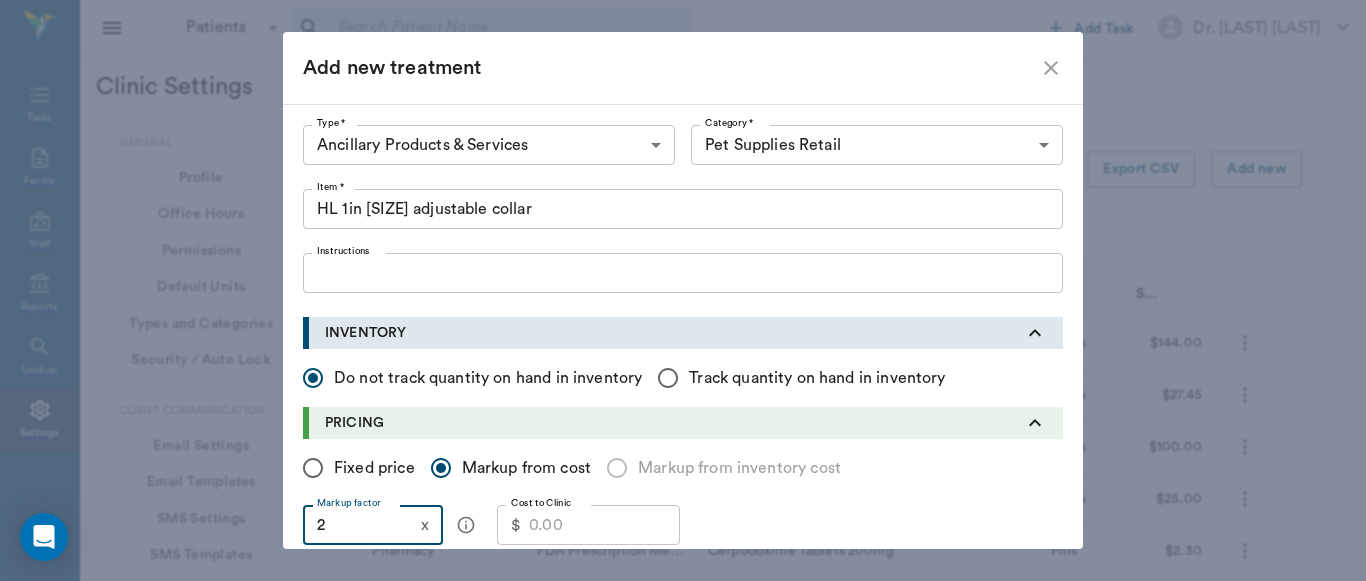 type on "2" 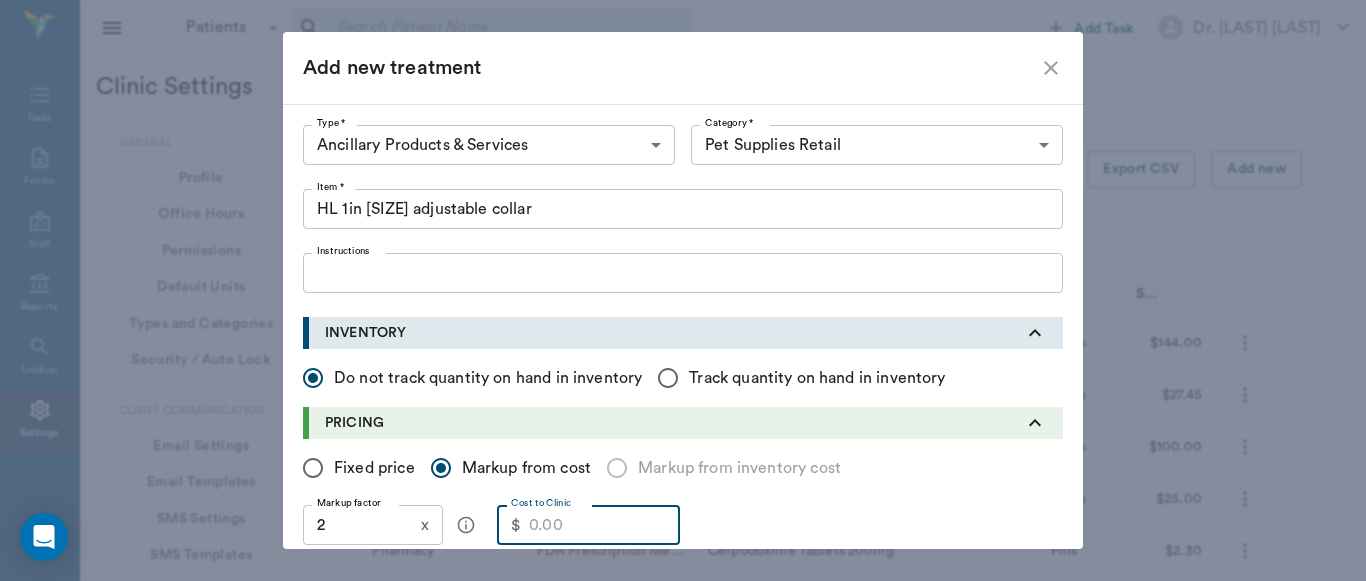 click on "Cost to Clinic" at bounding box center [604, 525] 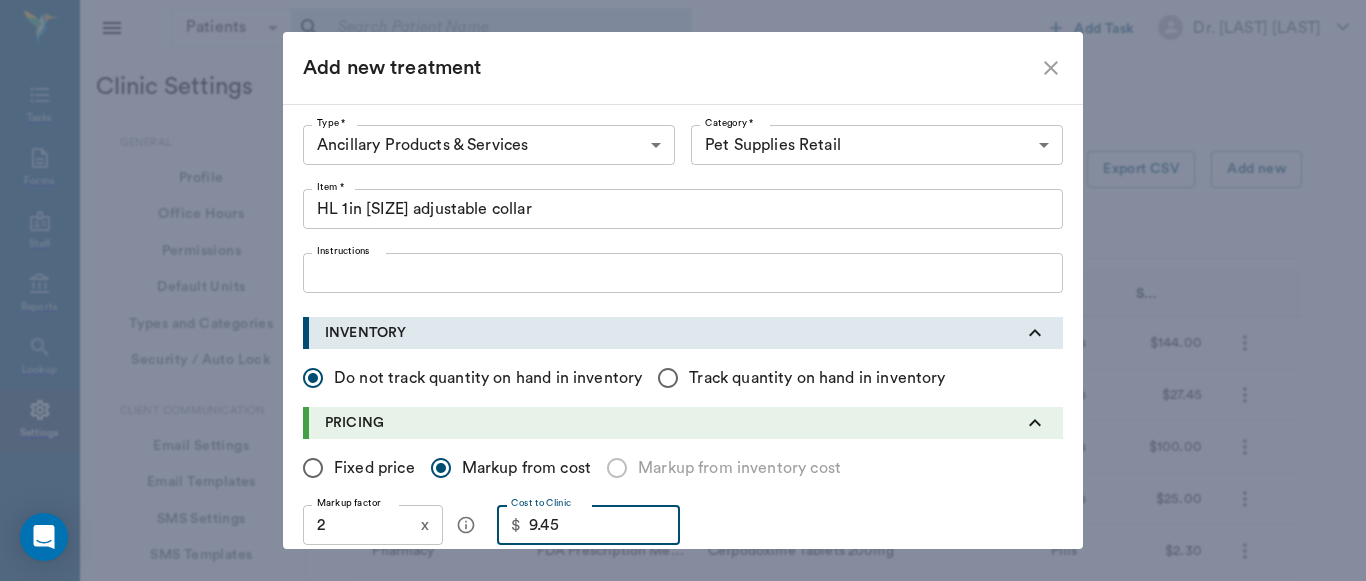 type on "9.45" 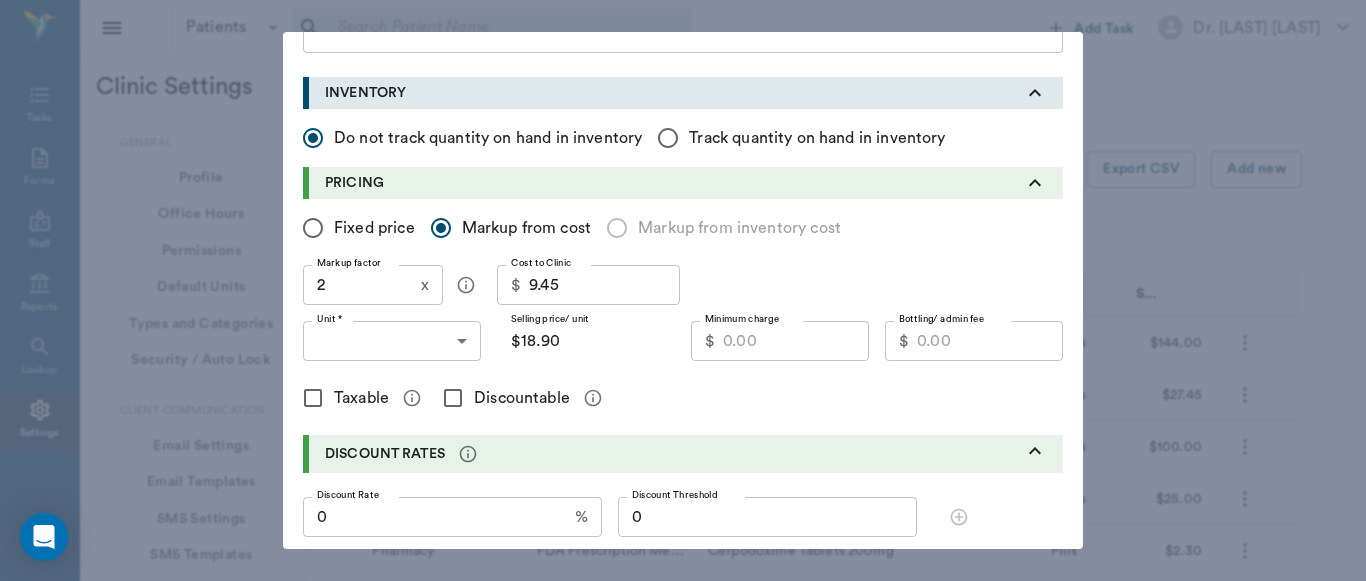 scroll, scrollTop: 246, scrollLeft: 0, axis: vertical 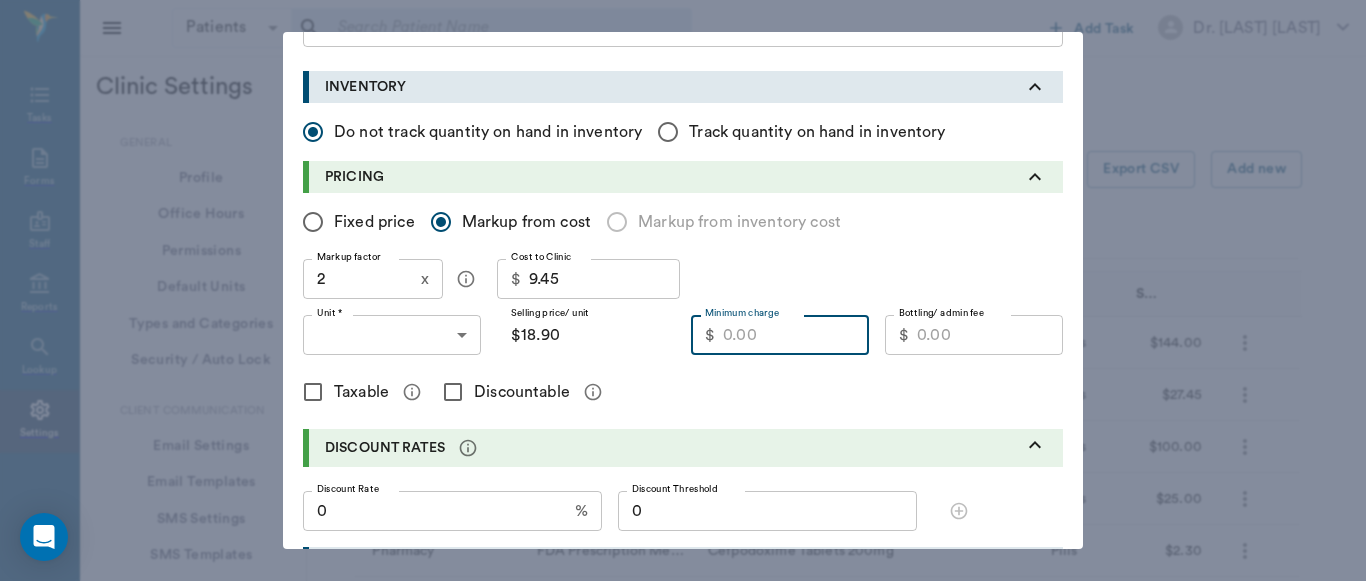 click on "Minimum charge" at bounding box center (796, 335) 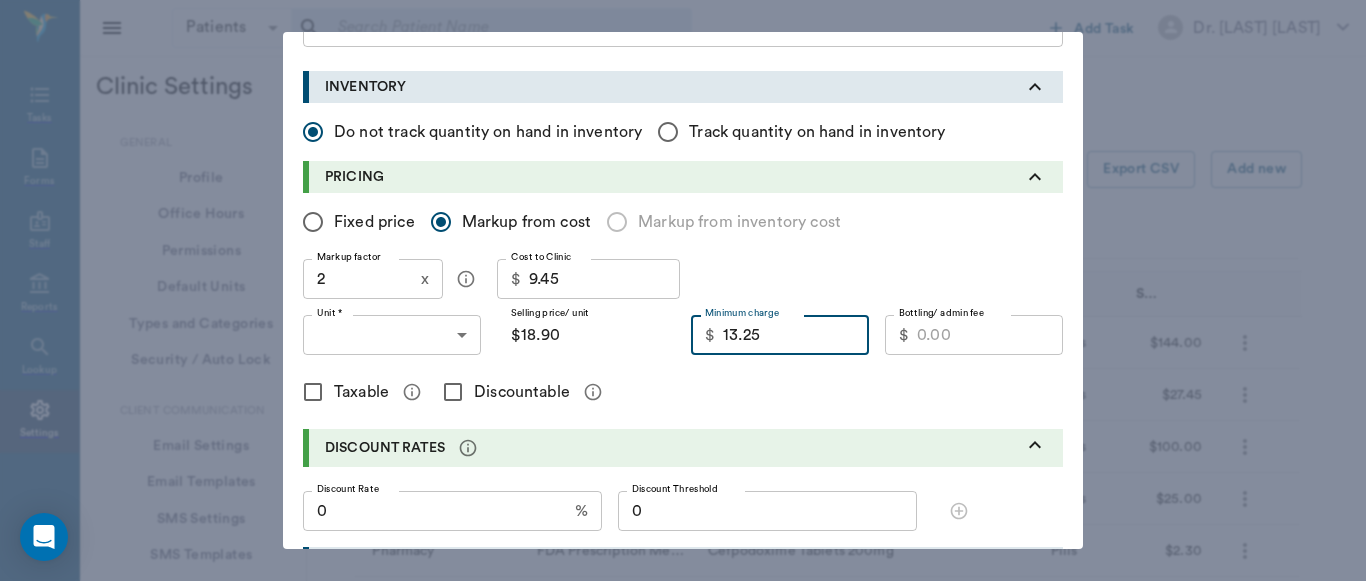 type on "13.25" 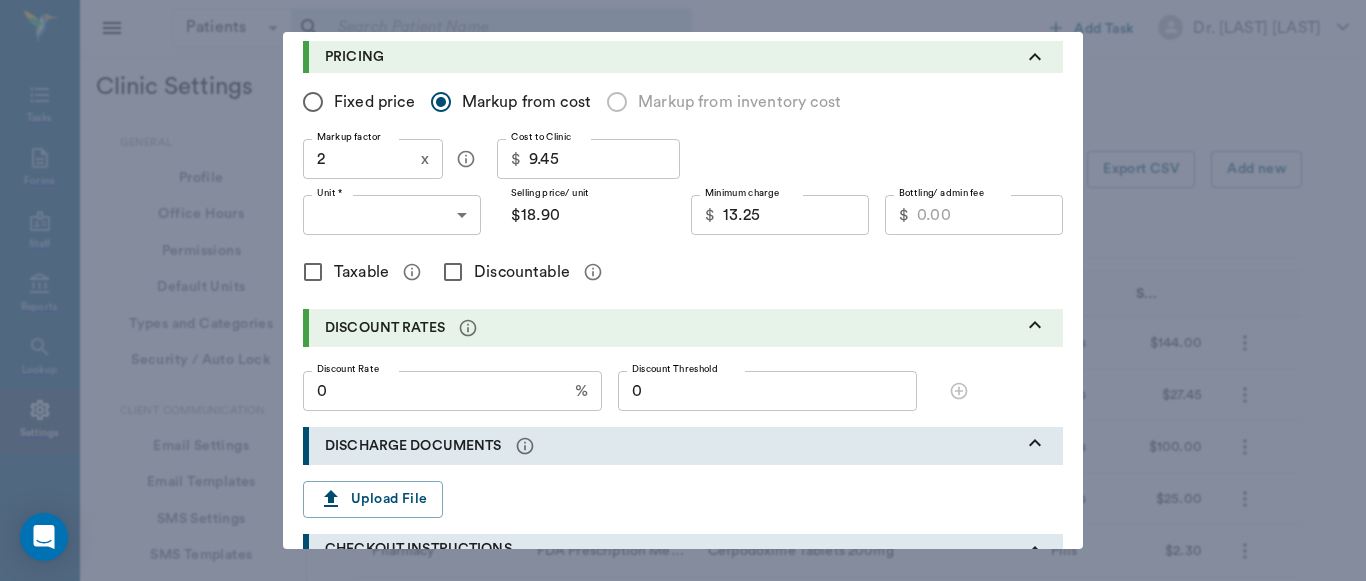 scroll, scrollTop: 387, scrollLeft: 0, axis: vertical 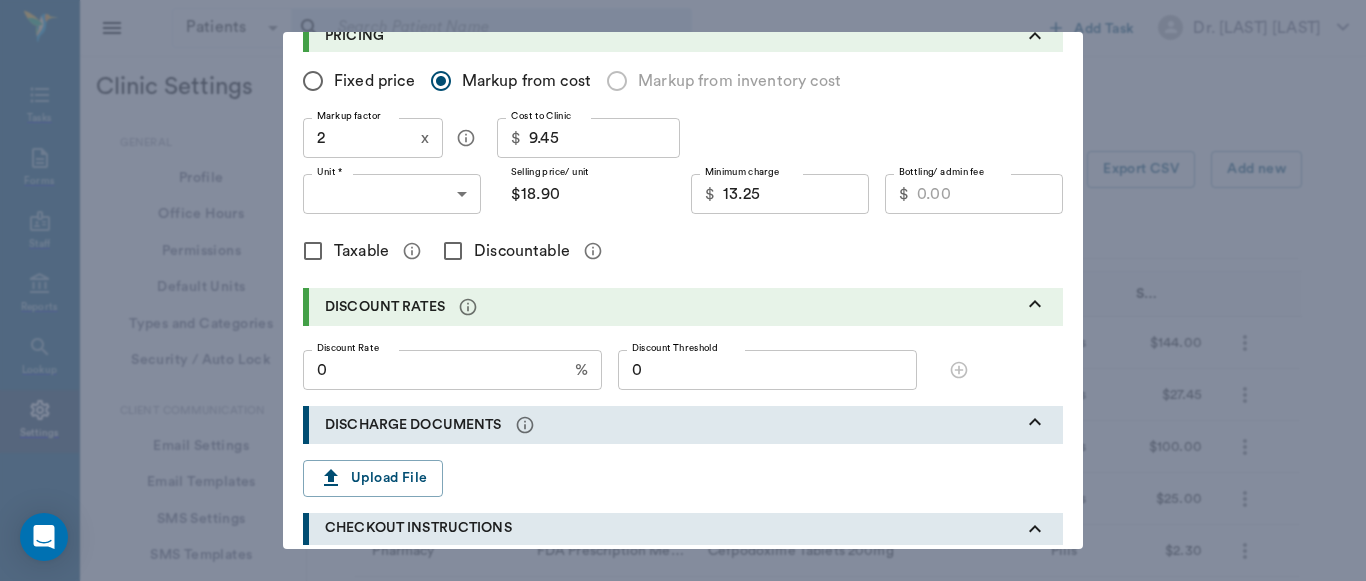 click on "Taxable" at bounding box center (313, 251) 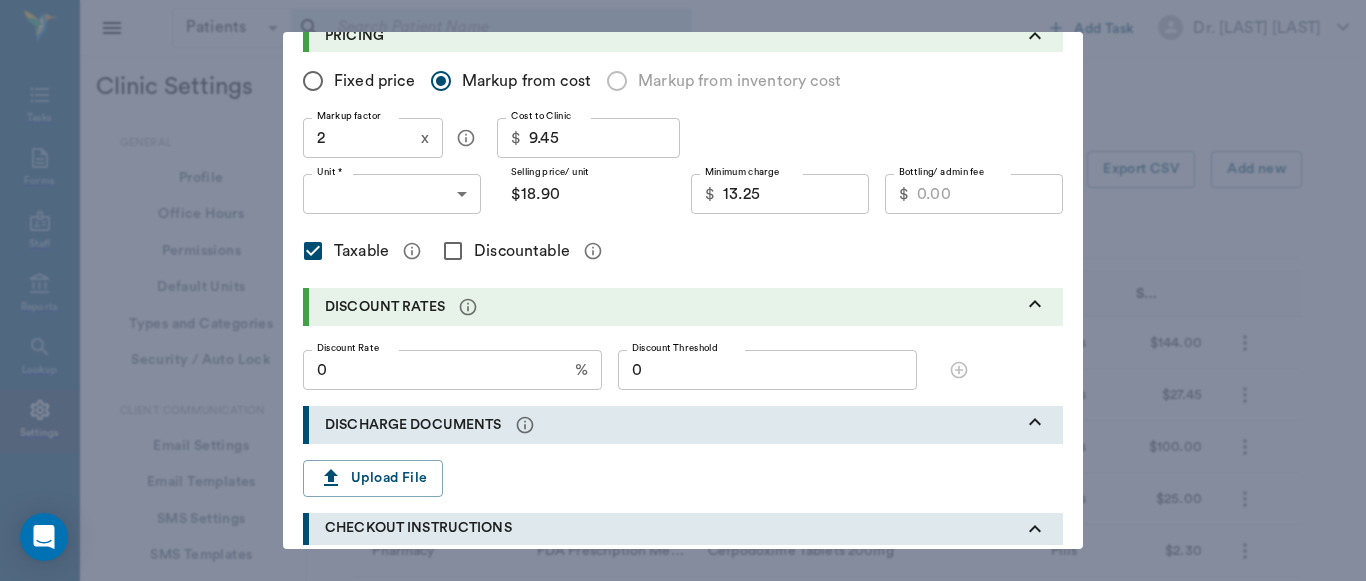 click on "Discountable" at bounding box center (453, 251) 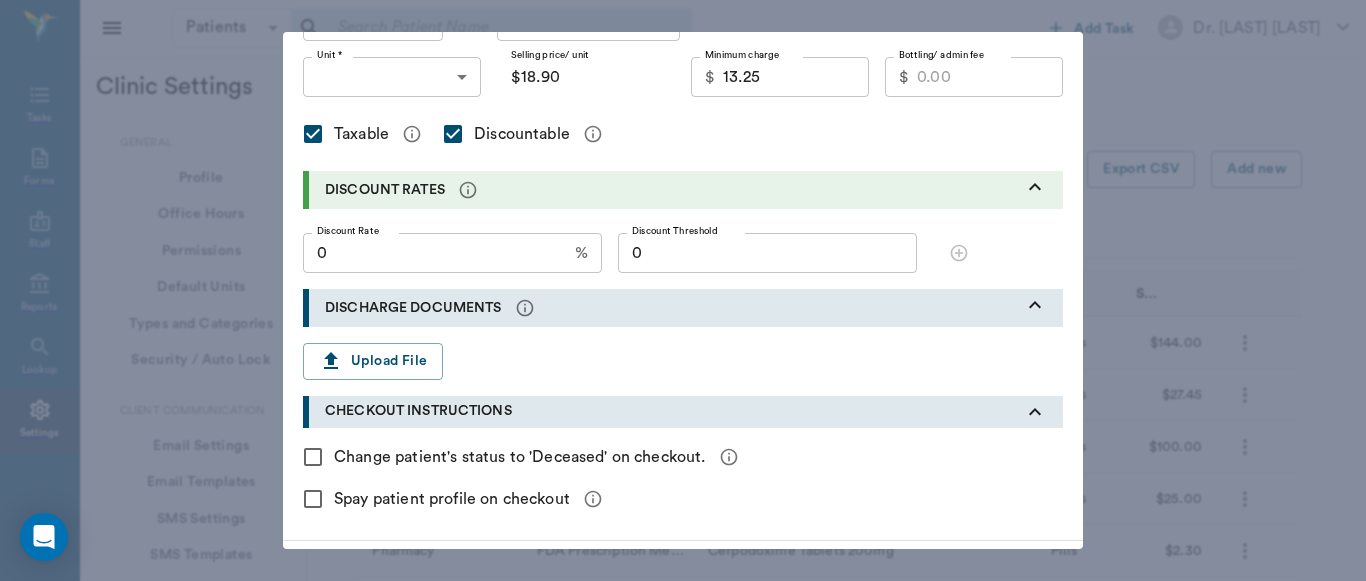 scroll, scrollTop: 572, scrollLeft: 0, axis: vertical 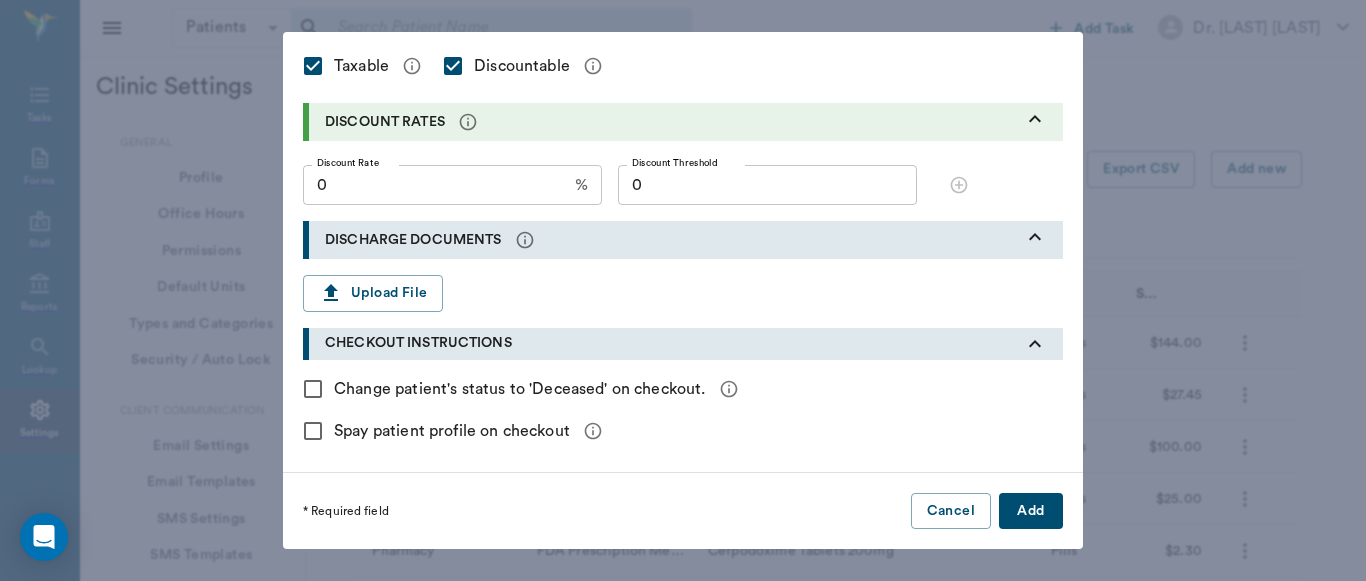 click on "Add" at bounding box center (1031, 511) 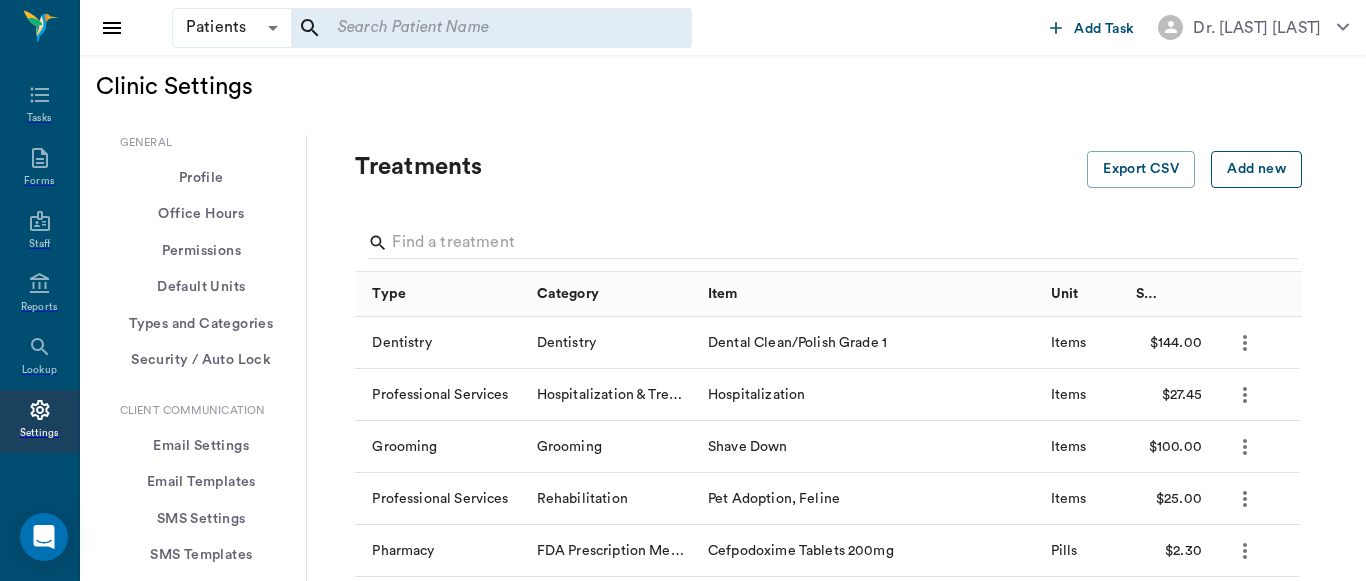 click on "Add new" at bounding box center (1256, 169) 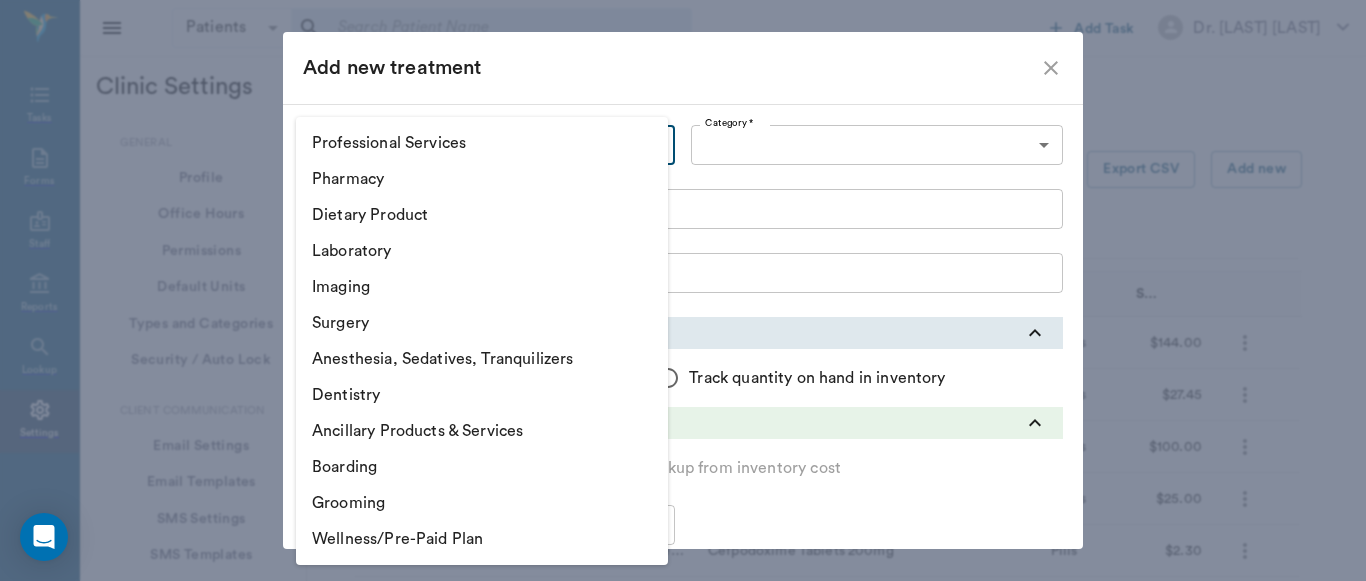 click on "Patients Patients ​ ​ Add Task Dr. [LAST_NAME] [LAST_NAME] Nectar Messages Appts Labs X-Rays Inventory Tasks Forms Staff Reports Lookup Settings Clinic Settings General Profile Office Hours Permissions Feature Flags AI Prompts Default Units Types and Categories Security / Auto Lock App Version Client Communication Email Settings Email Templates SMS Settings SMS Templates VOIP Mango Voice Client Portal Appointments Visit Types Calendar Options Direct Online Booking Direct Online Deposits Services & Prices Treatments Bundles Taxes Labs Group Discounts EMR SOAP Templates Surgery Templates Visit Note Templates Surgery Chart Diagnoses Patient Diagrams Forms Report Card Prescriptions Patient Options Species Breeds Colors Inventory Inventory Locations Vendors Finances Payment Estimates & Invoices Interest Greenline Boarding Kennels X-Rays Integration IDEXX Soundvet Extras Labels PDF Settings MISC Treatments Export CSV Add new Type Category Item Unit Selling Price/Unit Dentistry Dentistry Dental Clean/Polish Grade 1 Items" at bounding box center [683, 51114] 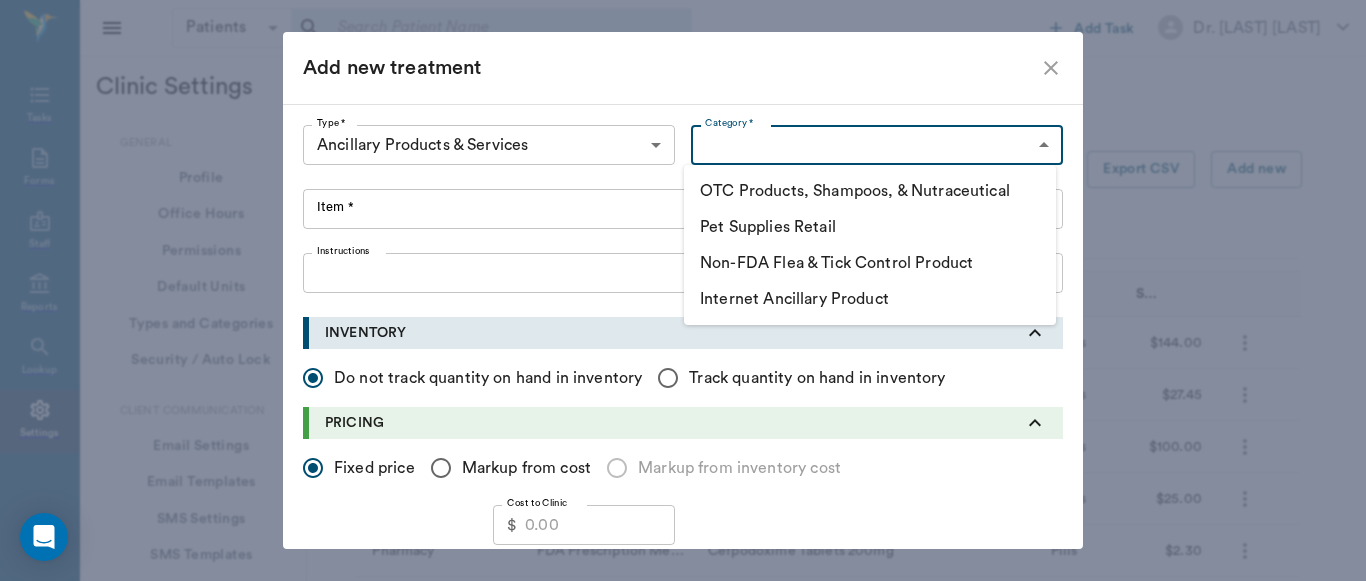 click on "Patients Patients ​ ​ Add Task Dr. [LAST_NAME] [LAST_NAME] Nectar Messages Appts Labs X-Rays Inventory Tasks Forms Staff Reports Lookup Settings Clinic Settings General Profile Office Hours Permissions Feature Flags AI Prompts Default Units Types and Categories Security / Auto Lock App Version Client Communication Email Settings Email Templates SMS Settings SMS Templates VOIP Mango Voice Client Portal Appointments Visit Types Calendar Options Direct Online Booking Direct Online Deposits Services & Prices Treatments Bundles Taxes Labs Group Discounts EMR SOAP Templates Surgery Templates Visit Note Templates Surgery Chart Diagnoses Patient Diagrams Forms Report Card Prescriptions Patient Options Species Breeds Colors Inventory Inventory Locations Vendors Finances Payment Estimates & Invoices Interest Greenline Boarding Kennels X-Rays Integration IDEXX Soundvet Extras Labels PDF Settings MISC Treatments Export CSV Add new Type Category Item Unit Selling Price/Unit Dentistry Dentistry Dental Clean/Polish Grade 1 Items" at bounding box center [683, 51114] 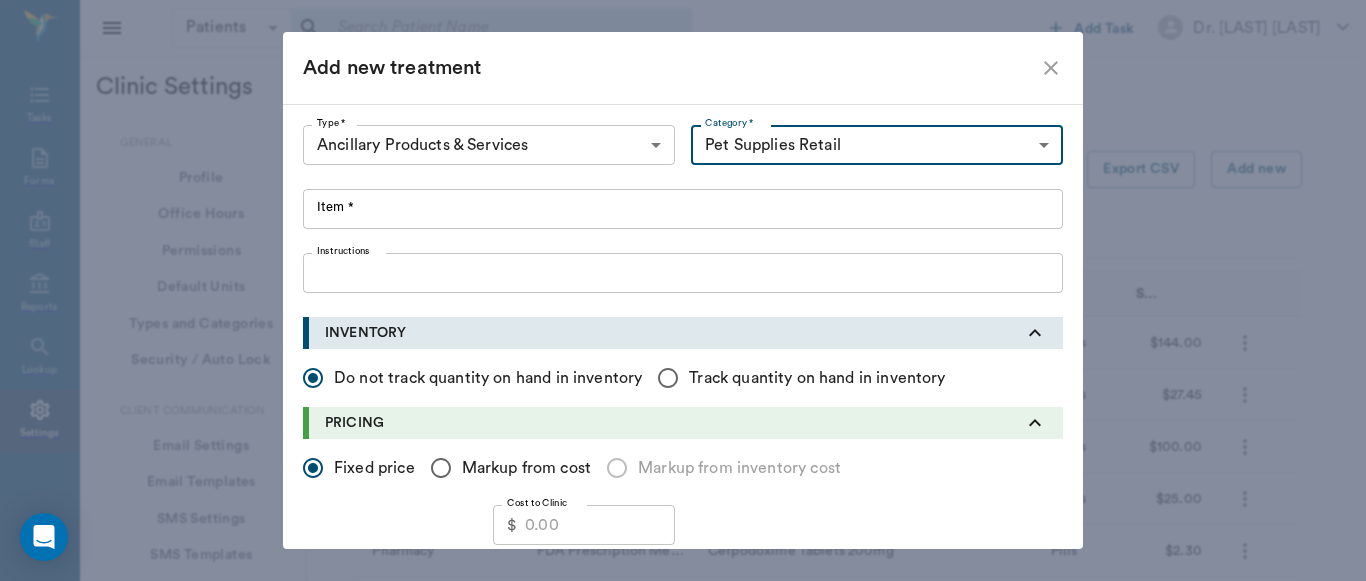 click on "Item *" at bounding box center (683, 209) 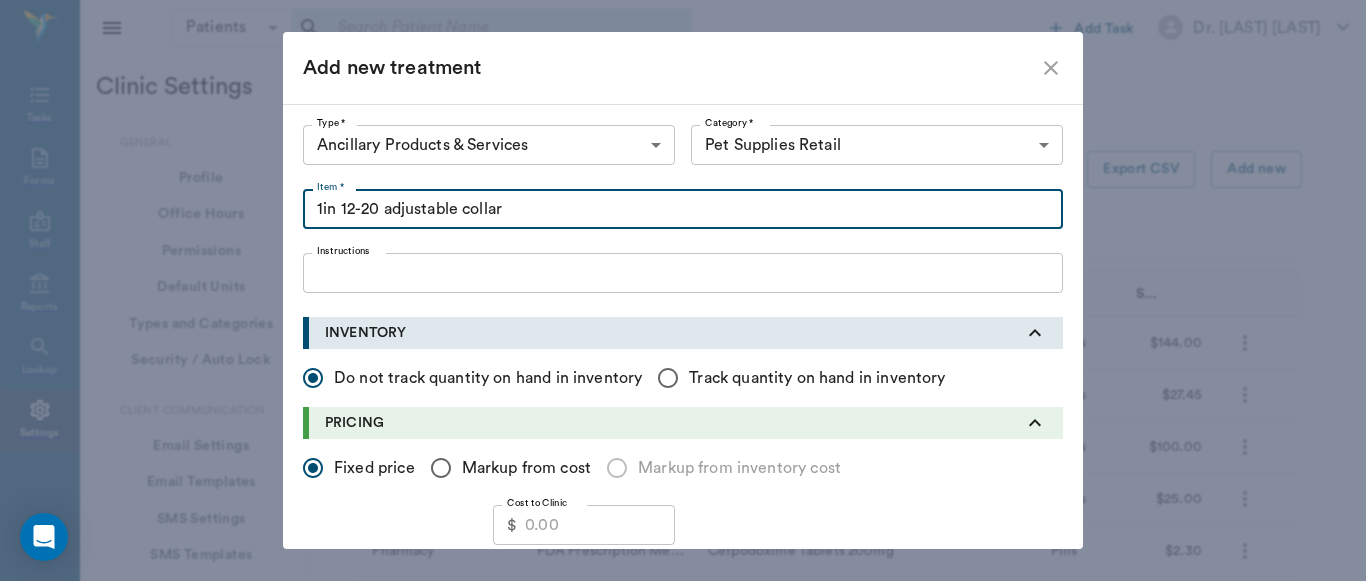 type on "1in 12-20 adjustable collar" 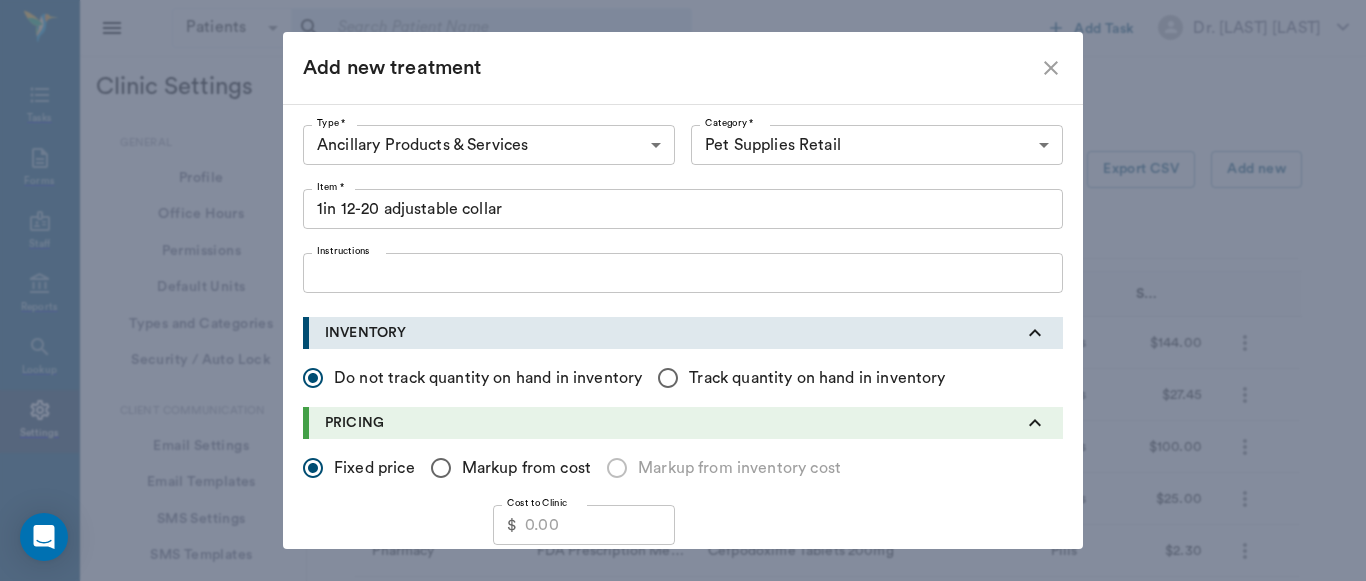 click on "Markup from cost" at bounding box center [313, 468] 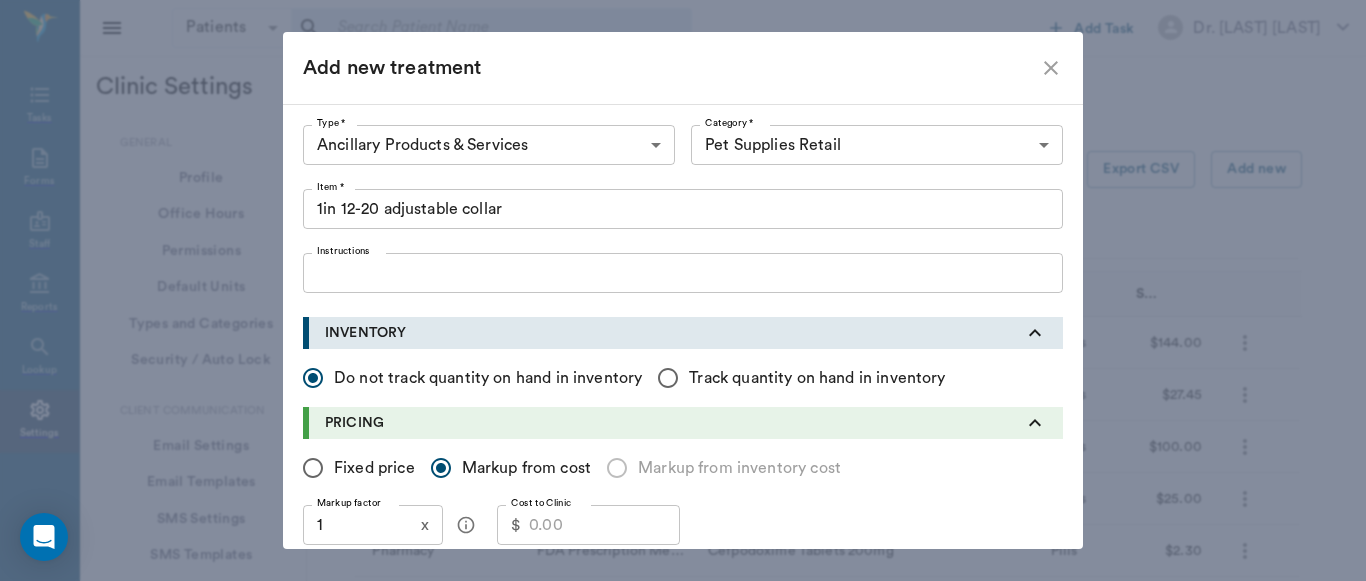click on "1" at bounding box center (358, 525) 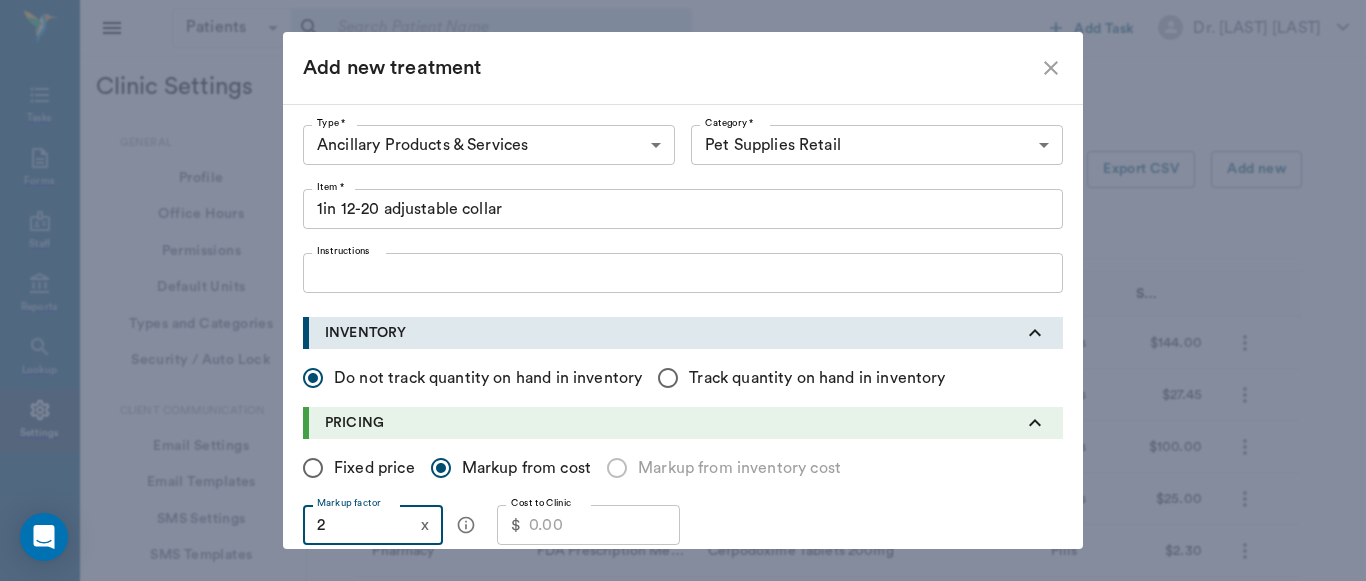 type on "2" 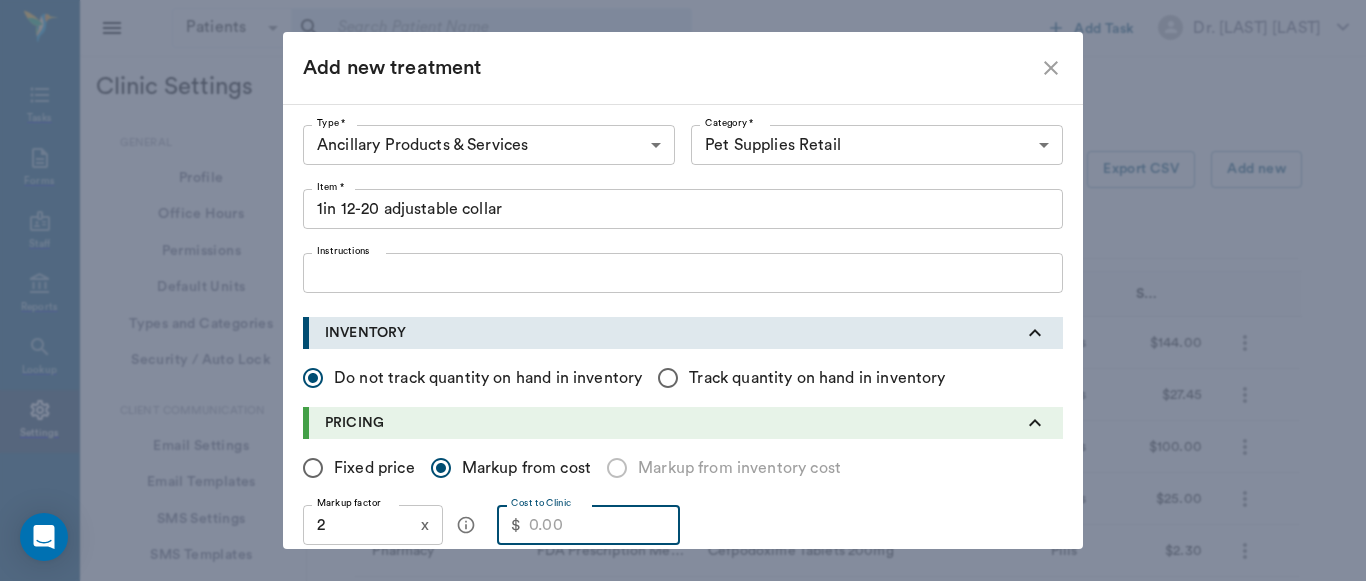 click on "Cost to Clinic" at bounding box center [604, 525] 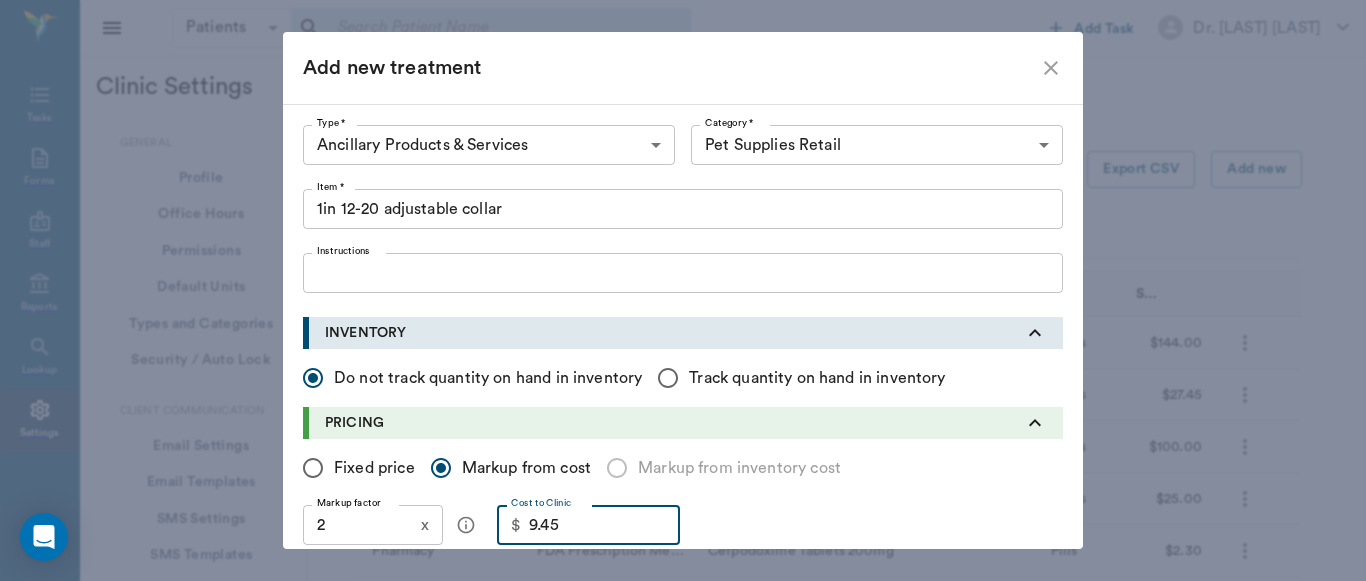 type on "9.45" 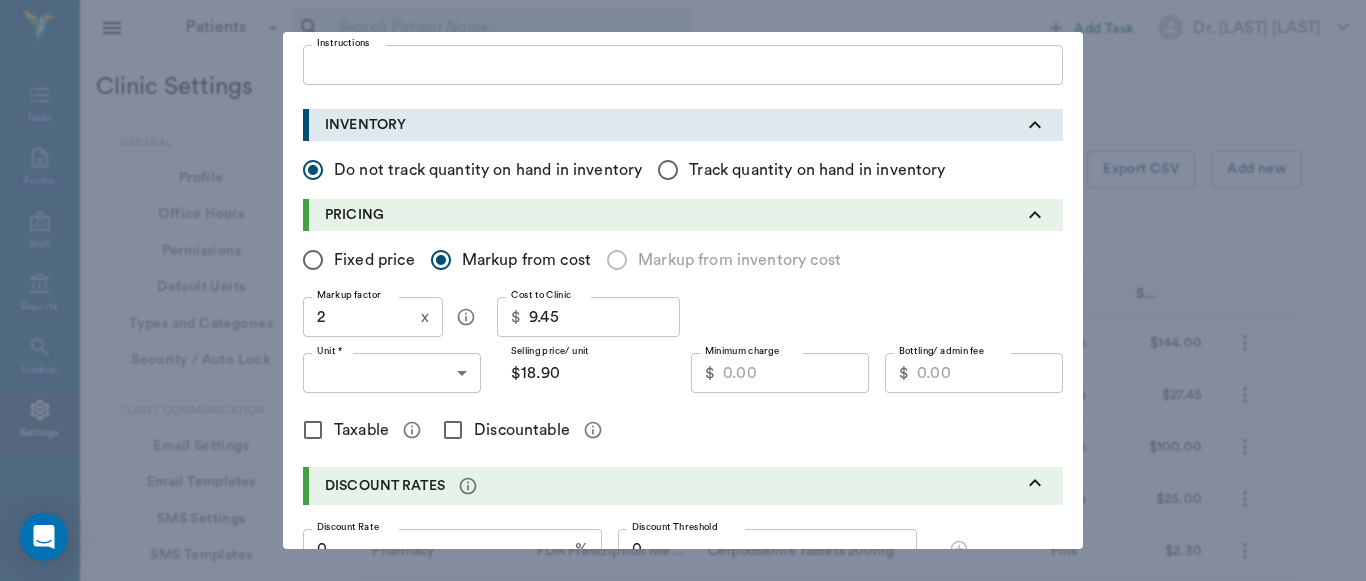 scroll, scrollTop: 242, scrollLeft: 0, axis: vertical 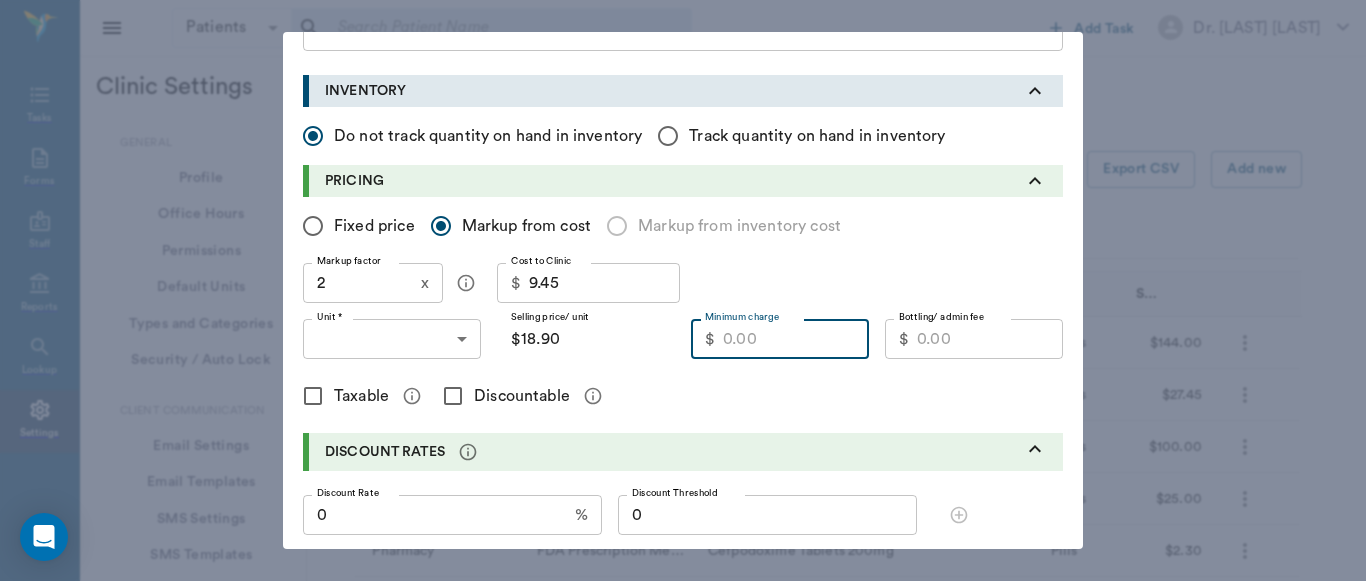 click on "Minimum charge" at bounding box center (796, 339) 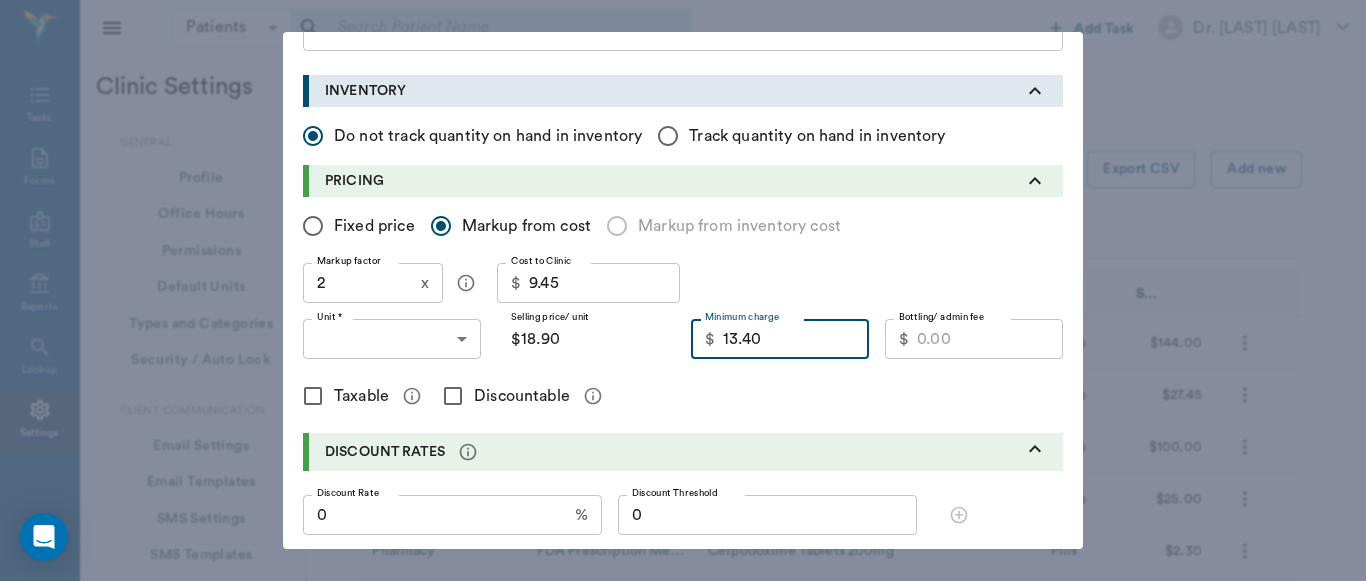 type on "13.40" 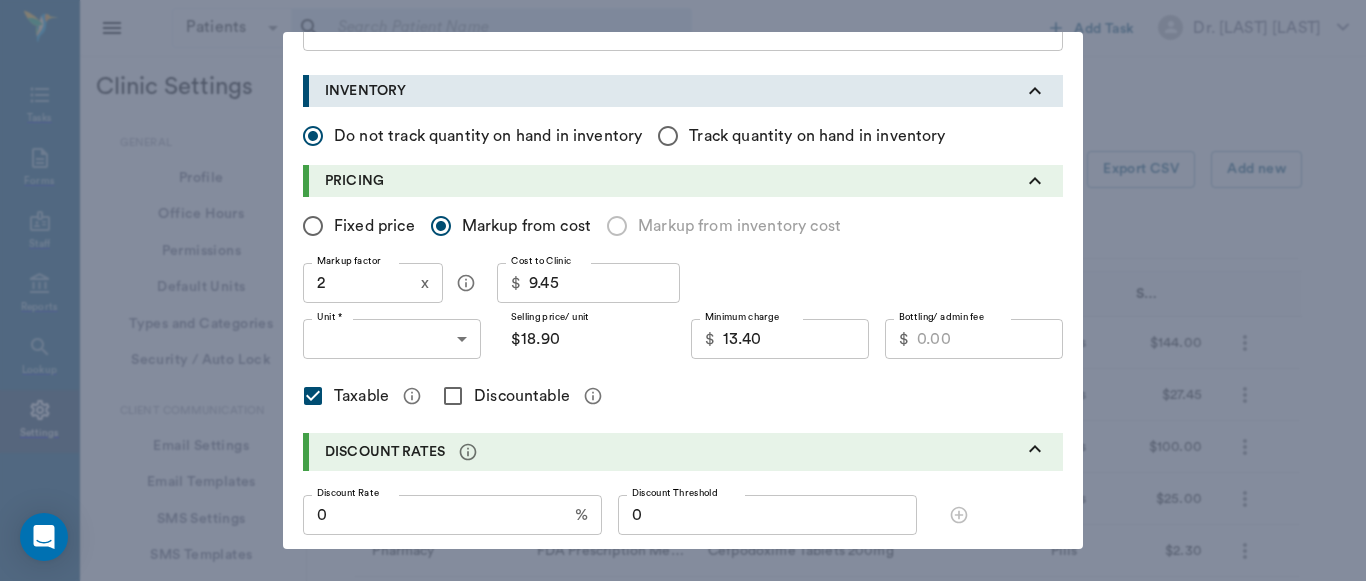 click on "Discountable" at bounding box center [453, 396] 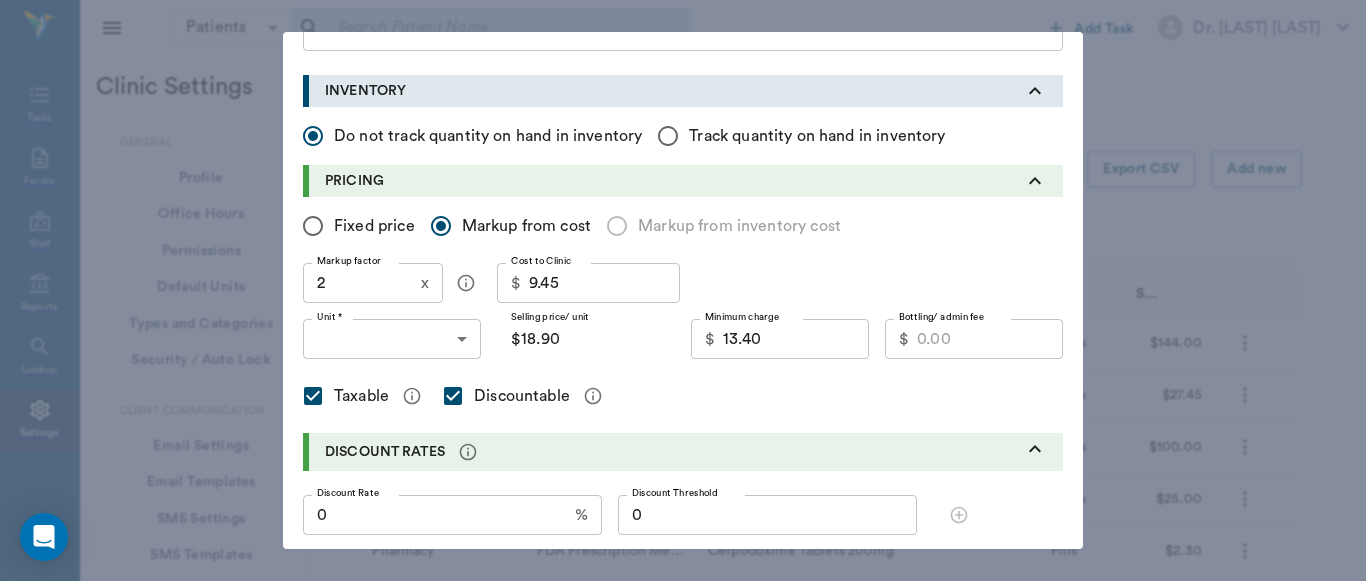 scroll, scrollTop: 572, scrollLeft: 0, axis: vertical 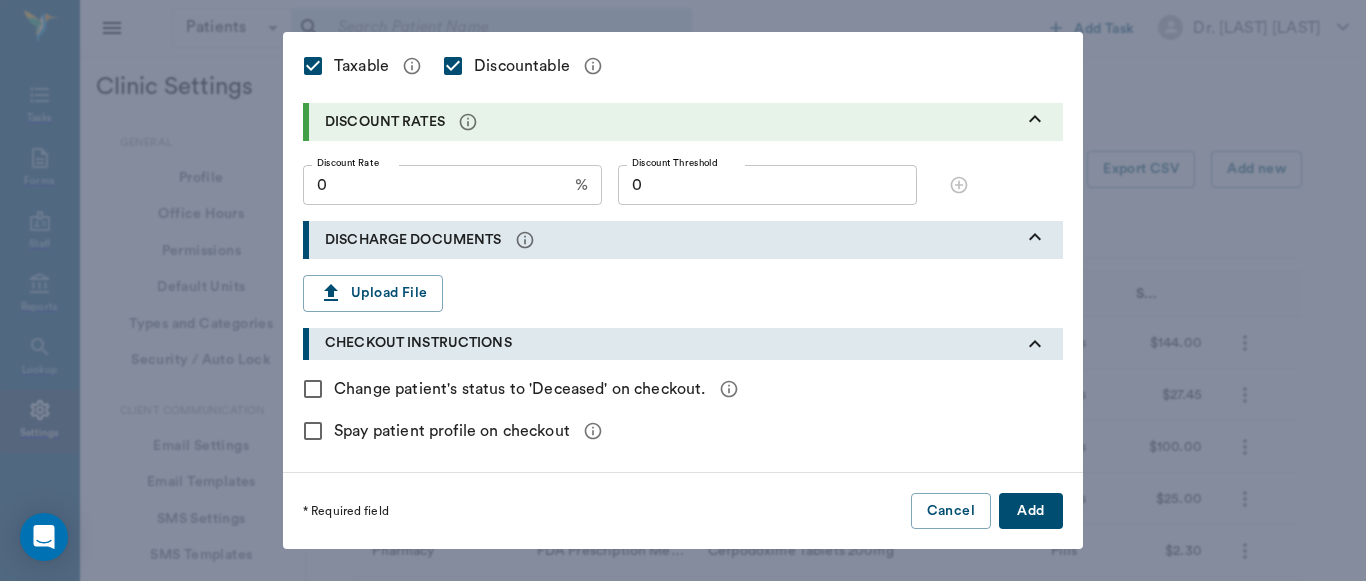 click on "Add" at bounding box center (1031, 511) 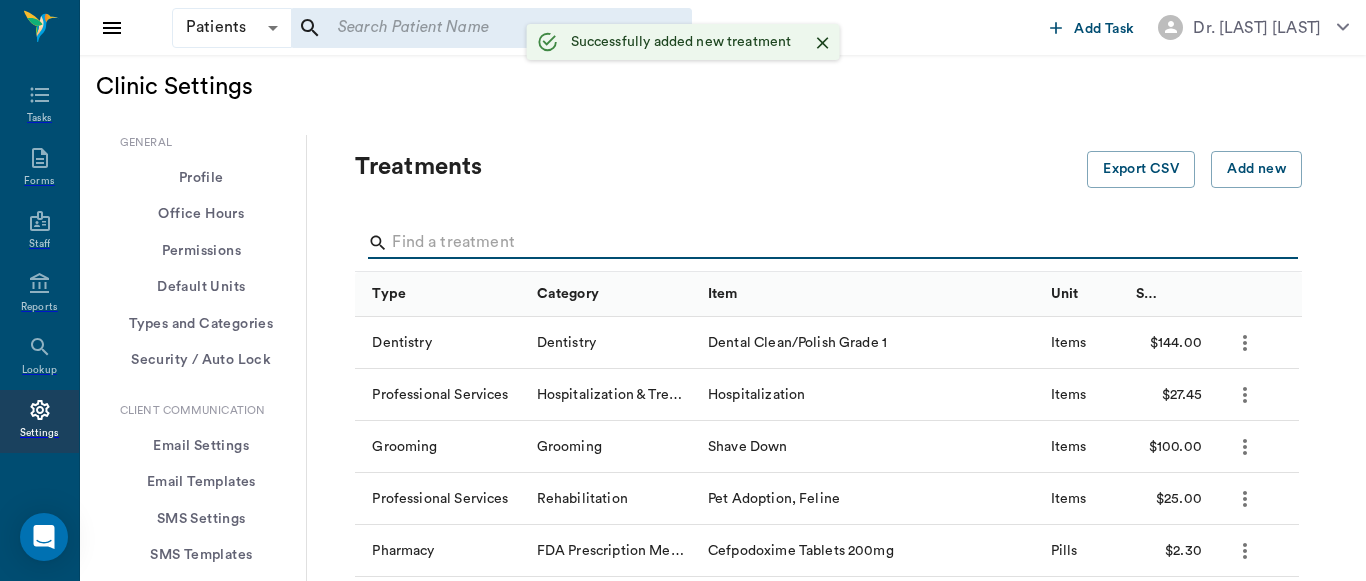 click at bounding box center (830, 243) 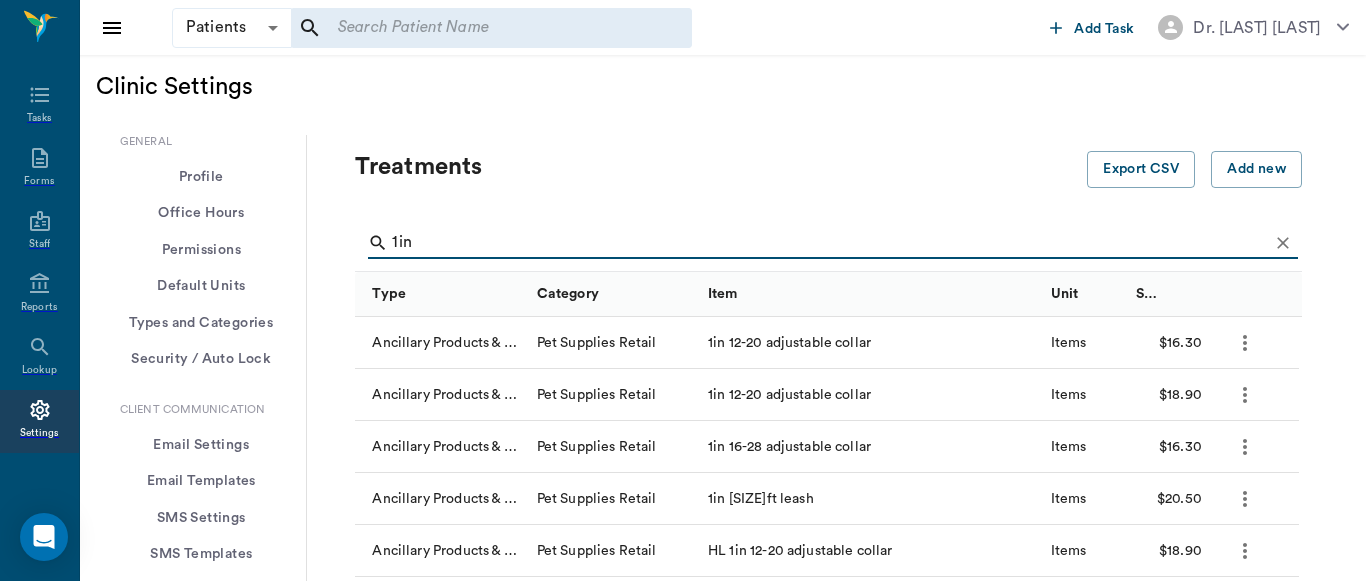 type on "1in" 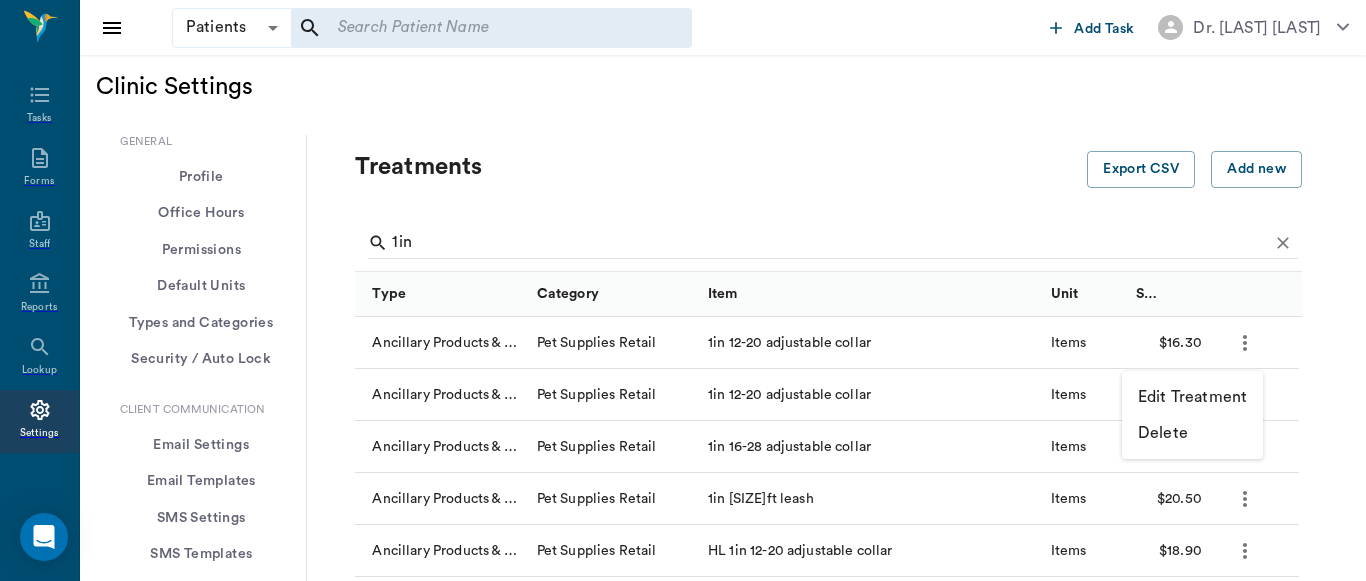 click on "Edit Treatment" at bounding box center (1192, 397) 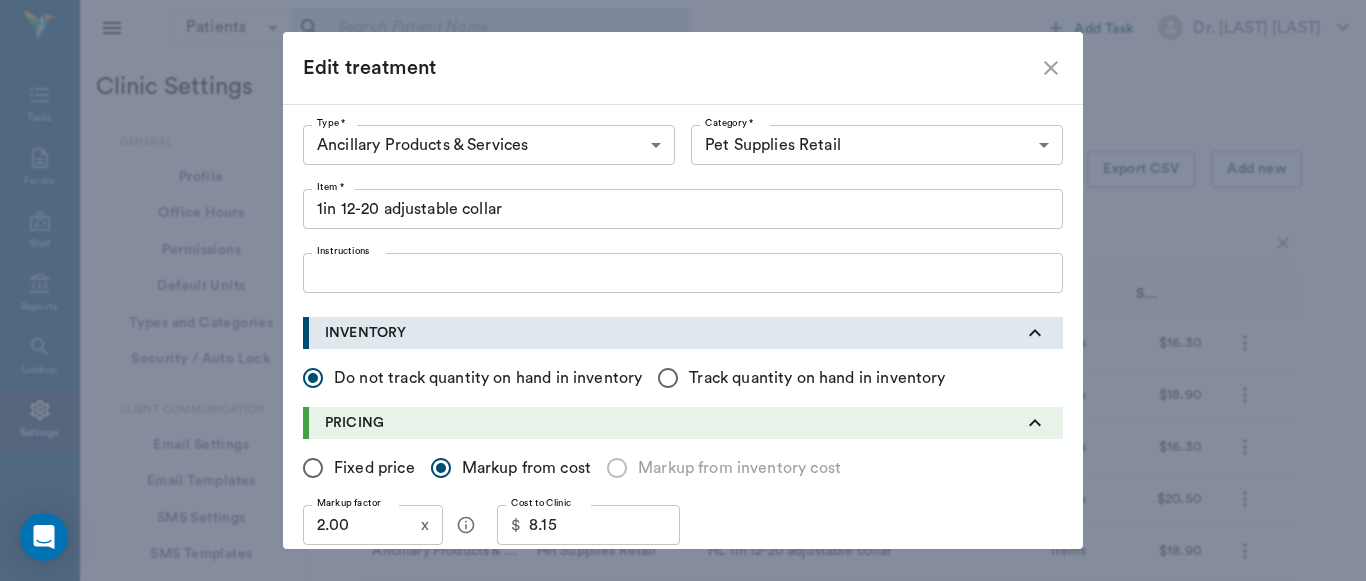 click on "1in 12-20 adjustable collar" at bounding box center [683, 209] 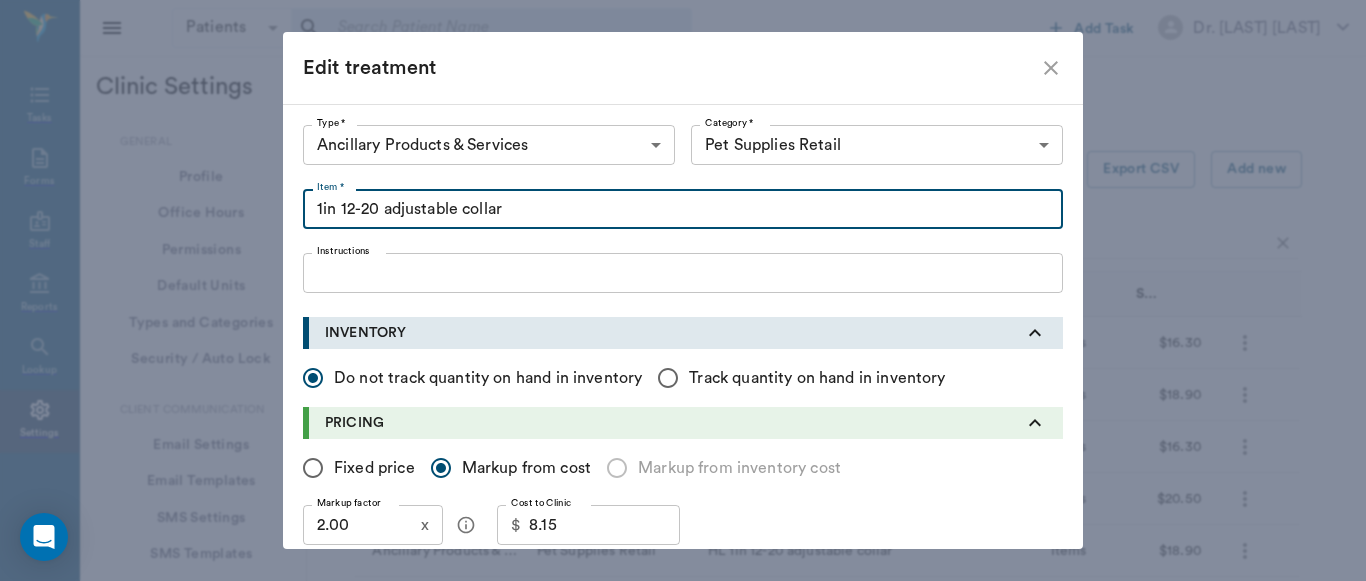 click at bounding box center [1051, 68] 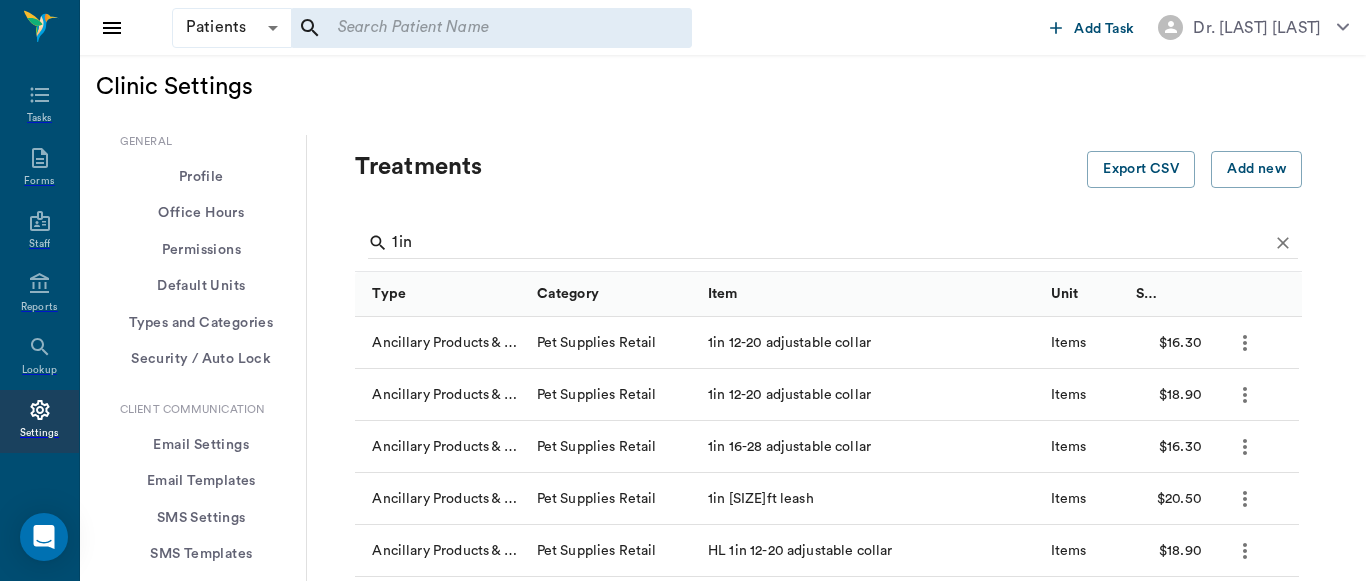 click at bounding box center (1245, 395) 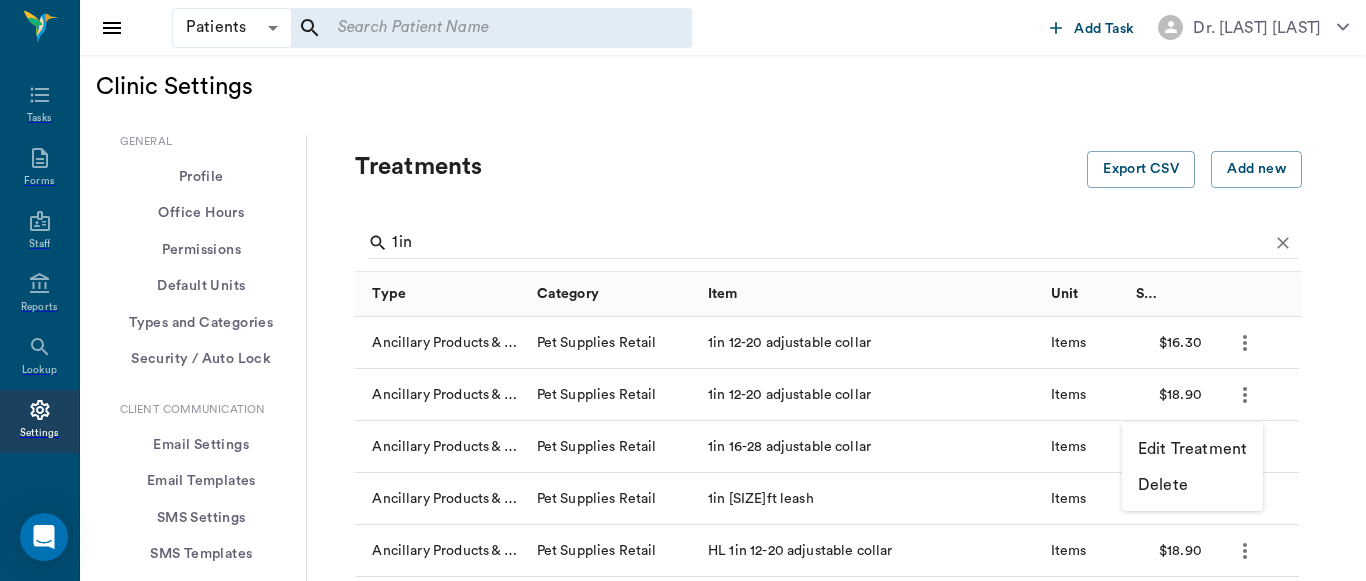 click on "Edit Treatment" at bounding box center [1192, 449] 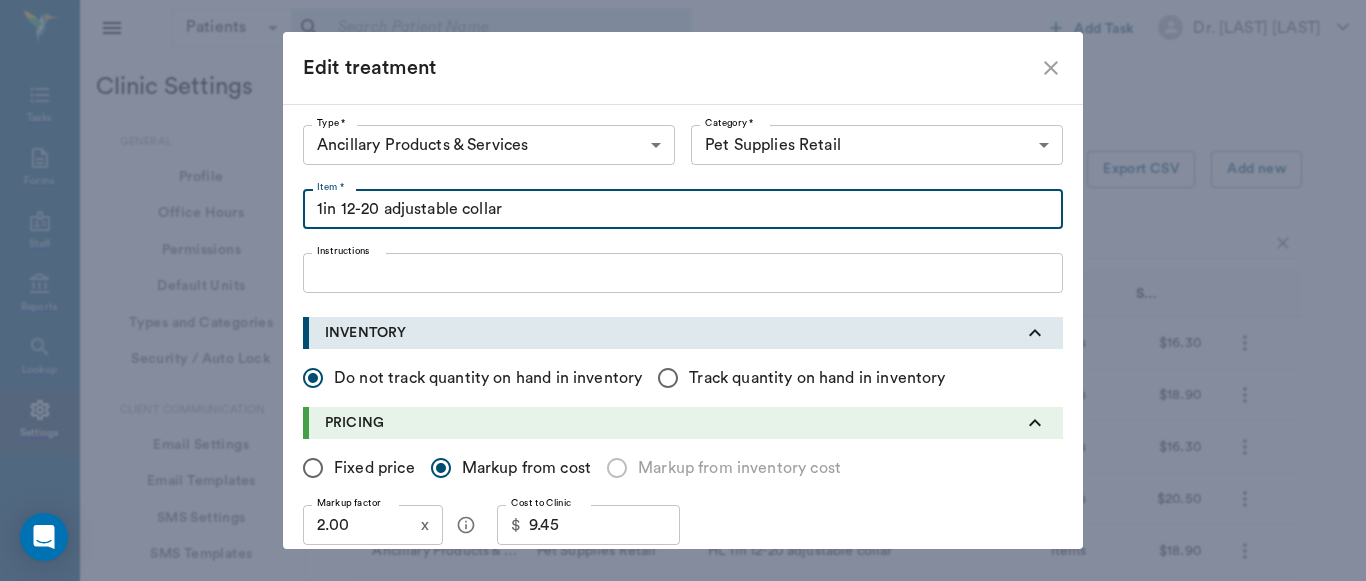 click on "1in 12-20 adjustable collar" at bounding box center [683, 209] 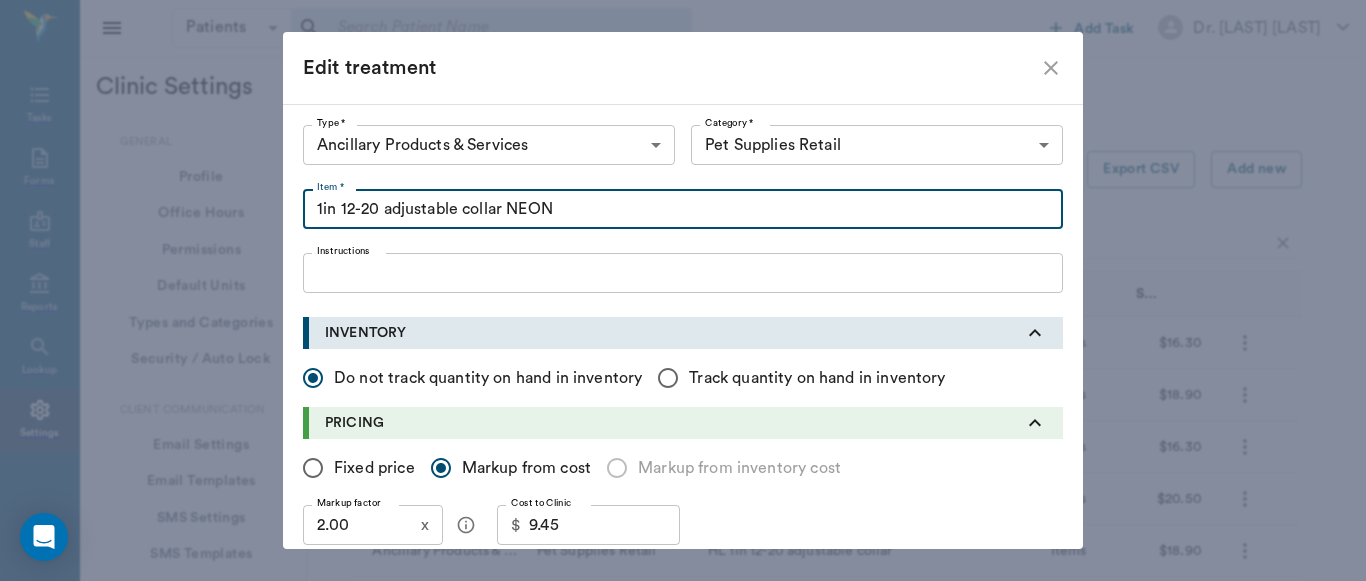 type on "1in 12-20 adjustable collar NEON" 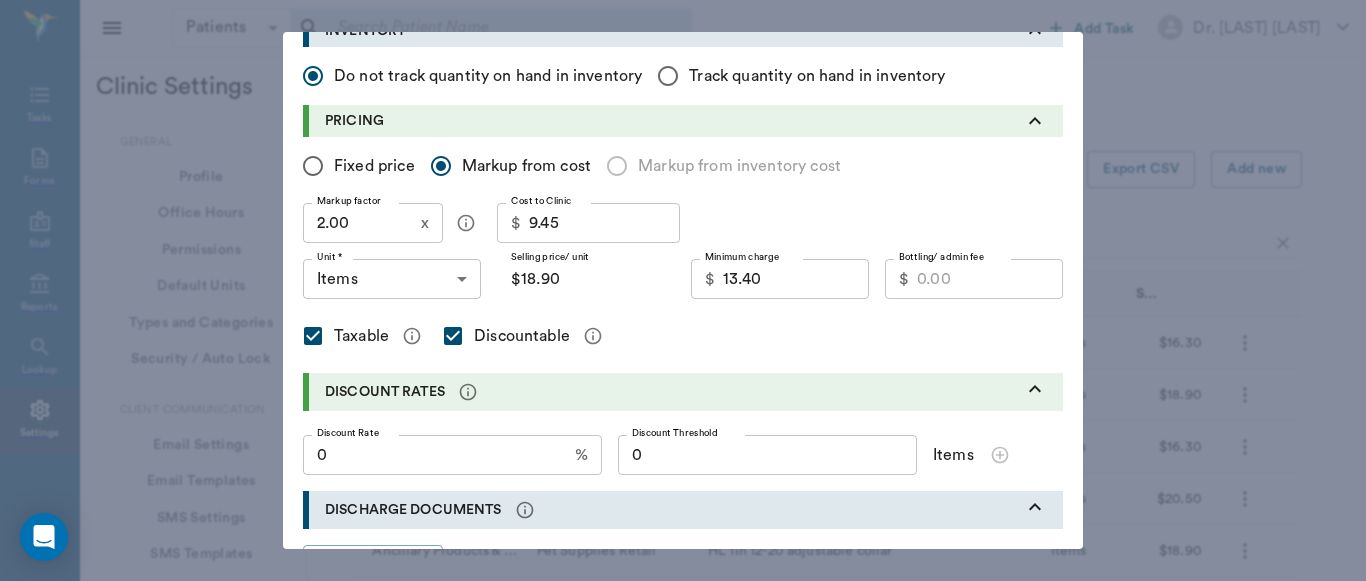 scroll, scrollTop: 304, scrollLeft: 0, axis: vertical 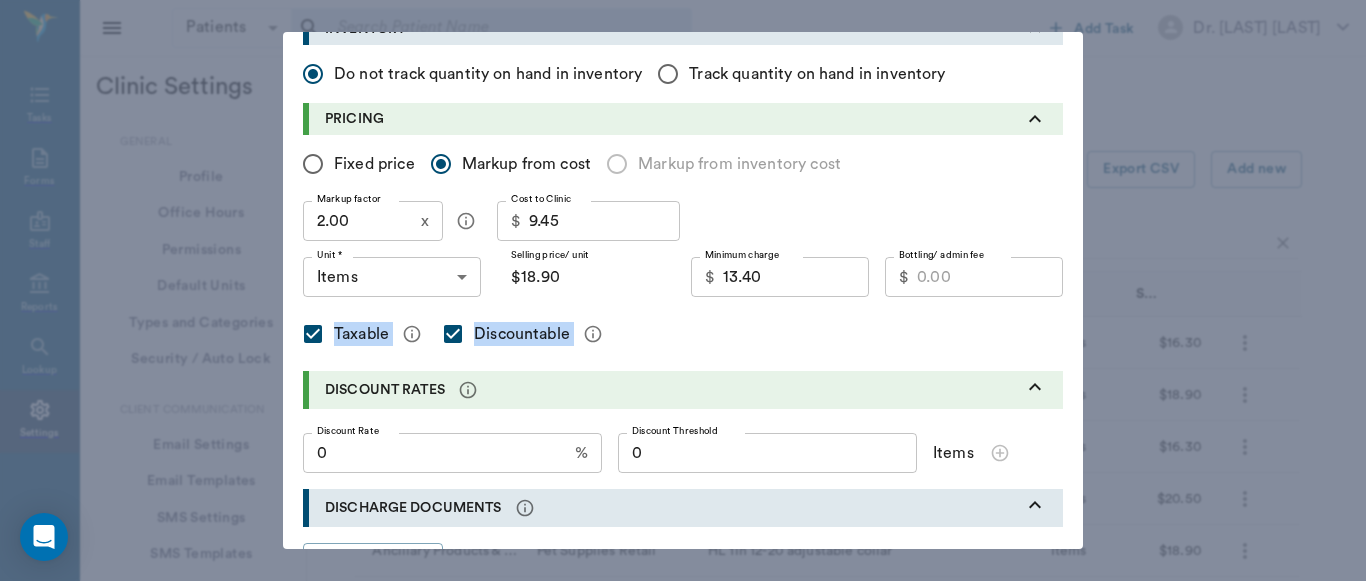 drag, startPoint x: 1074, startPoint y: 282, endPoint x: 1067, endPoint y: 347, distance: 65.37584 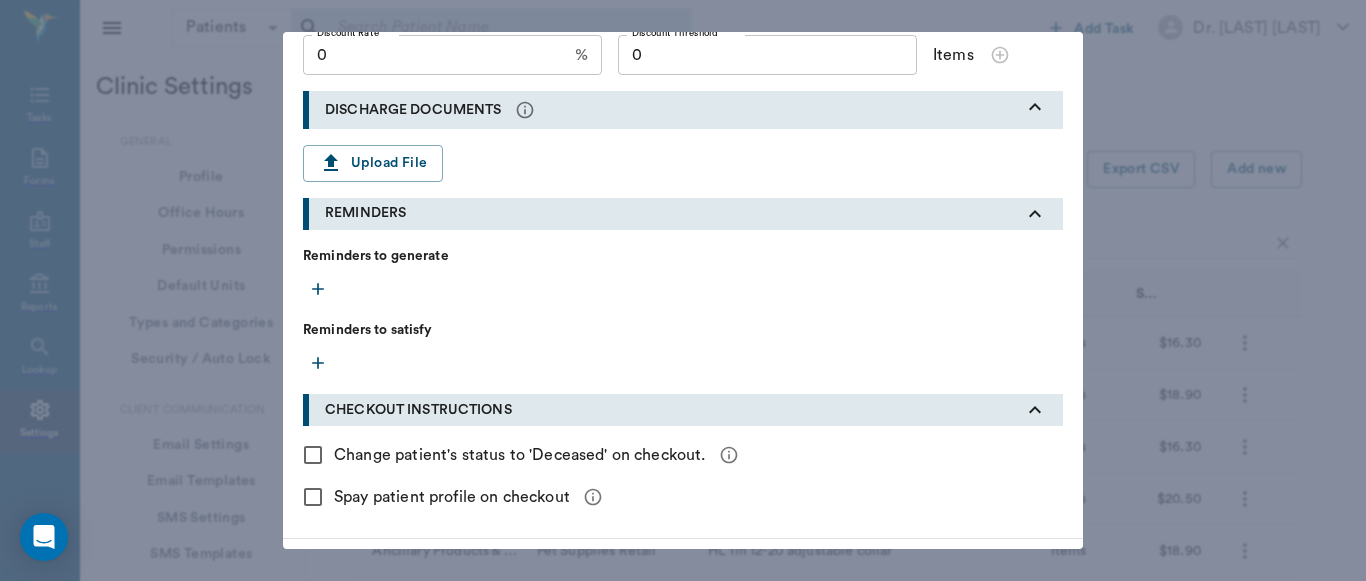 scroll, scrollTop: 769, scrollLeft: 0, axis: vertical 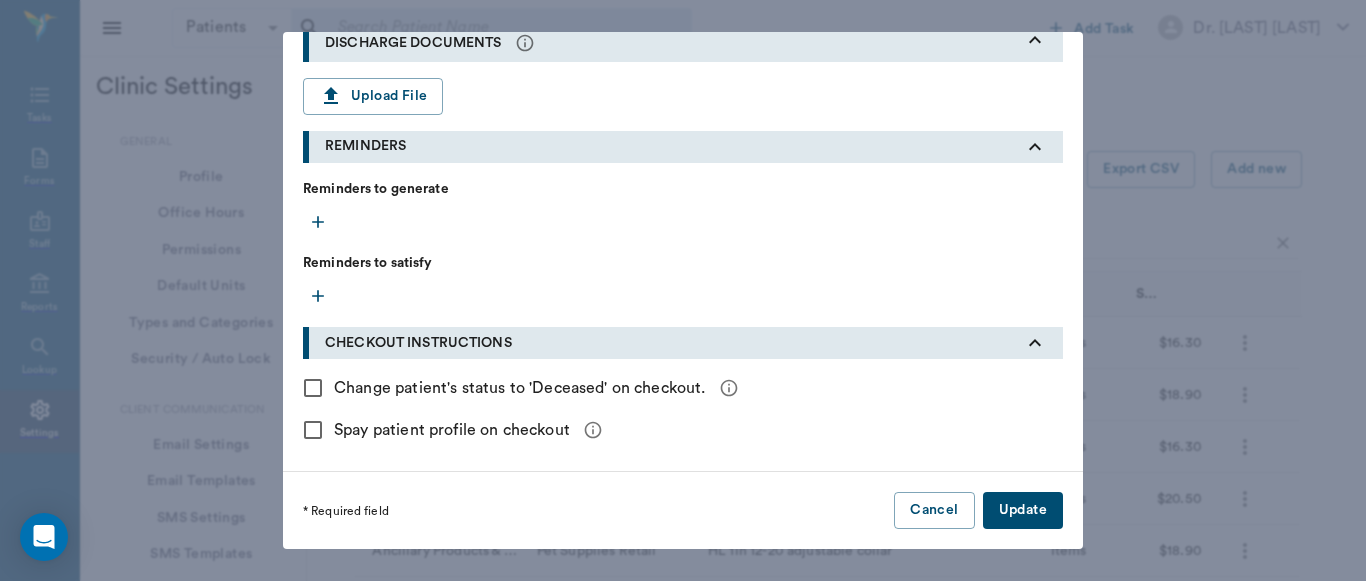 click on "Update" at bounding box center [1023, 510] 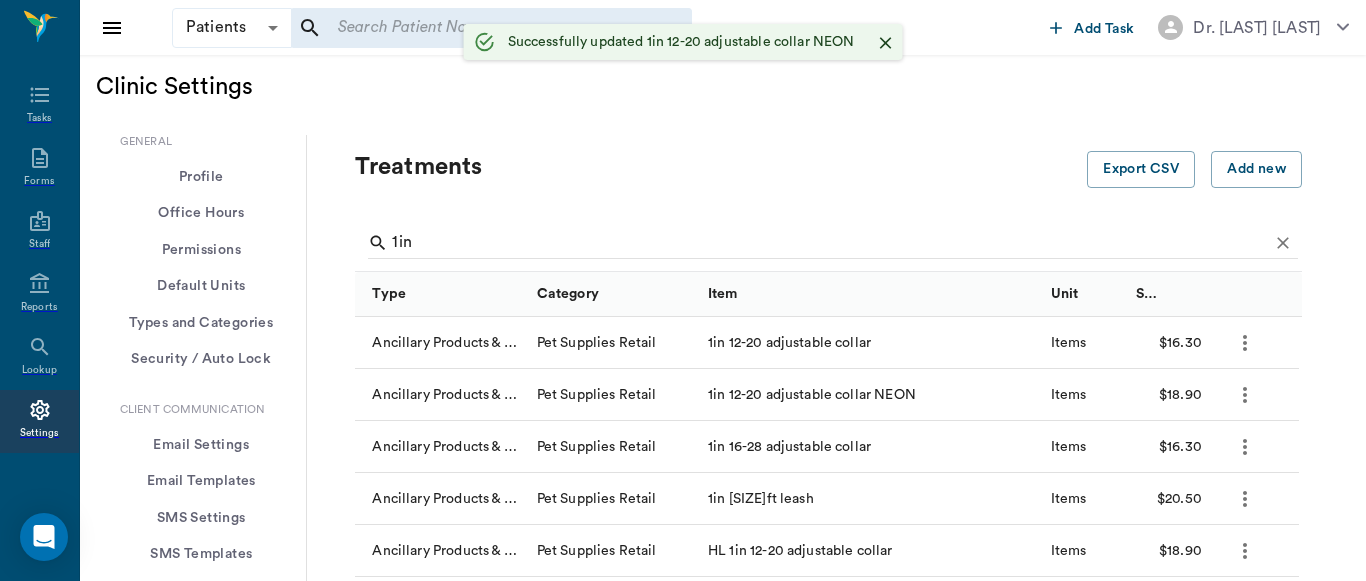 scroll, scrollTop: 0, scrollLeft: 0, axis: both 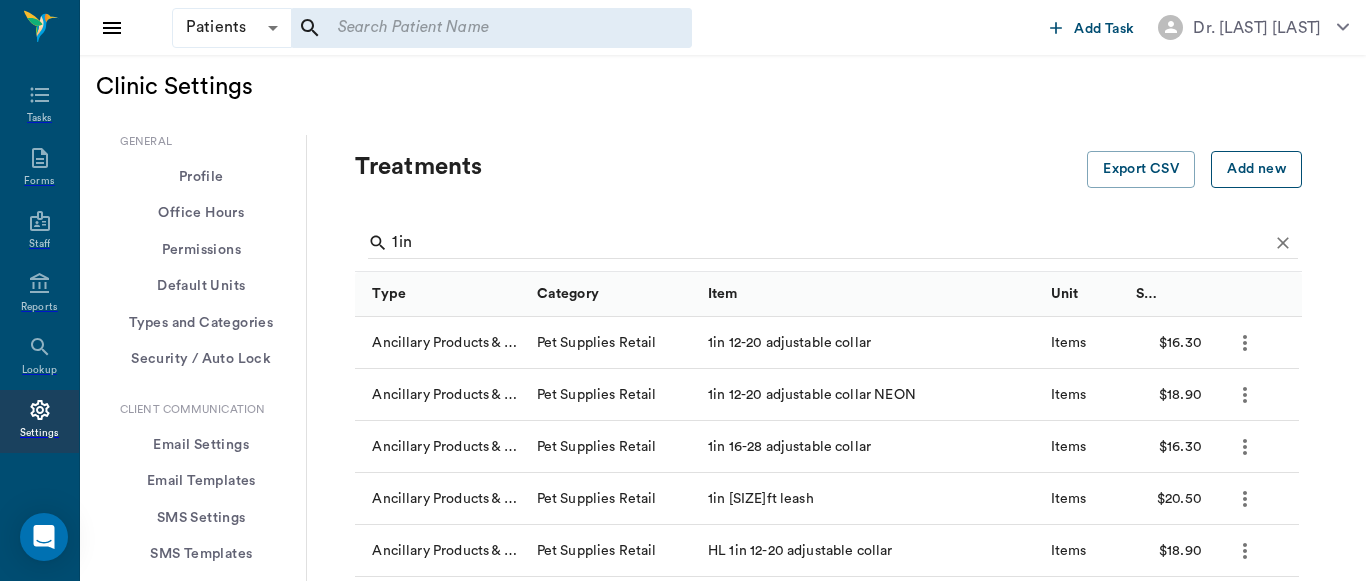 click on "Add new" at bounding box center [1256, 169] 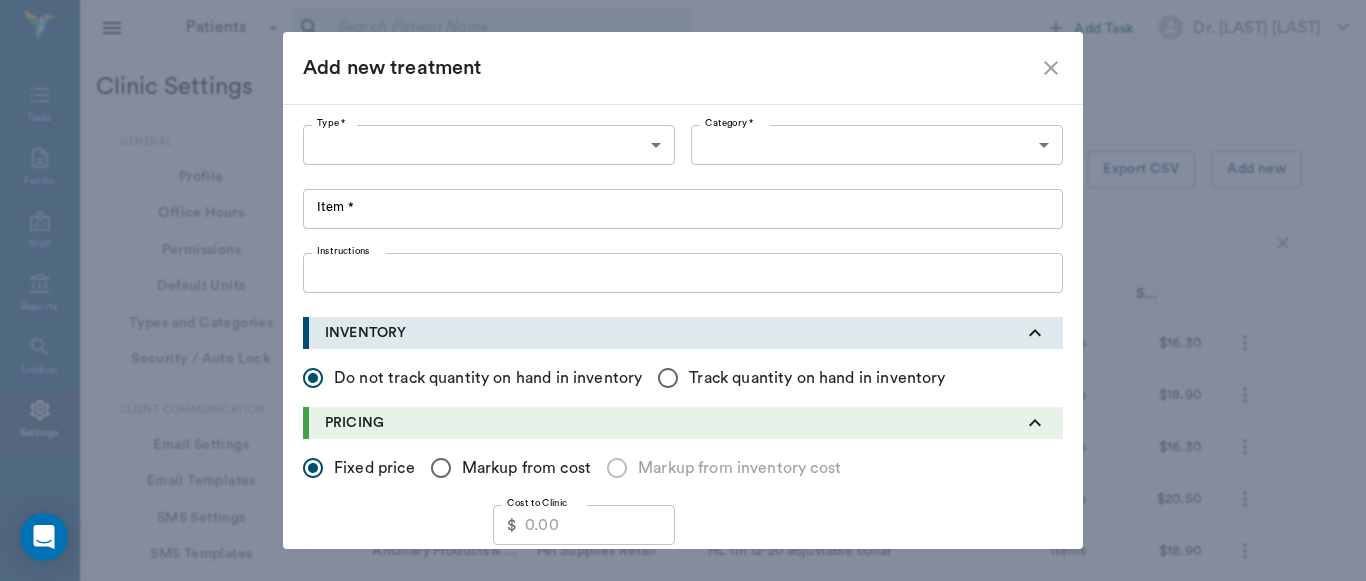 click on "Patients Patients ​ ​ Add Task Dr. [LAST] Nectar Messages Appts Labs X-Rays Inventory Tasks Forms Staff Reports Lookup Settings Clinic Settings General Profile Office Hours Permissions Feature Flags AI Prompts Default Units Types and Categories Security / Auto Lock App Version Client Communication Email Settings Email Templates SMS Settings SMS Templates VOIP Mango Voice Client Portal Appointments Visit Types Calendar Options Direct Online Booking Direct Online Deposits Services & Prices Treatments Bundles Taxes Labs Group Discounts EMR SOAP Templates Surgery Templates Visit Note Templates Surgery Chart Diagnoses Patient Diagrams Forms Report Card Prescriptions Patient Options Species Breeds Colors Inventory Inventory Locations Vendors Finances Payment Estimates & Invoices Interest Greenline Boarding Kennels X-Rays Integration IDEXX Soundvet Extras Labels PDF Settings MISC Treatments Export CSV Add new 1in Type Category Item Unit Selling Price/Unit Ancillary Products & Services Pet Supplies Retail" at bounding box center [683, 1118] 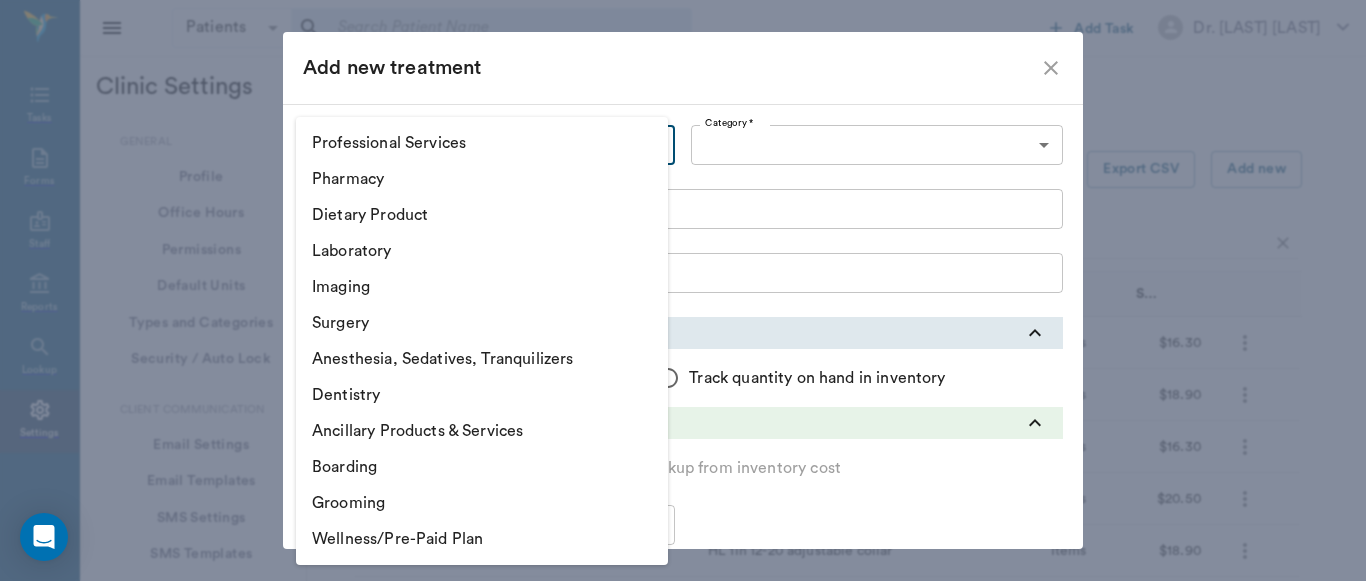 click on "Ancillary Products & Services" at bounding box center (482, 431) 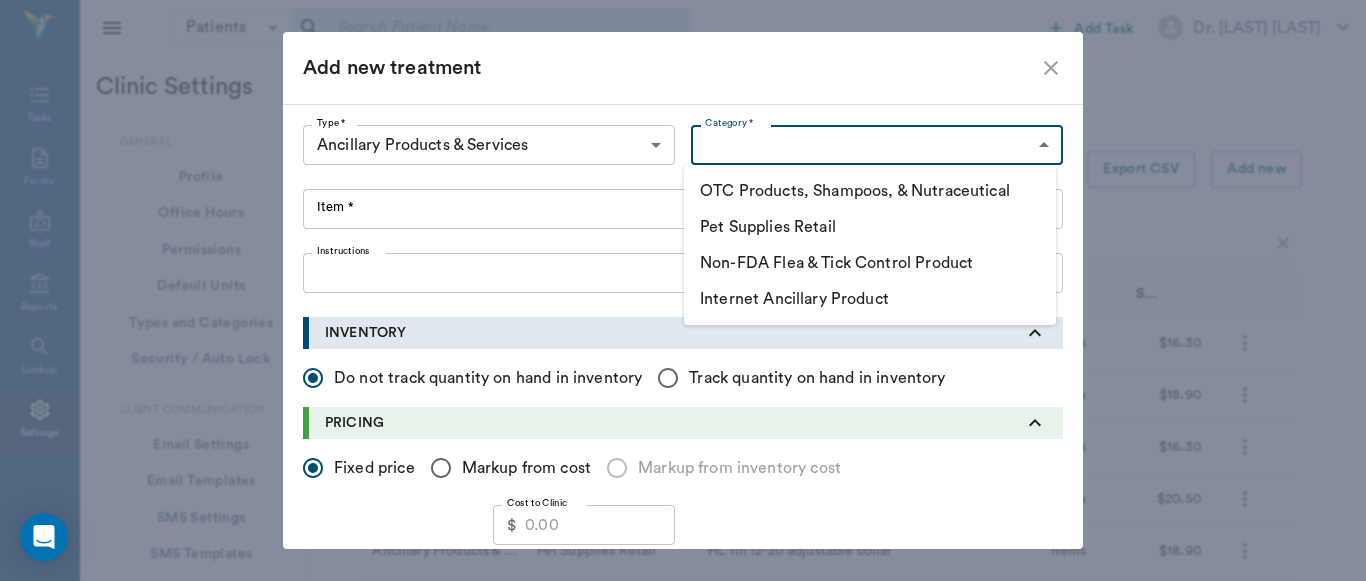 click on "Patients Patients ​ ​ Add Task Dr. [LAST] Nectar Messages Appts Labs X-Rays Inventory Tasks Forms Staff Reports Lookup Settings Clinic Settings General Profile Office Hours Permissions Feature Flags AI Prompts Default Units Types and Categories Security / Auto Lock App Version Client Communication Email Settings Email Templates SMS Settings SMS Templates VOIP Mango Voice Client Portal Appointments Visit Types Calendar Options Direct Online Booking Direct Online Deposits Services & Prices Treatments Bundles Taxes Labs Group Discounts EMR SOAP Templates Surgery Templates Visit Note Templates Surgery Chart Diagnoses Patient Diagrams Forms Report Card Prescriptions Patient Options Species Breeds Colors Inventory Inventory Locations Vendors Finances Payment Estimates & Invoices Interest Greenline Boarding Kennels X-Rays Integration IDEXX Soundvet Extras Labels PDF Settings MISC Treatments Export CSV Add new 1in Type Category Item Unit Selling Price/Unit Ancillary Products & Services Pet Supplies Retail" at bounding box center [683, 1118] 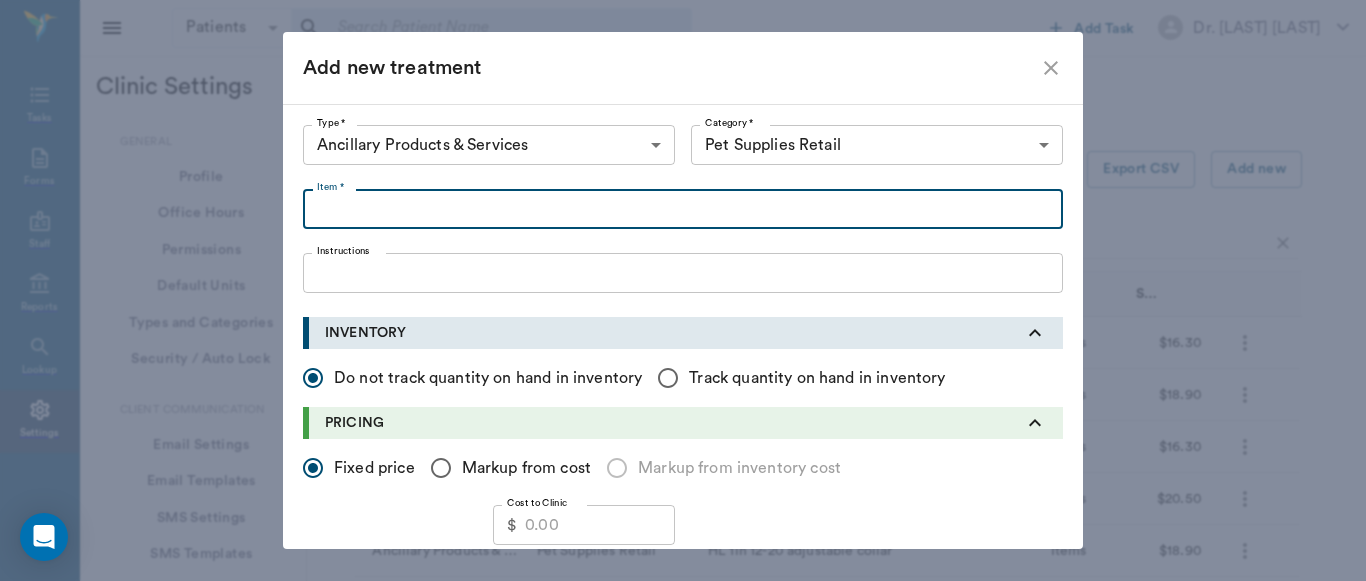 click on "Item *" at bounding box center (683, 209) 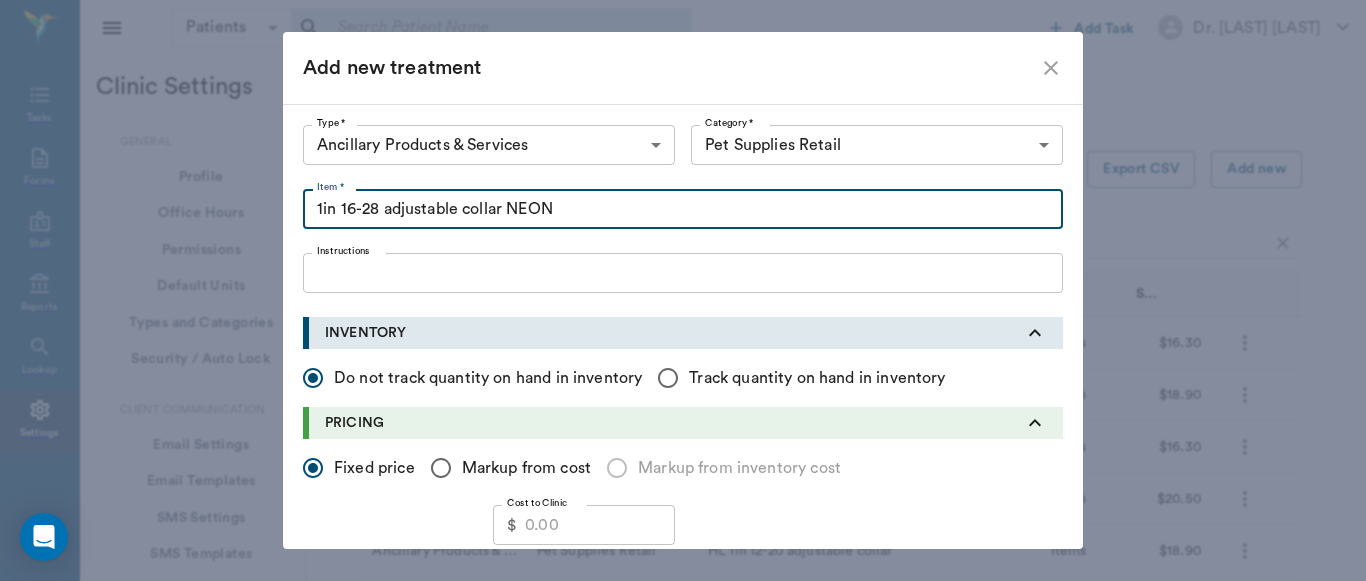 type on "1in 16-28 adjustable collar NEON" 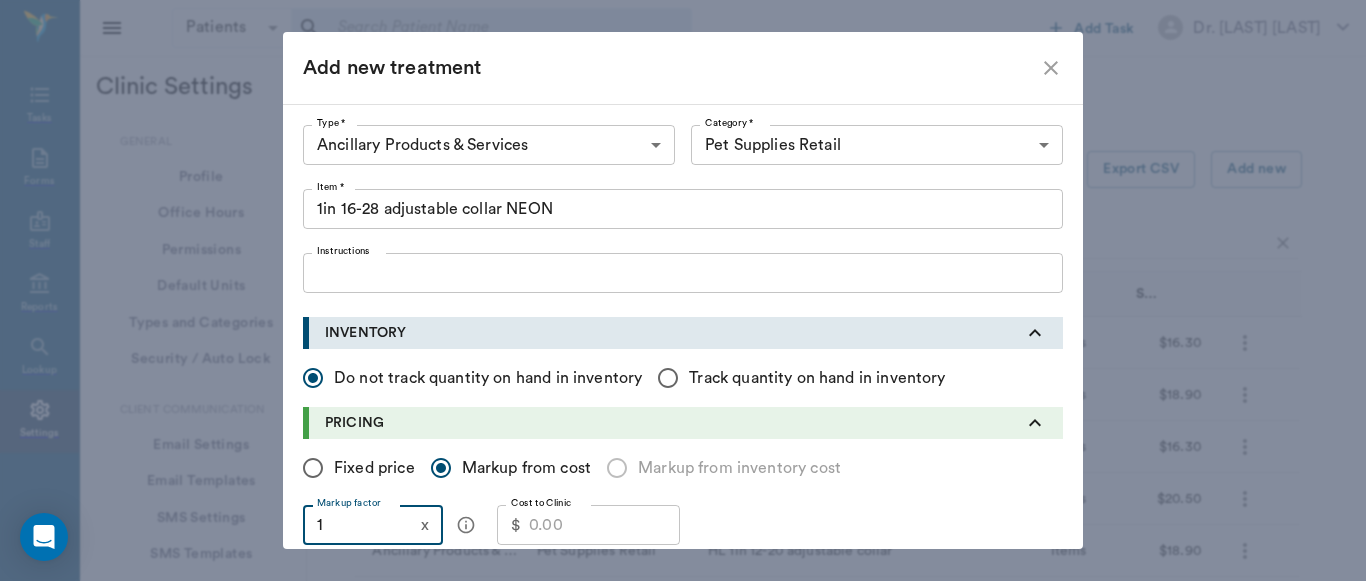 click on "1" at bounding box center (358, 525) 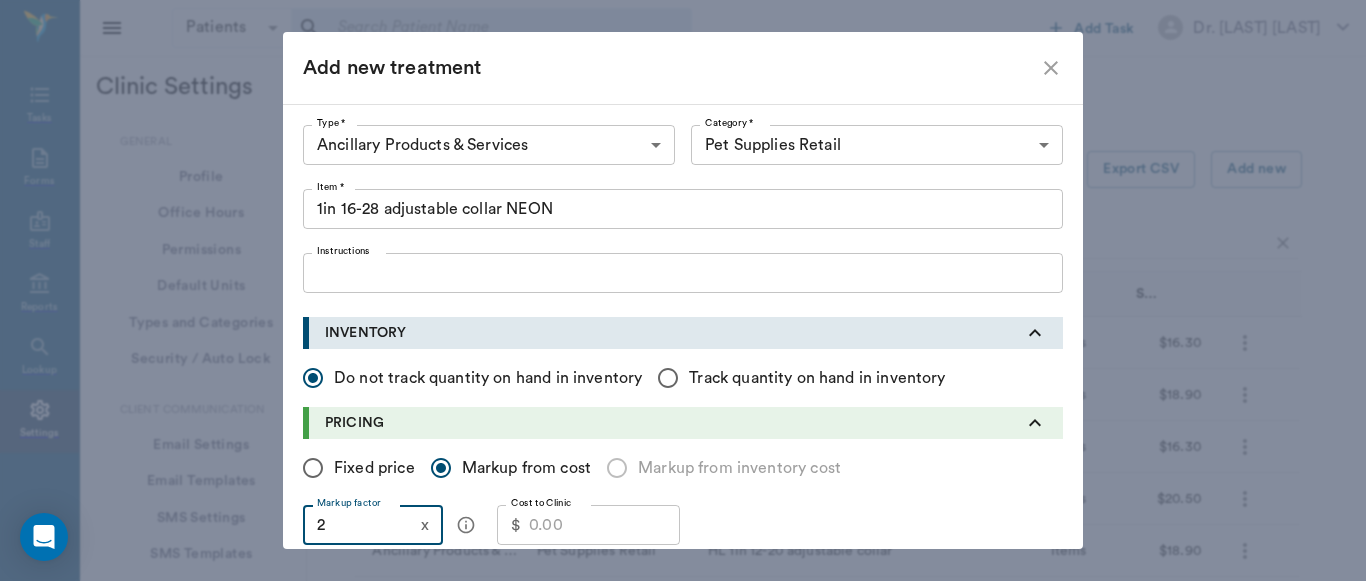 type on "2" 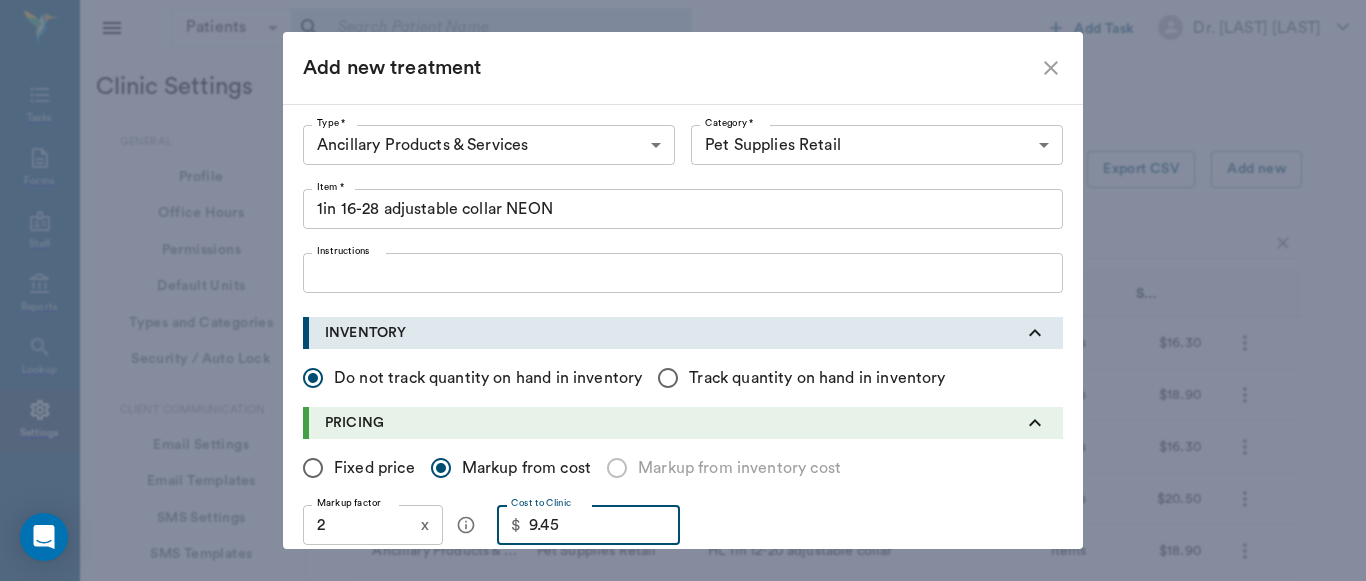 type on "9.45" 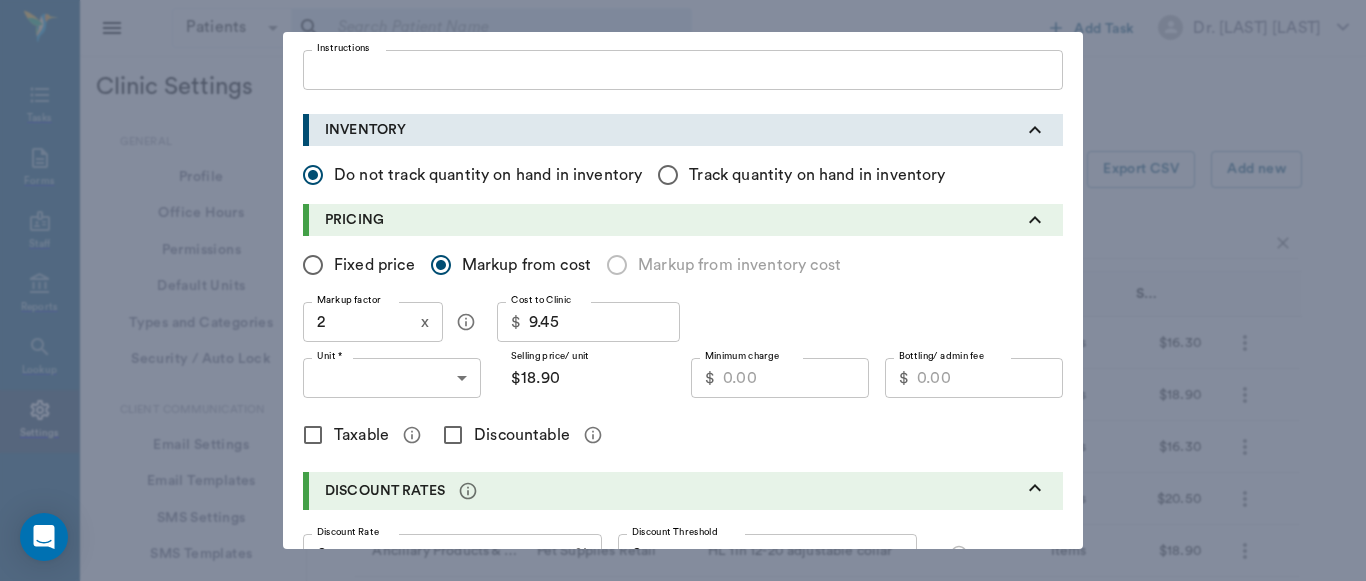 scroll, scrollTop: 210, scrollLeft: 0, axis: vertical 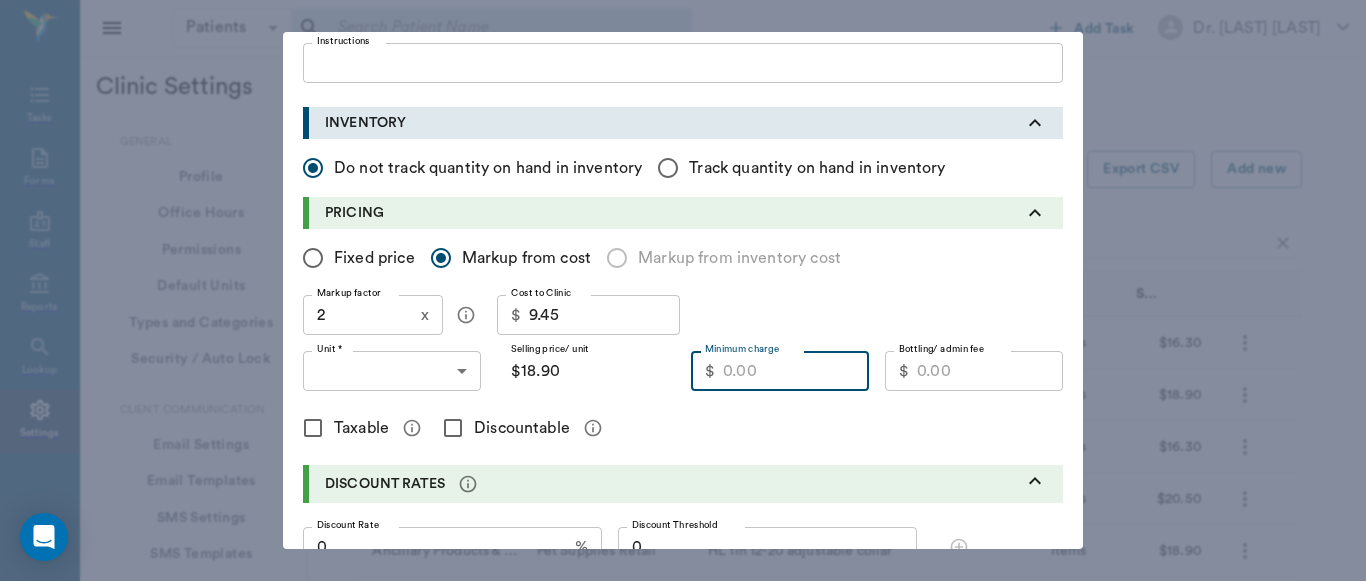 click on "Minimum charge" at bounding box center [796, 371] 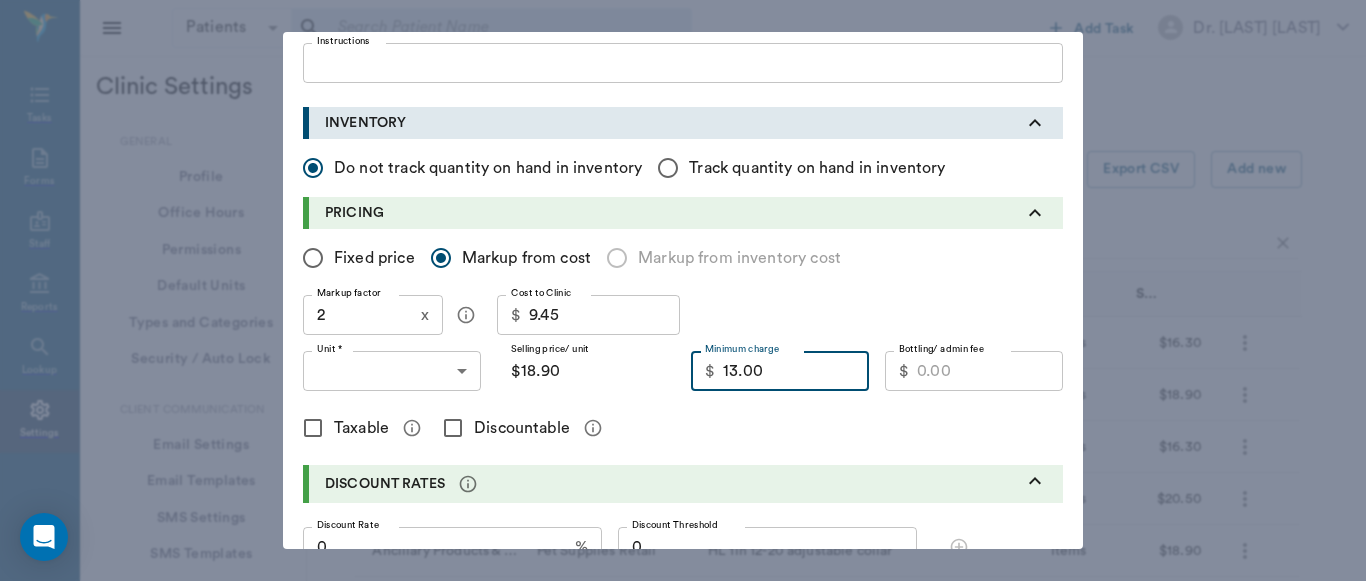 type on "13.00" 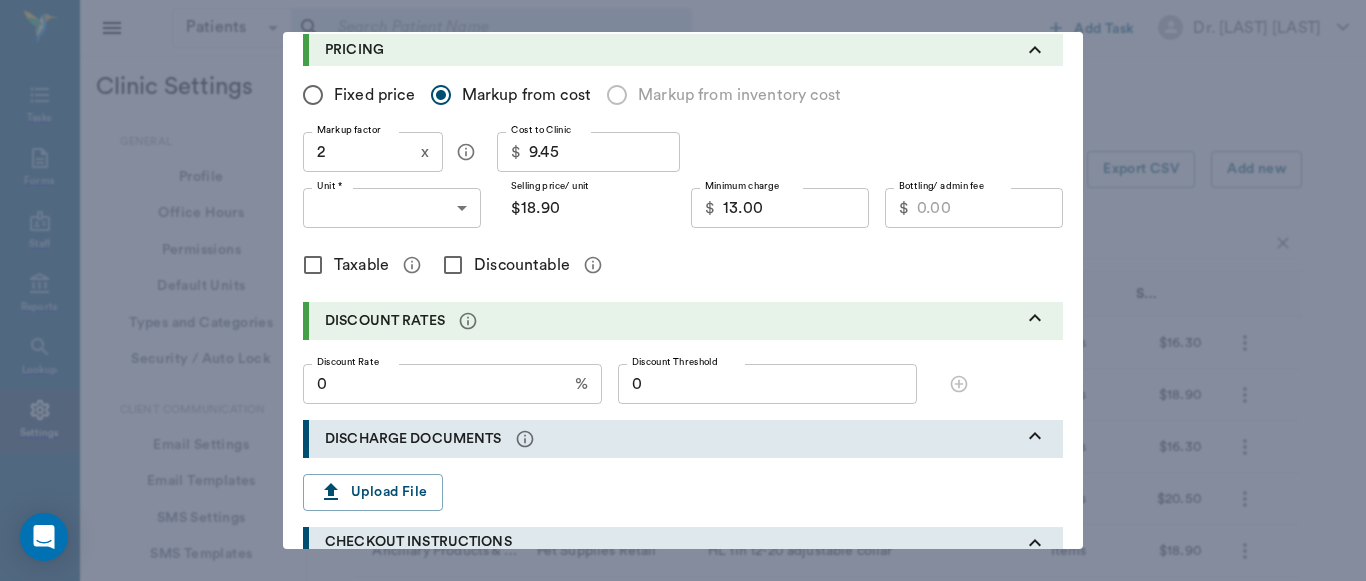 scroll, scrollTop: 402, scrollLeft: 0, axis: vertical 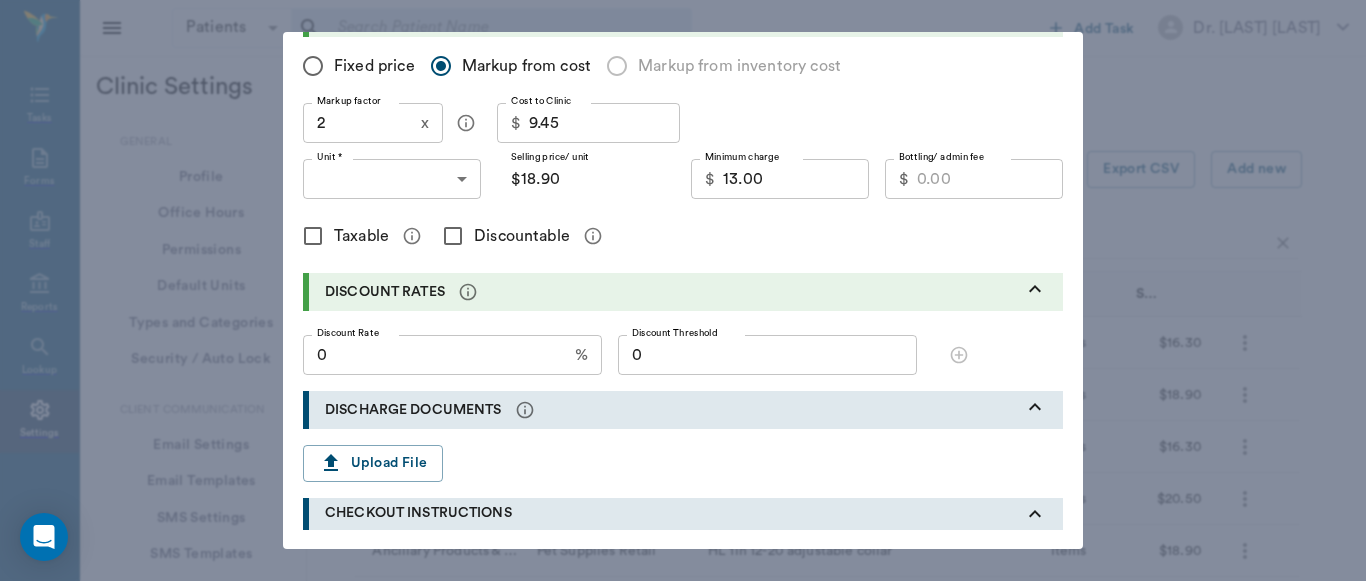 click on "Taxable" at bounding box center [313, 236] 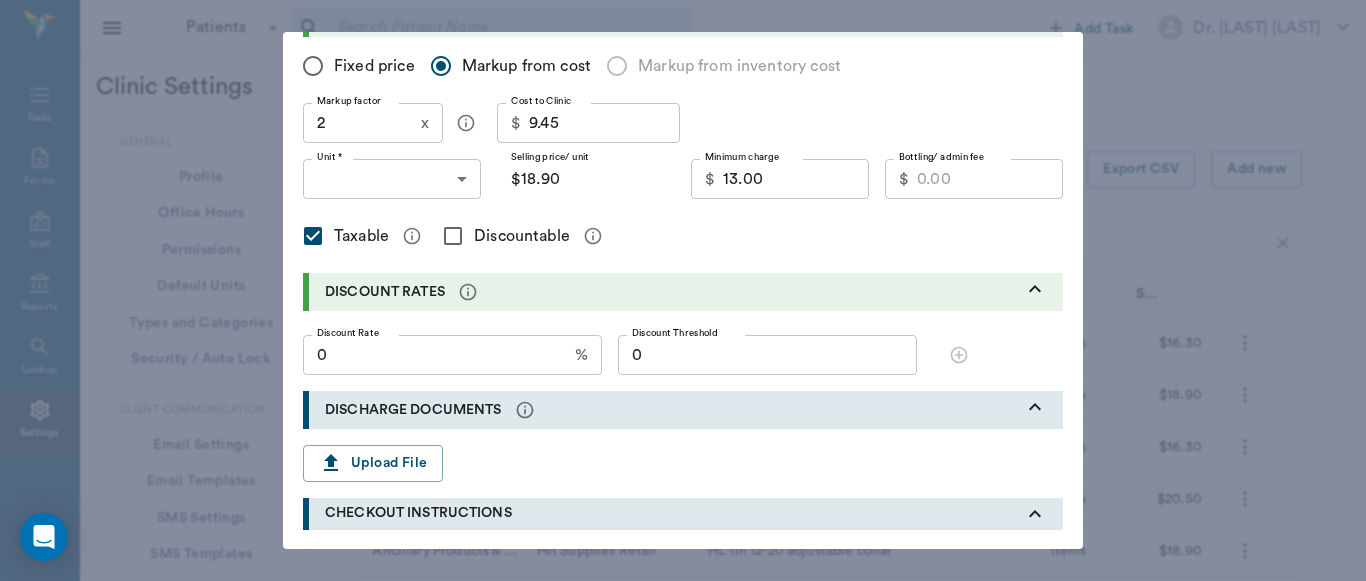 click on "Discountable" at bounding box center [453, 236] 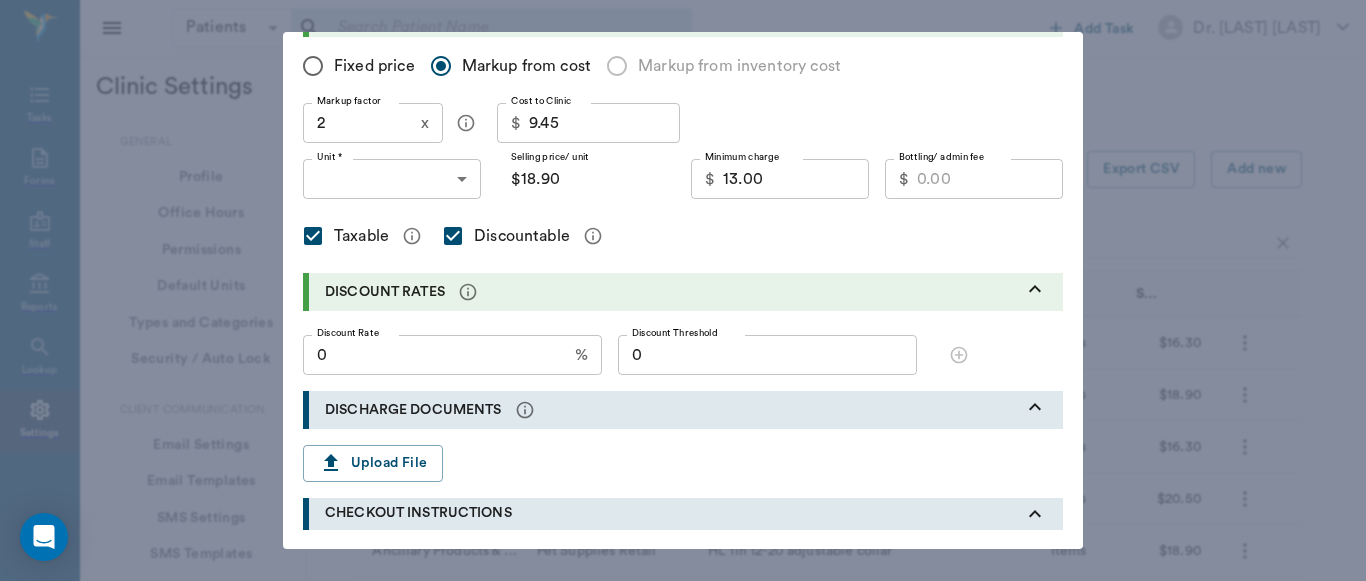 scroll, scrollTop: 572, scrollLeft: 0, axis: vertical 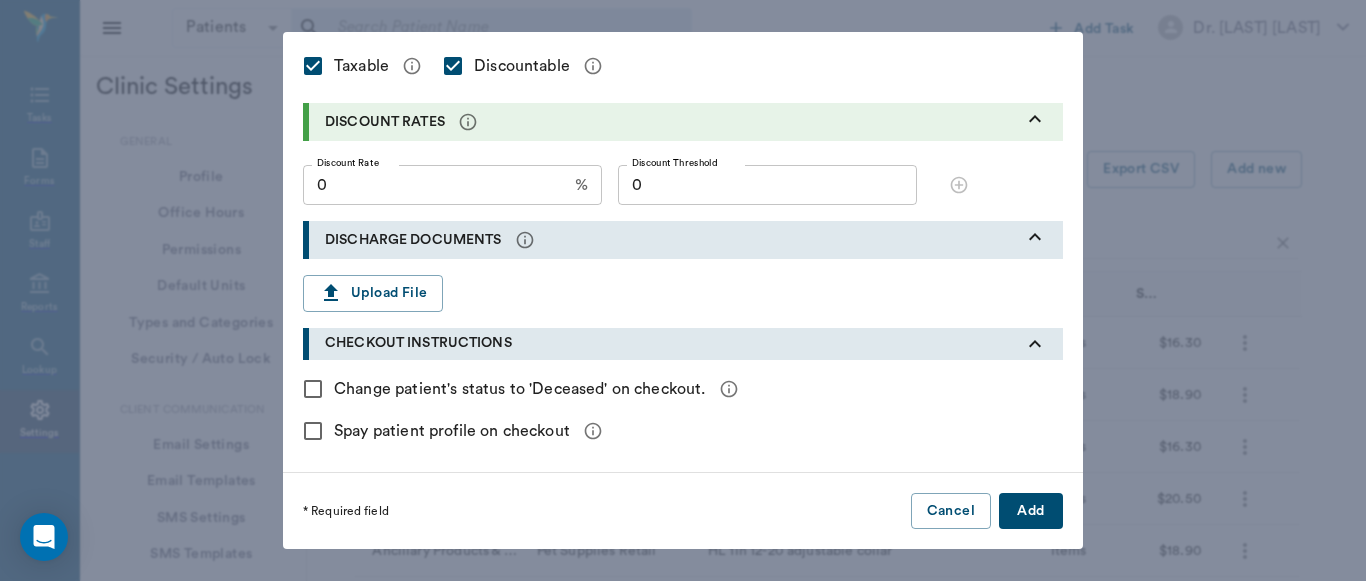 click on "Add" at bounding box center [1031, 511] 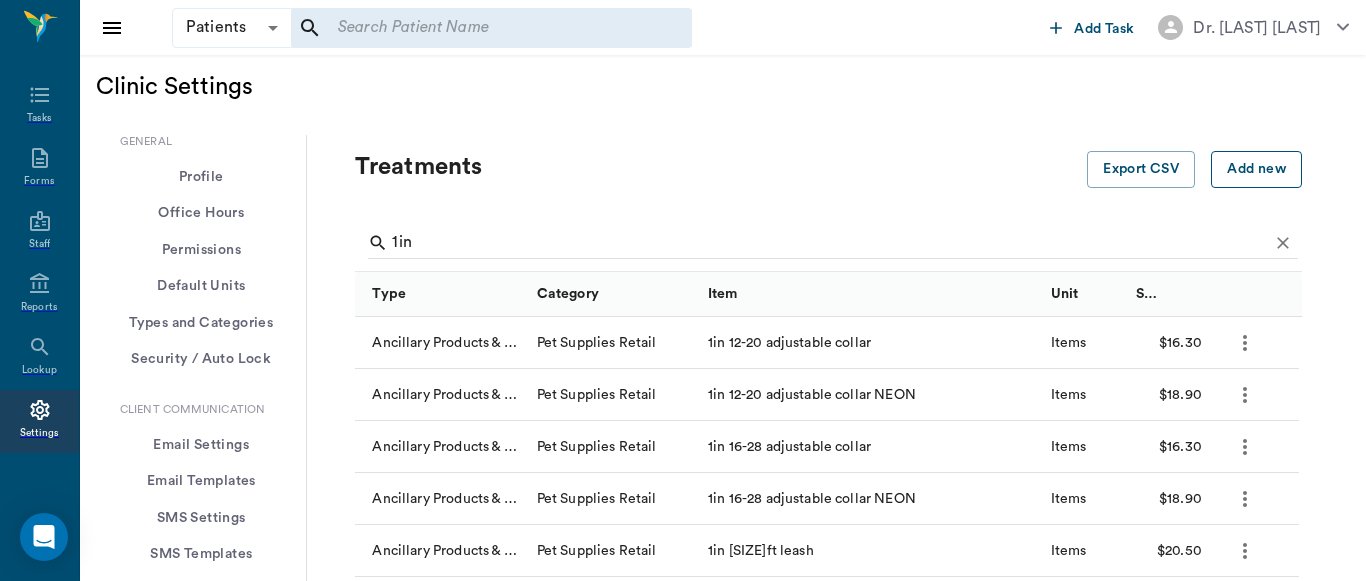 click on "Add new" at bounding box center [1256, 169] 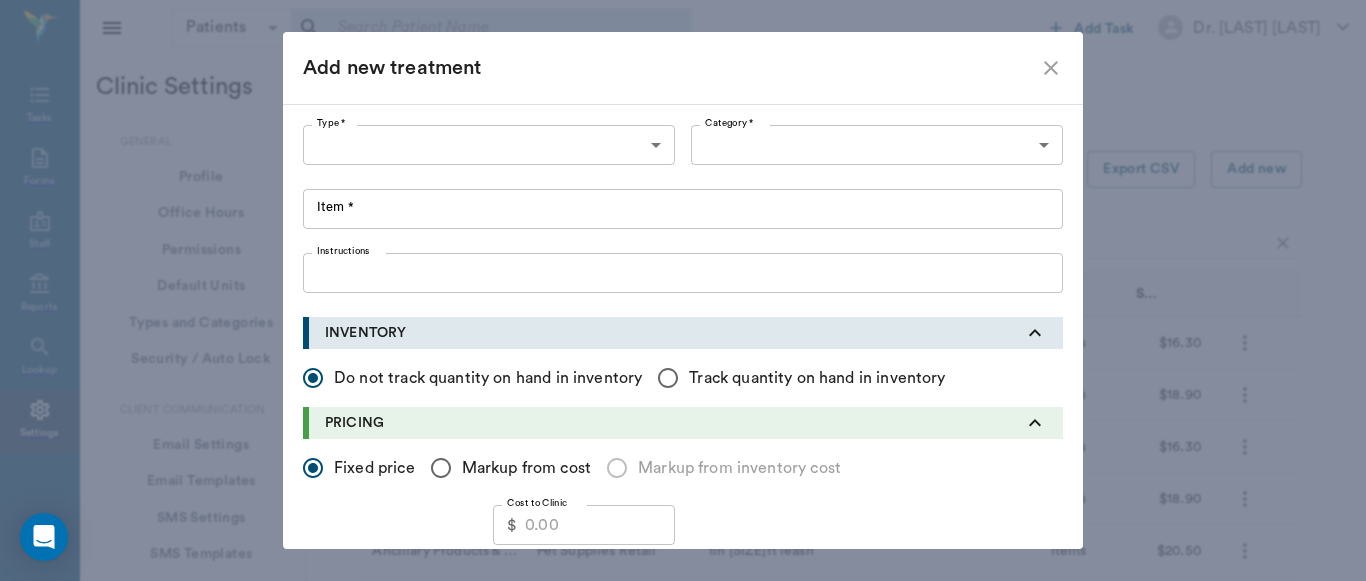 click on "Patients Patients ​ ​ Add Task Dr. [LAST] Nectar Messages Appts Labs X-Rays Inventory Tasks Forms Staff Reports Lookup Settings Clinic Settings General Profile Office Hours Permissions Feature Flags AI Prompts Default Units Types and Categories Security / Auto Lock App Version Client Communication Email Settings Email Templates SMS Settings SMS Templates VOIP Mango Voice Client Portal Appointments Visit Types Calendar Options Direct Online Booking Direct Online Deposits Services & Prices Treatments Bundles Taxes Labs Group Discounts EMR SOAP Templates Surgery Templates Visit Note Templates Surgery Chart Diagnoses Patient Diagrams Forms Report Card Prescriptions Patient Options Species Breeds Colors Inventory Inventory Locations Vendors Finances Payment Estimates & Invoices Interest Greenline Boarding Kennels X-Rays Integration IDEXX Soundvet Extras Labels PDF Settings MISC Treatments Export CSV Add new 1in Type Category Item Unit Selling Price/Unit Ancillary Products & Services Pet Supplies Retail" at bounding box center [683, 1118] 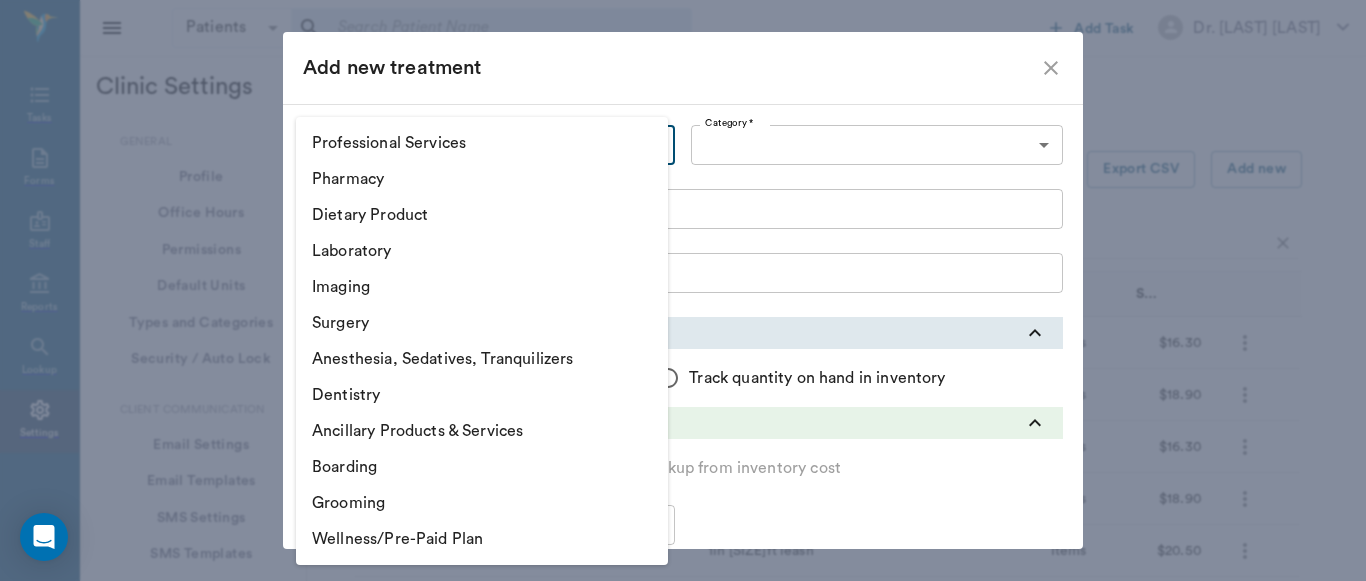 click on "Ancillary Products & Services" at bounding box center [482, 431] 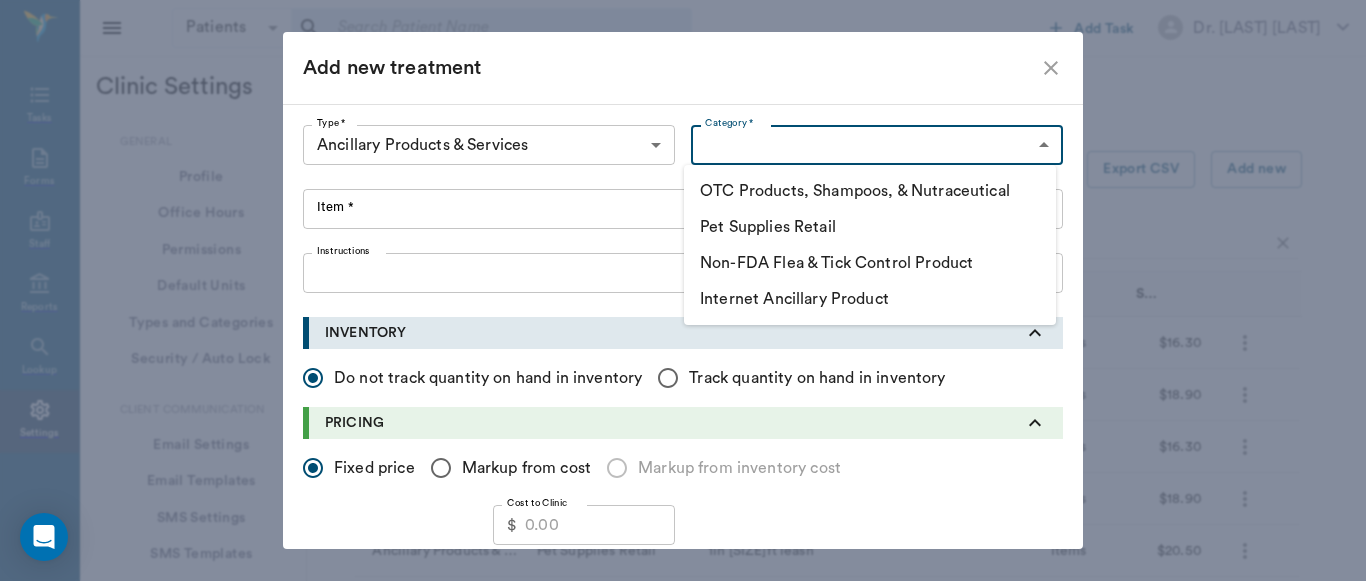 click on "Patients Patients ​ ​ Add Task Dr. [LAST] Nectar Messages Appts Labs X-Rays Inventory Tasks Forms Staff Reports Lookup Settings Clinic Settings General Profile Office Hours Permissions Feature Flags AI Prompts Default Units Types and Categories Security / Auto Lock App Version Client Communication Email Settings Email Templates SMS Settings SMS Templates VOIP Mango Voice Client Portal Appointments Visit Types Calendar Options Direct Online Booking Direct Online Deposits Services & Prices Treatments Bundles Taxes Labs Group Discounts EMR SOAP Templates Surgery Templates Visit Note Templates Surgery Chart Diagnoses Patient Diagrams Forms Report Card Prescriptions Patient Options Species Breeds Colors Inventory Inventory Locations Vendors Finances Payment Estimates & Invoices Interest Greenline Boarding Kennels X-Rays Integration IDEXX Soundvet Extras Labels PDF Settings MISC Treatments Export CSV Add new 1in Type Category Item Unit Selling Price/Unit Ancillary Products & Services Pet Supplies Retail" at bounding box center (683, 1118) 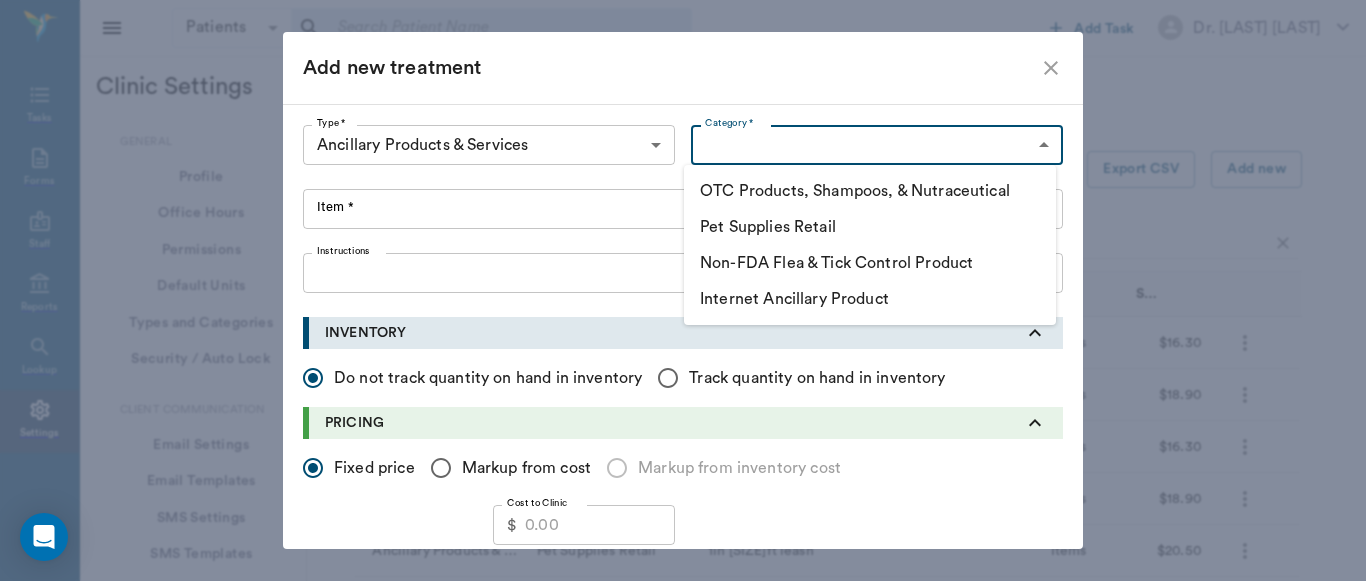 click on "Pet Supplies Retail" at bounding box center (870, 227) 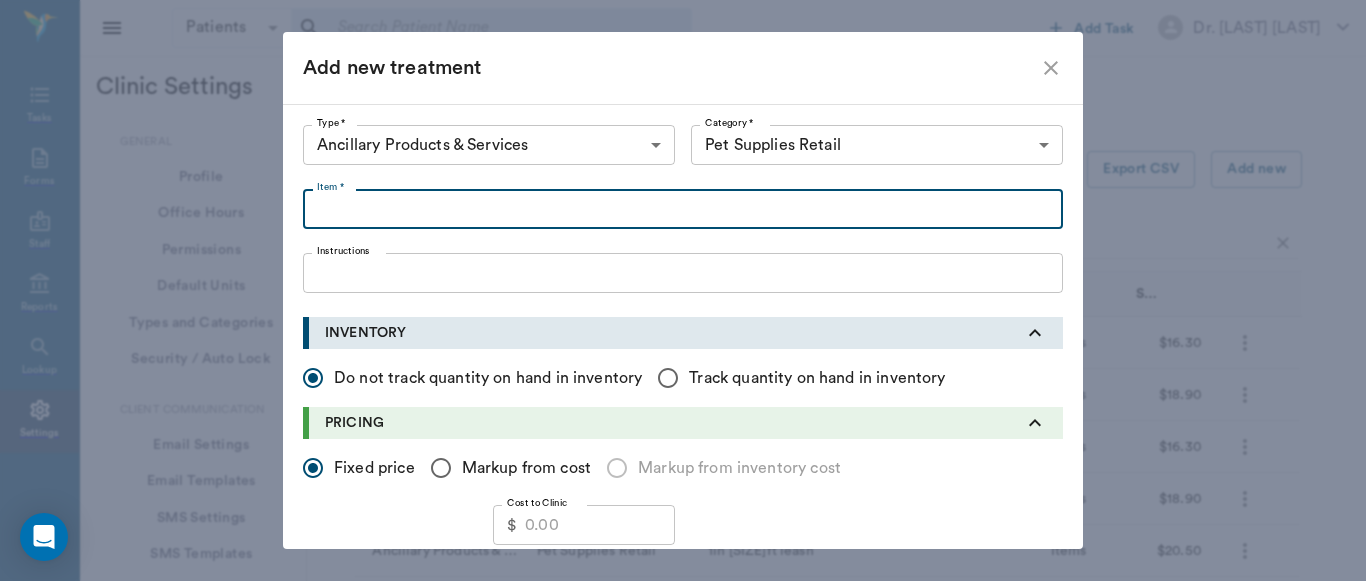 click on "Item *" at bounding box center [683, 209] 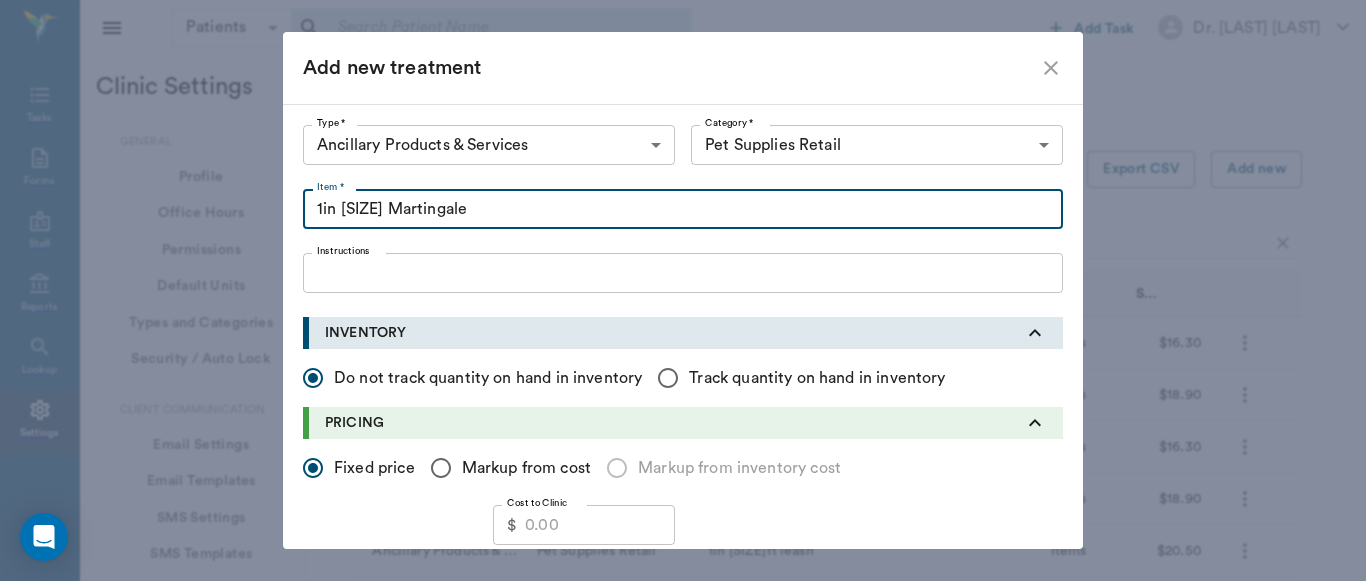 type on "1in [SIZE] Martingale" 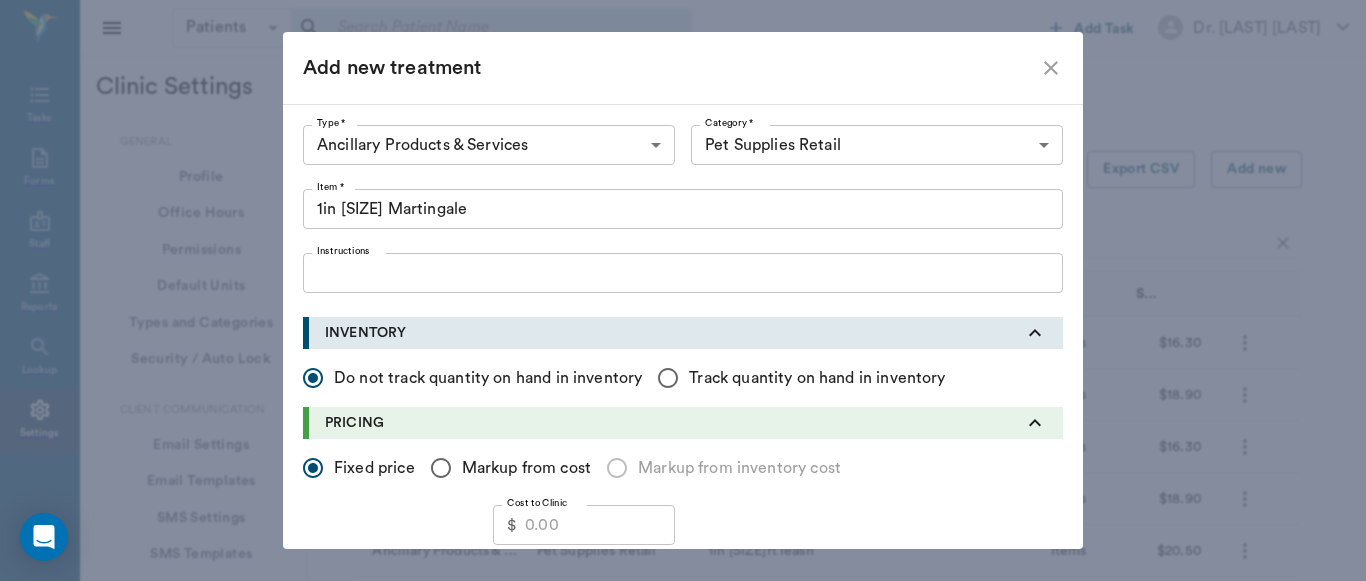 click on "Markup from cost" at bounding box center (313, 468) 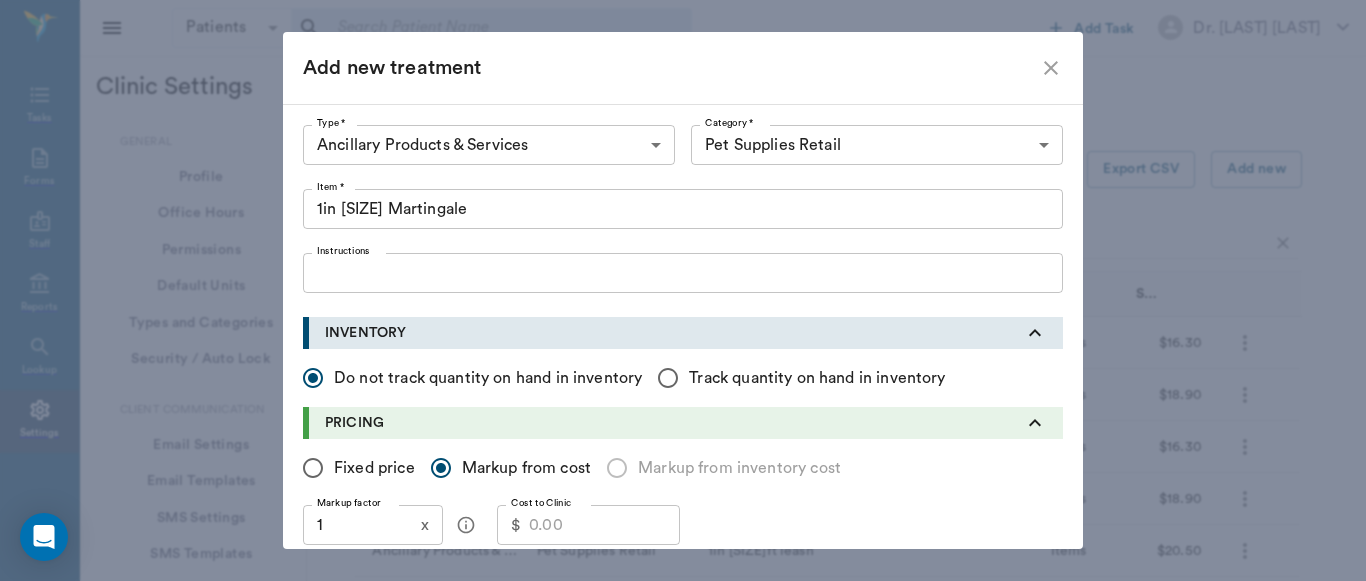 click on "1" at bounding box center (358, 525) 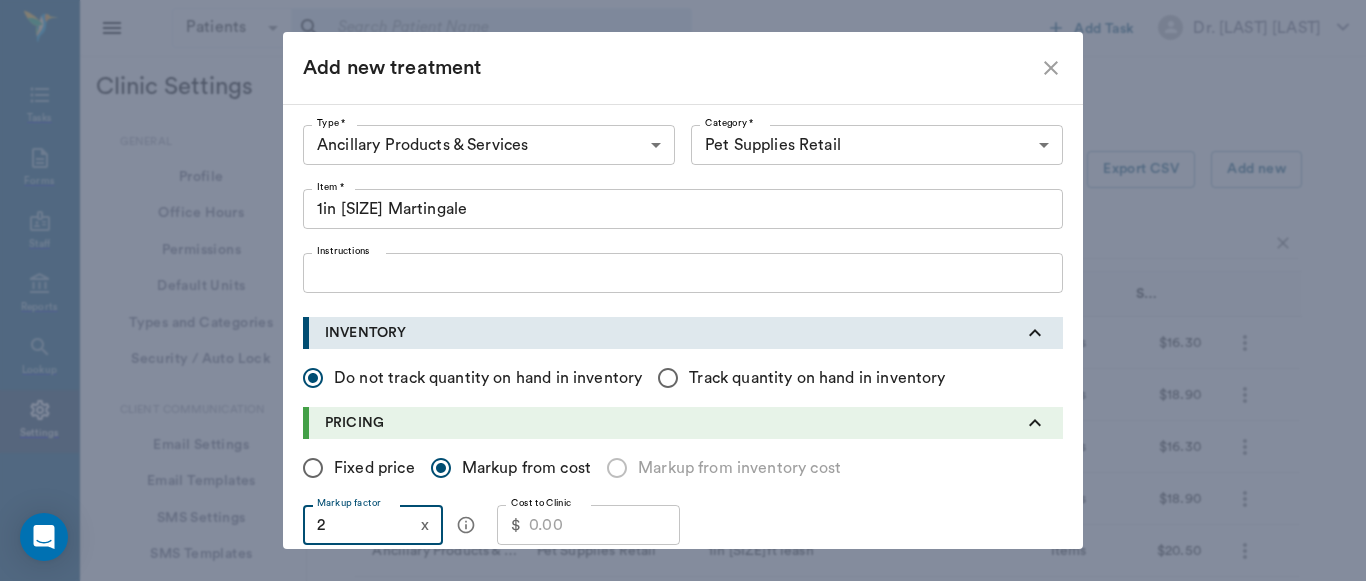 type on "2" 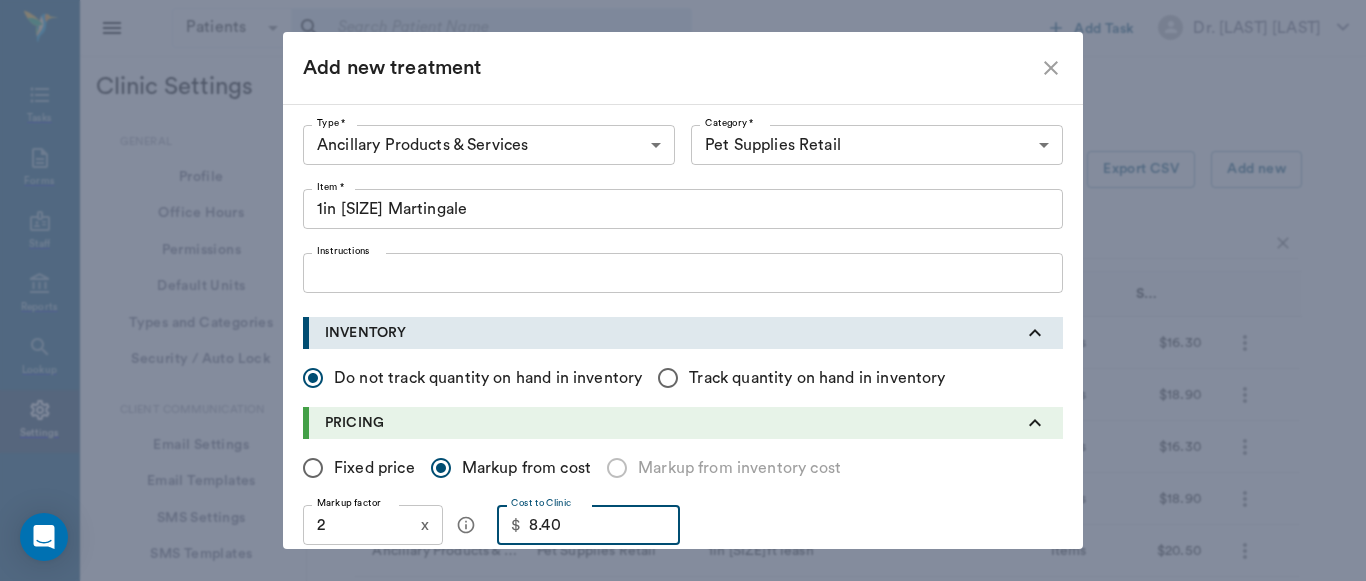 type on "8.40" 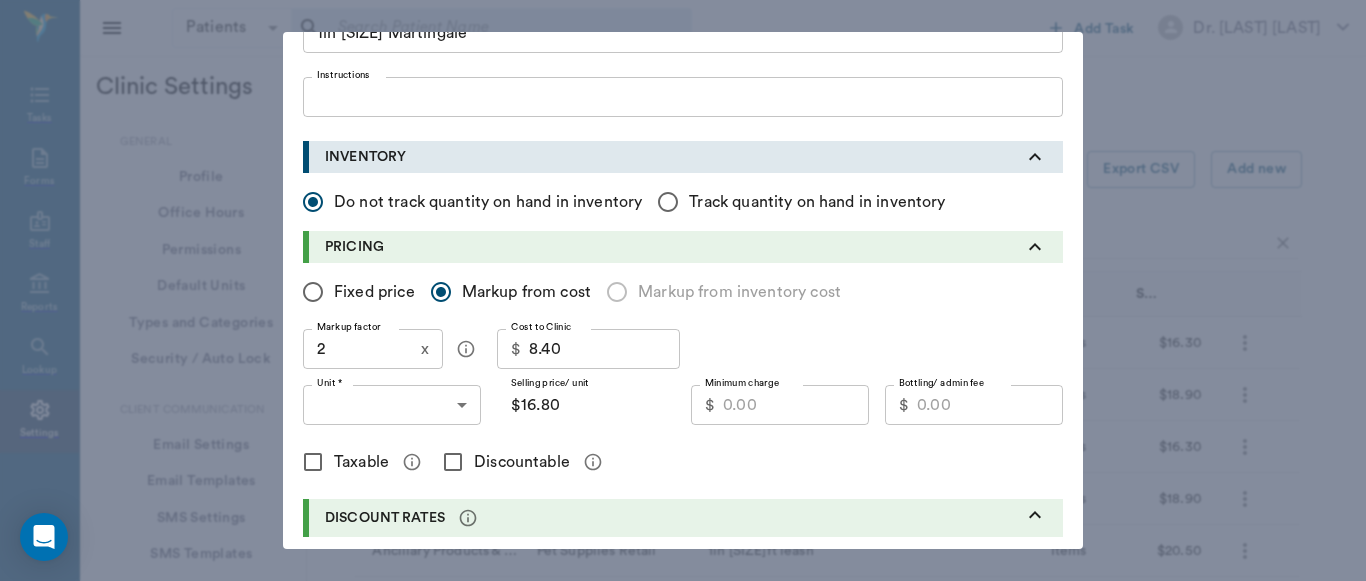 scroll, scrollTop: 255, scrollLeft: 0, axis: vertical 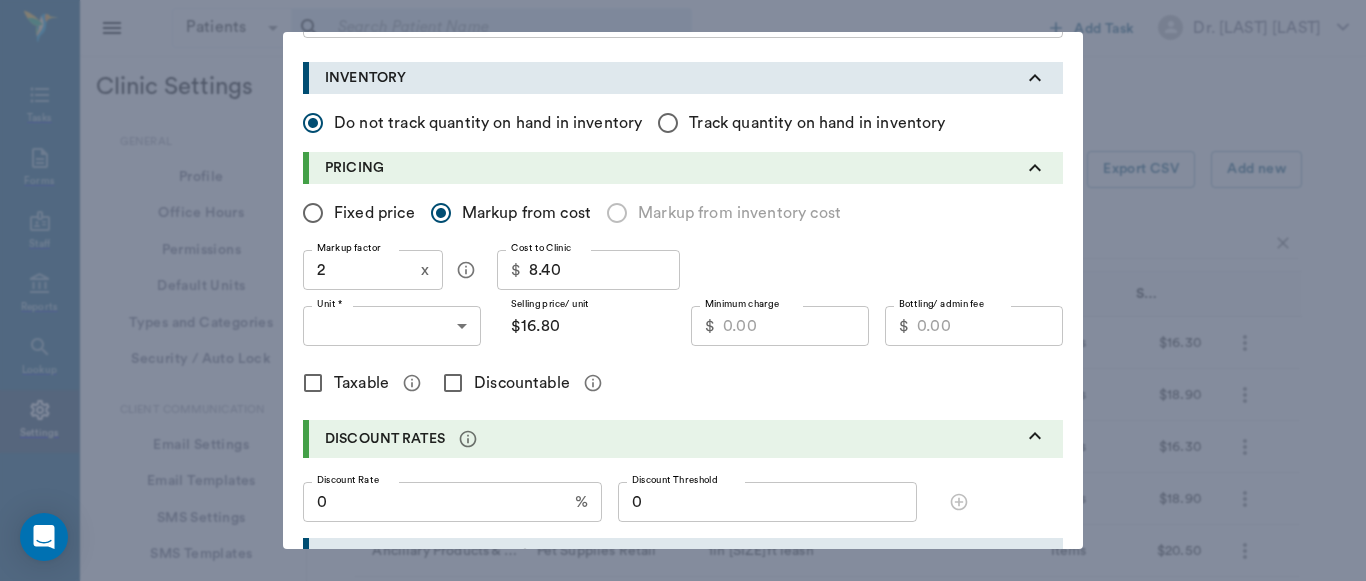 click on "Minimum charge" at bounding box center (796, 326) 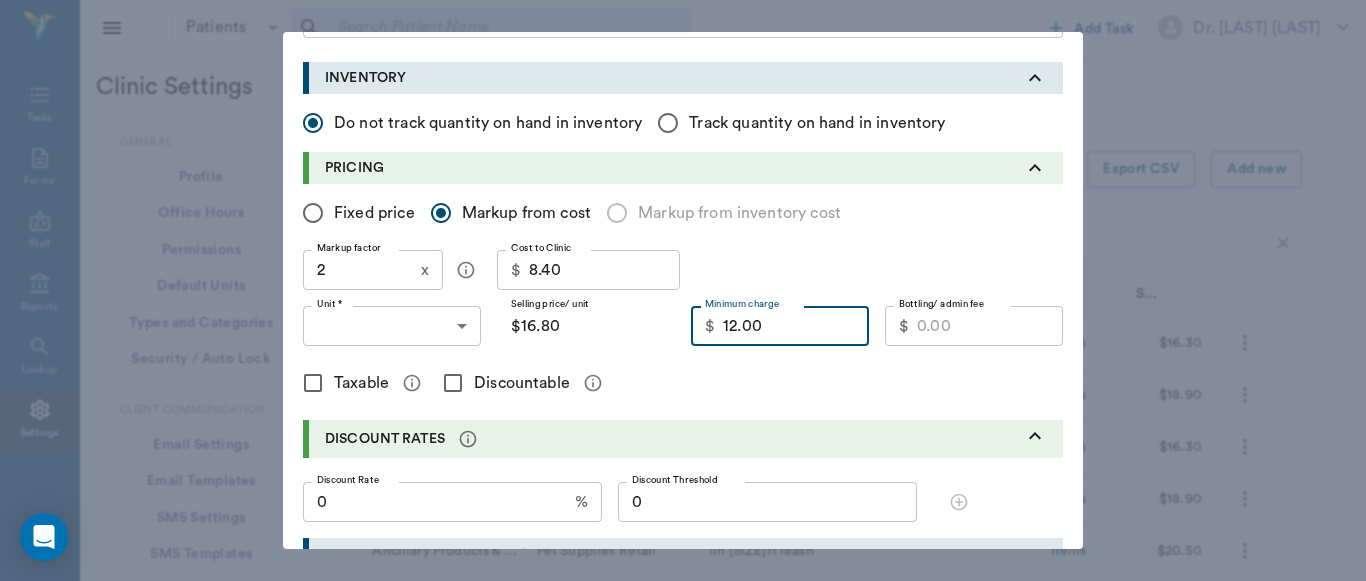 type on "12.00" 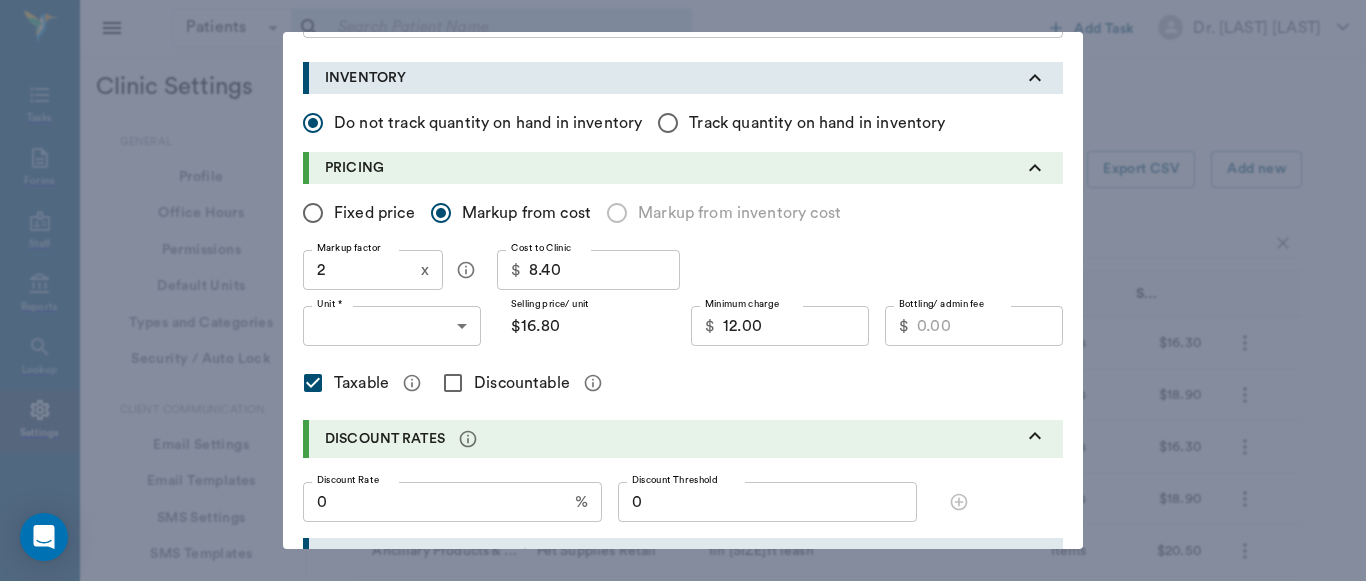click on "Discountable" at bounding box center [453, 383] 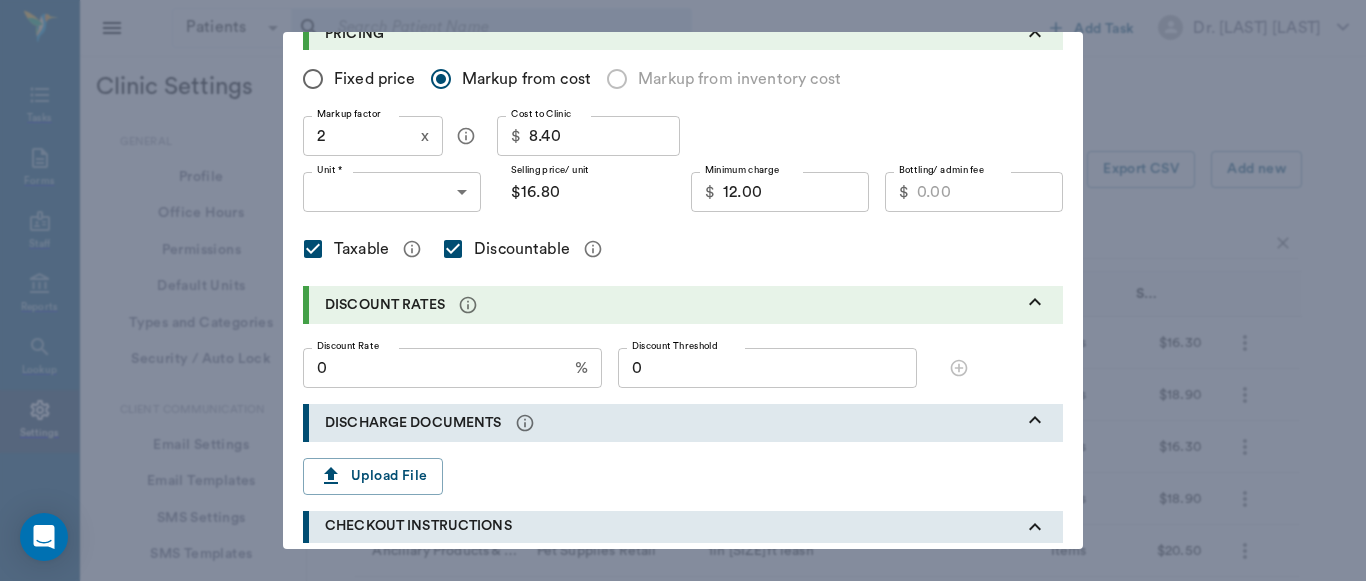 scroll, scrollTop: 572, scrollLeft: 0, axis: vertical 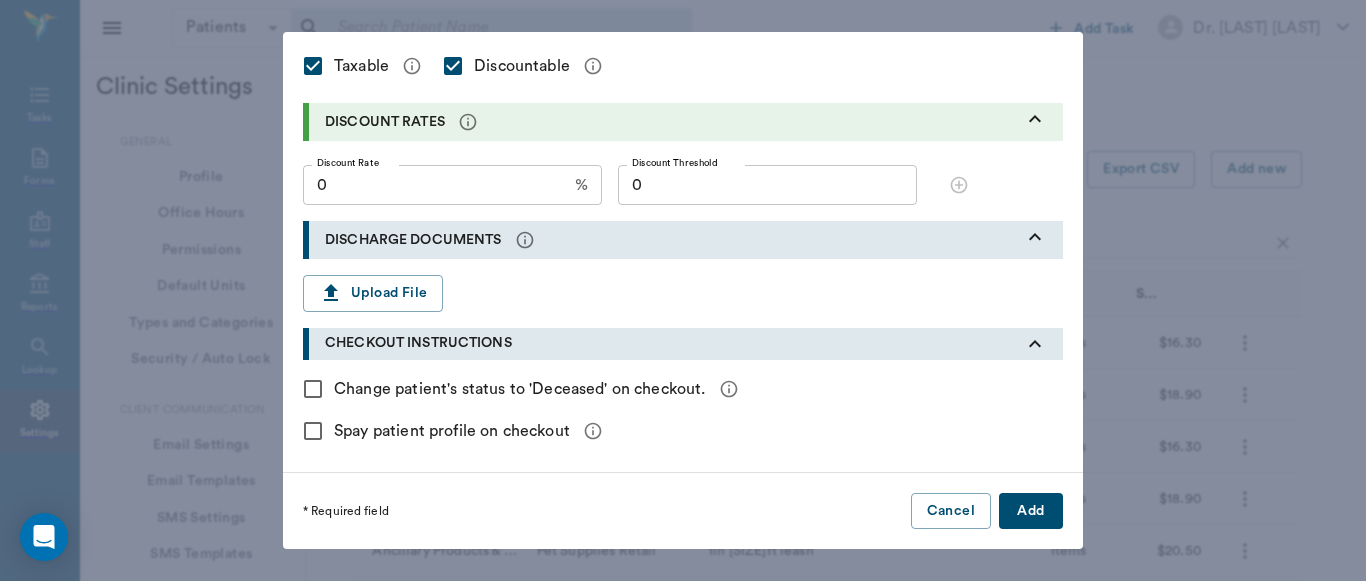 click on "Add" at bounding box center [1031, 511] 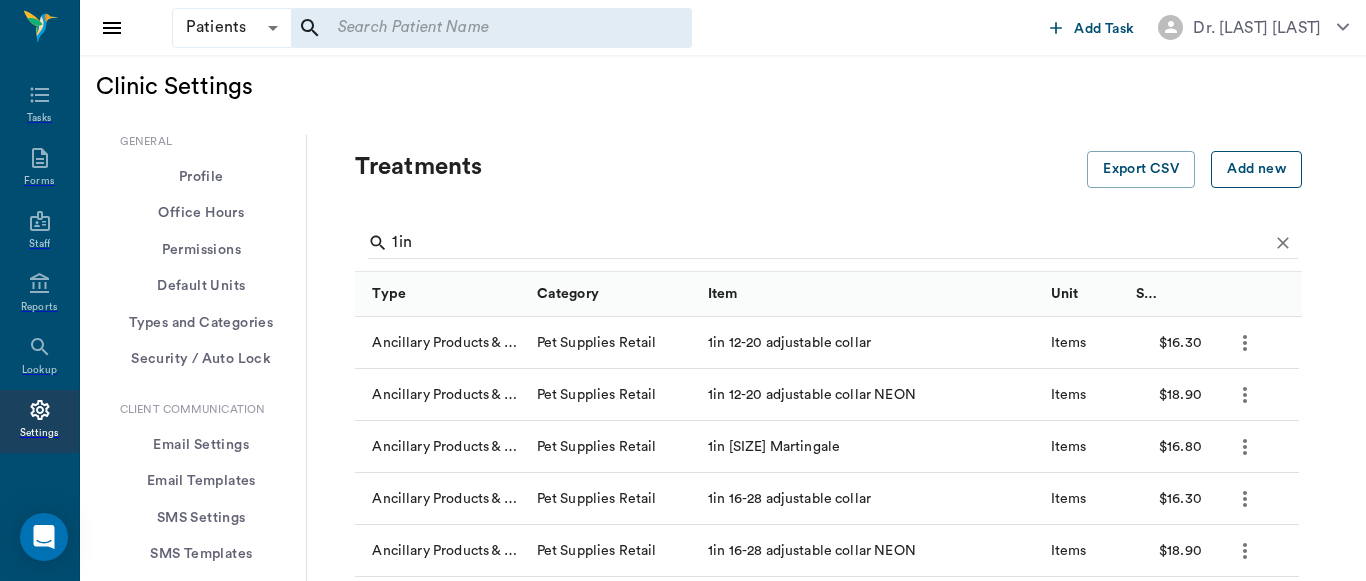 click on "Add new" at bounding box center [1256, 169] 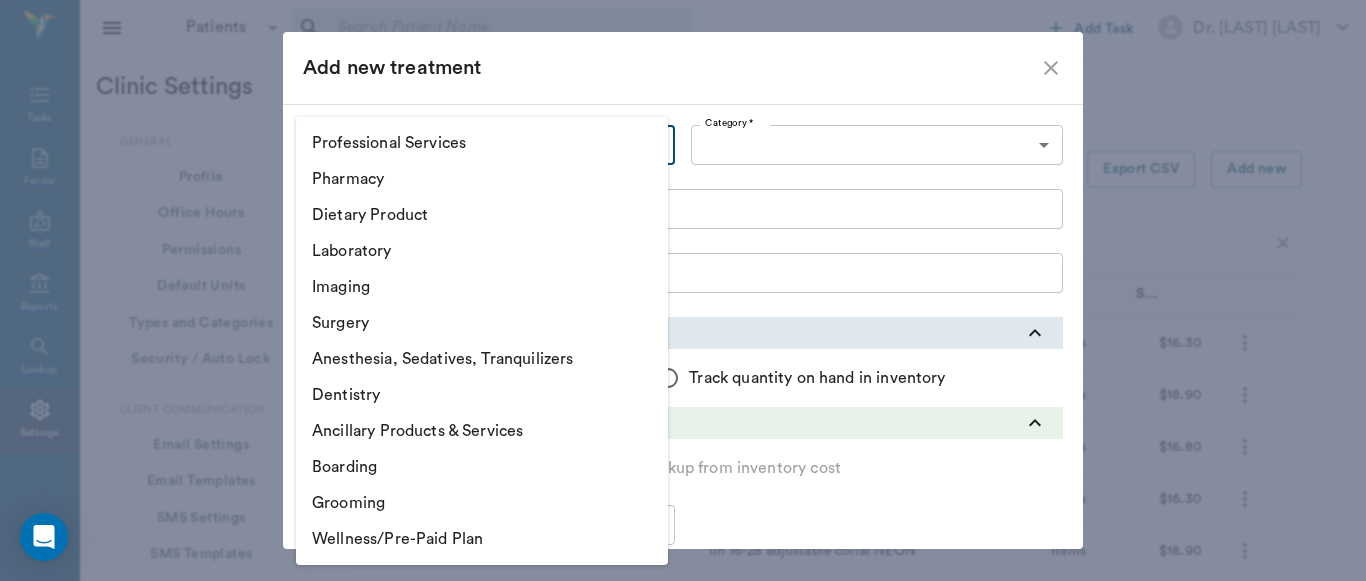click on "Patients Patients ​ ​ Add Task Dr. [LAST] Nectar Messages Appts Labs X-Rays Inventory Tasks Forms Staff Reports Lookup Settings Clinic Settings General Profile Office Hours Permissions Feature Flags AI Prompts Default Units Types and Categories Security / Auto Lock App Version Client Communication Email Settings Email Templates SMS Settings SMS Templates VOIP Mango Voice Client Portal Appointments Visit Types Calendar Options Direct Online Booking Direct Online Deposits Services & Prices Treatments Bundles Taxes Labs Group Discounts EMR SOAP Templates Surgery Templates Visit Note Templates Surgery Chart Diagnoses Patient Diagrams Forms Report Card Prescriptions Patient Options Species Breeds Colors Inventory Inventory Locations Vendors Finances Payment Estimates & Invoices Interest Greenline Boarding Kennels X-Rays Integration IDEXX Soundvet Extras Labels PDF Settings MISC Treatments Export CSV Add new 1in Type Category Item Unit Selling Price/Unit Ancillary Products & Services Pet Supplies Retail" at bounding box center [683, 1118] 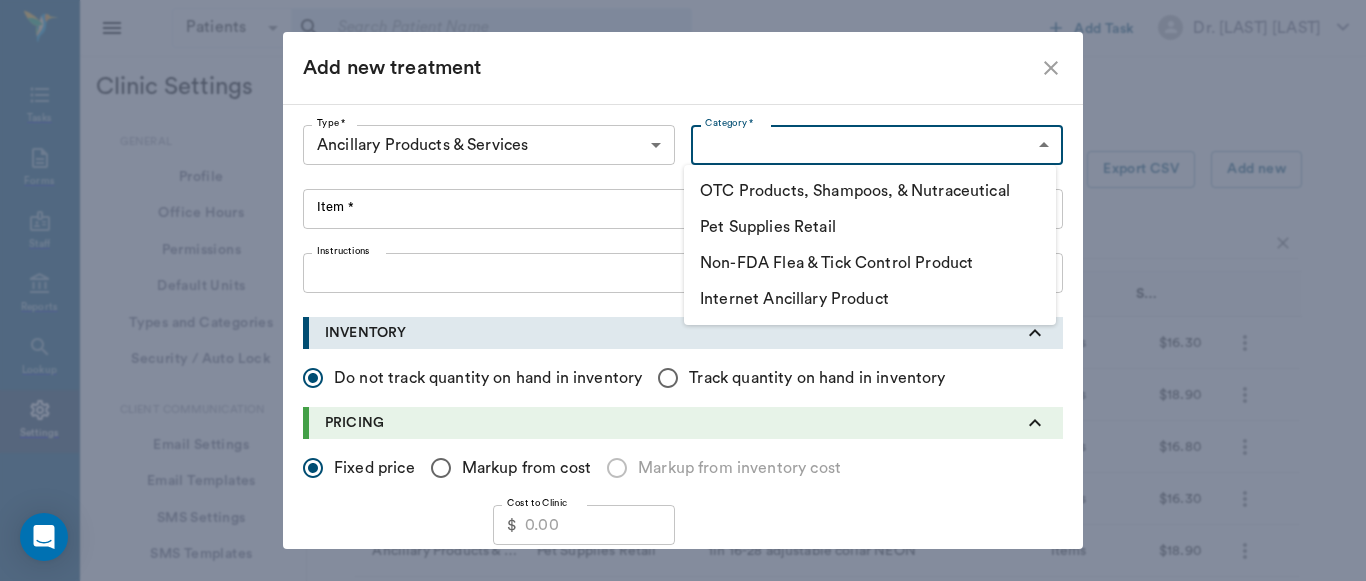 click on "Patients Patients ​ ​ Add Task Dr. [LAST] Nectar Messages Appts Labs X-Rays Inventory Tasks Forms Staff Reports Lookup Settings Clinic Settings General Profile Office Hours Permissions Feature Flags AI Prompts Default Units Types and Categories Security / Auto Lock App Version Client Communication Email Settings Email Templates SMS Settings SMS Templates VOIP Mango Voice Client Portal Appointments Visit Types Calendar Options Direct Online Booking Direct Online Deposits Services & Prices Treatments Bundles Taxes Labs Group Discounts EMR SOAP Templates Surgery Templates Visit Note Templates Surgery Chart Diagnoses Patient Diagrams Forms Report Card Prescriptions Patient Options Species Breeds Colors Inventory Inventory Locations Vendors Finances Payment Estimates & Invoices Interest Greenline Boarding Kennels X-Rays Integration IDEXX Soundvet Extras Labels PDF Settings MISC Treatments Export CSV Add new 1in Type Category Item Unit Selling Price/Unit Ancillary Products & Services Pet Supplies Retail" at bounding box center [683, 1118] 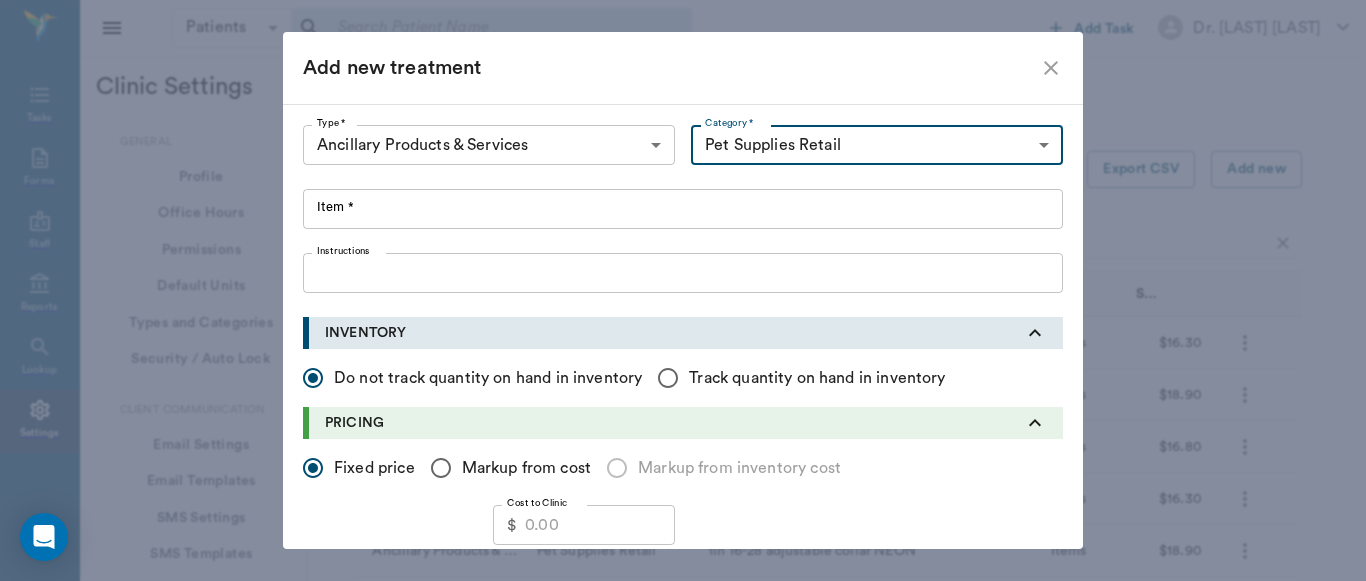 click on "Item *" at bounding box center [683, 209] 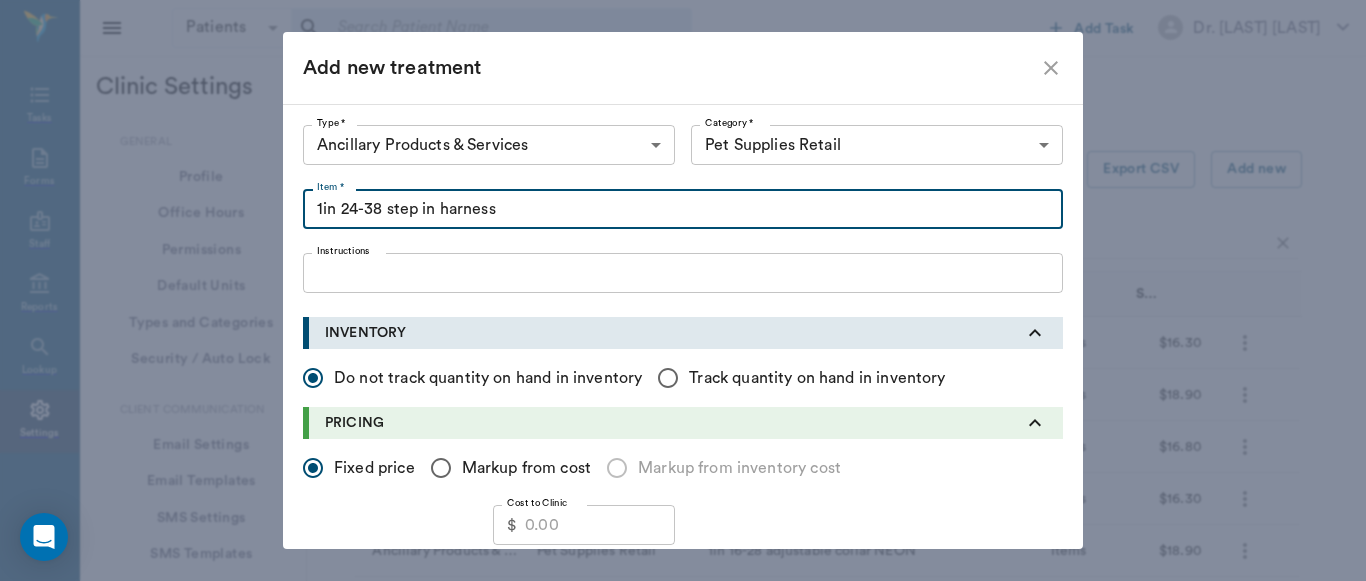 type on "1in 24-38 step in harness" 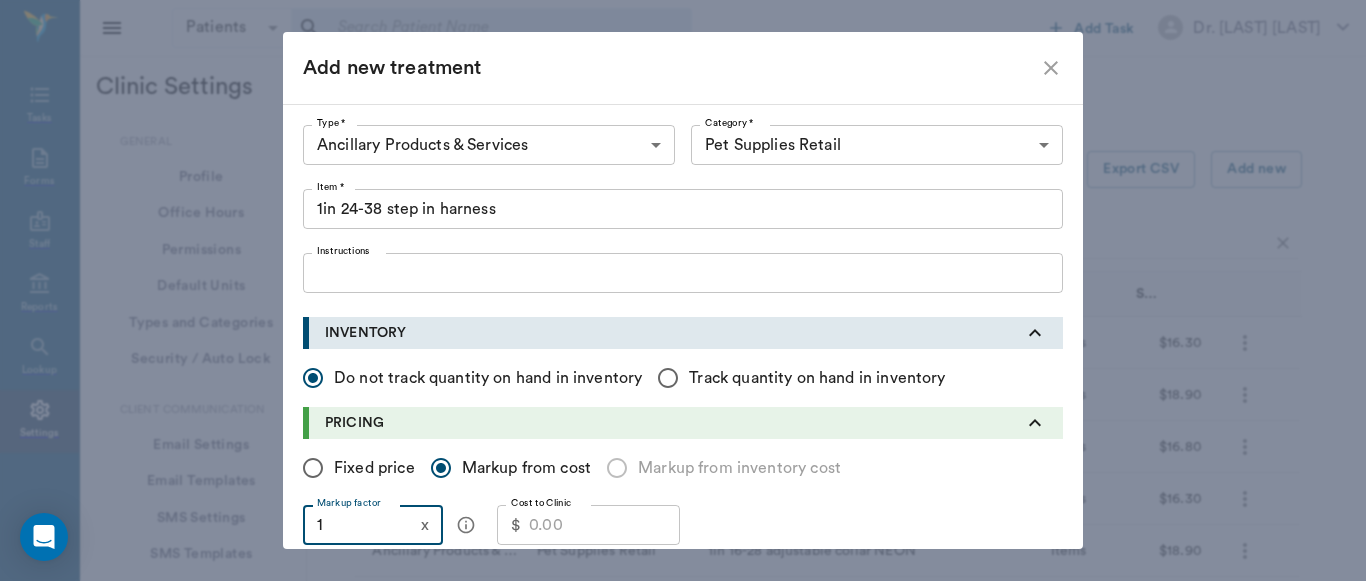 click on "1" at bounding box center [358, 525] 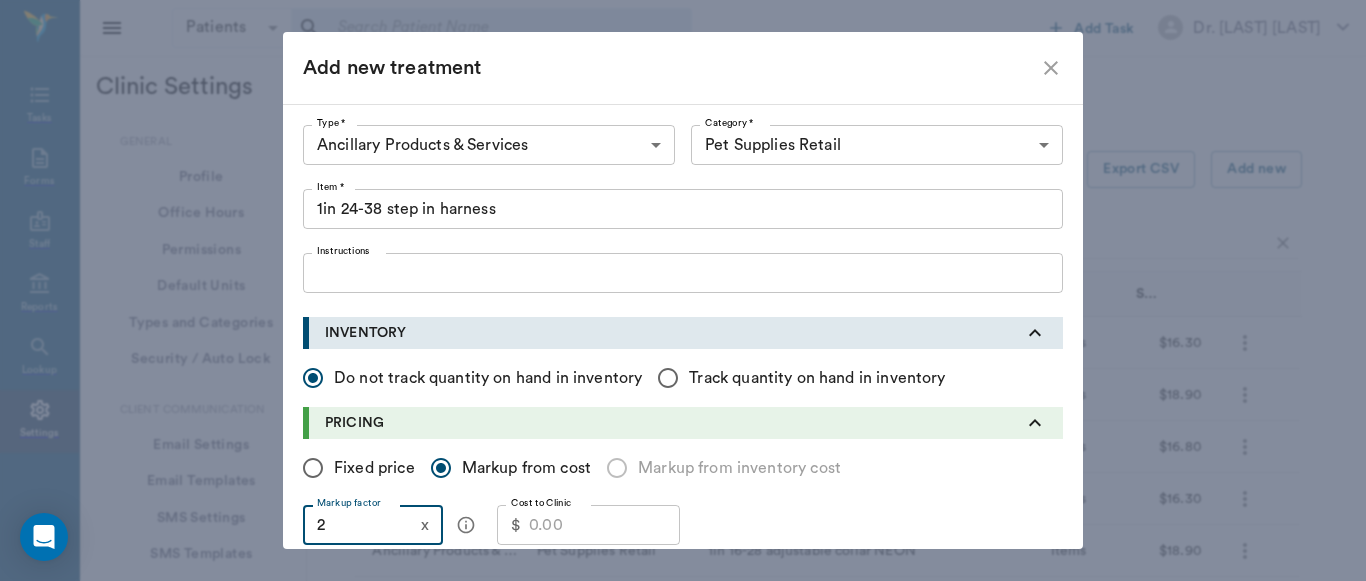 type on "2" 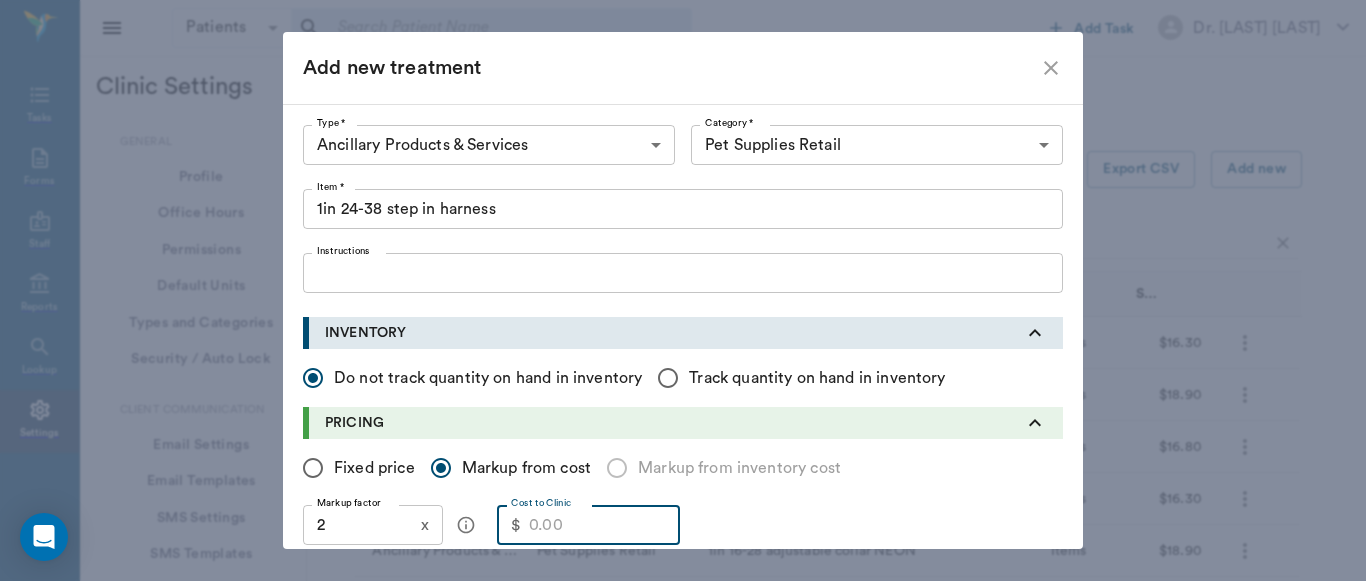 click on "Cost to Clinic" at bounding box center [604, 525] 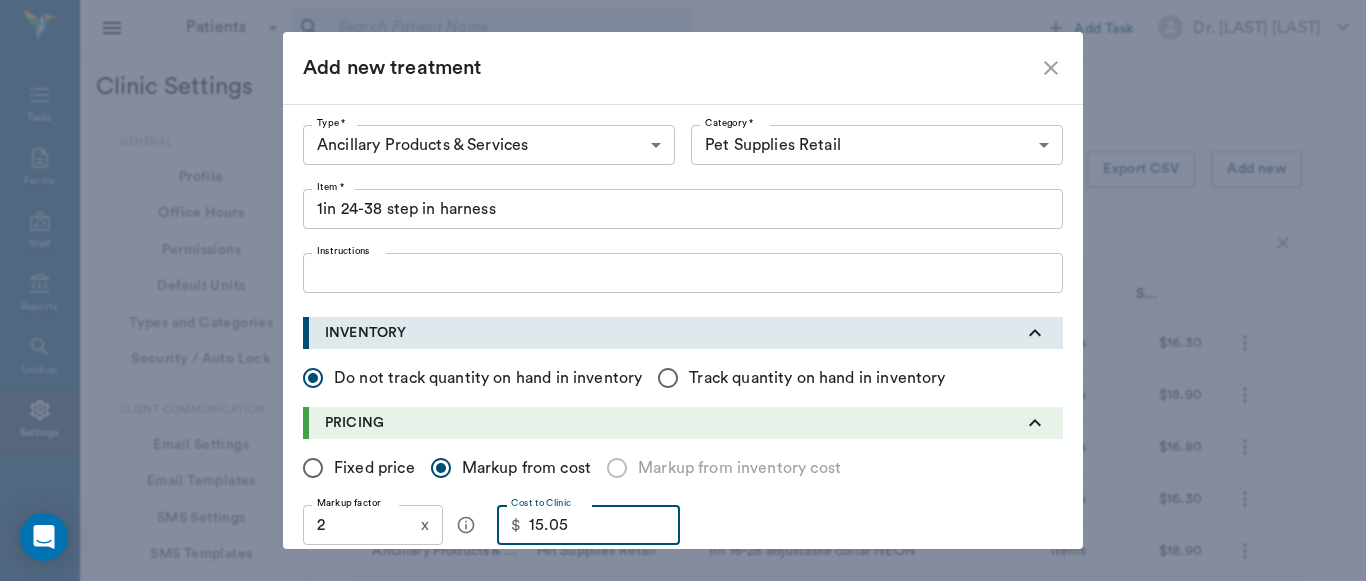 type on "15.05" 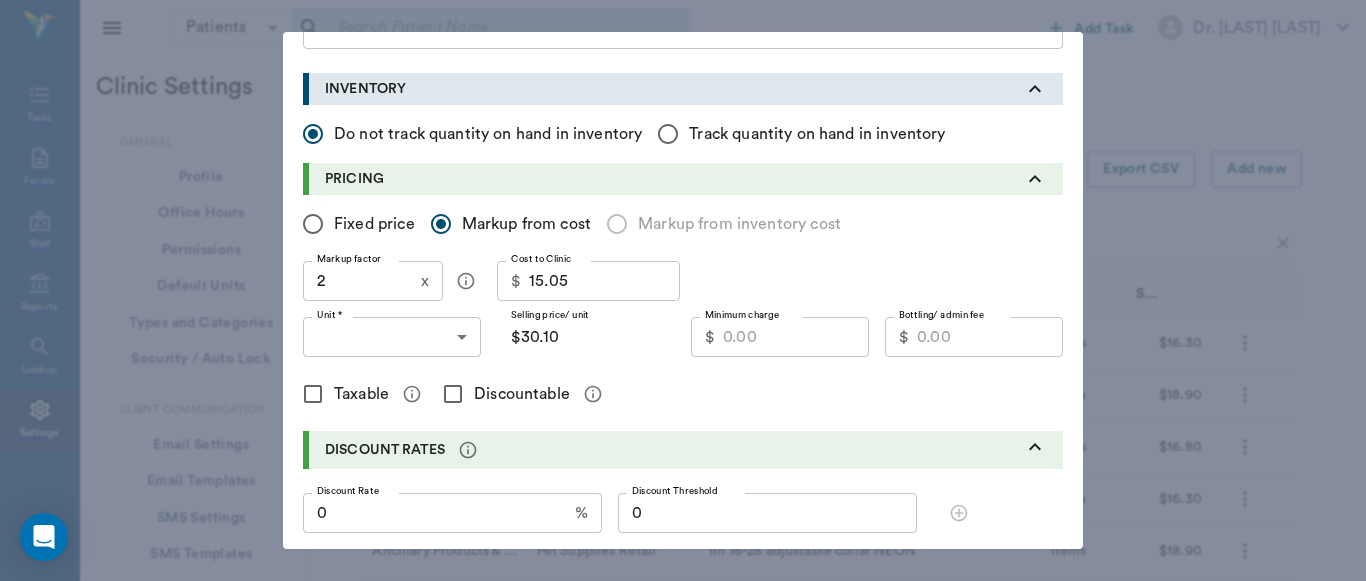 scroll, scrollTop: 255, scrollLeft: 0, axis: vertical 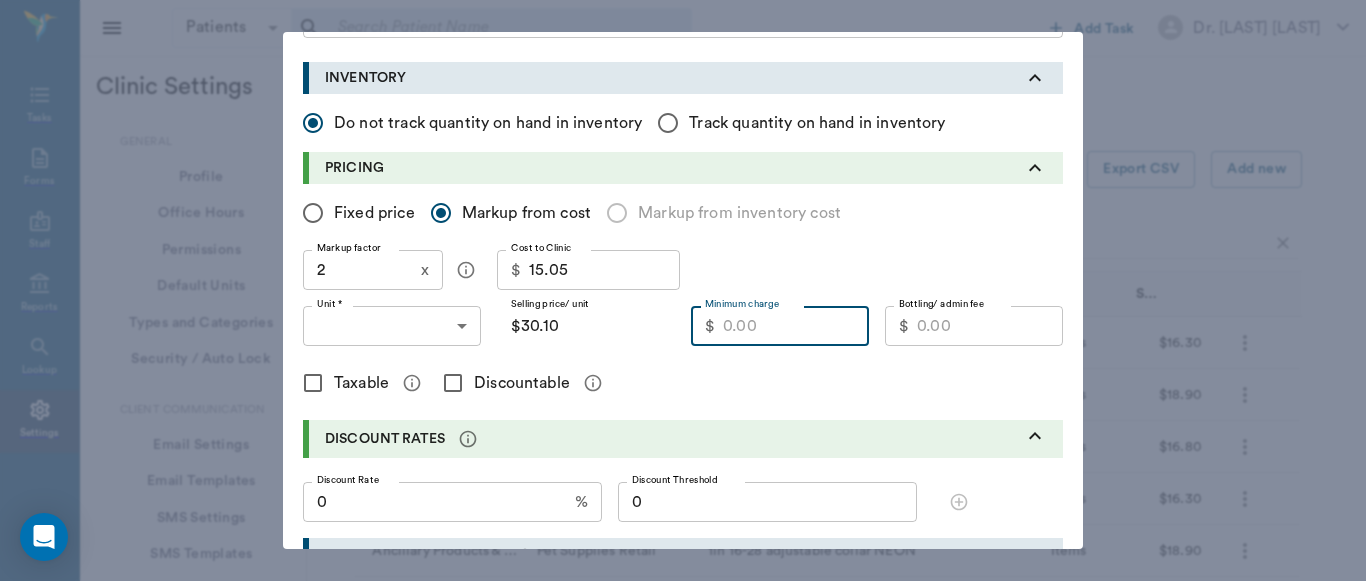 click on "Minimum charge" at bounding box center [796, 326] 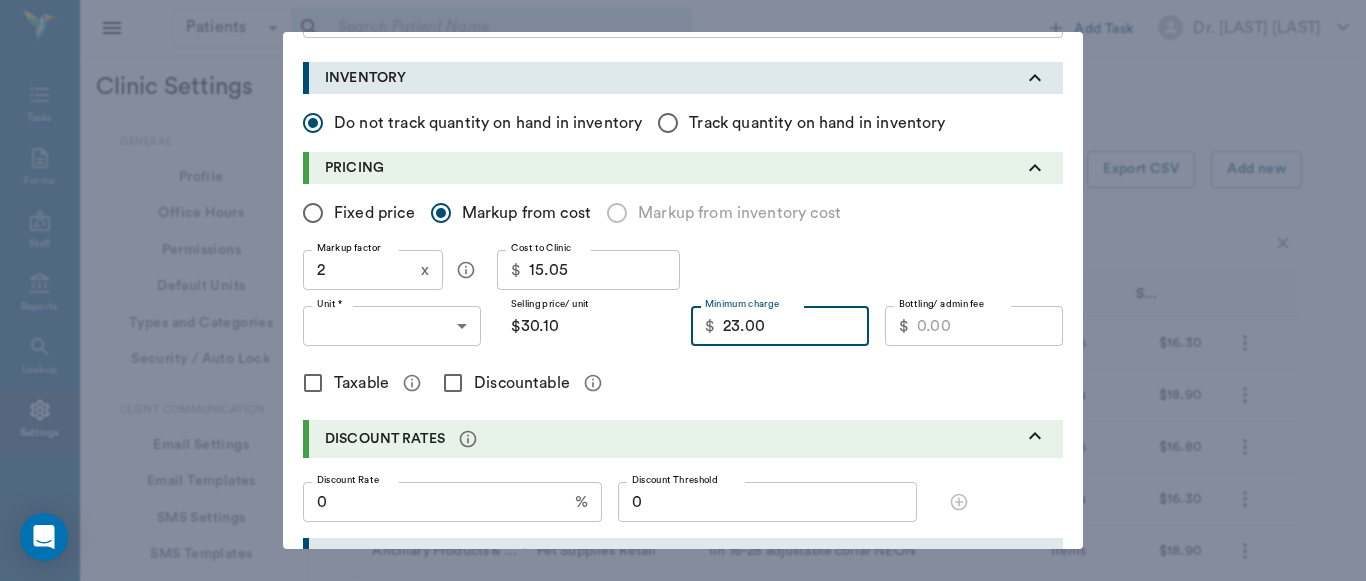 type on "23.00" 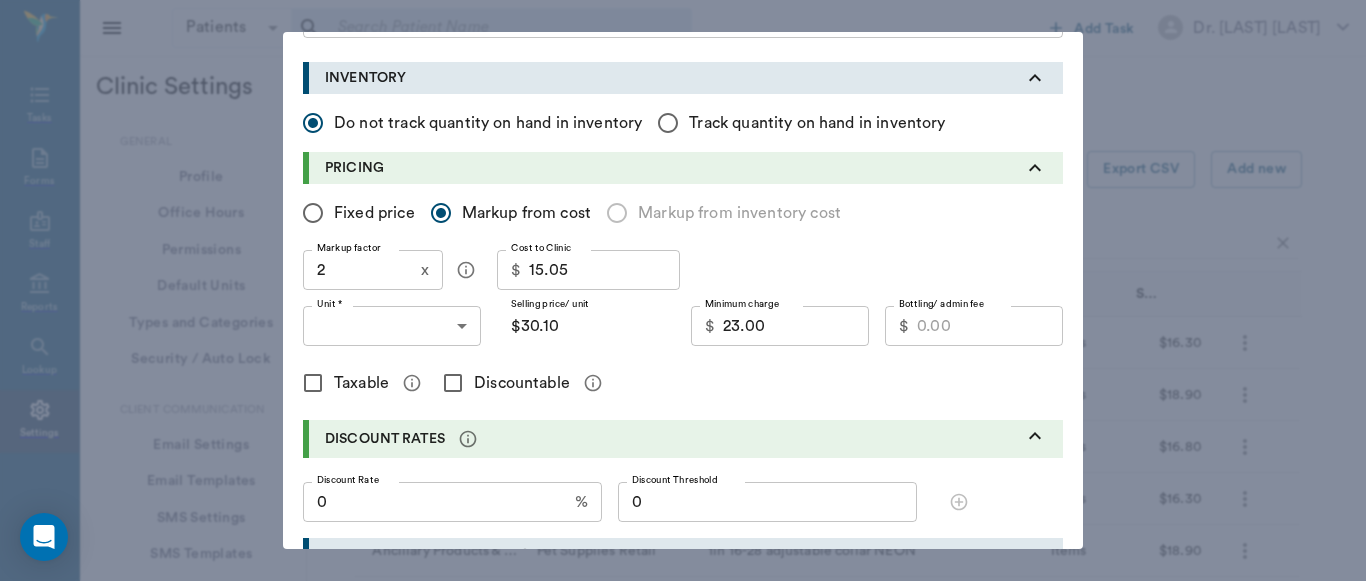 click on "Taxable" at bounding box center [313, 383] 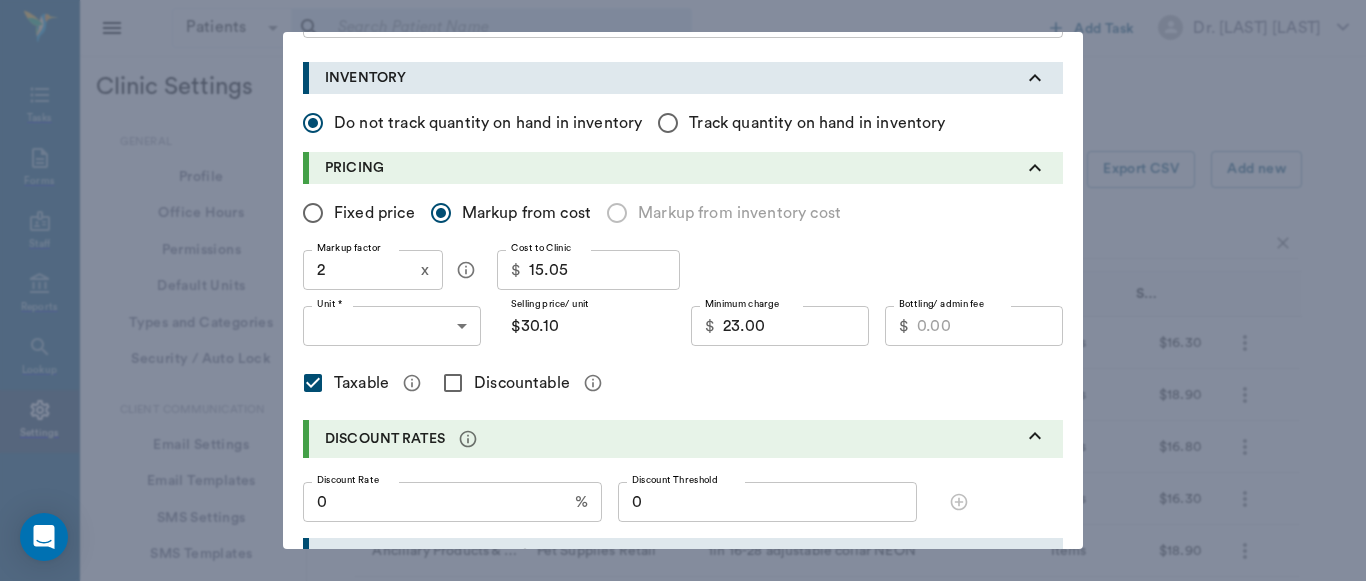 click on "Discountable" at bounding box center [453, 383] 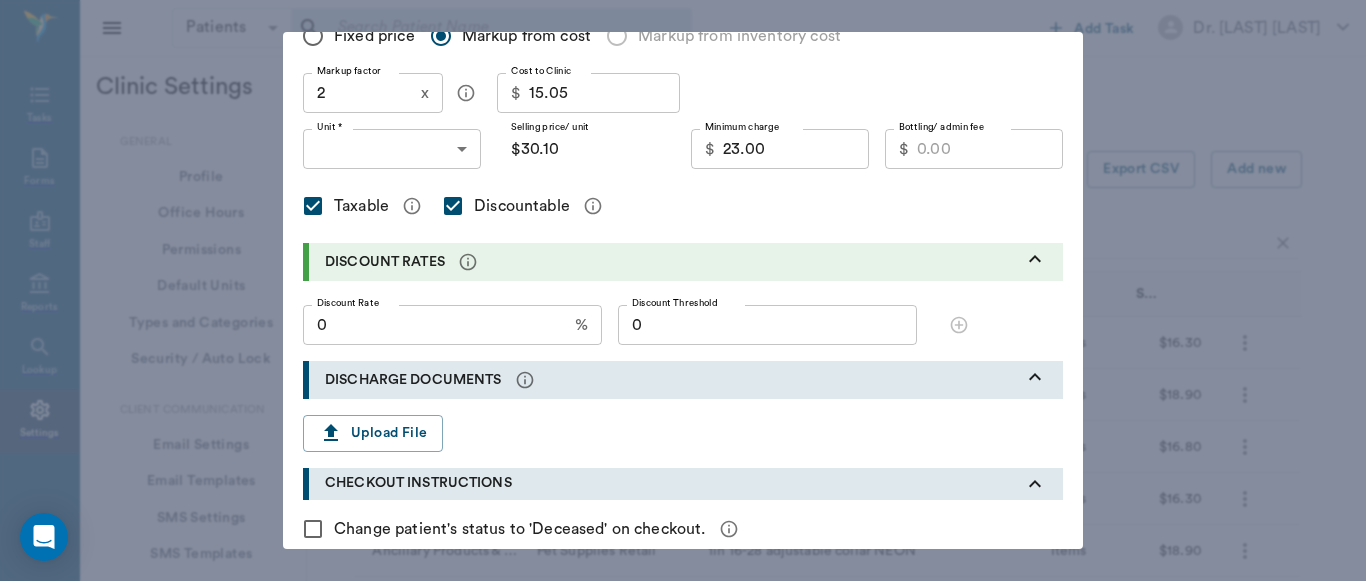 scroll, scrollTop: 572, scrollLeft: 0, axis: vertical 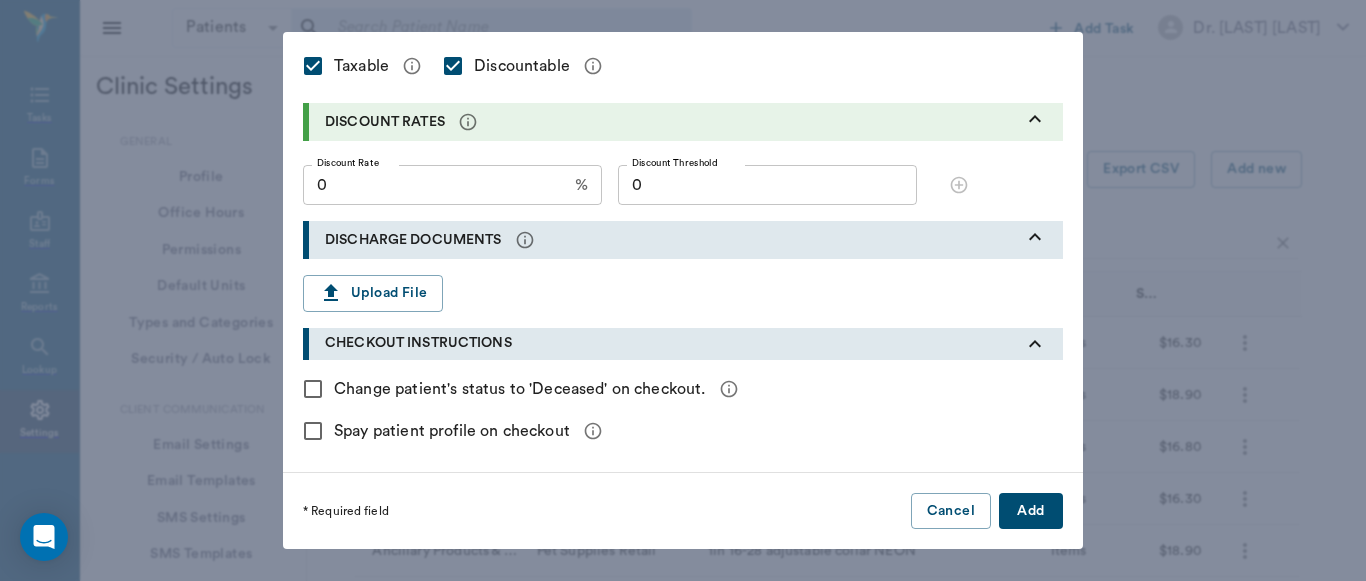 click on "Add" at bounding box center [1031, 511] 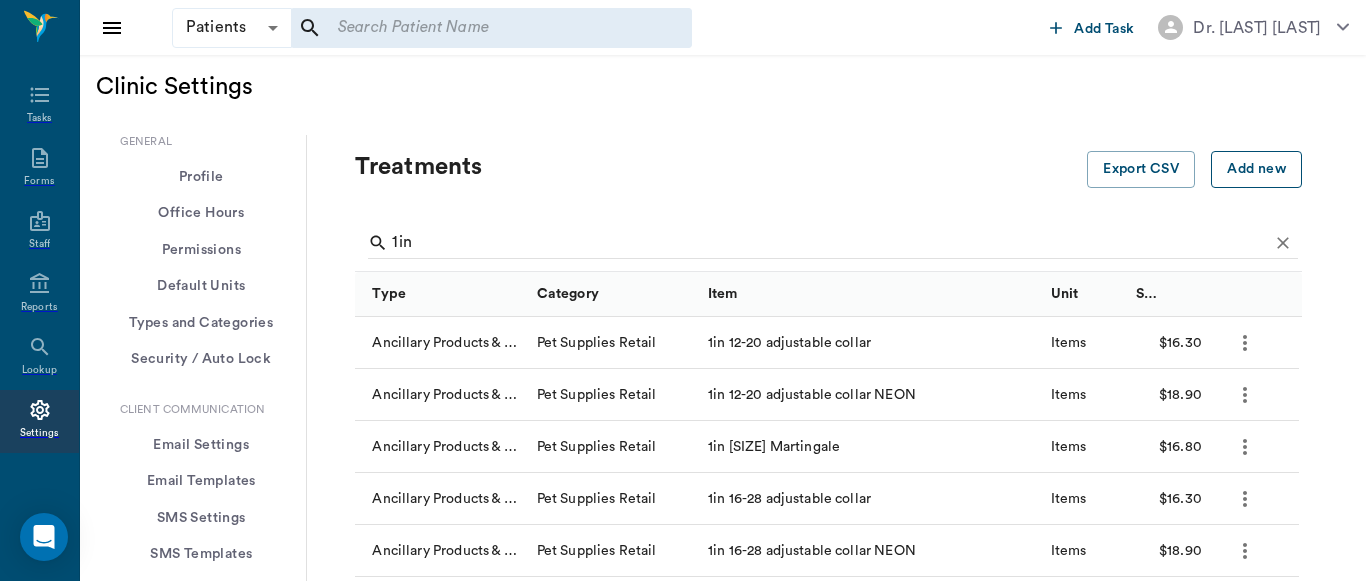 click on "Add new" at bounding box center (1256, 169) 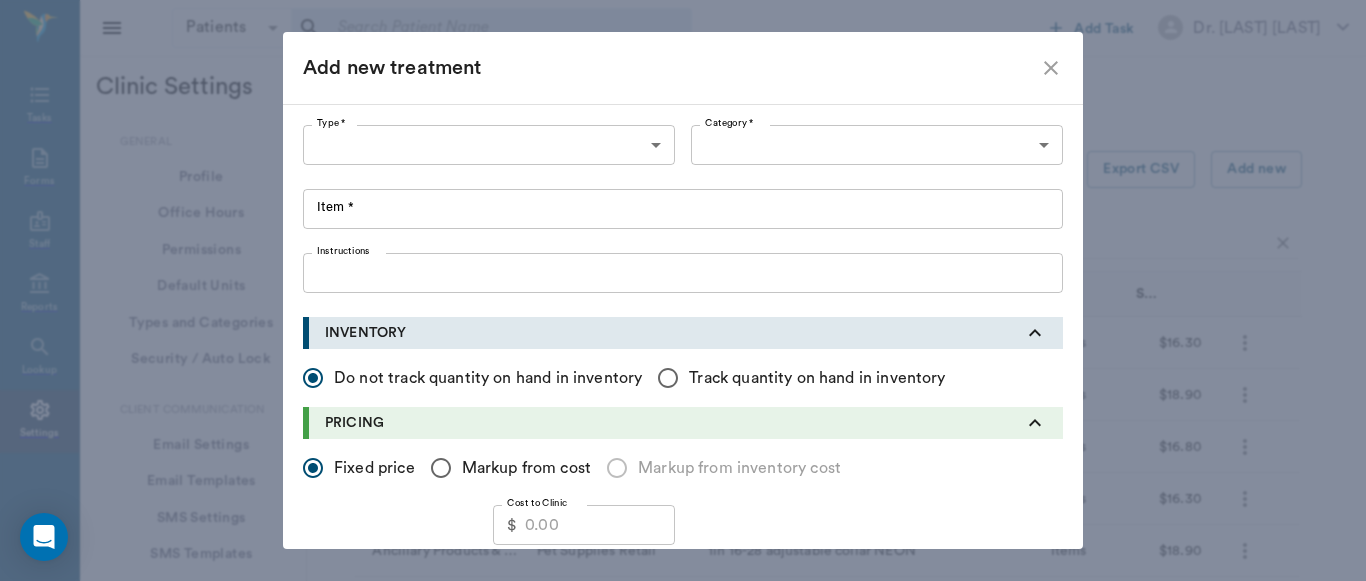 click on "Patients Patients ​ ​ Add Task Dr. [LAST] Nectar Messages Appts Labs X-Rays Inventory Tasks Forms Staff Reports Lookup Settings Clinic Settings General Profile Office Hours Permissions Feature Flags AI Prompts Default Units Types and Categories Security / Auto Lock App Version Client Communication Email Settings Email Templates SMS Settings SMS Templates VOIP Mango Voice Client Portal Appointments Visit Types Calendar Options Direct Online Booking Direct Online Deposits Services & Prices Treatments Bundles Taxes Labs Group Discounts EMR SOAP Templates Surgery Templates Visit Note Templates Surgery Chart Diagnoses Patient Diagrams Forms Report Card Prescriptions Patient Options Species Breeds Colors Inventory Inventory Locations Vendors Finances Payment Estimates & Invoices Interest Greenline Boarding Kennels X-Rays Integration IDEXX Soundvet Extras Labels PDF Settings MISC Treatments Export CSV Add new 1in Type Category Item Unit Selling Price/Unit Ancillary Products & Services Pet Supplies Retail" at bounding box center (683, 1118) 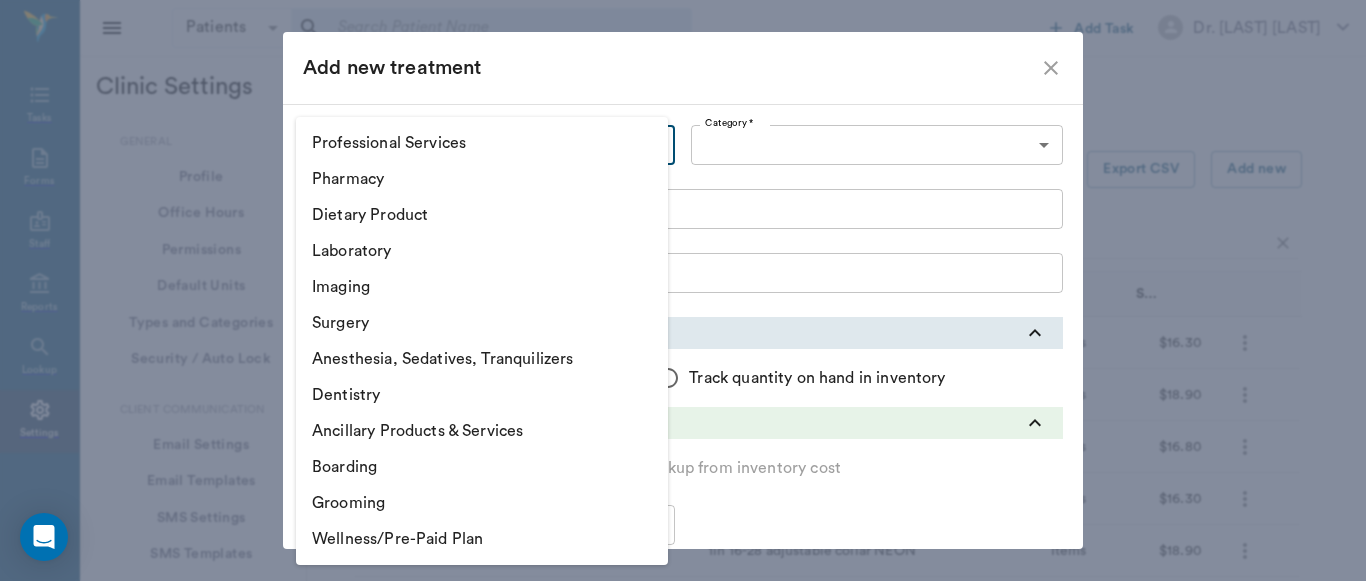 click on "Ancillary Products & Services" at bounding box center [482, 431] 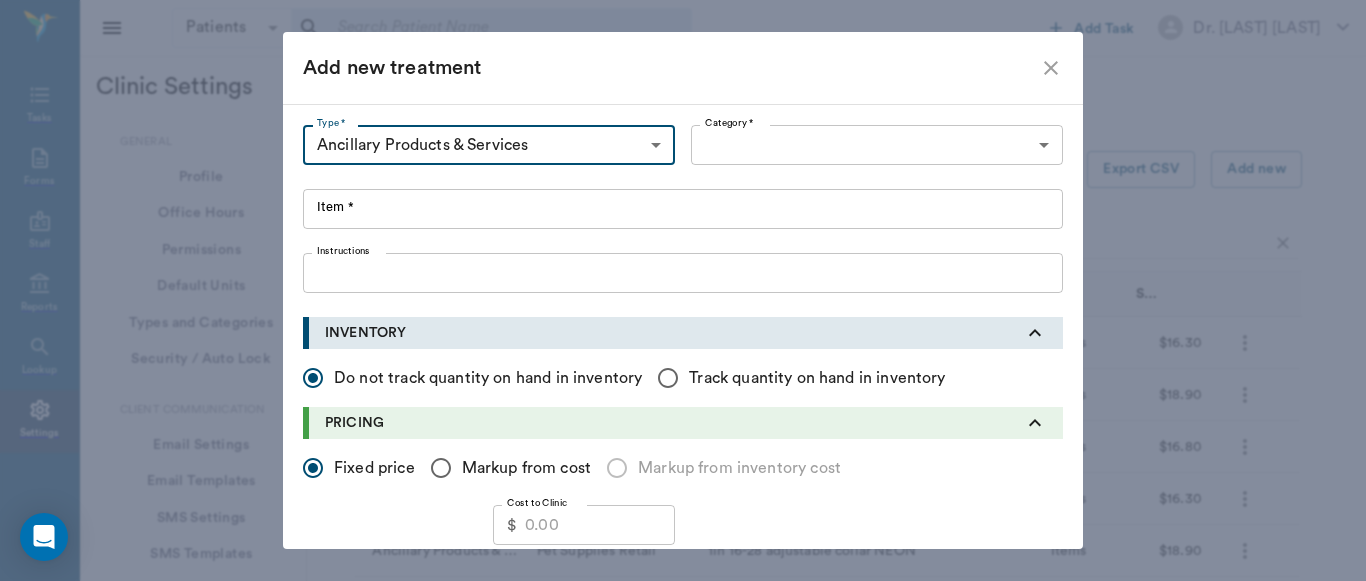 click on "Patients Patients ​ ​ Add Task Dr. [LAST] Nectar Messages Appts Labs X-Rays Inventory Tasks Forms Staff Reports Lookup Settings Clinic Settings General Profile Office Hours Permissions Feature Flags AI Prompts Default Units Types and Categories Security / Auto Lock App Version Client Communication Email Settings Email Templates SMS Settings SMS Templates VOIP Mango Voice Client Portal Appointments Visit Types Calendar Options Direct Online Booking Direct Online Deposits Services & Prices Treatments Bundles Taxes Labs Group Discounts EMR SOAP Templates Surgery Templates Visit Note Templates Surgery Chart Diagnoses Patient Diagrams Forms Report Card Prescriptions Patient Options Species Breeds Colors Inventory Inventory Locations Vendors Finances Payment Estimates & Invoices Interest Greenline Boarding Kennels X-Rays Integration IDEXX Soundvet Extras Labels PDF Settings MISC Treatments Export CSV Add new 1in Type Category Item Unit Selling Price/Unit Ancillary Products & Services Pet Supplies Retail" at bounding box center (683, 1118) 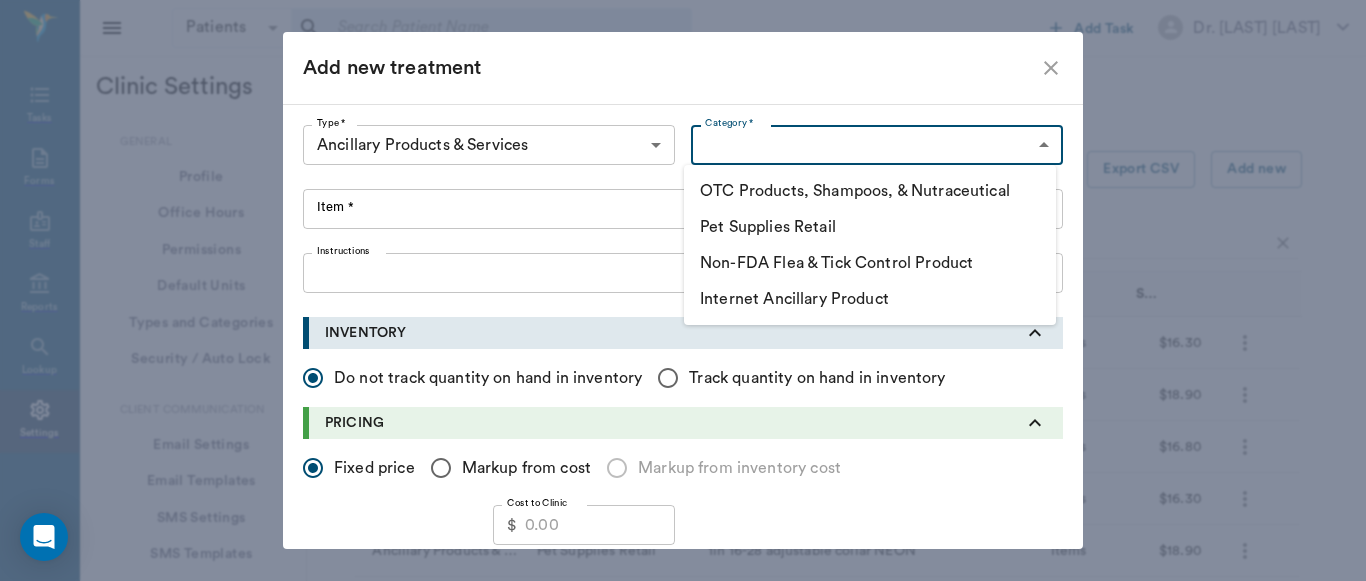 click on "Pet Supplies Retail" at bounding box center (870, 227) 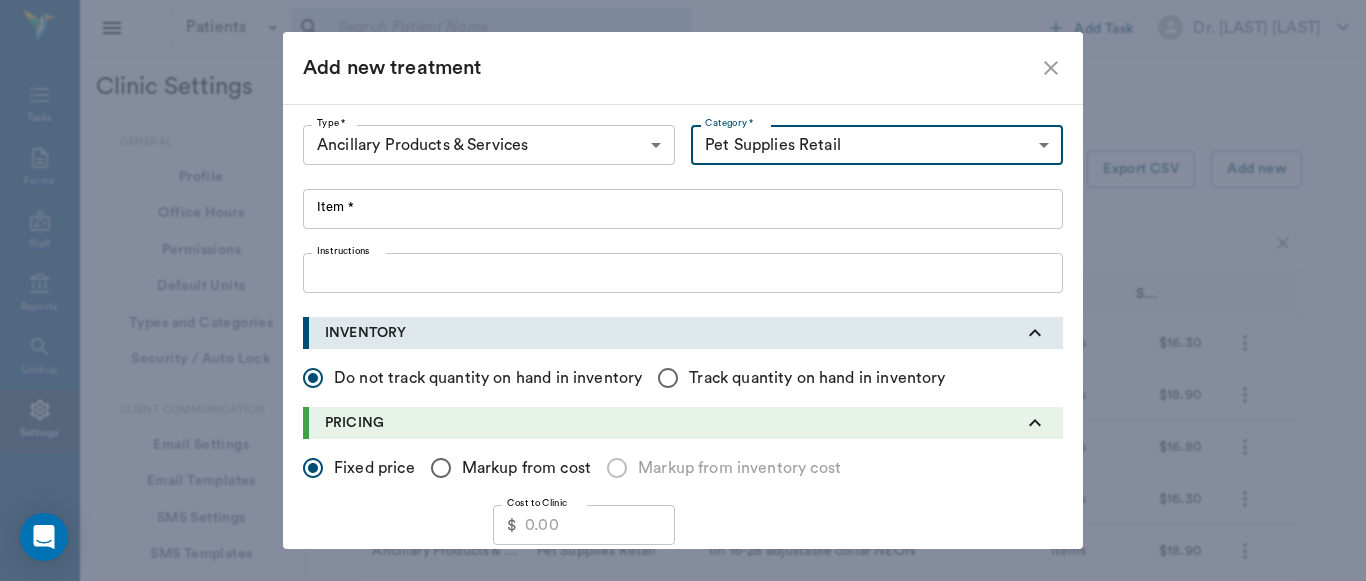 click on "Item *" at bounding box center [683, 209] 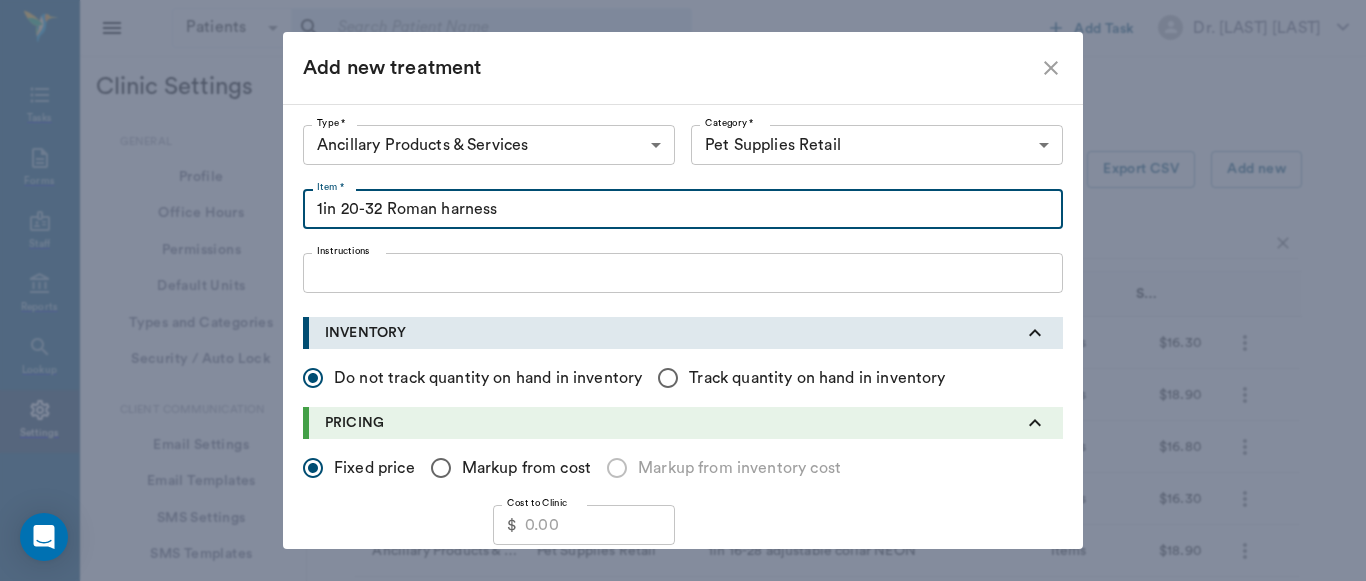 type on "1in 20-32 Roman harness" 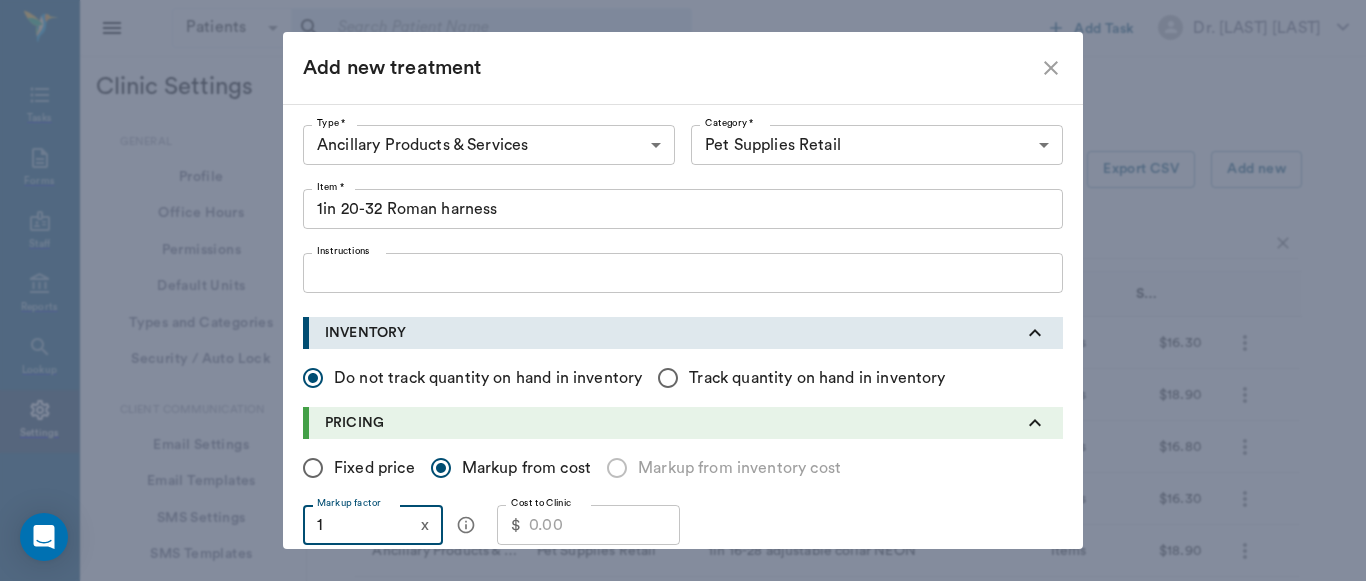 click on "1" at bounding box center (358, 525) 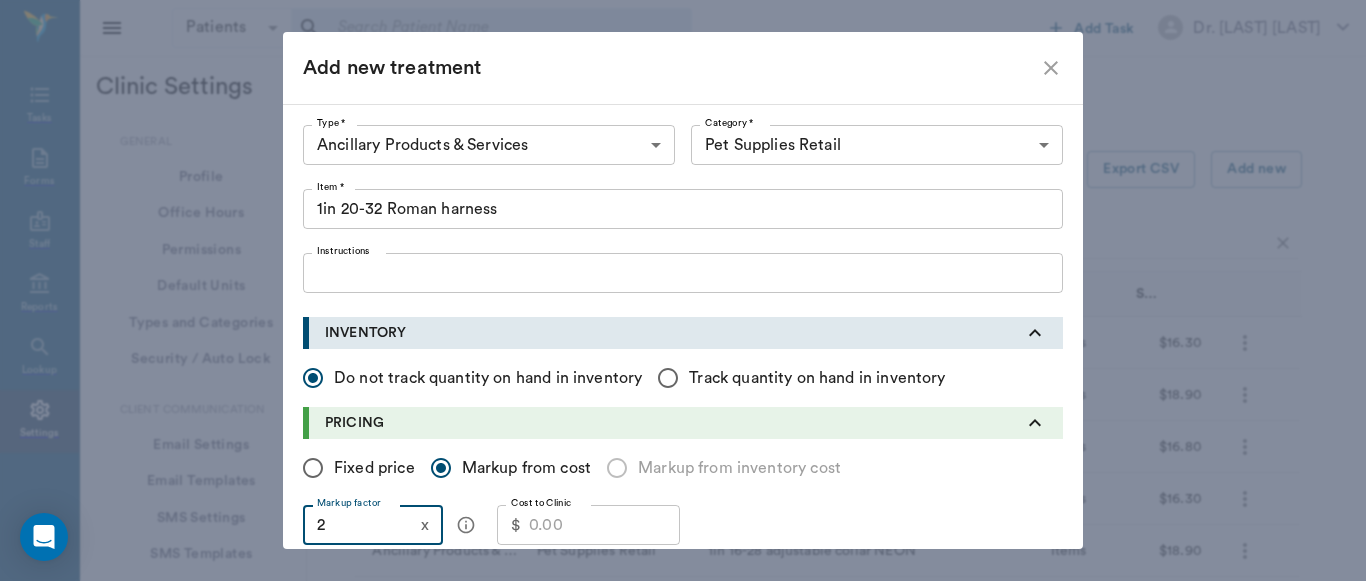 type on "2" 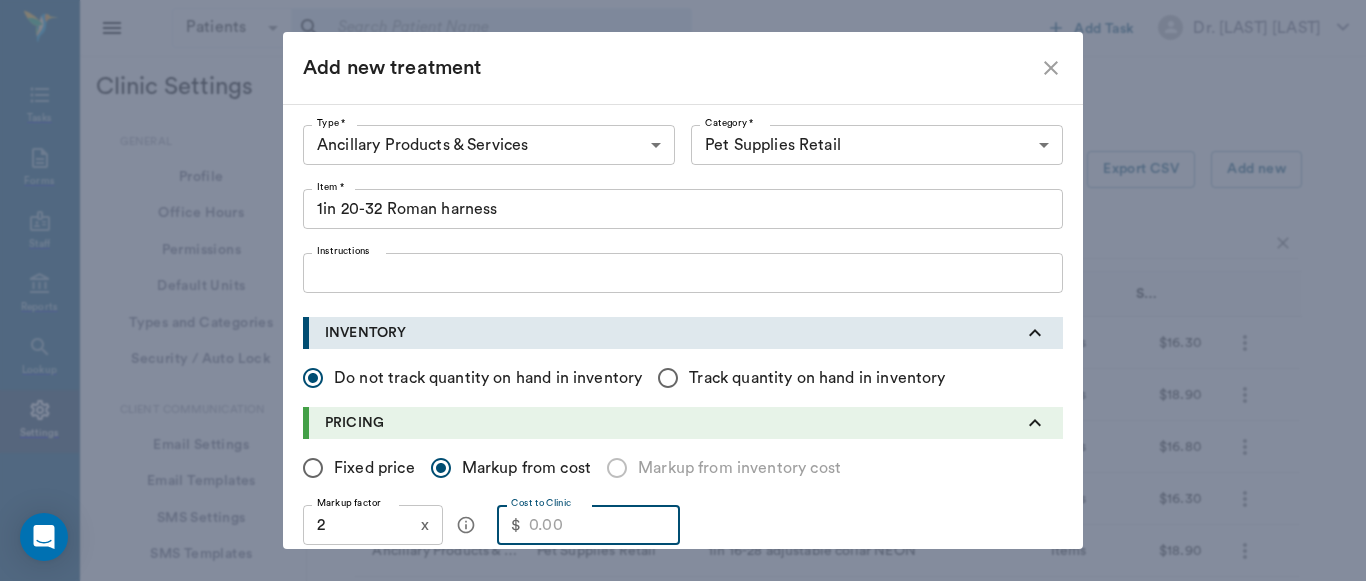 click on "Cost to Clinic" at bounding box center (604, 525) 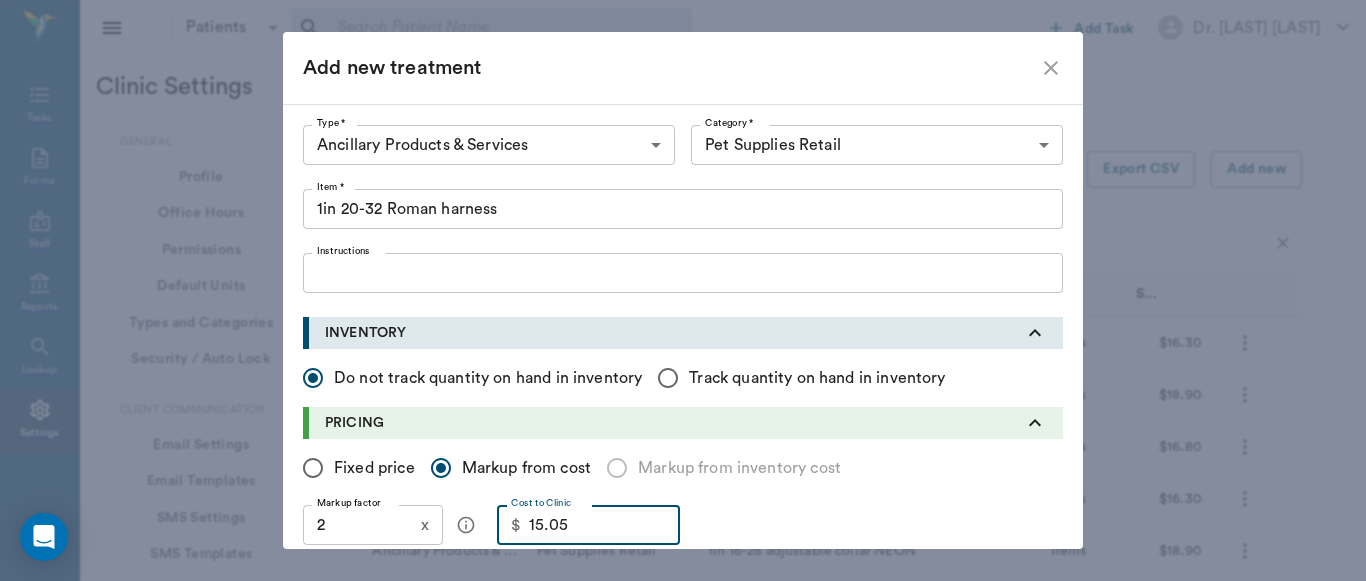 type on "15.05" 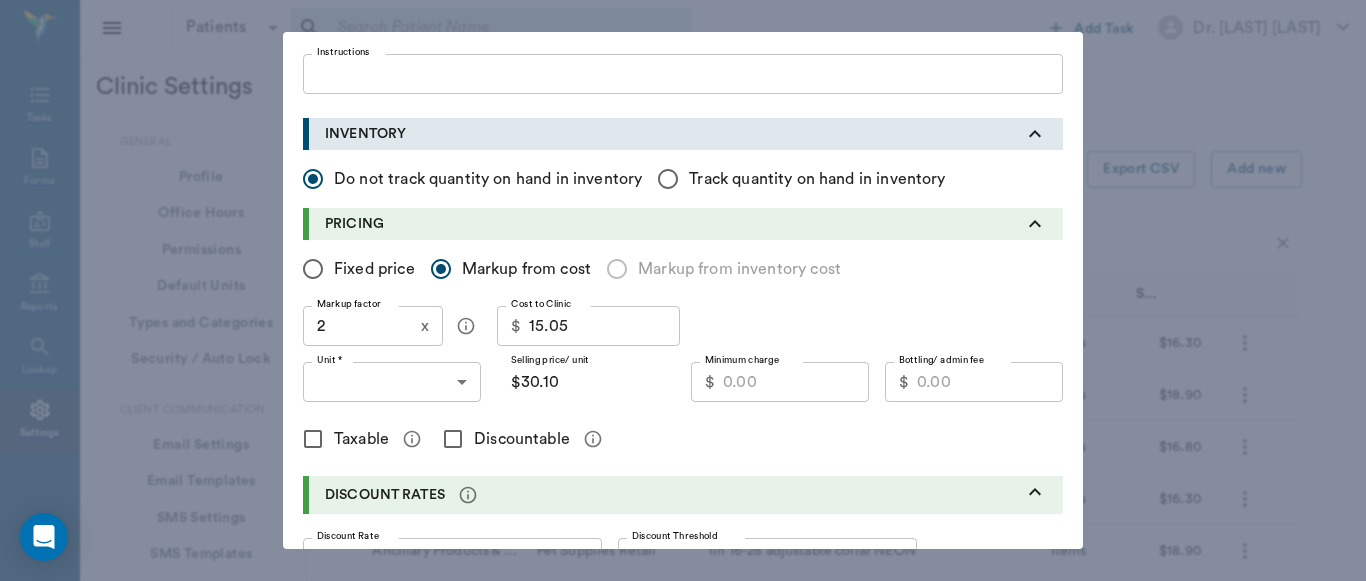 scroll, scrollTop: 213, scrollLeft: 0, axis: vertical 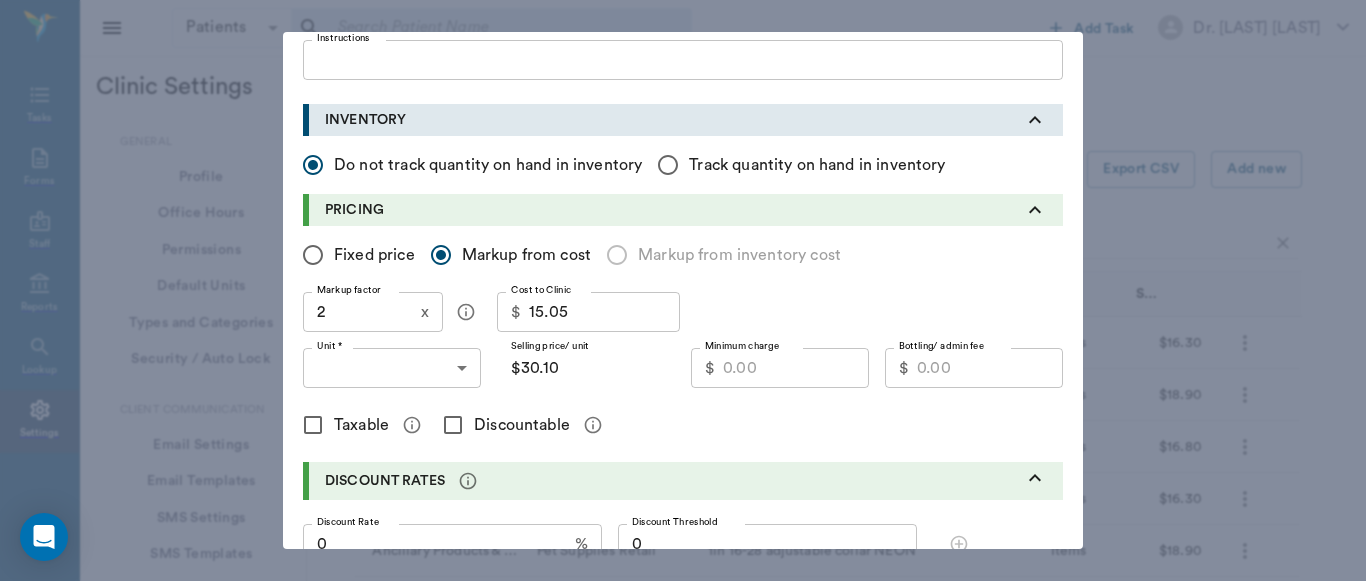 click on "Minimum charge" at bounding box center (796, 368) 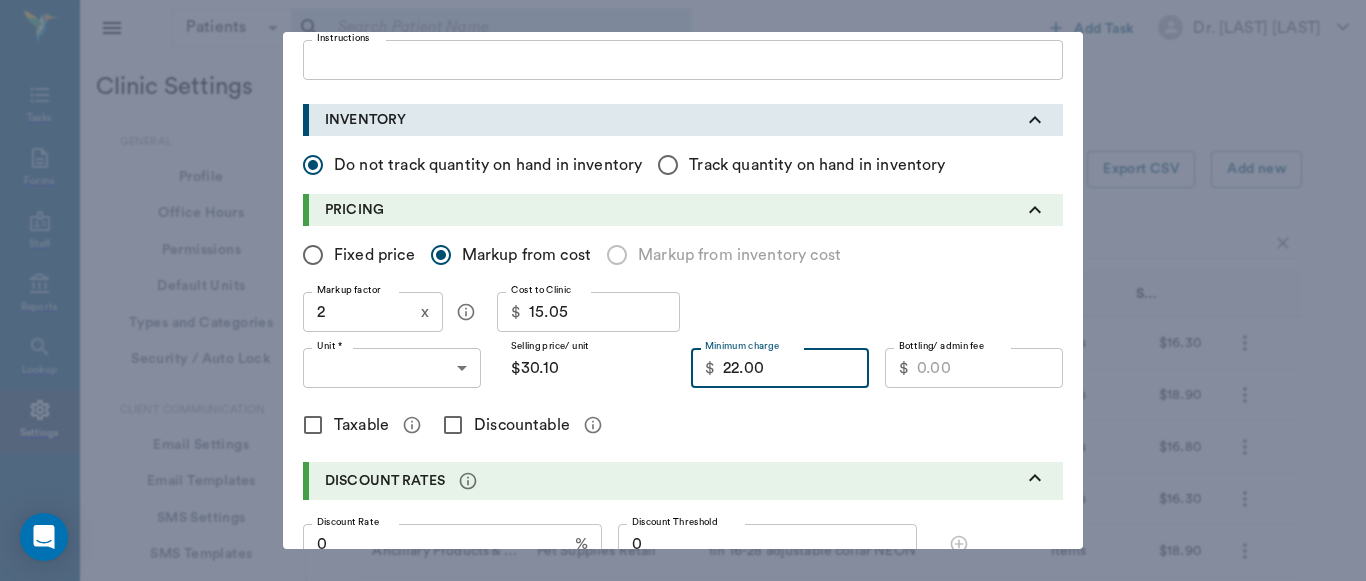 type on "22.00" 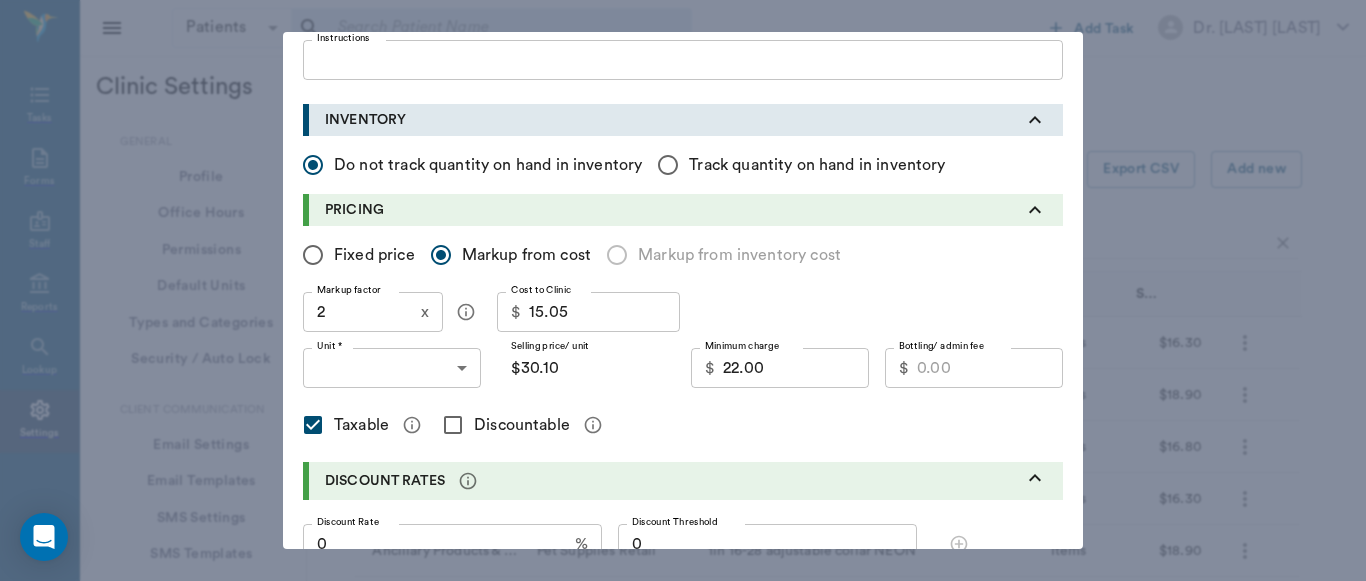 click on "Discountable" at bounding box center [453, 425] 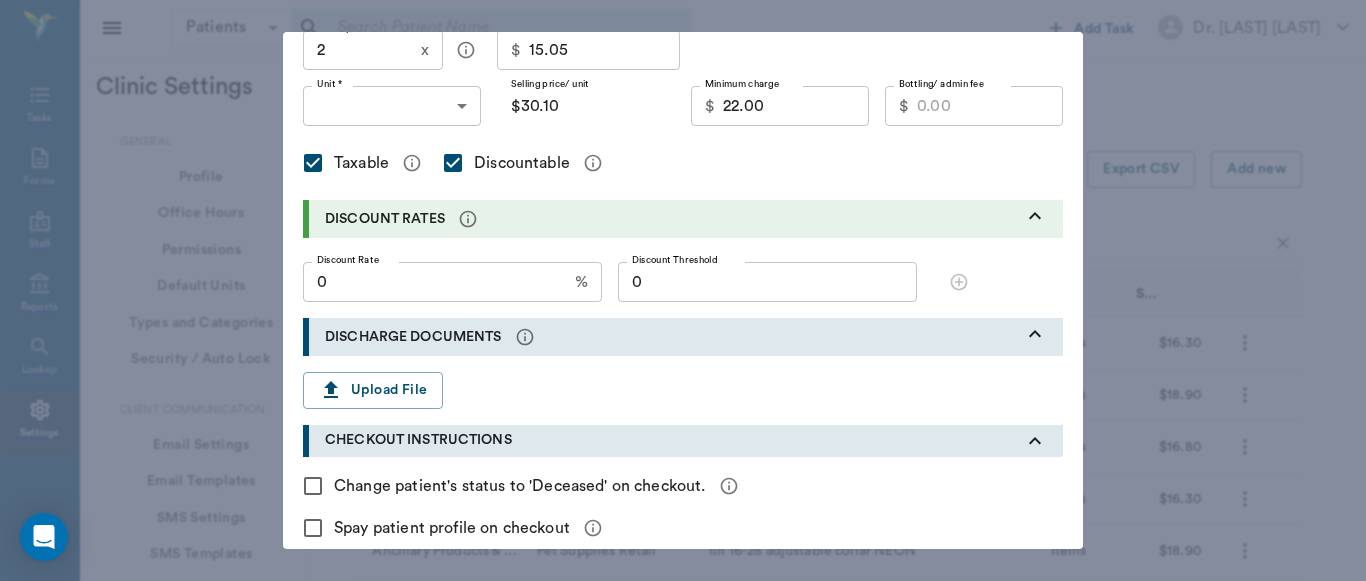 scroll, scrollTop: 543, scrollLeft: 0, axis: vertical 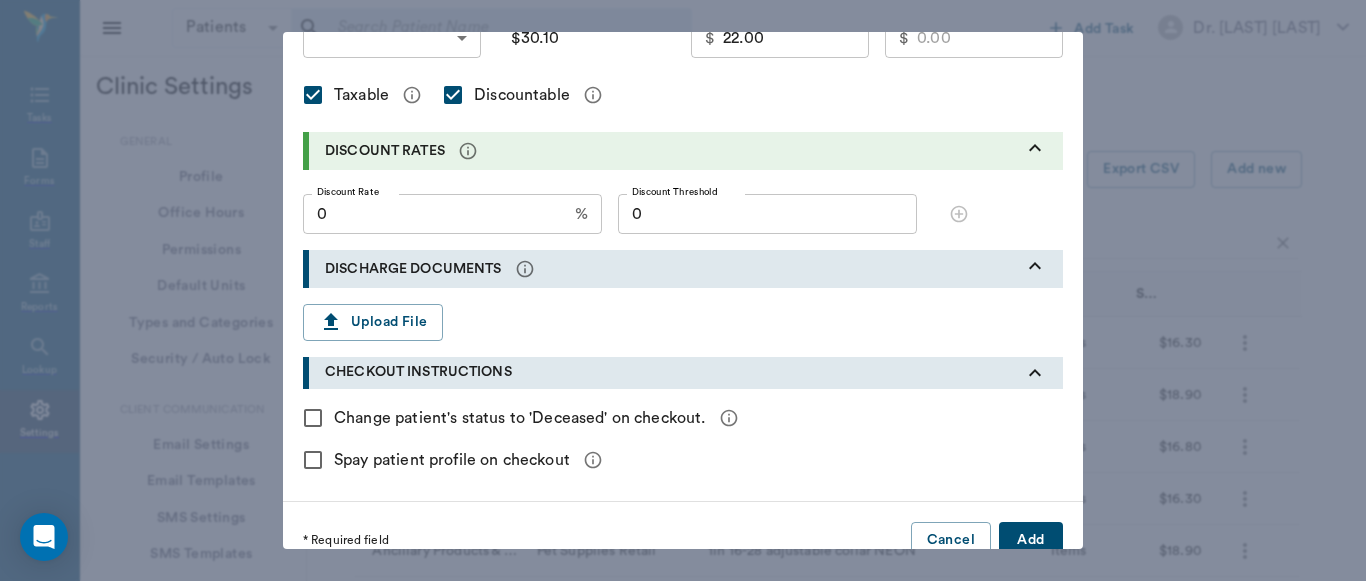 click on "Add" at bounding box center [1031, 540] 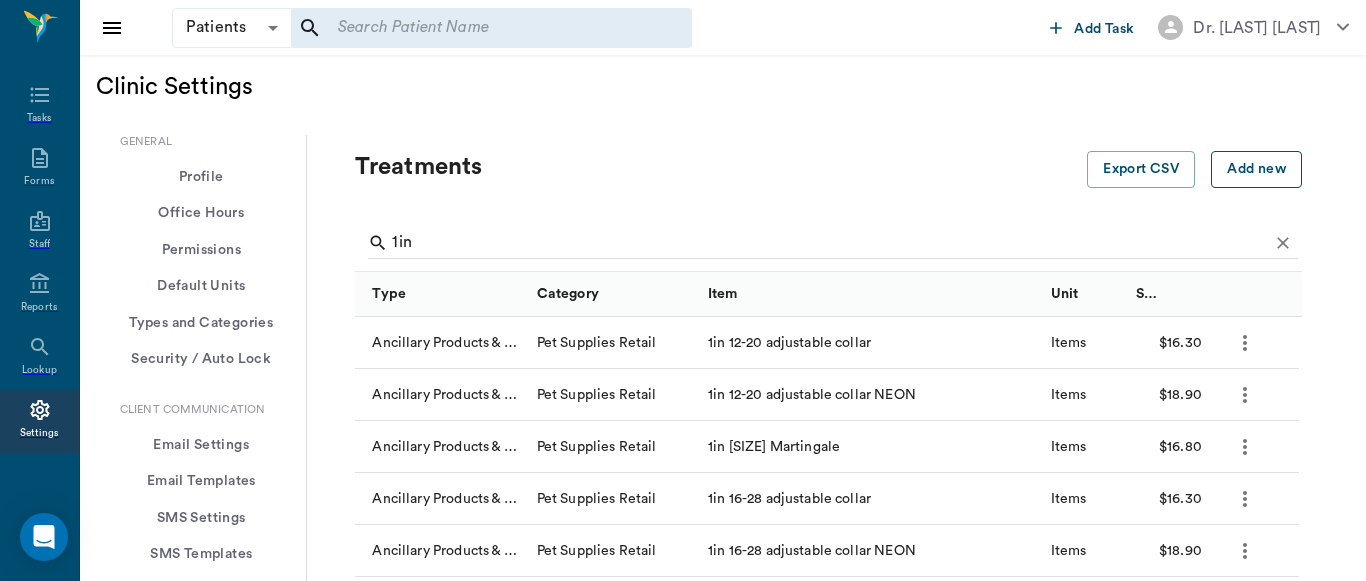 click on "Add new" at bounding box center [1256, 169] 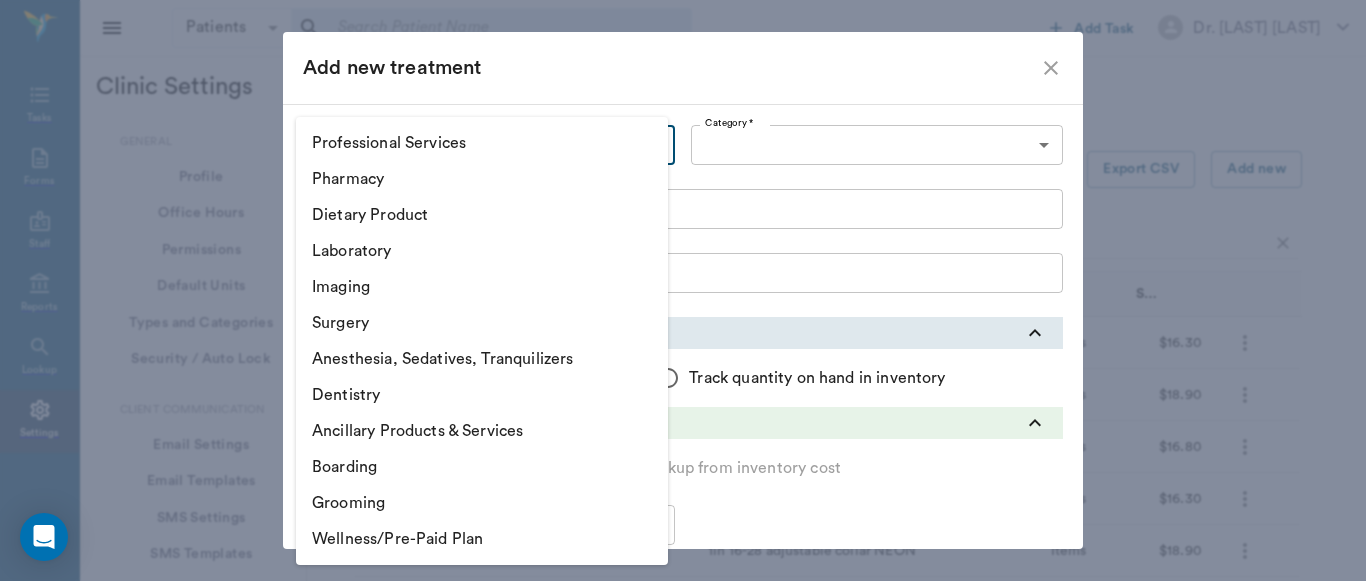 click on "Patients Patients ​ ​ Add Task Dr. [LAST] Nectar Messages Appts Labs X-Rays Inventory Tasks Forms Staff Reports Lookup Settings Clinic Settings General Profile Office Hours Permissions Feature Flags AI Prompts Default Units Types and Categories Security / Auto Lock App Version Client Communication Email Settings Email Templates SMS Settings SMS Templates VOIP Mango Voice Client Portal Appointments Visit Types Calendar Options Direct Online Booking Direct Online Deposits Services & Prices Treatments Bundles Taxes Labs Group Discounts EMR SOAP Templates Surgery Templates Visit Note Templates Surgery Chart Diagnoses Patient Diagrams Forms Report Card Prescriptions Patient Options Species Breeds Colors Inventory Inventory Locations Vendors Finances Payment Estimates & Invoices Interest Greenline Boarding Kennels X-Rays Integration IDEXX Soundvet Extras Labels PDF Settings MISC Treatments Export CSV Add new 1in Type Category Item Unit Selling Price/Unit Ancillary Products & Services Pet Supplies Retail" at bounding box center (683, 1118) 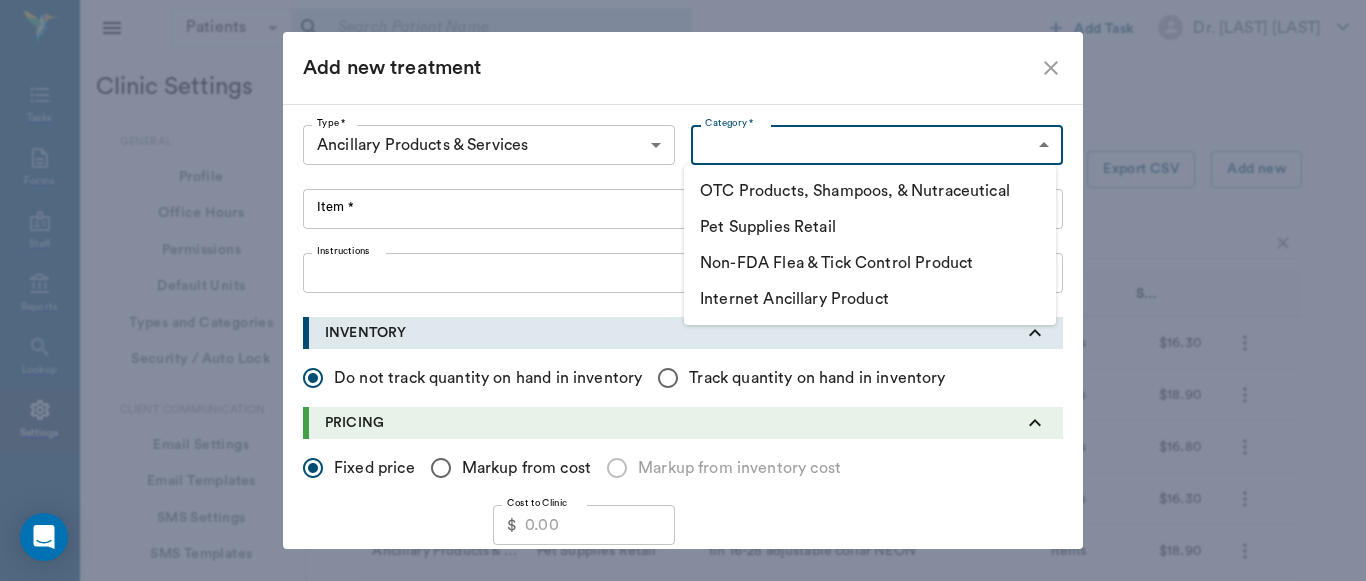 click on "Patients Patients ​ ​ Add Task Dr. [LAST] Nectar Messages Appts Labs X-Rays Inventory Tasks Forms Staff Reports Lookup Settings Clinic Settings General Profile Office Hours Permissions Feature Flags AI Prompts Default Units Types and Categories Security / Auto Lock App Version Client Communication Email Settings Email Templates SMS Settings SMS Templates VOIP Mango Voice Client Portal Appointments Visit Types Calendar Options Direct Online Booking Direct Online Deposits Services & Prices Treatments Bundles Taxes Labs Group Discounts EMR SOAP Templates Surgery Templates Visit Note Templates Surgery Chart Diagnoses Patient Diagrams Forms Report Card Prescriptions Patient Options Species Breeds Colors Inventory Inventory Locations Vendors Finances Payment Estimates & Invoices Interest Greenline Boarding Kennels X-Rays Integration IDEXX Soundvet Extras Labels PDF Settings MISC Treatments Export CSV Add new 1in Type Category Item Unit Selling Price/Unit Ancillary Products & Services Pet Supplies Retail" at bounding box center (683, 1118) 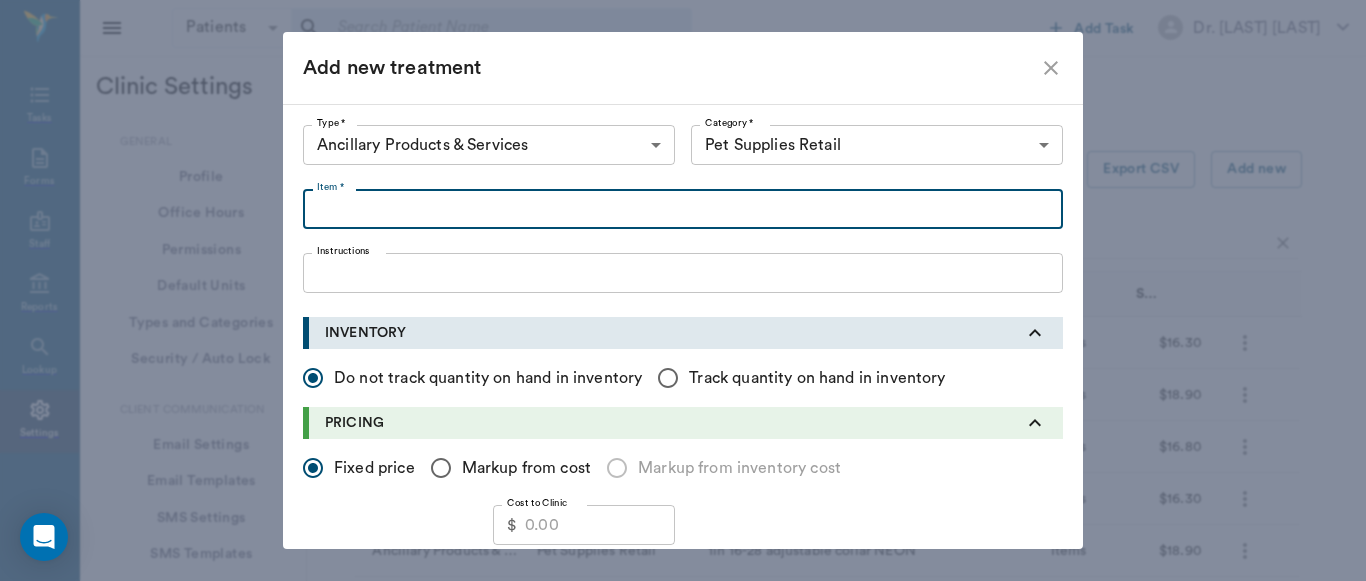 click on "Item *" at bounding box center [683, 209] 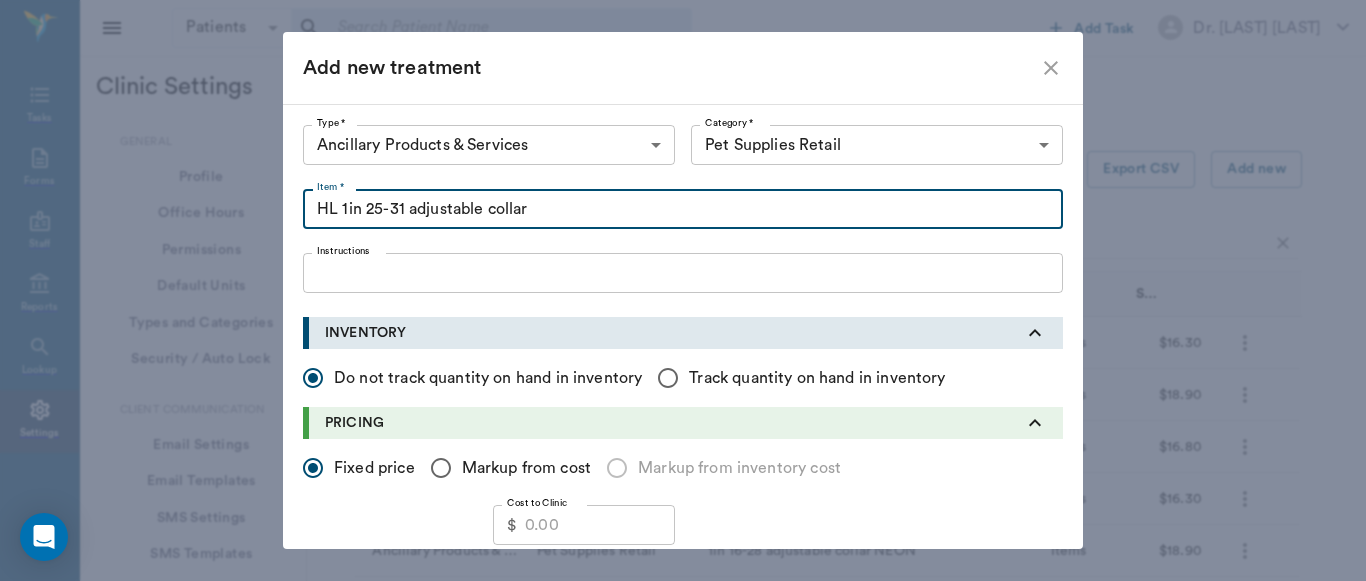 type on "HL 1in 25-31 adjustable collar" 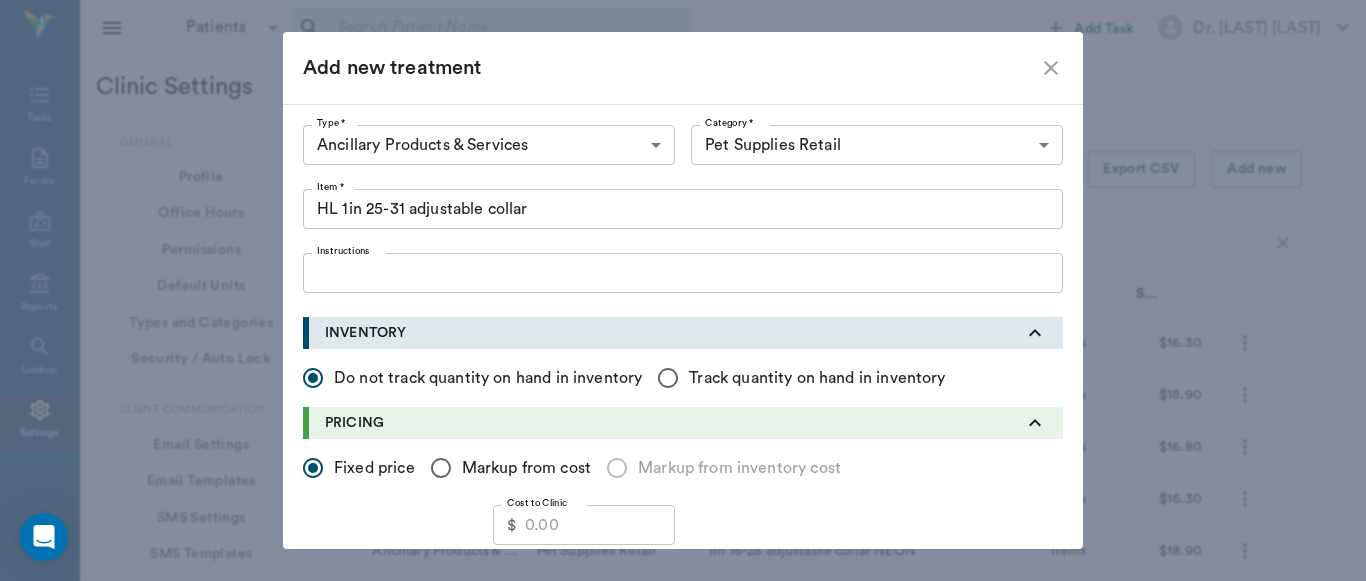 click on "Markup from cost" at bounding box center [313, 468] 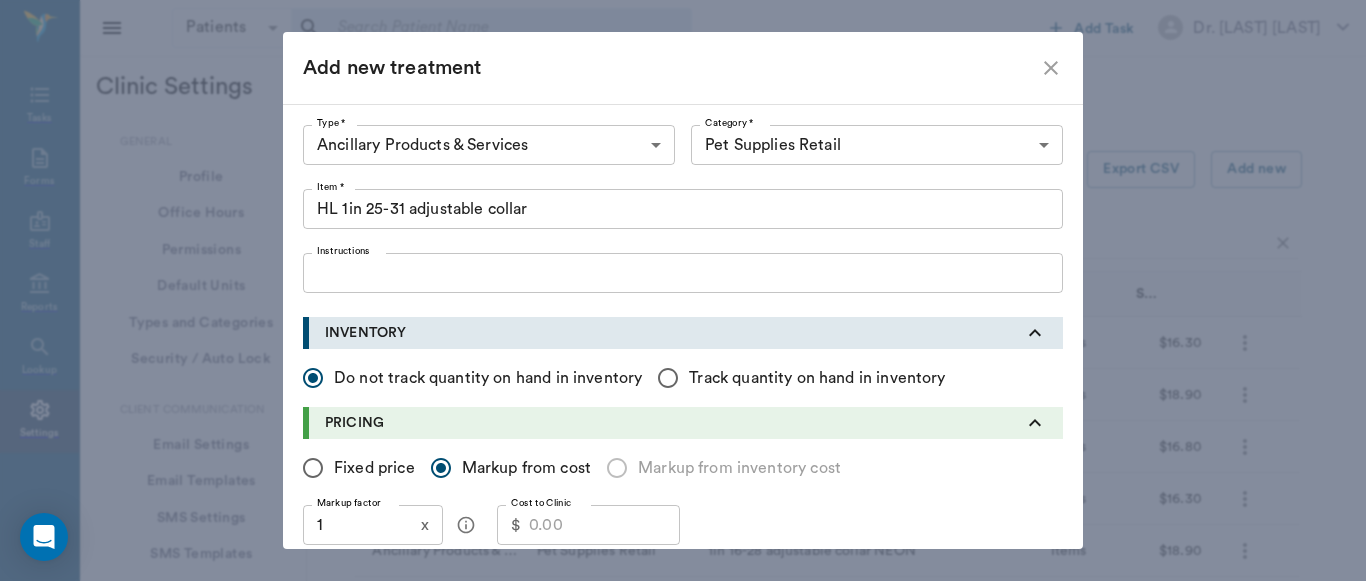 click on "1" at bounding box center [358, 525] 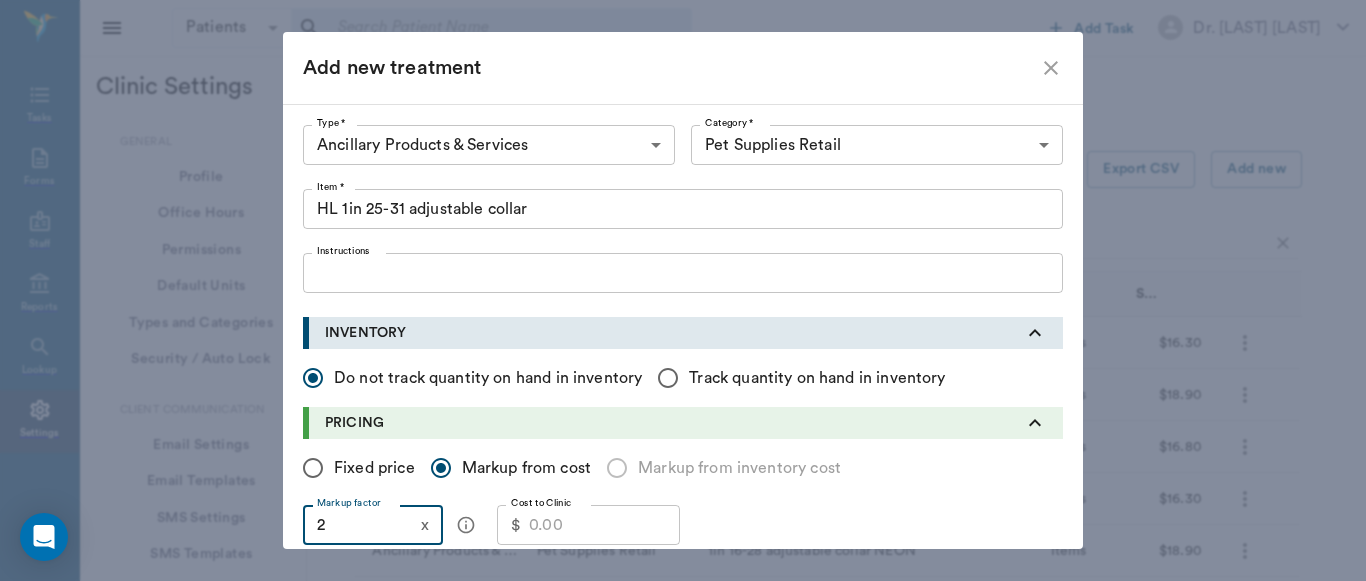 type on "2" 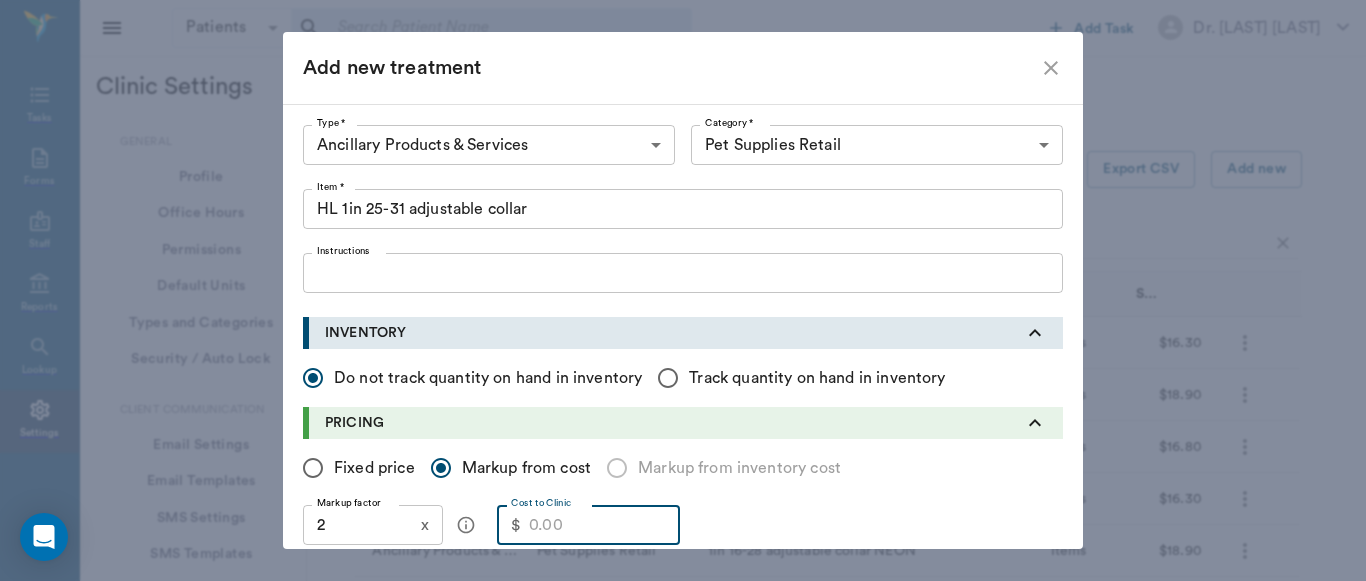 click on "Cost to Clinic" at bounding box center (604, 525) 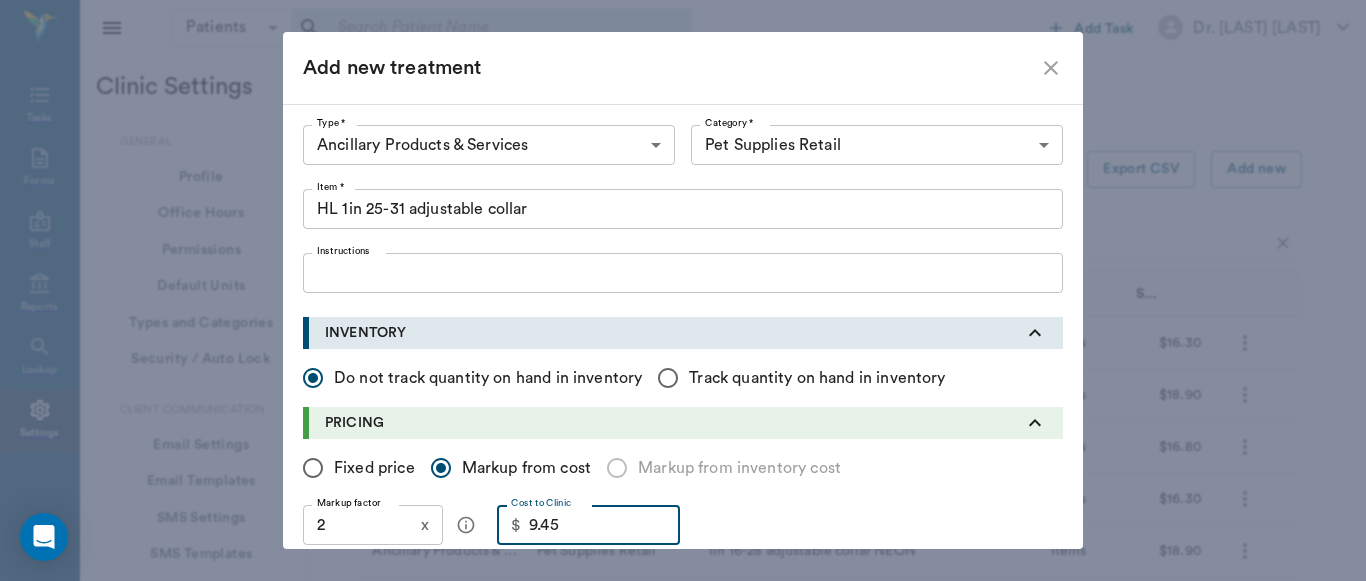 type on "9.45" 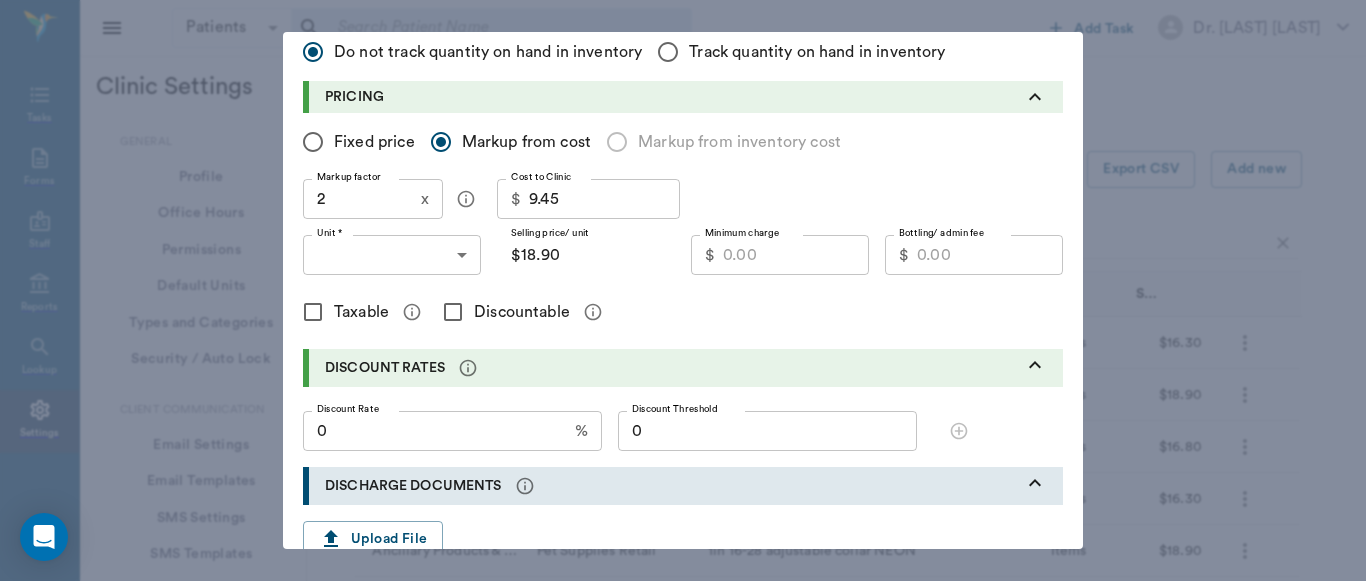 scroll, scrollTop: 359, scrollLeft: 0, axis: vertical 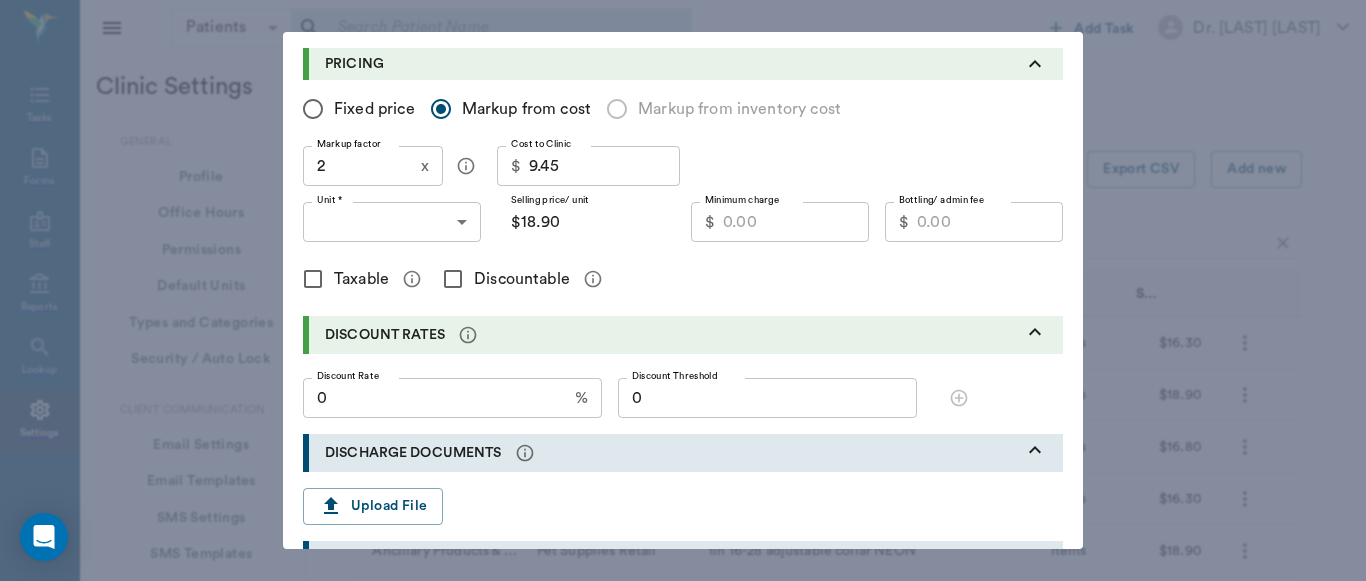click on "Minimum charge" at bounding box center (796, 222) 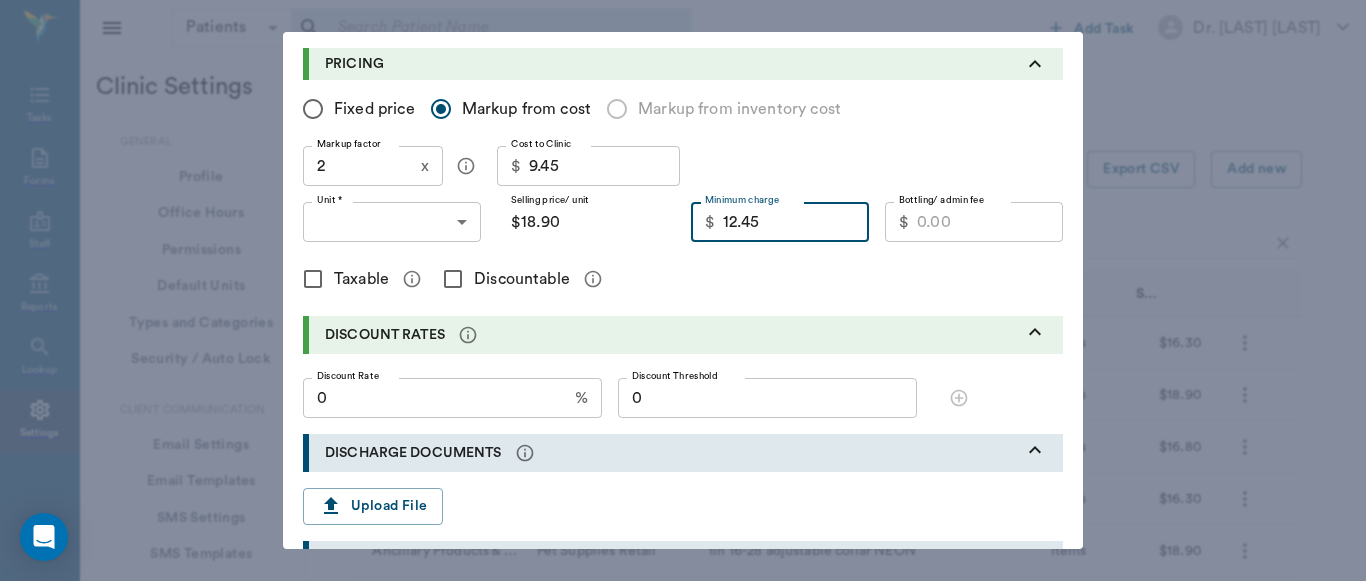 type on "12.45" 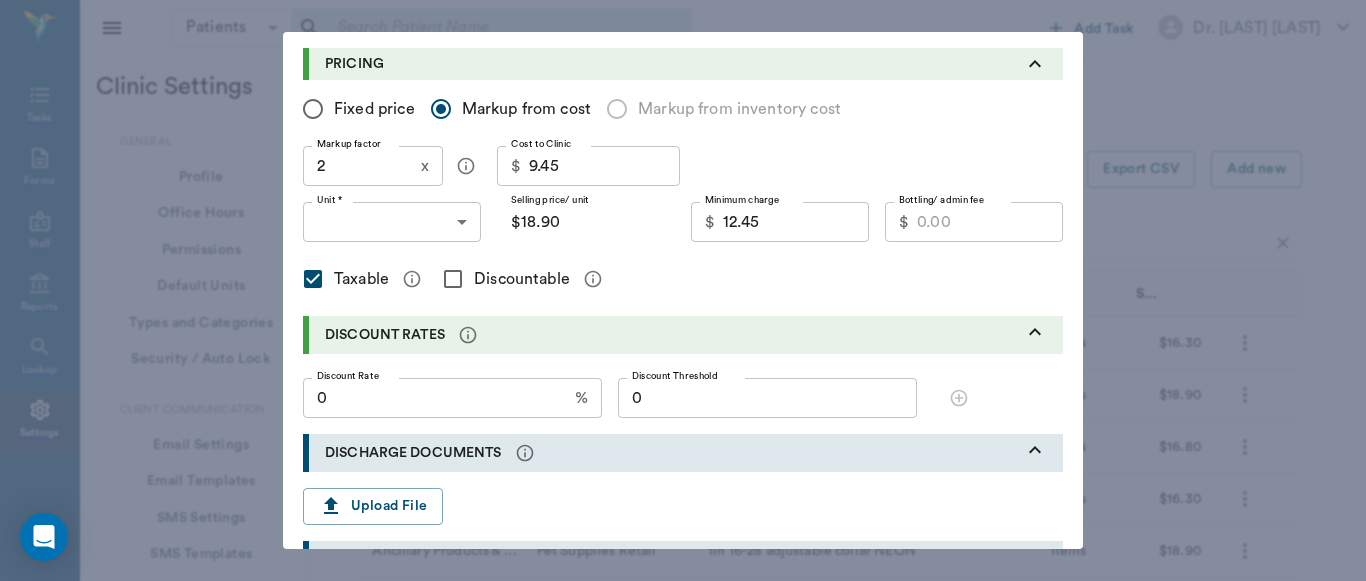 click on "Discountable" at bounding box center (453, 279) 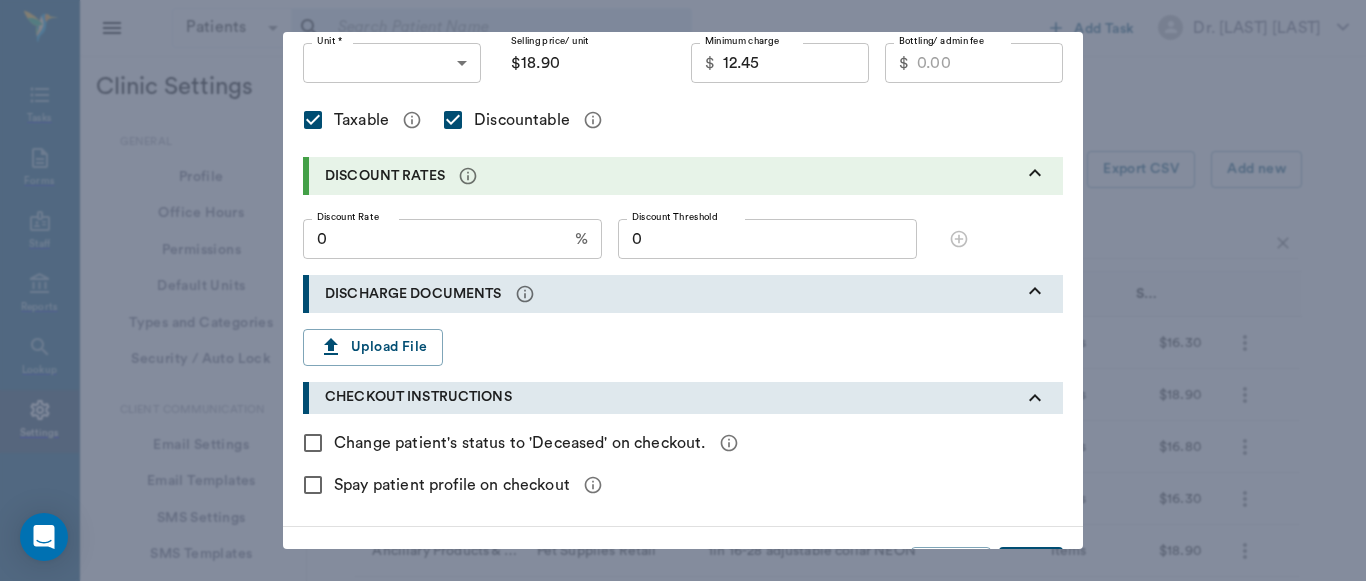scroll, scrollTop: 572, scrollLeft: 0, axis: vertical 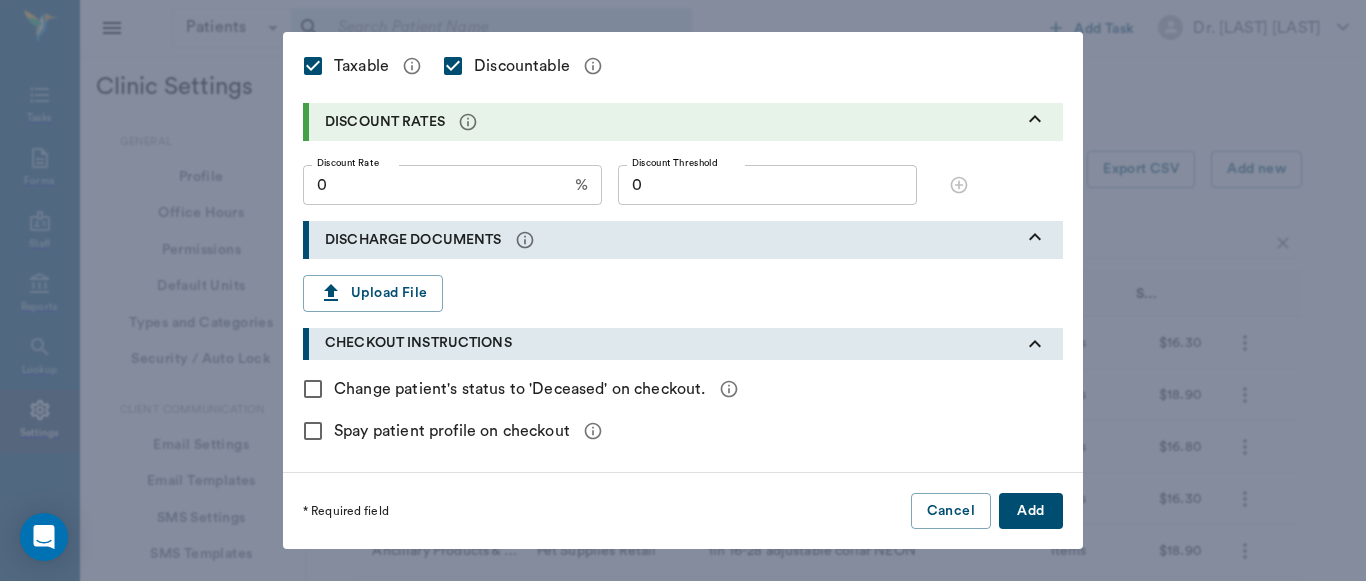 click on "Add" at bounding box center (1031, 511) 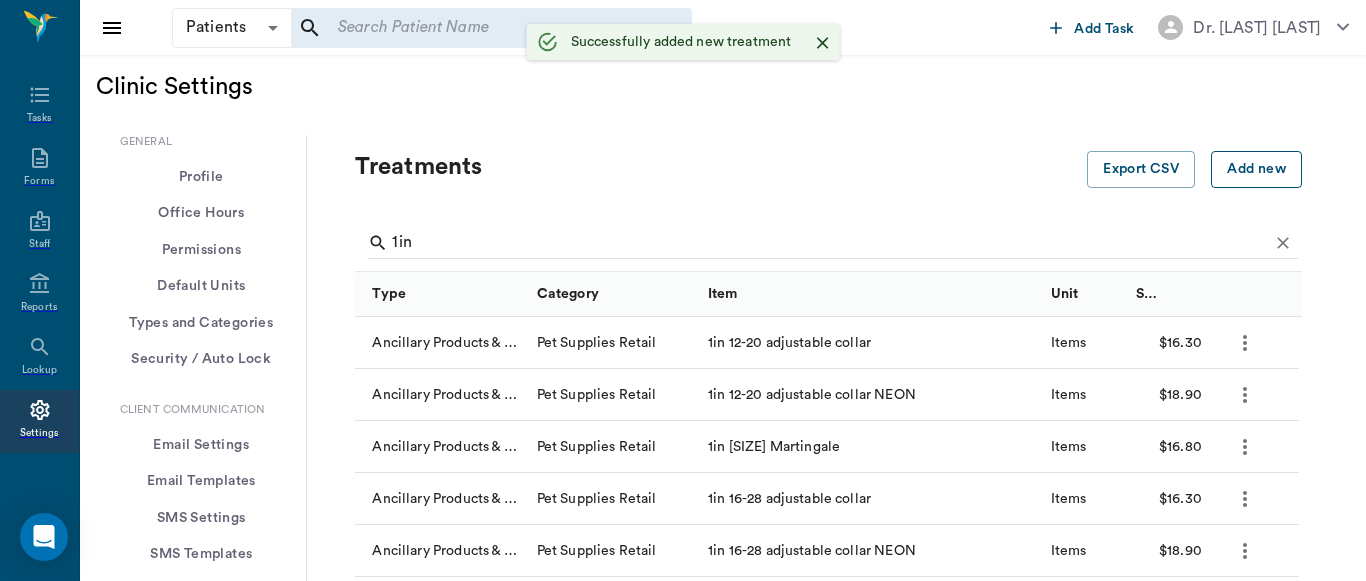 click on "Add new" at bounding box center [1256, 169] 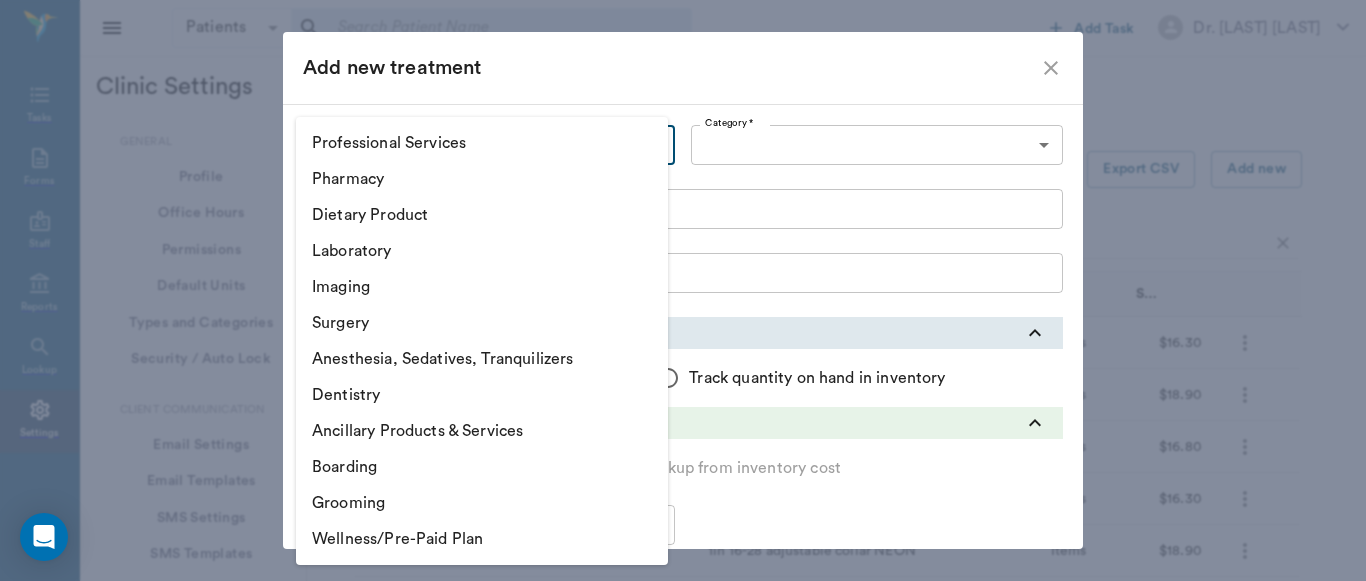 click on "Patients Patients ​ ​ Add Task Dr. [LAST] Nectar Messages Appts Labs X-Rays Inventory Tasks Forms Staff Reports Lookup Settings Clinic Settings General Profile Office Hours Permissions Feature Flags AI Prompts Default Units Types and Categories Security / Auto Lock App Version Client Communication Email Settings Email Templates SMS Settings SMS Templates VOIP Mango Voice Client Portal Appointments Visit Types Calendar Options Direct Online Booking Direct Online Deposits Services & Prices Treatments Bundles Taxes Labs Group Discounts EMR SOAP Templates Surgery Templates Visit Note Templates Surgery Chart Diagnoses Patient Diagrams Forms Report Card Prescriptions Patient Options Species Breeds Colors Inventory Inventory Locations Vendors Finances Payment Estimates & Invoices Interest Greenline Boarding Kennels X-Rays Integration IDEXX Soundvet Extras Labels PDF Settings MISC Treatments Export CSV Add new 1in Type Category Item Unit Selling Price/Unit Ancillary Products & Services Pet Supplies Retail" at bounding box center [683, 1118] 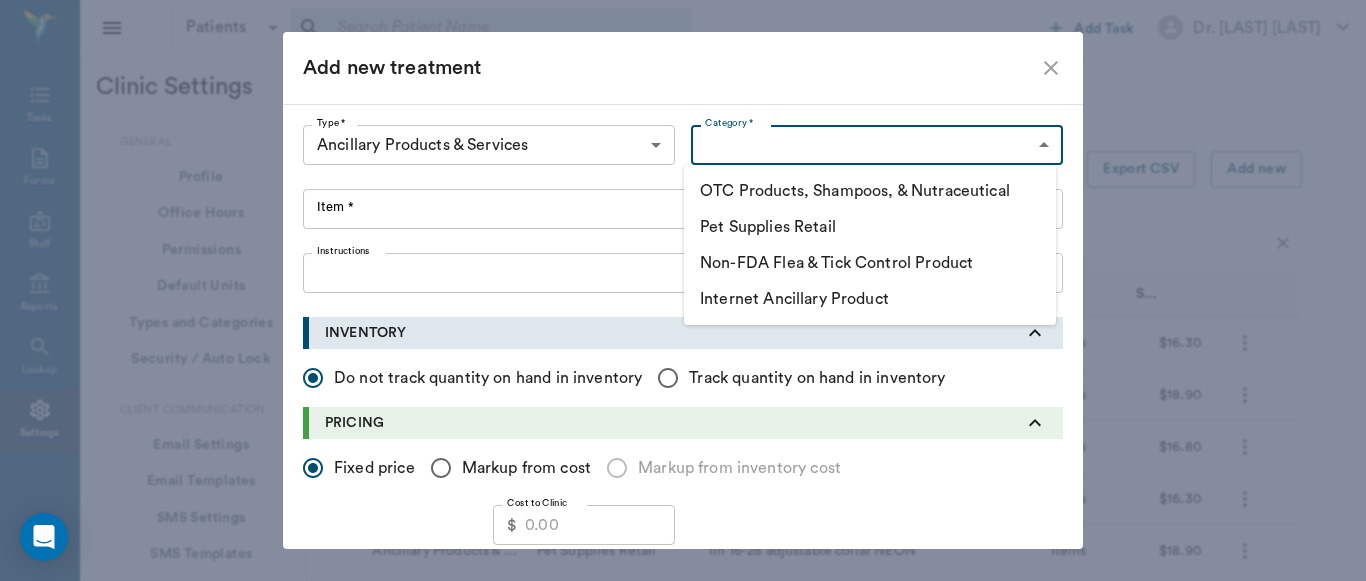 click on "Patients Patients ​ ​ Add Task Dr. [LAST] Nectar Messages Appts Labs X-Rays Inventory Tasks Forms Staff Reports Lookup Settings Clinic Settings General Profile Office Hours Permissions Feature Flags AI Prompts Default Units Types and Categories Security / Auto Lock App Version Client Communication Email Settings Email Templates SMS Settings SMS Templates VOIP Mango Voice Client Portal Appointments Visit Types Calendar Options Direct Online Booking Direct Online Deposits Services & Prices Treatments Bundles Taxes Labs Group Discounts EMR SOAP Templates Surgery Templates Visit Note Templates Surgery Chart Diagnoses Patient Diagrams Forms Report Card Prescriptions Patient Options Species Breeds Colors Inventory Inventory Locations Vendors Finances Payment Estimates & Invoices Interest Greenline Boarding Kennels X-Rays Integration IDEXX Soundvet Extras Labels PDF Settings MISC Treatments Export CSV Add new 1in Type Category Item Unit Selling Price/Unit Ancillary Products & Services Pet Supplies Retail" at bounding box center [683, 1118] 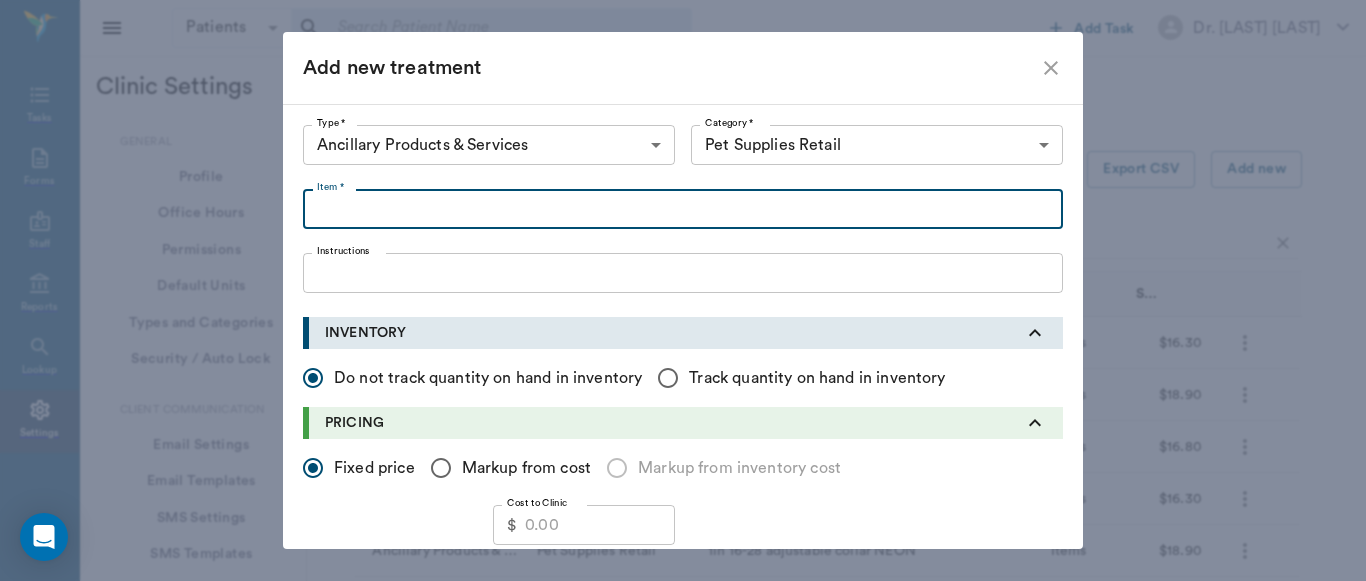 click on "Item *" at bounding box center [683, 209] 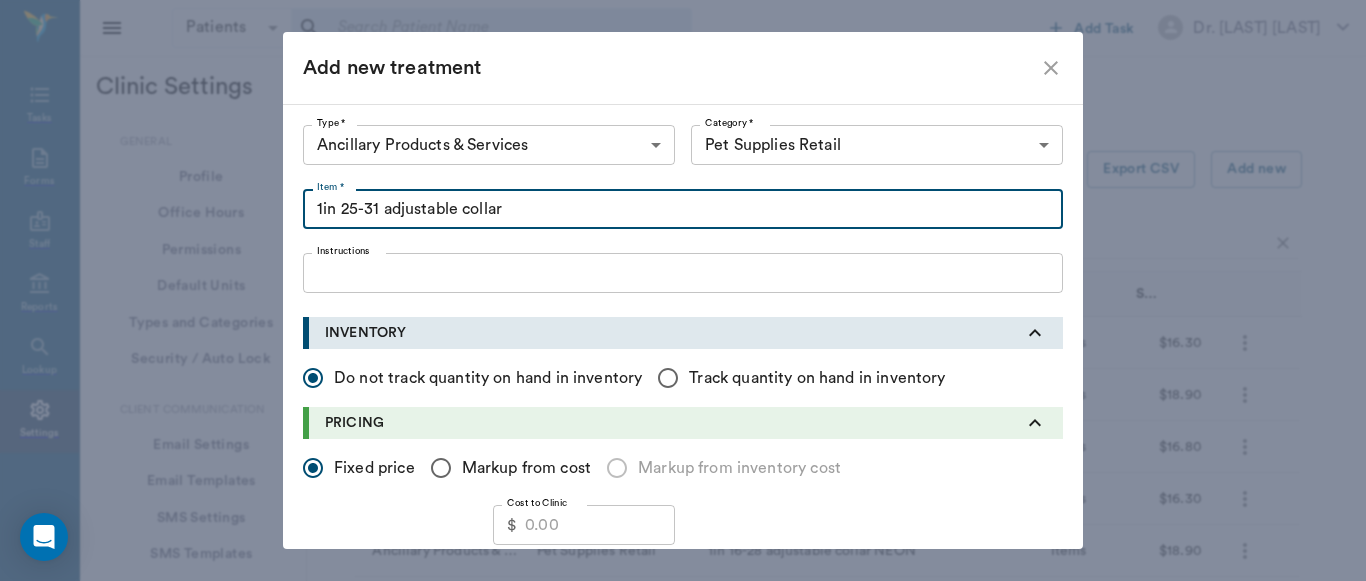 type on "1in 25-31 adjustable collar" 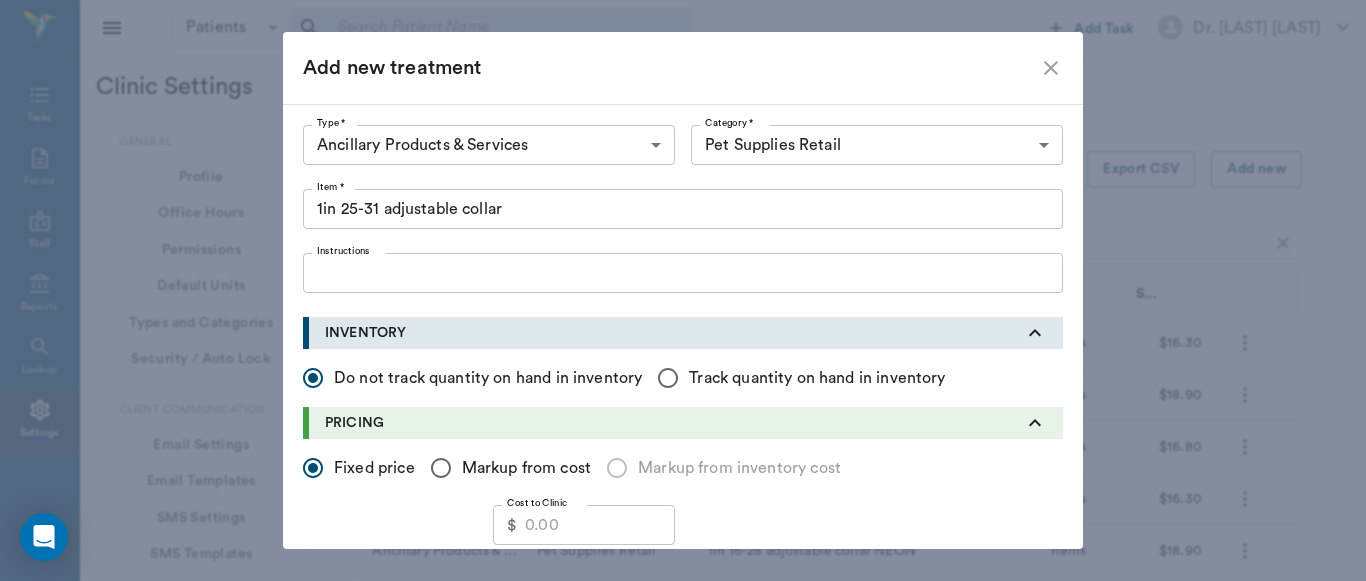 click on "Markup from cost" at bounding box center [313, 468] 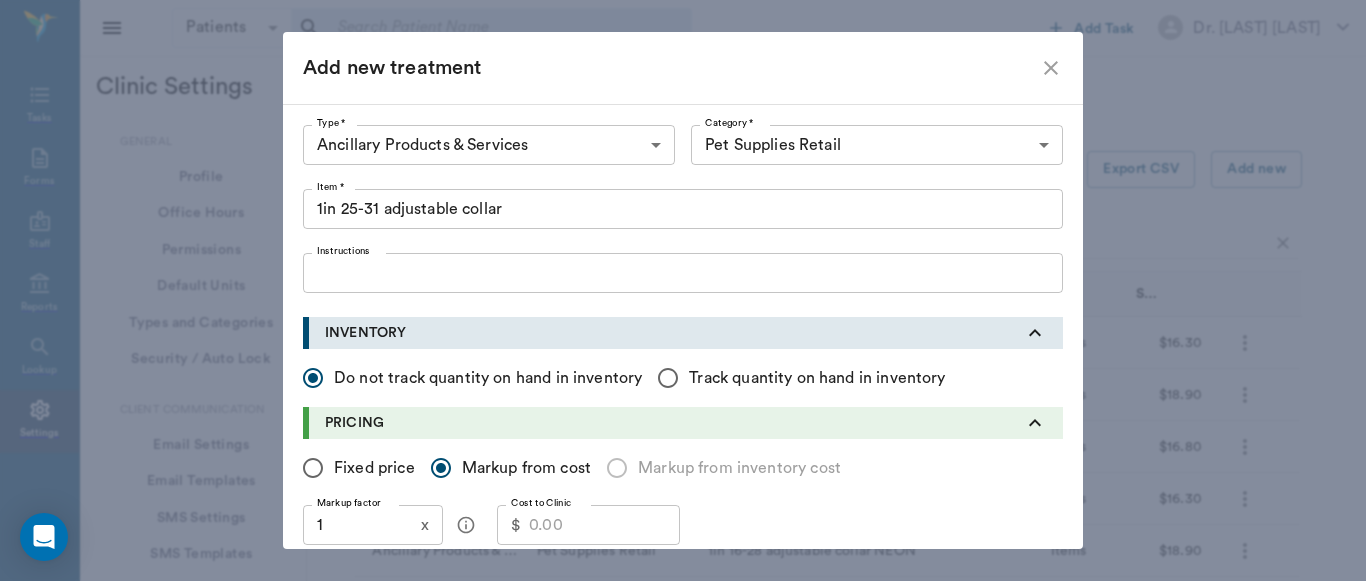 click on "1" at bounding box center [358, 525] 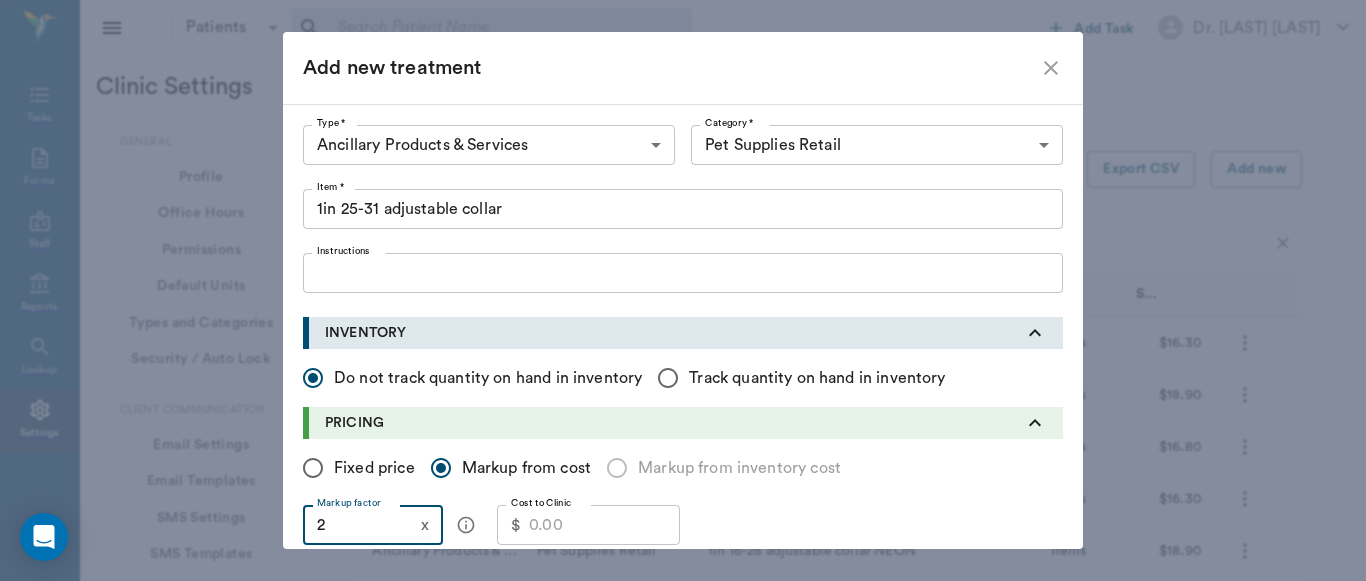 type on "2" 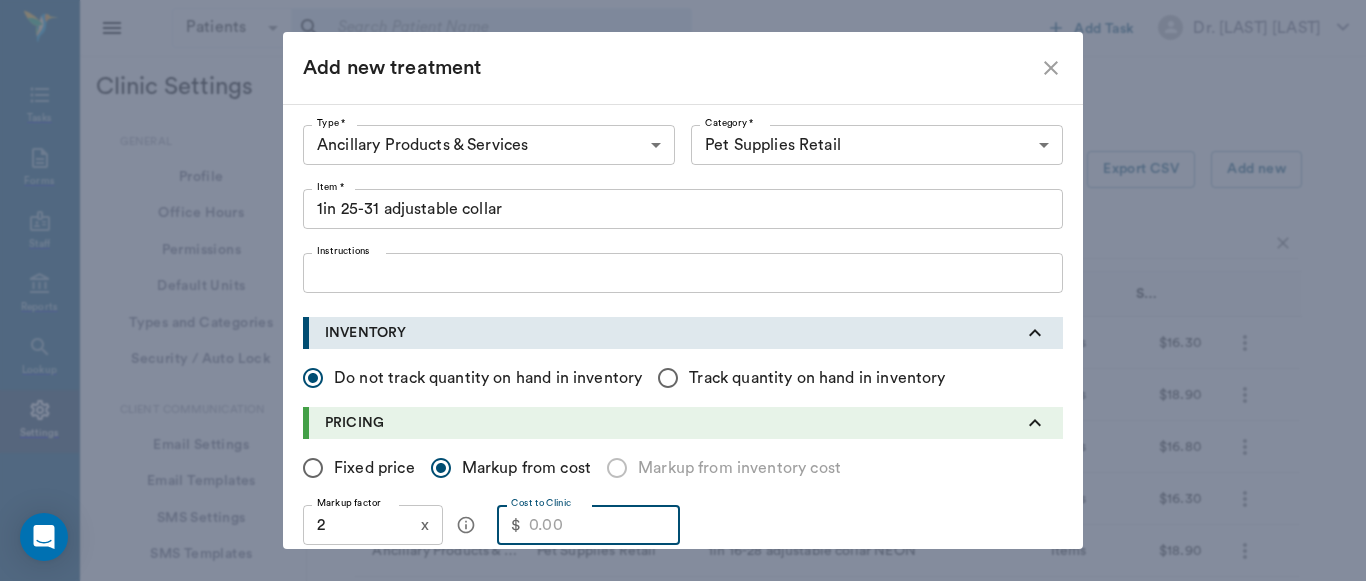 click on "1in 25-31 adjustable collar" at bounding box center [683, 209] 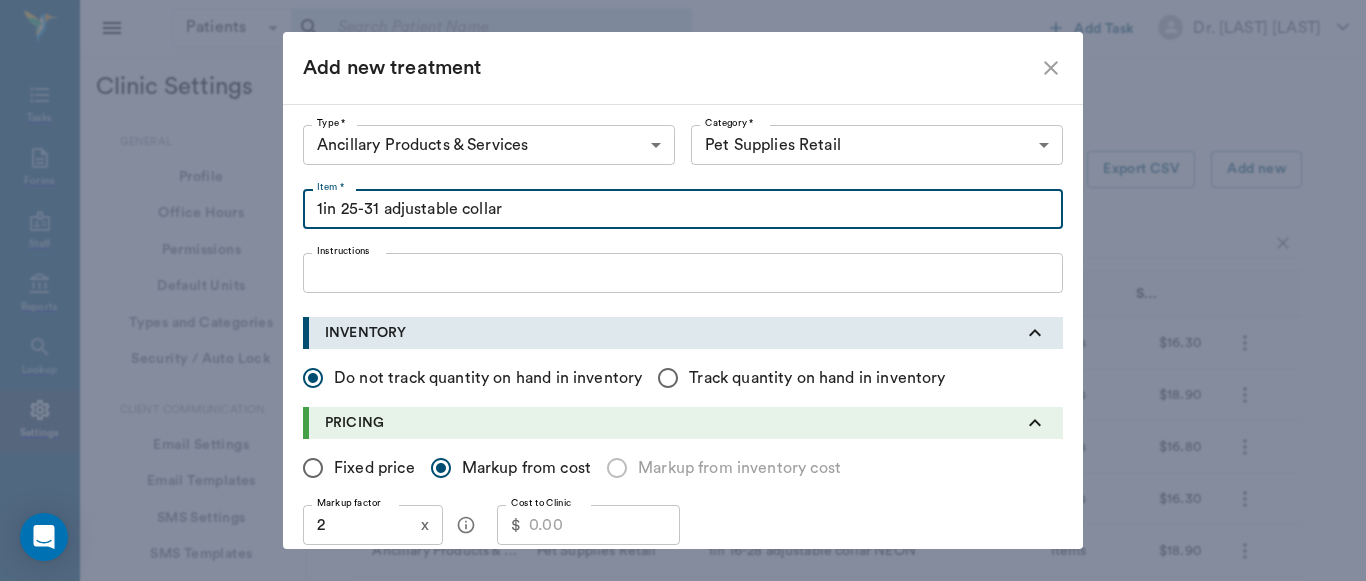click on "1in 25-31 adjustable collar" at bounding box center (683, 209) 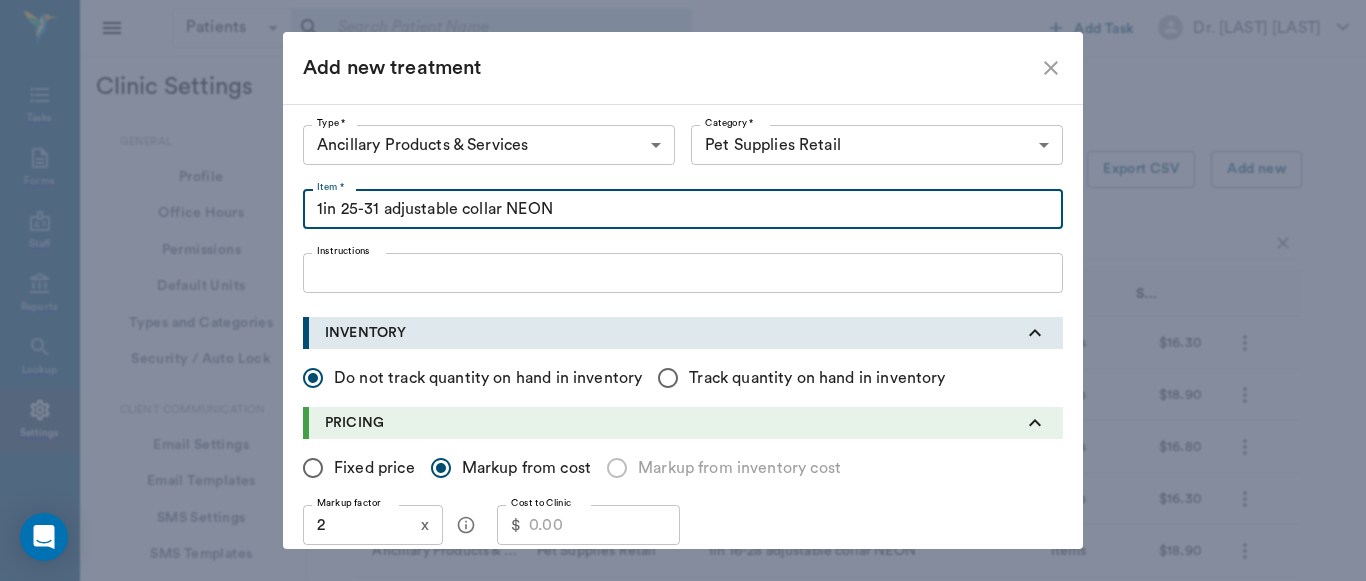 type on "1in 25-31 adjustable collar NEON" 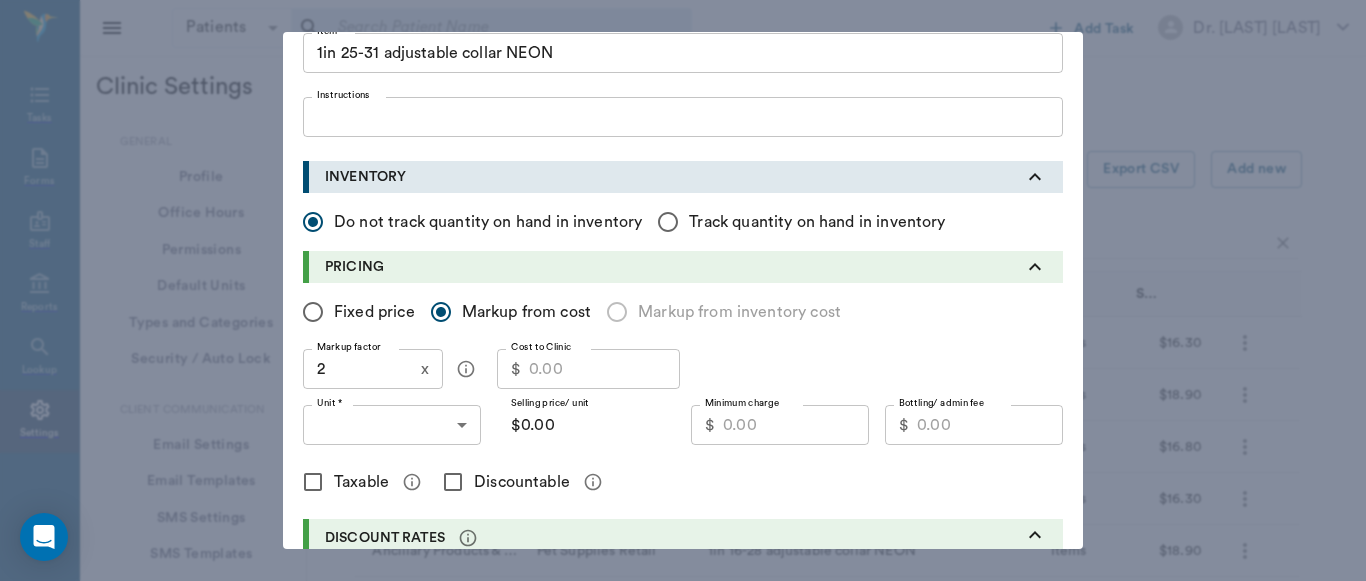scroll, scrollTop: 167, scrollLeft: 0, axis: vertical 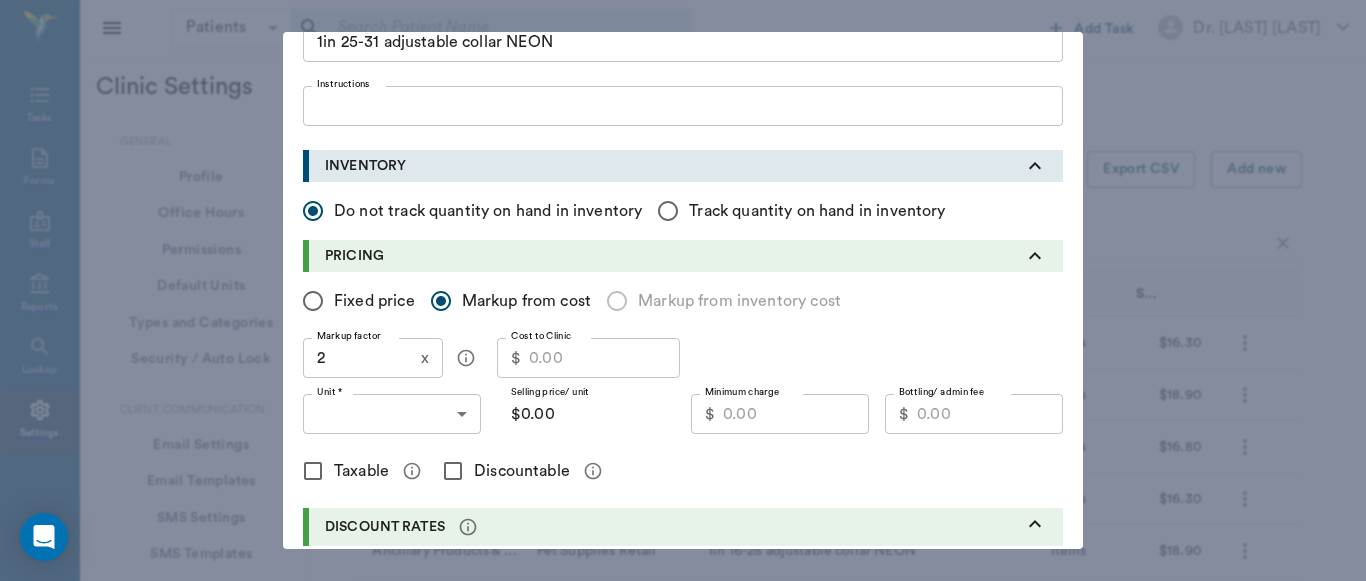 click on "Cost to Clinic" at bounding box center [604, 358] 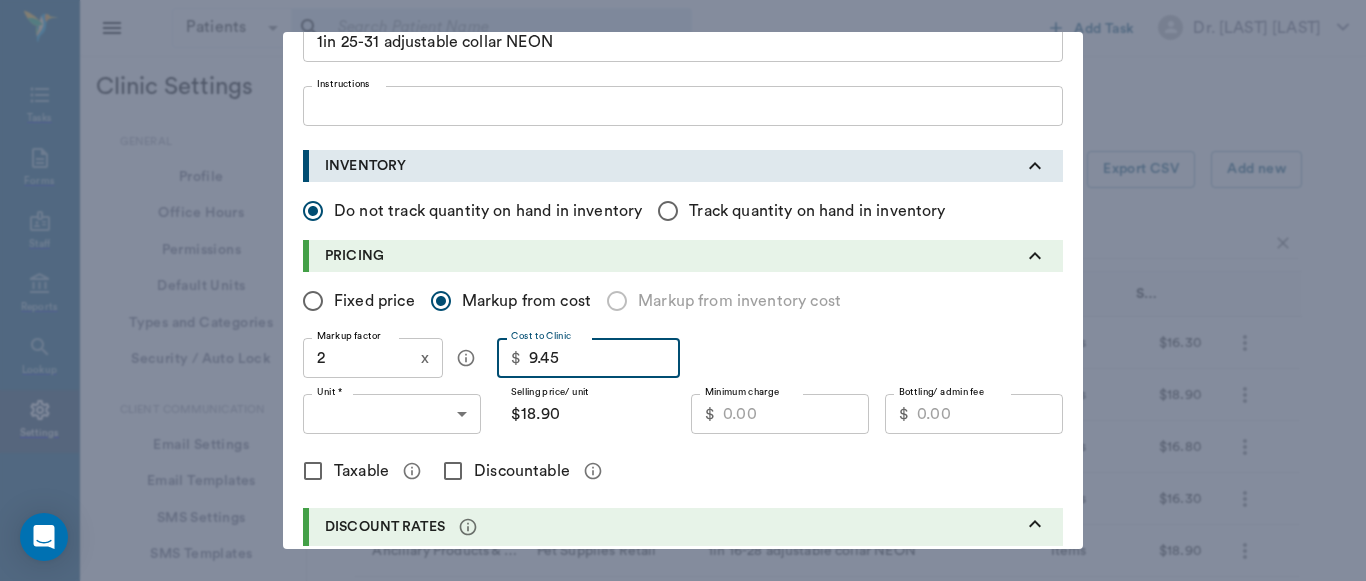 type on "9.45" 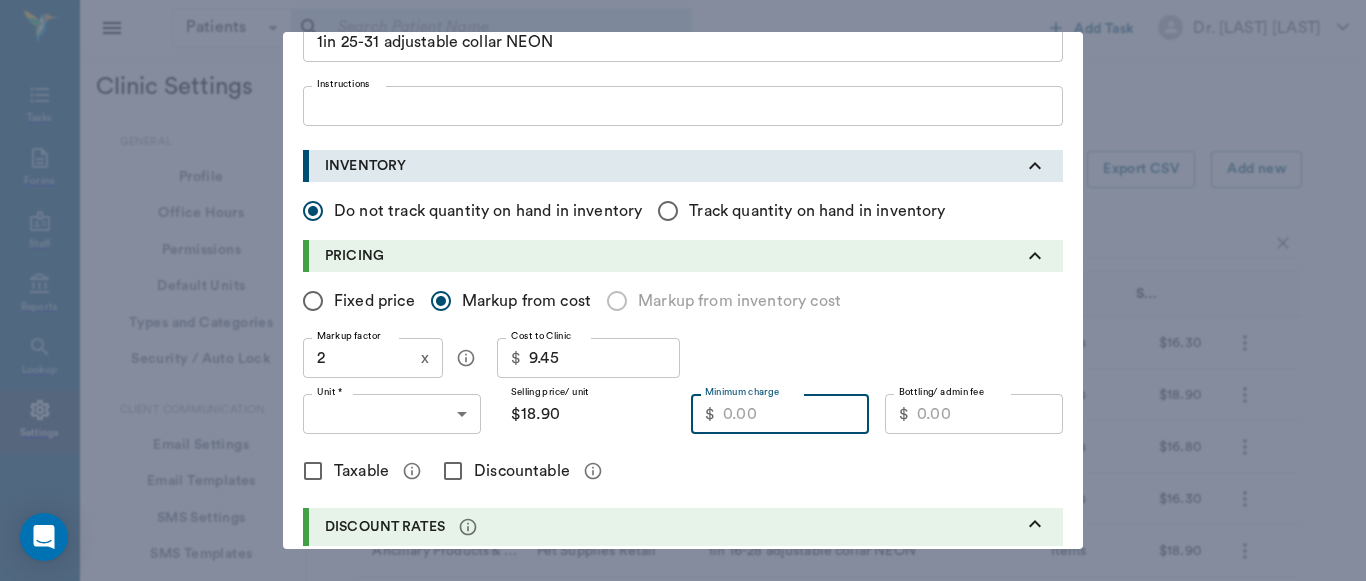 click on "Minimum charge" at bounding box center (796, 414) 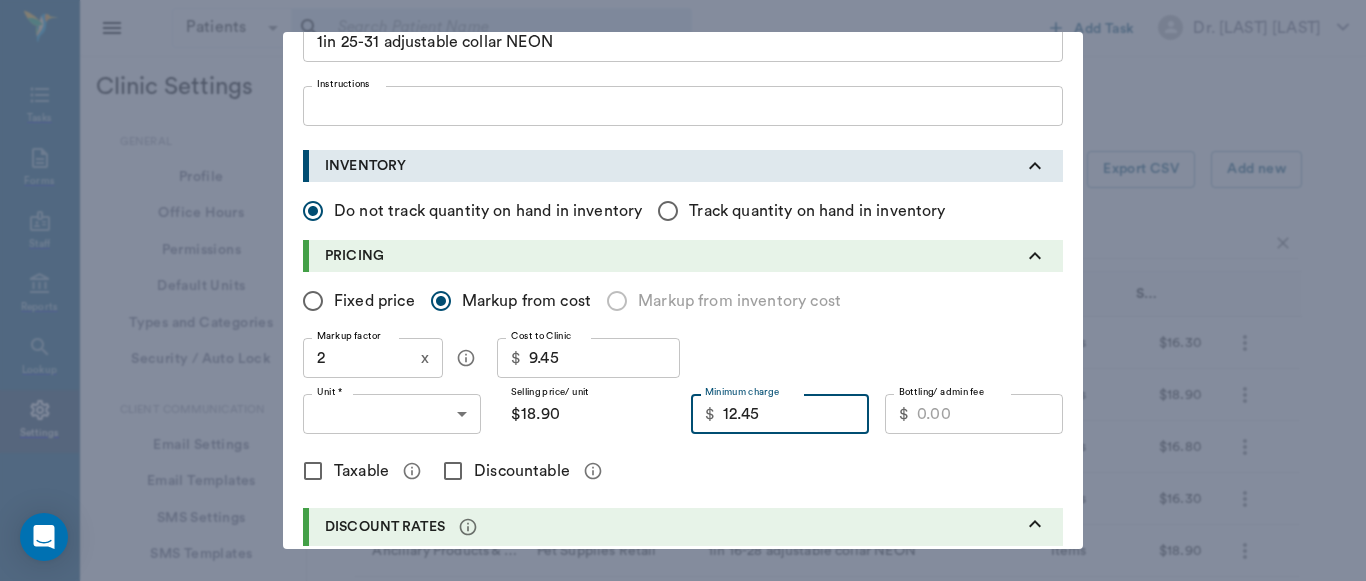 type on "12.45" 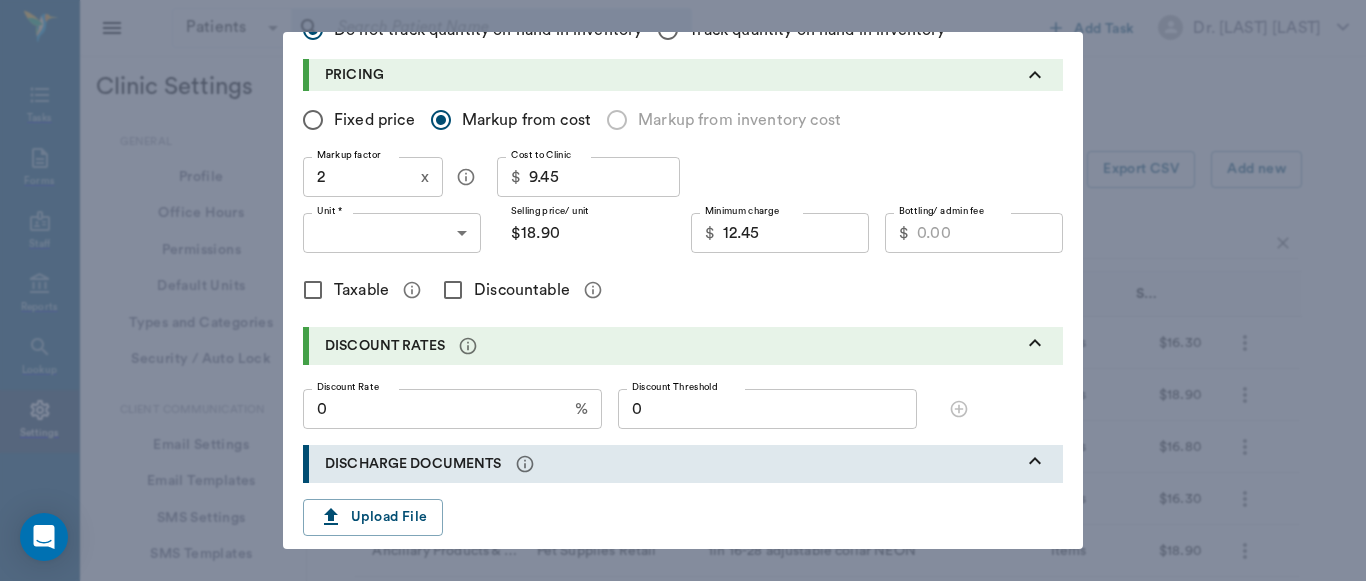 scroll, scrollTop: 353, scrollLeft: 0, axis: vertical 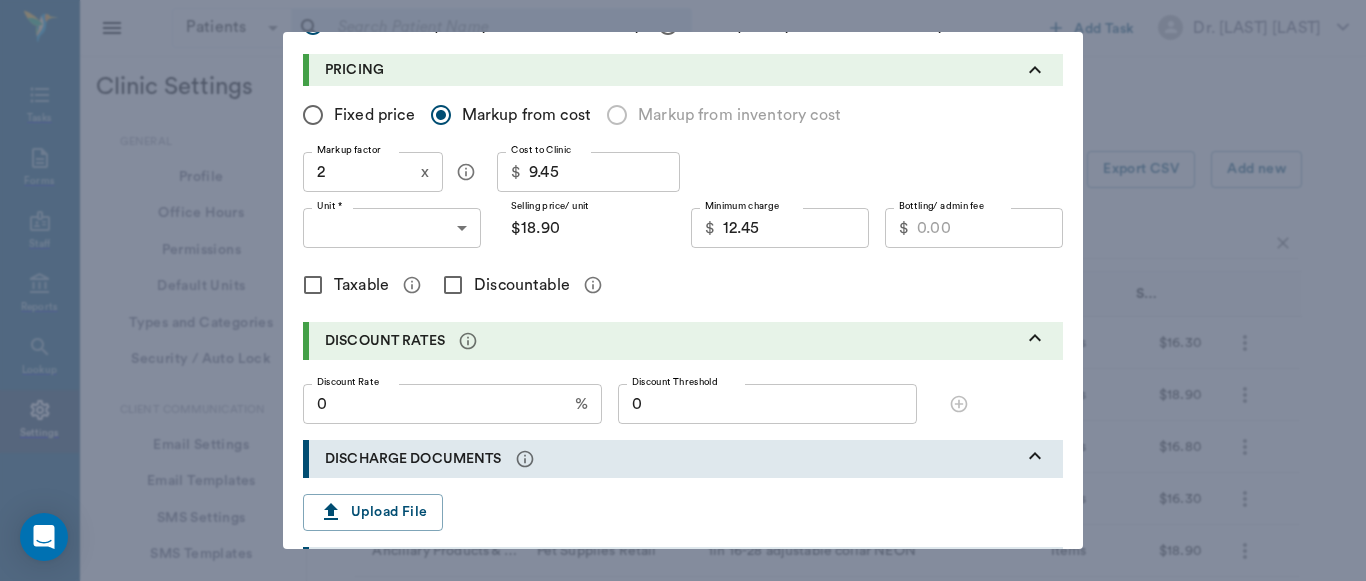 click on "Taxable" at bounding box center (313, 285) 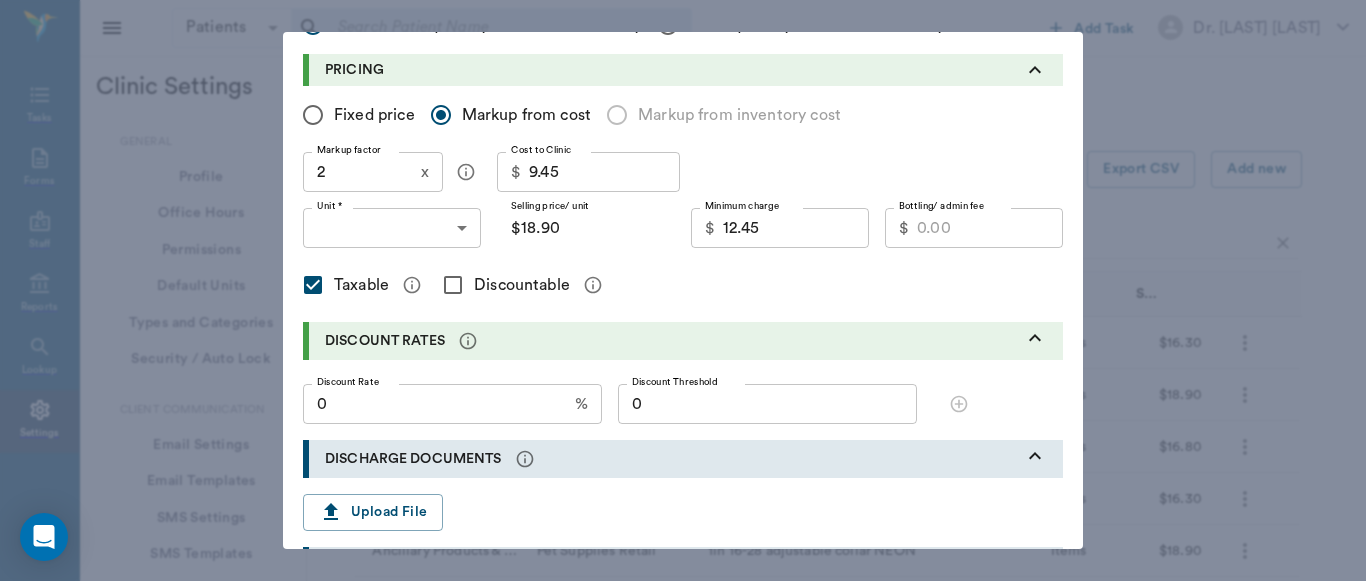 click on "Discountable" at bounding box center (453, 285) 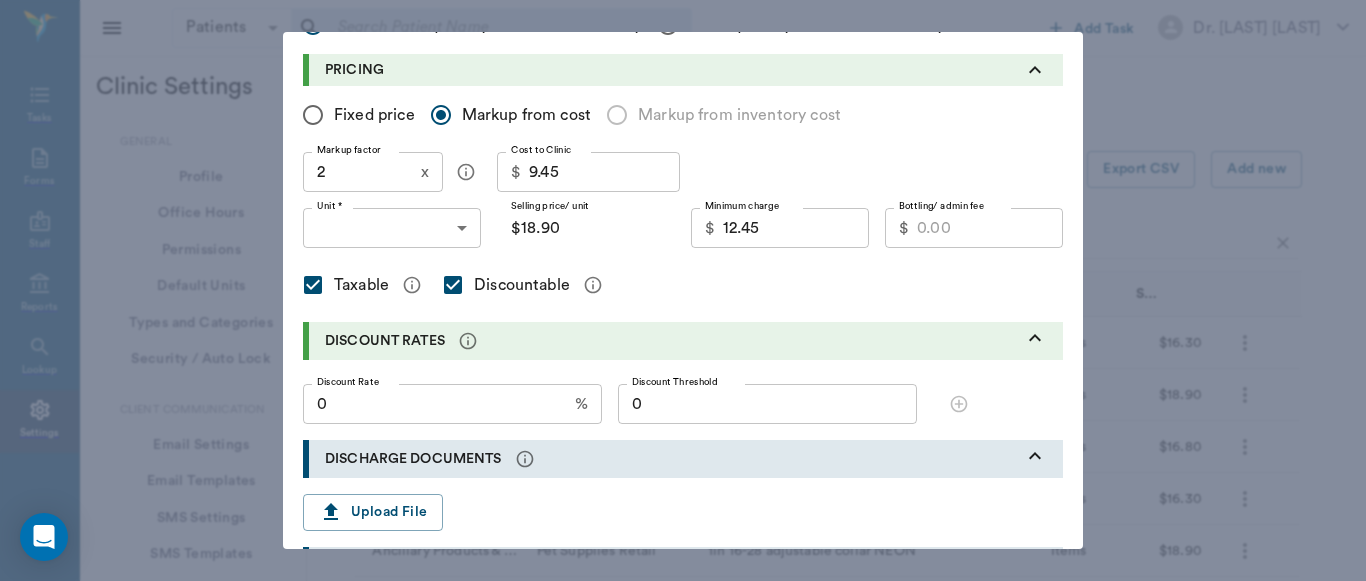 scroll, scrollTop: 572, scrollLeft: 0, axis: vertical 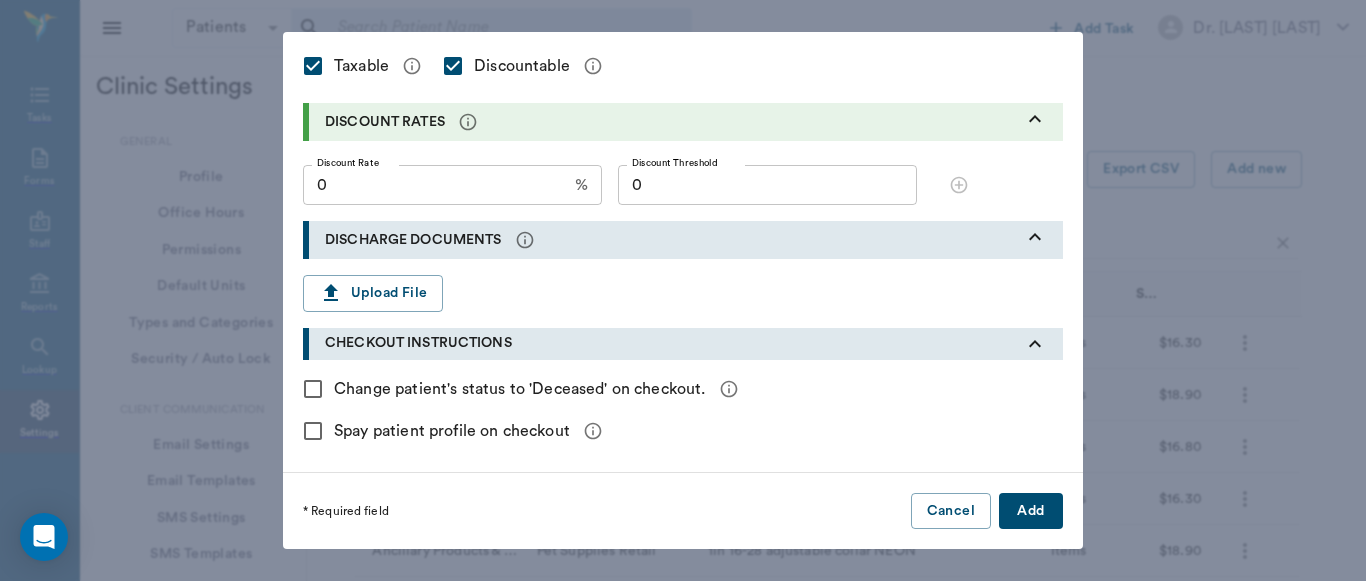 click on "Add" at bounding box center (1031, 511) 